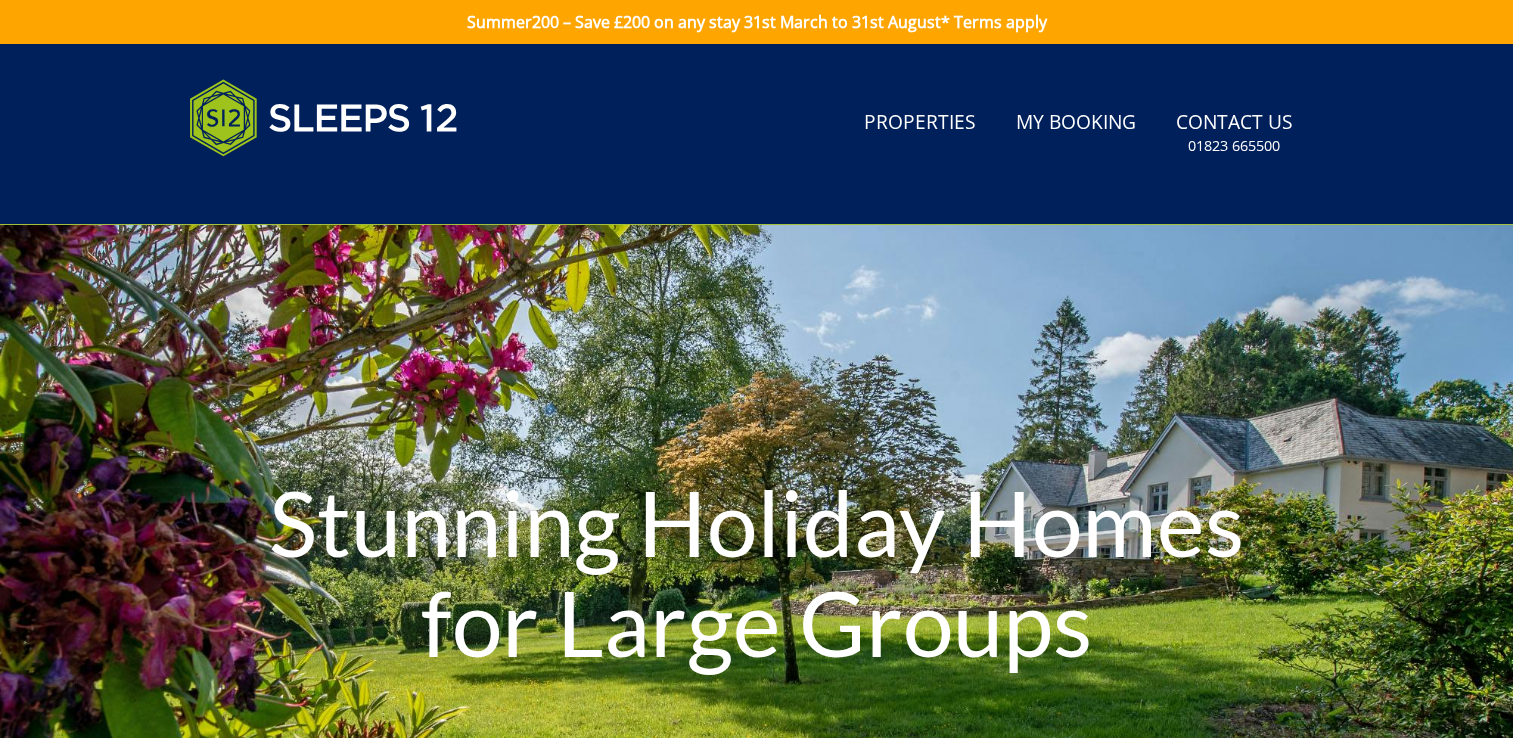scroll, scrollTop: 0, scrollLeft: 0, axis: both 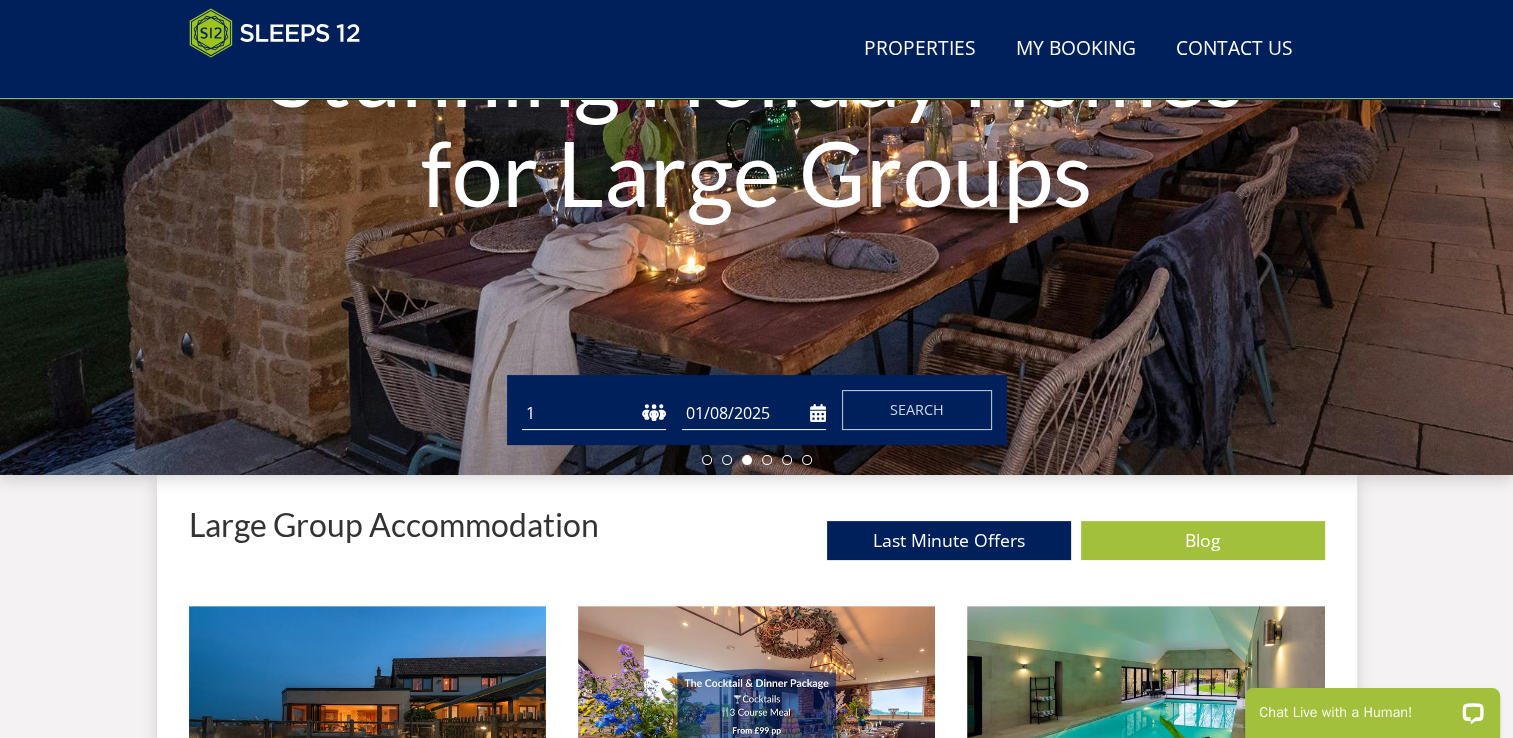 click on "1
2
3
4
5
6
7
8
9
10
11
12
13
14
15
16
17
18
19
20
21
22
23
24
25
26
27
28
29
30
31
32" at bounding box center (594, 413) 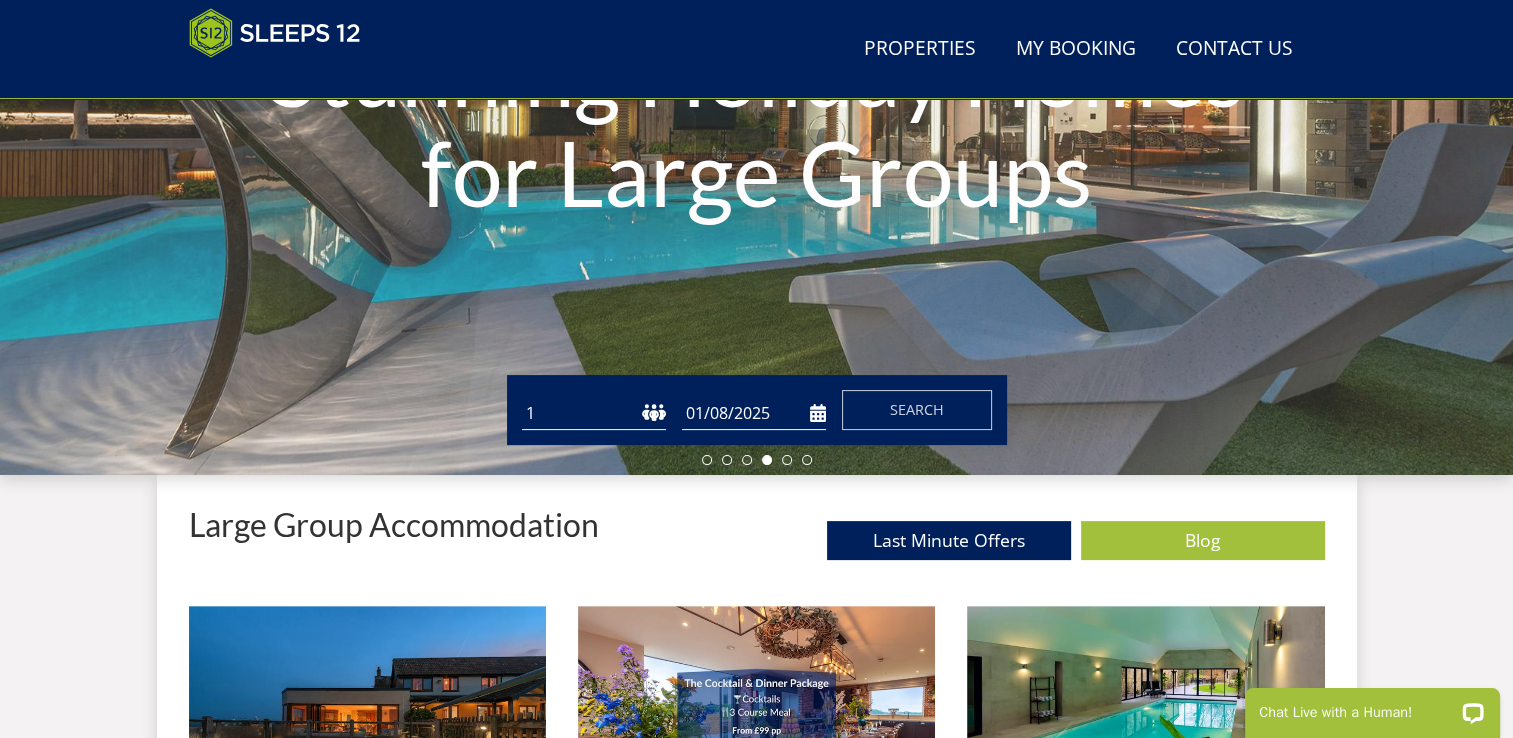 select on "8" 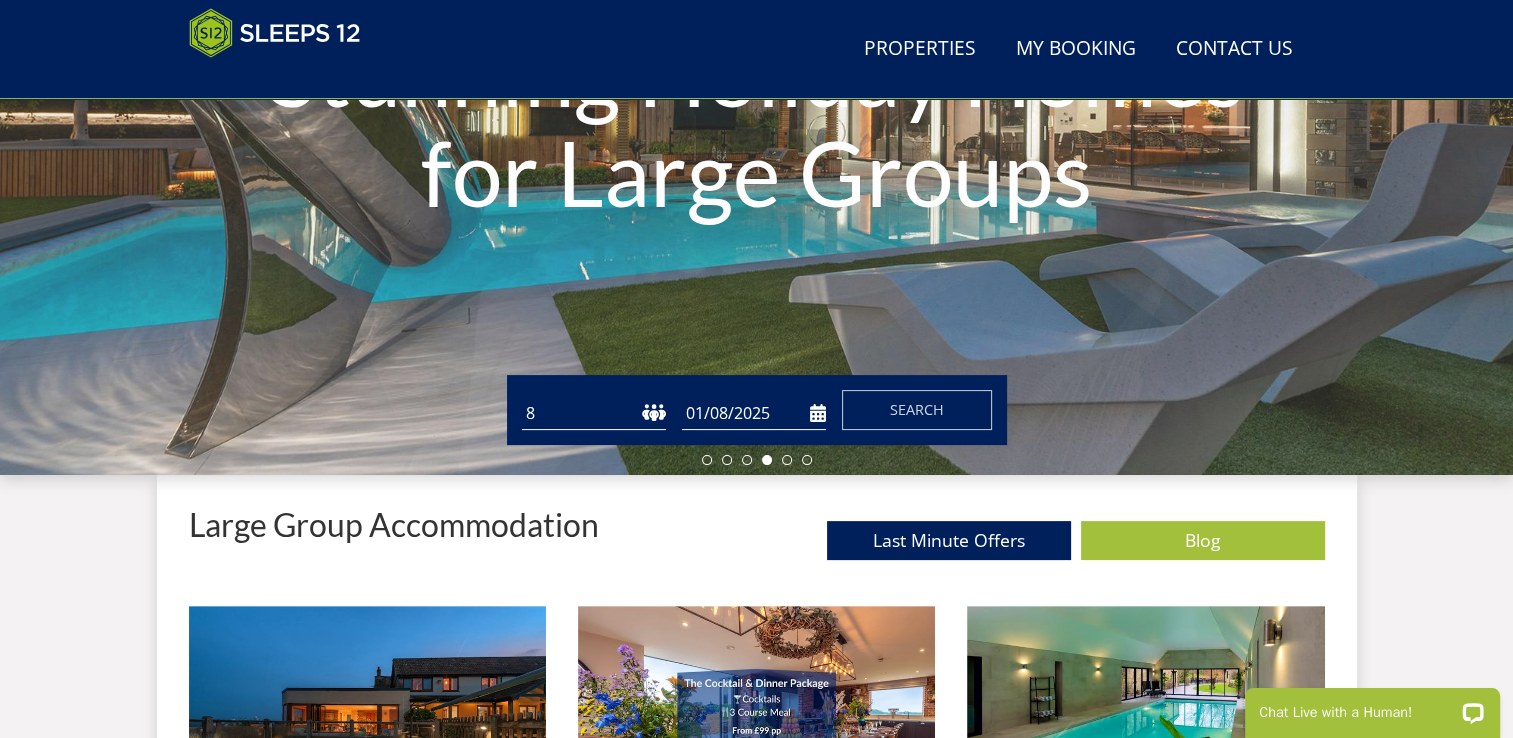 click on "1
2
3
4
5
6
7
8
9
10
11
12
13
14
15
16
17
18
19
20
21
22
23
24
25
26
27
28
29
30
31
32" at bounding box center [594, 413] 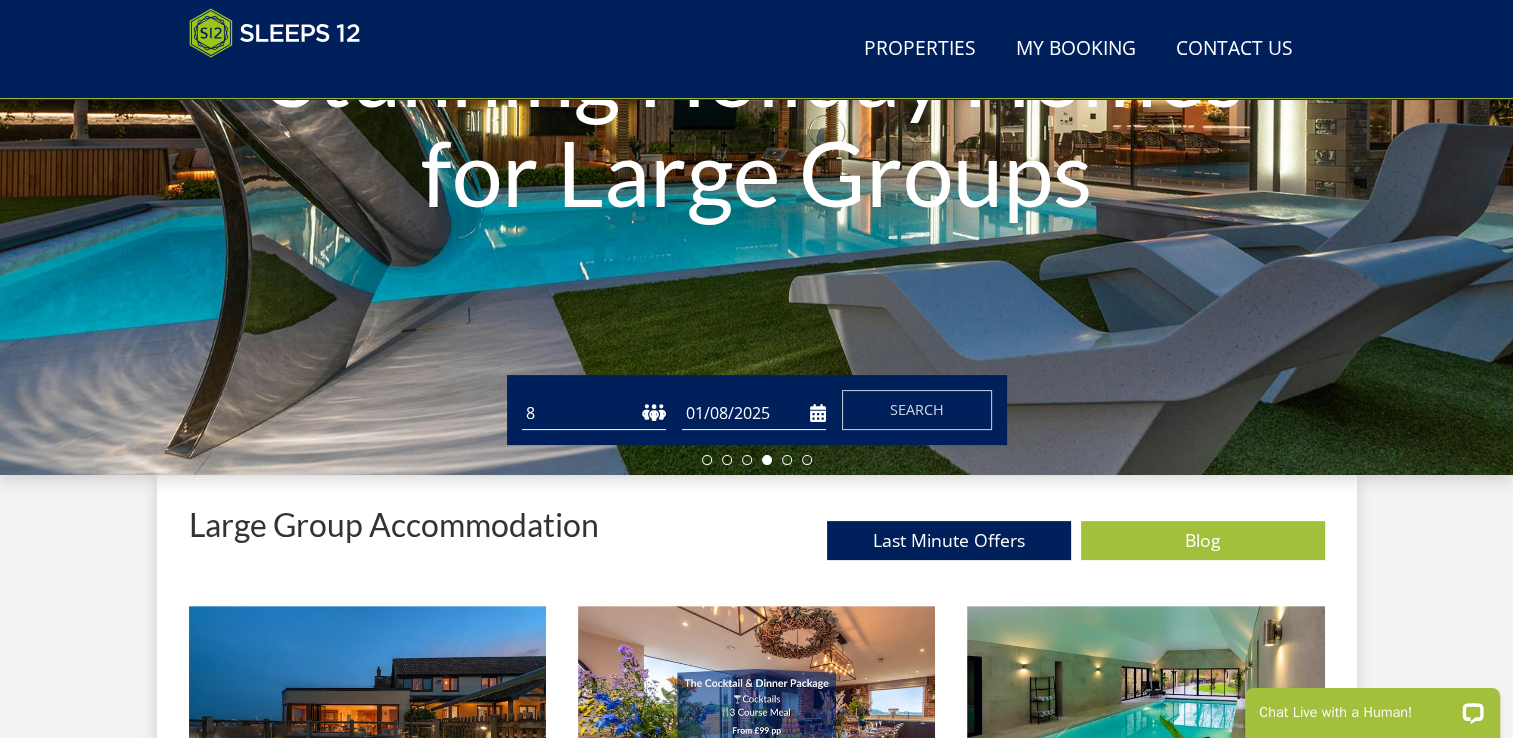 click on "01/08/2025" at bounding box center [754, 413] 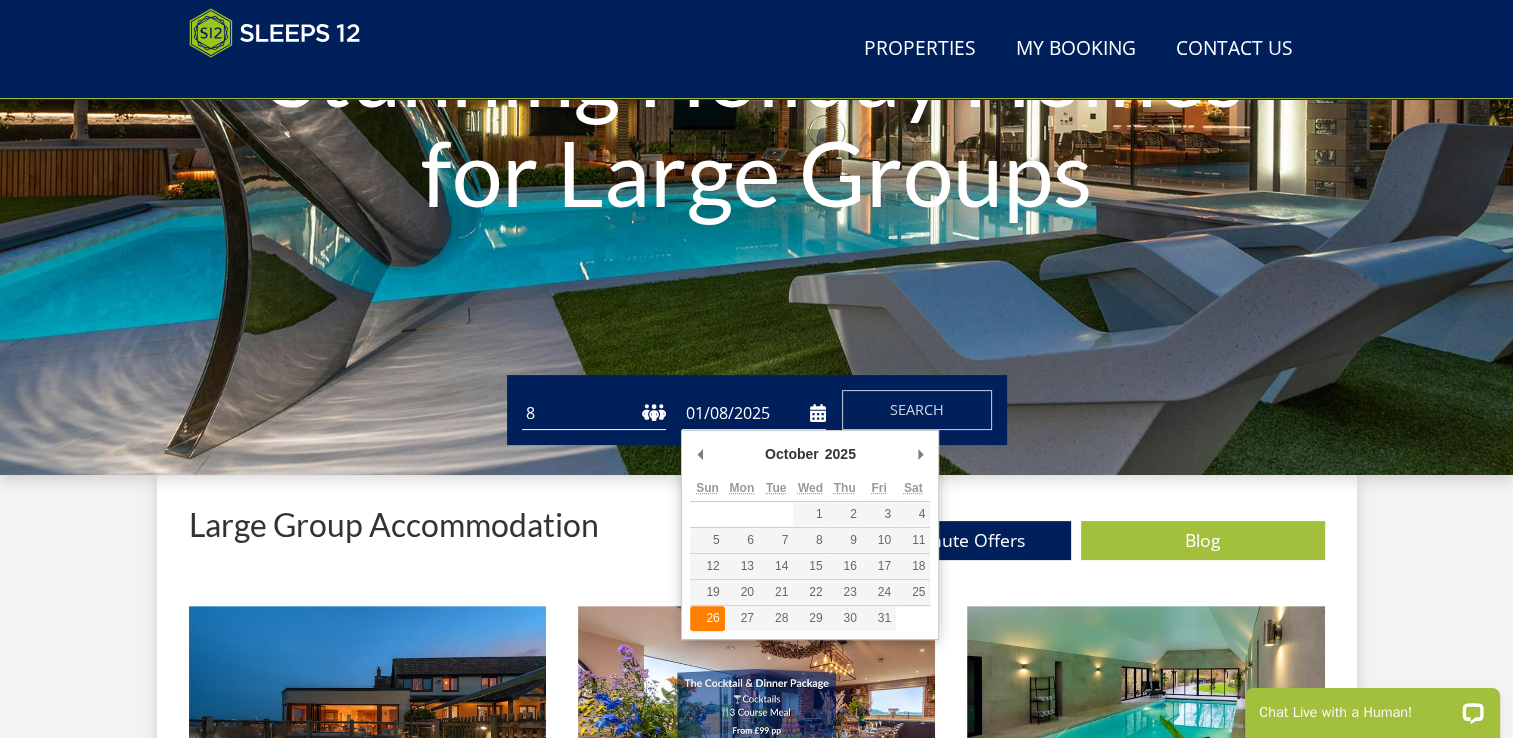 type on "26/10/2025" 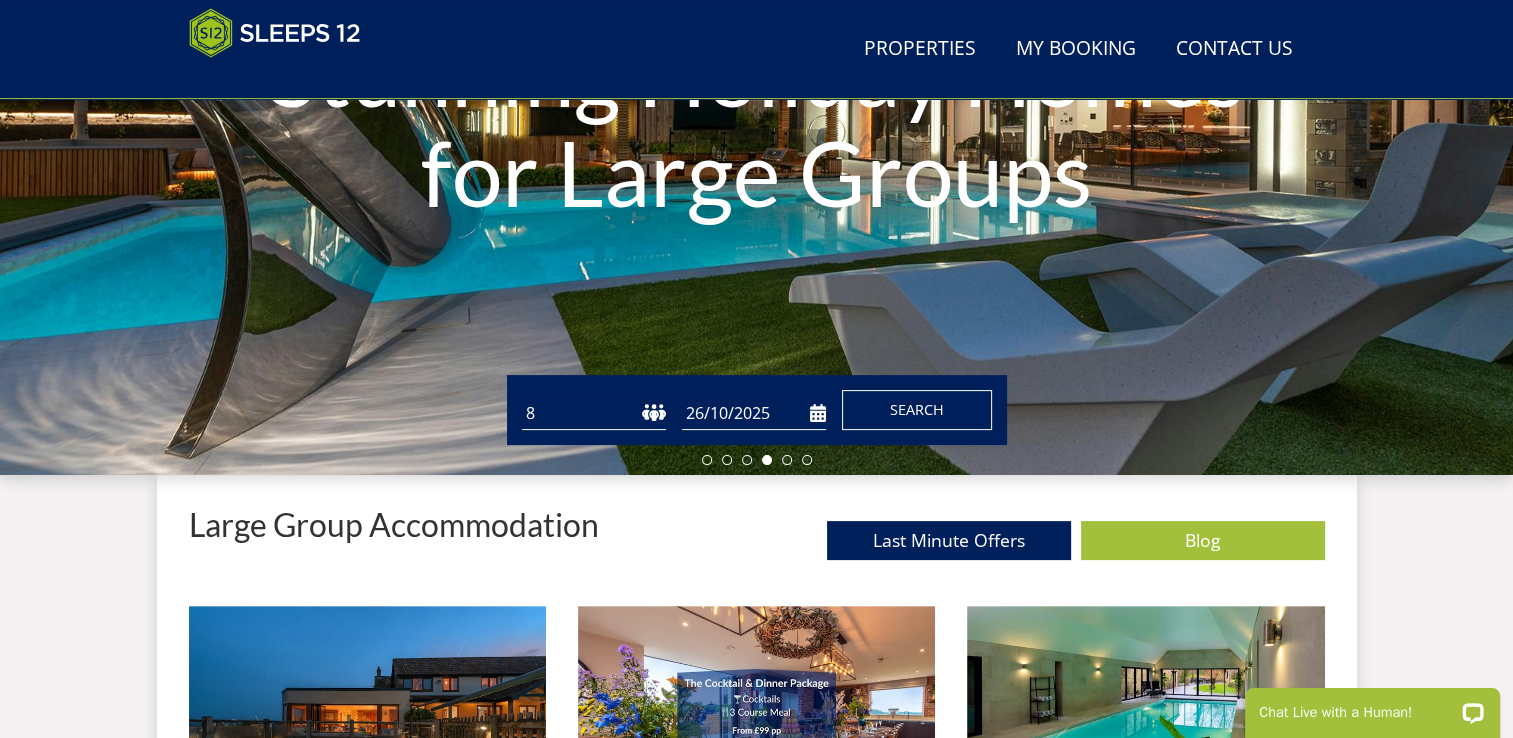 click on "Search" at bounding box center [917, 409] 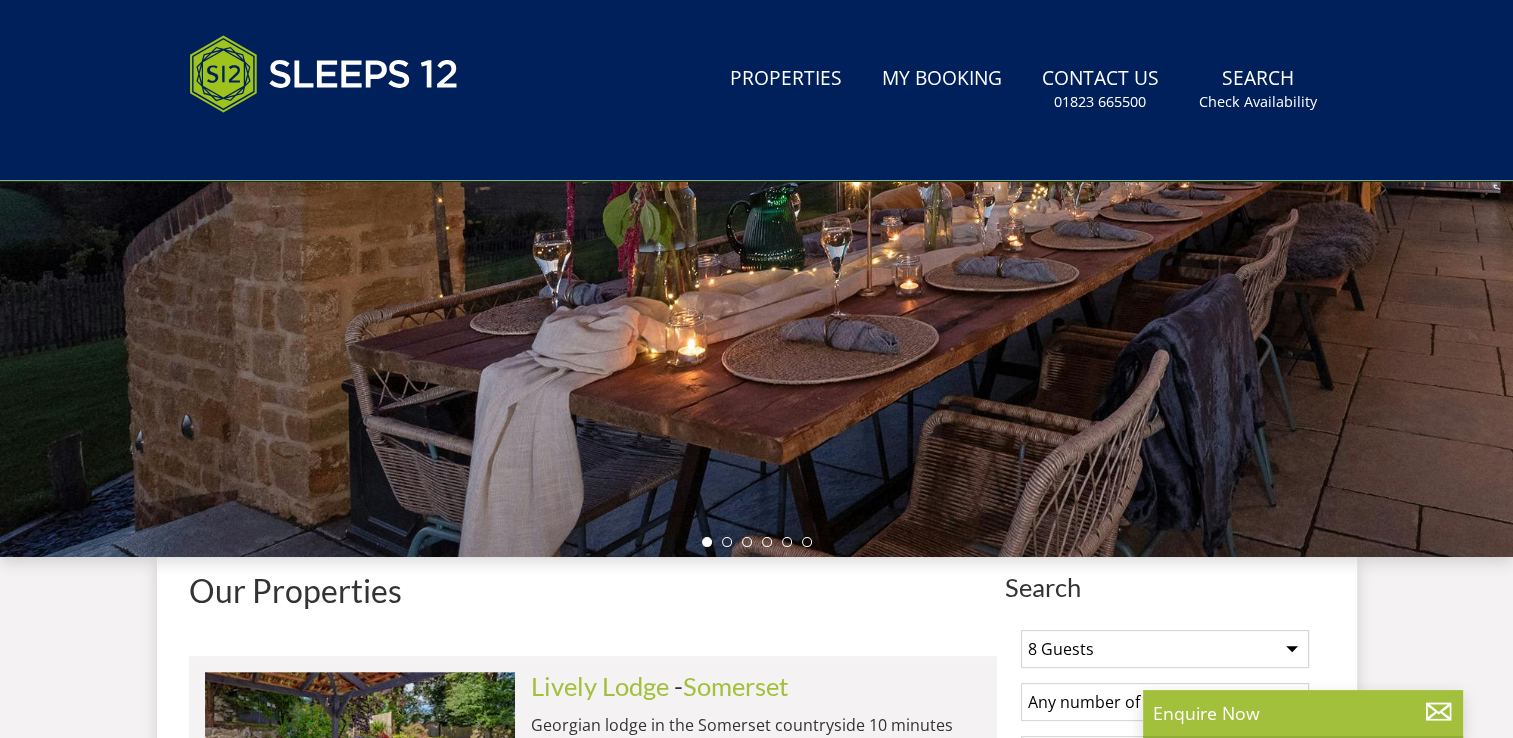 scroll, scrollTop: 0, scrollLeft: 0, axis: both 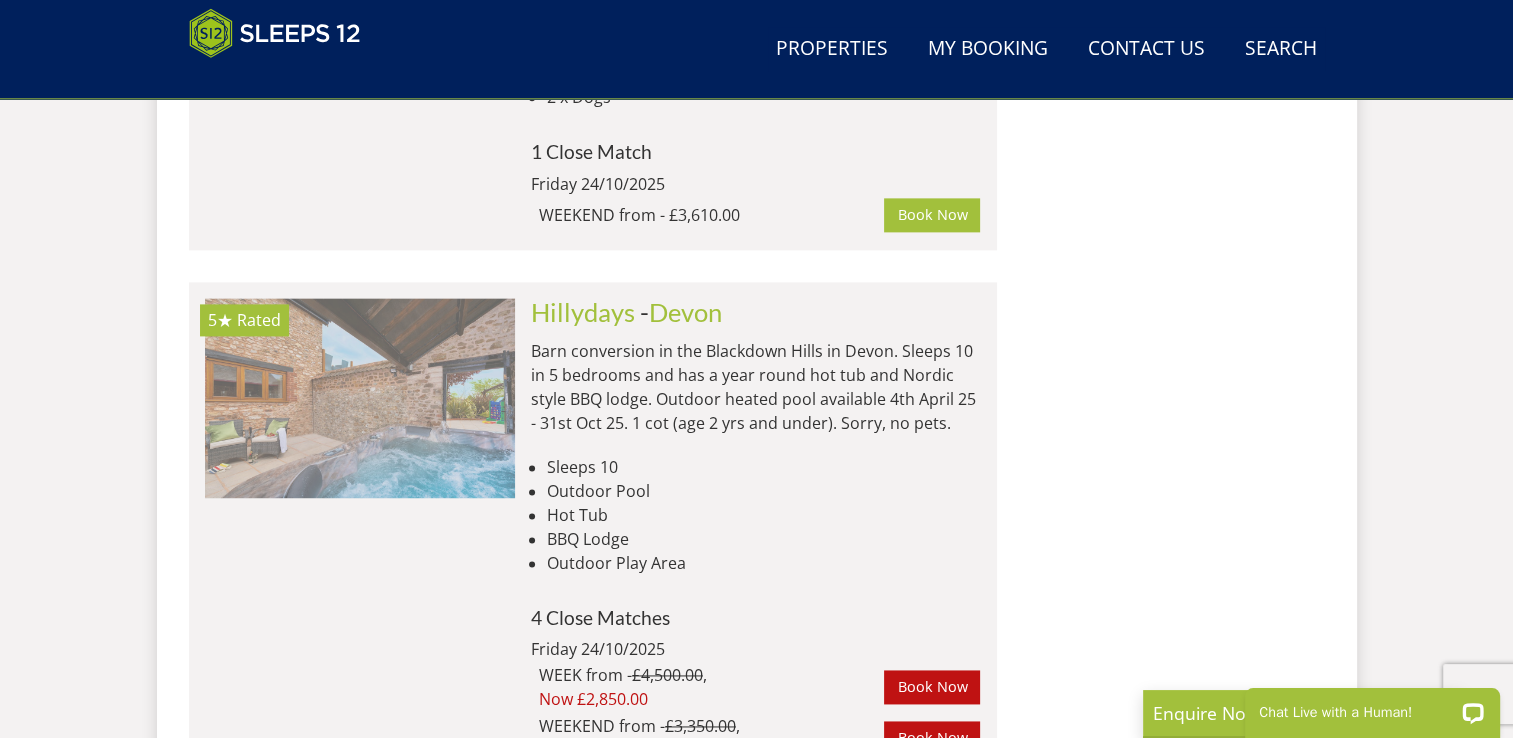 click at bounding box center [360, 398] 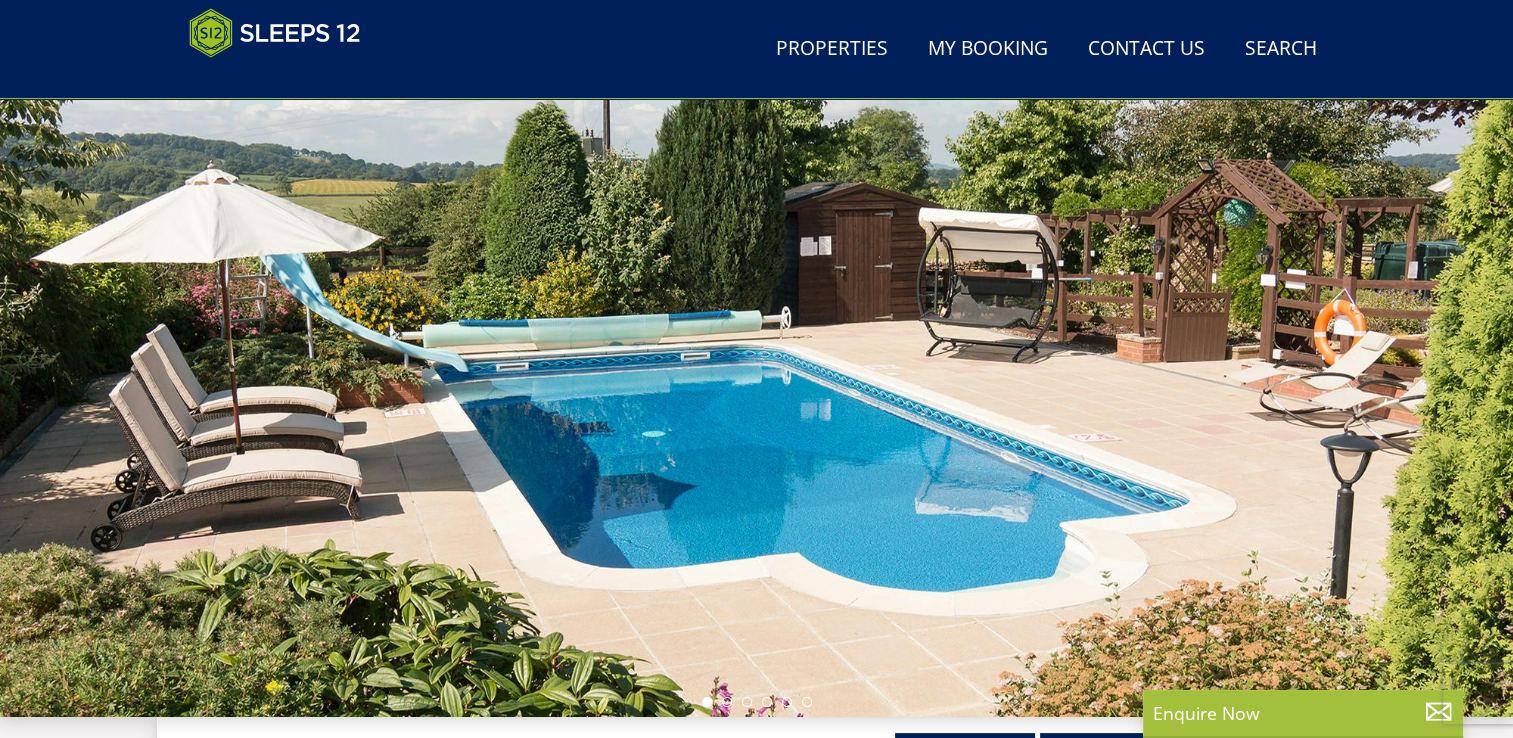 scroll, scrollTop: 216, scrollLeft: 0, axis: vertical 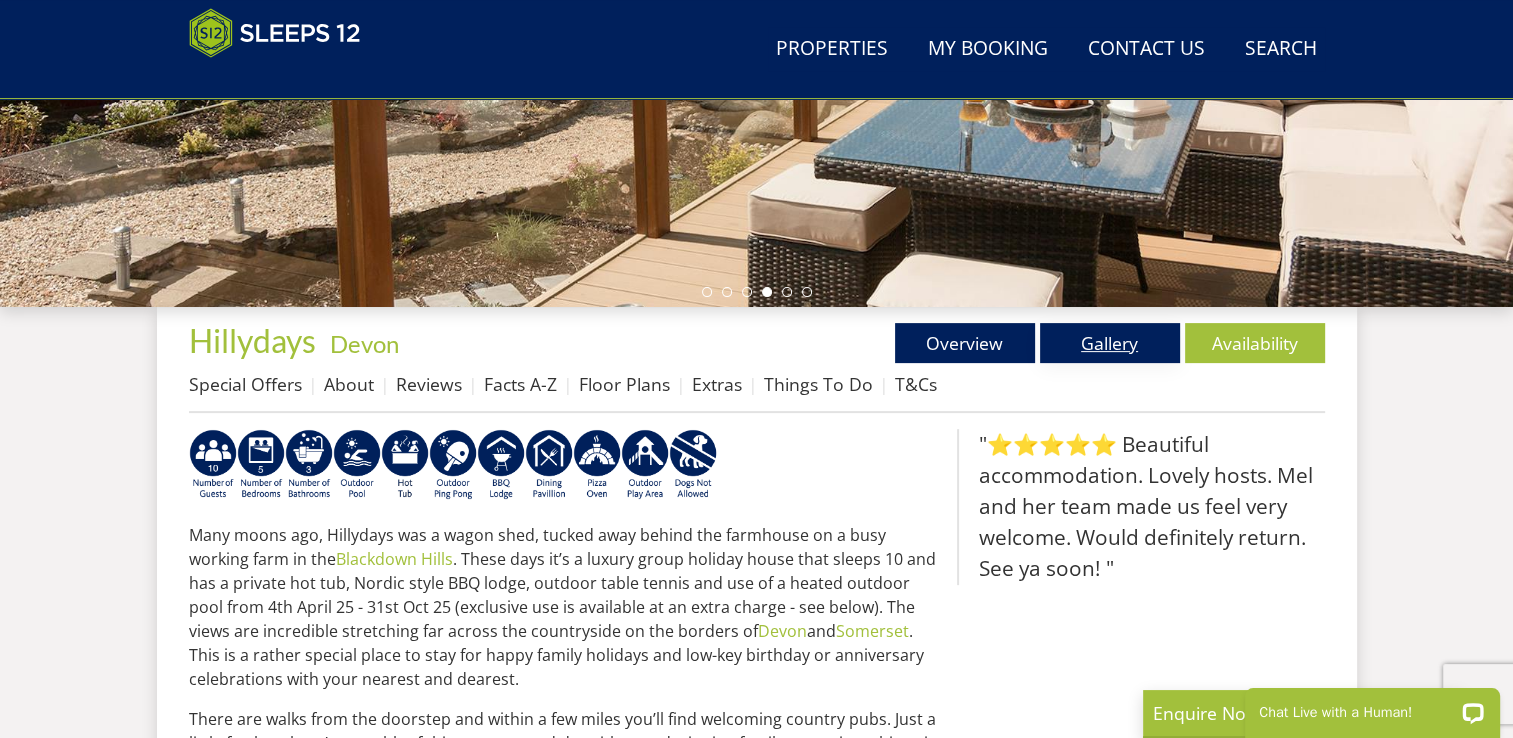 click on "Gallery" at bounding box center [1110, 343] 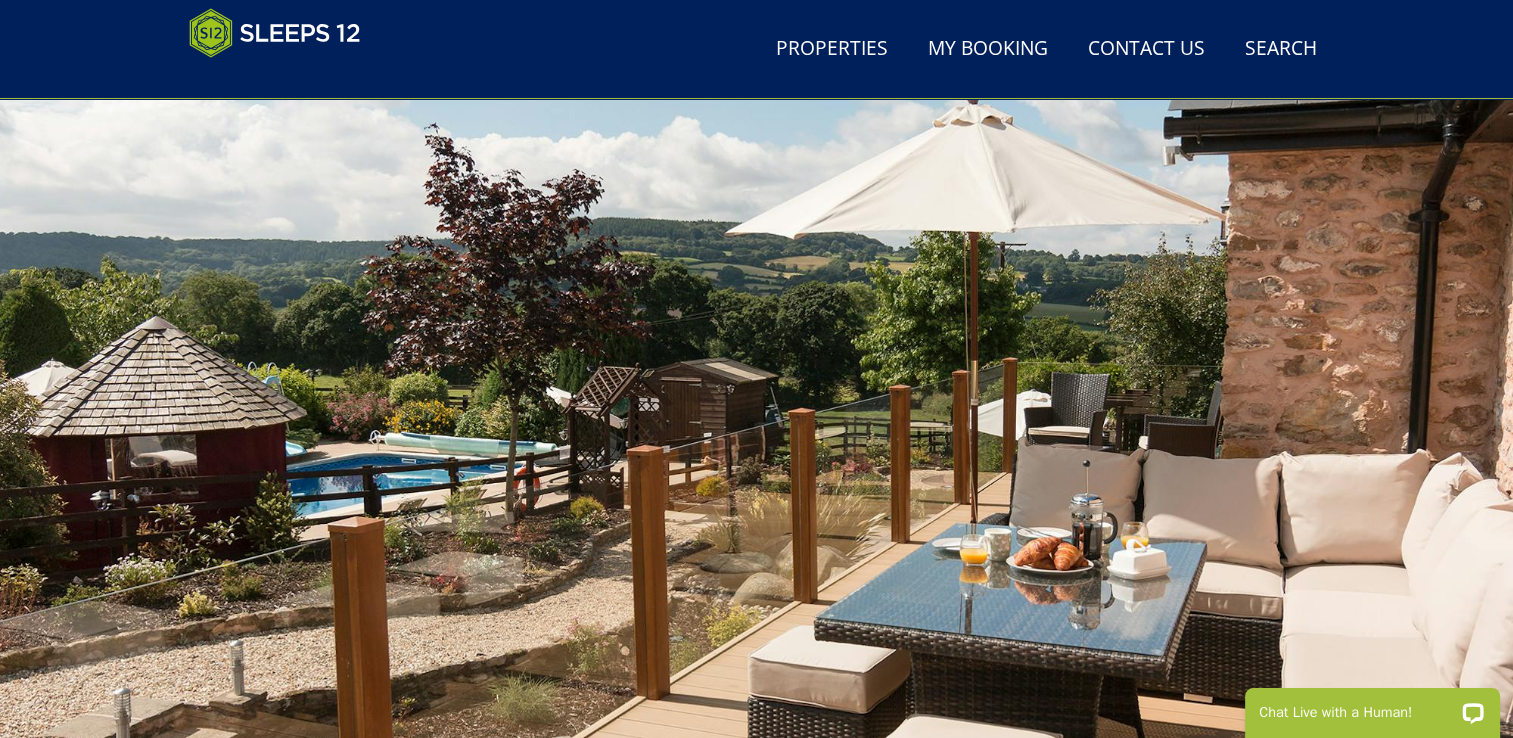 scroll, scrollTop: 263, scrollLeft: 0, axis: vertical 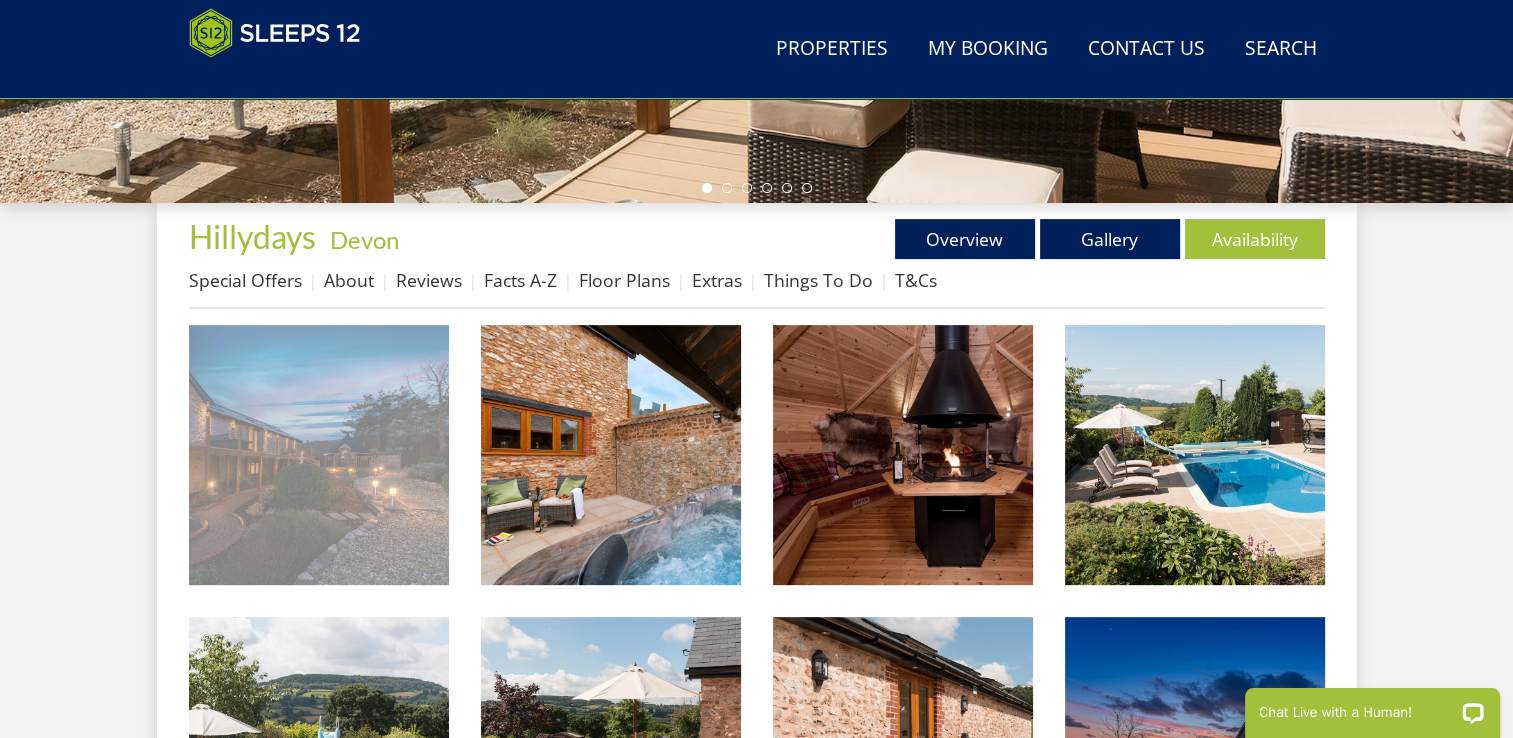 click at bounding box center [319, 455] 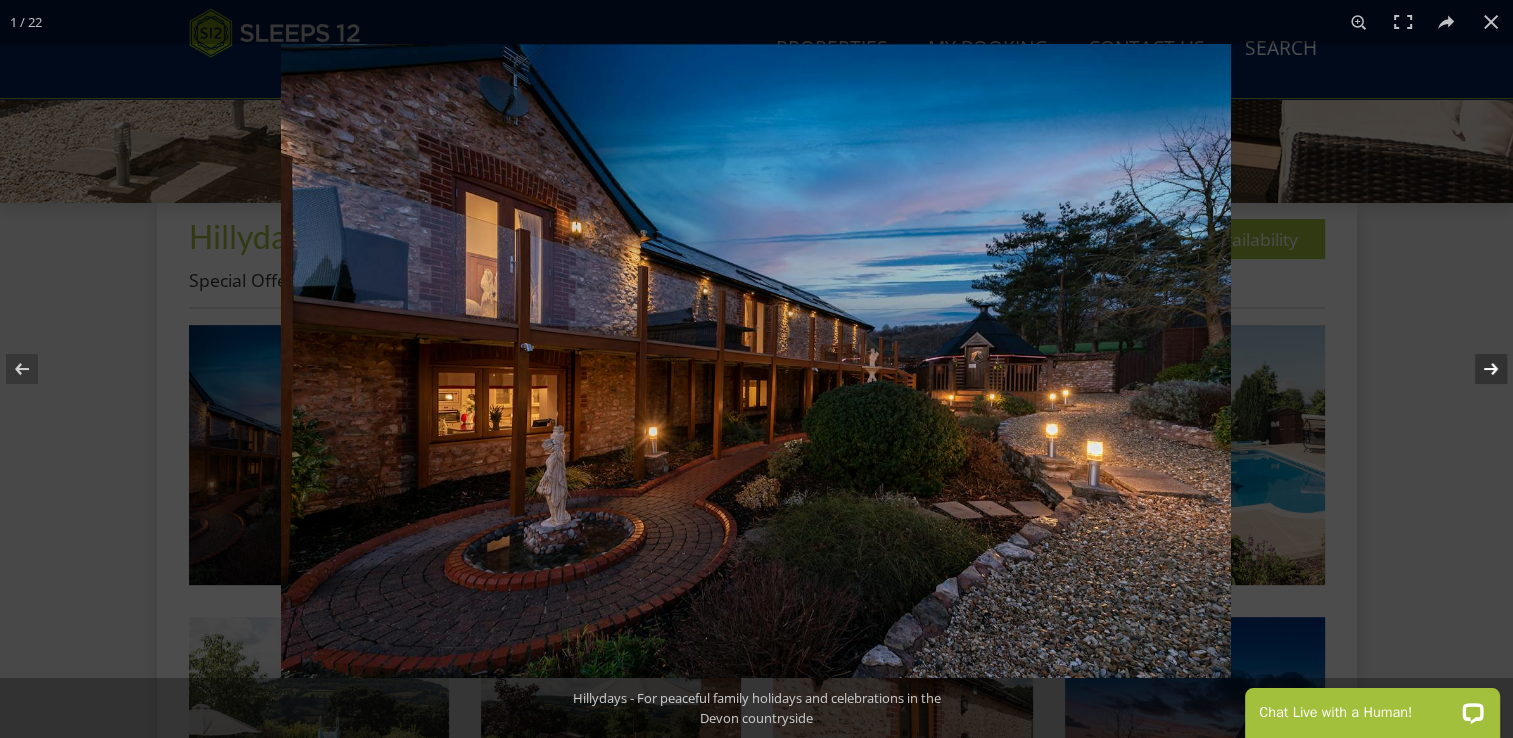 click at bounding box center (1478, 369) 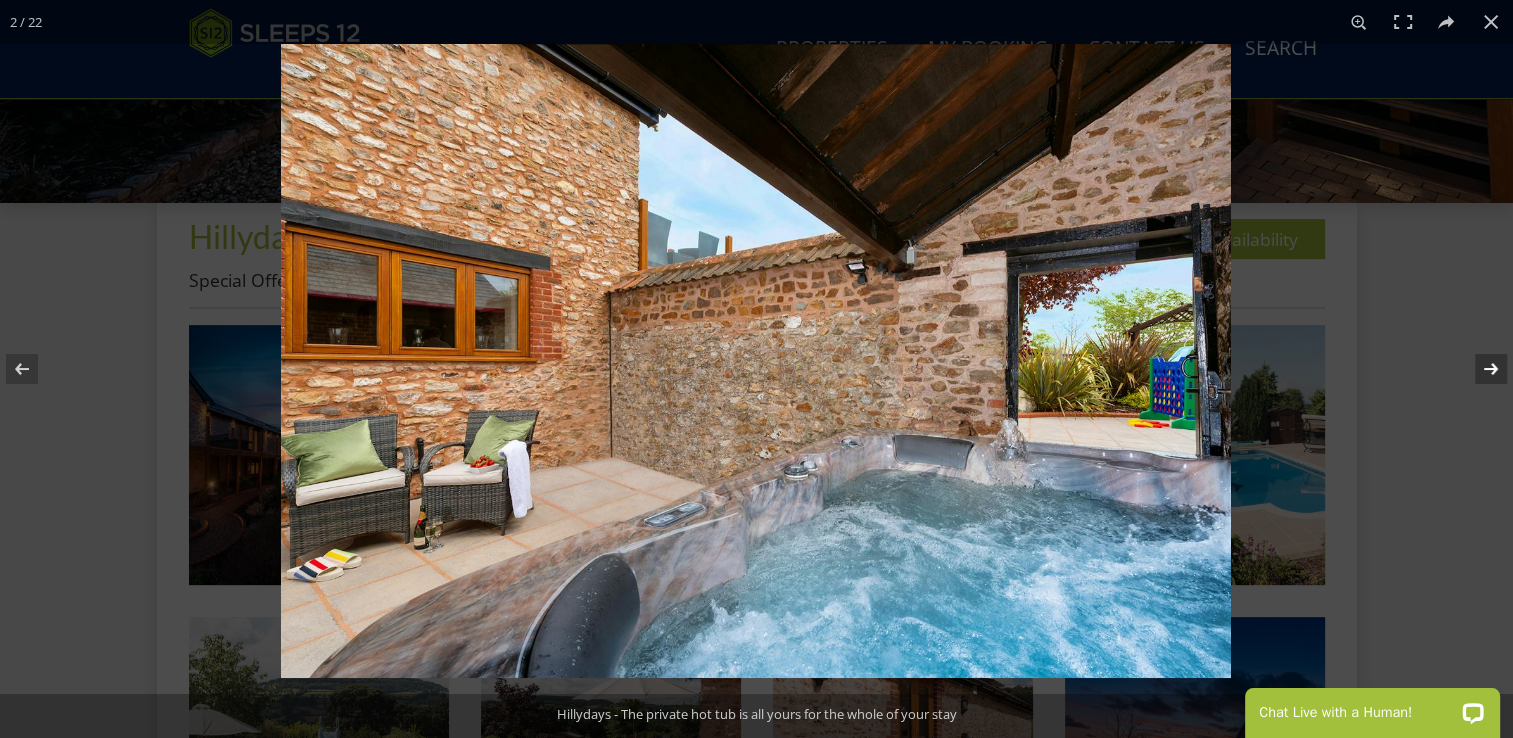 click at bounding box center [1478, 369] 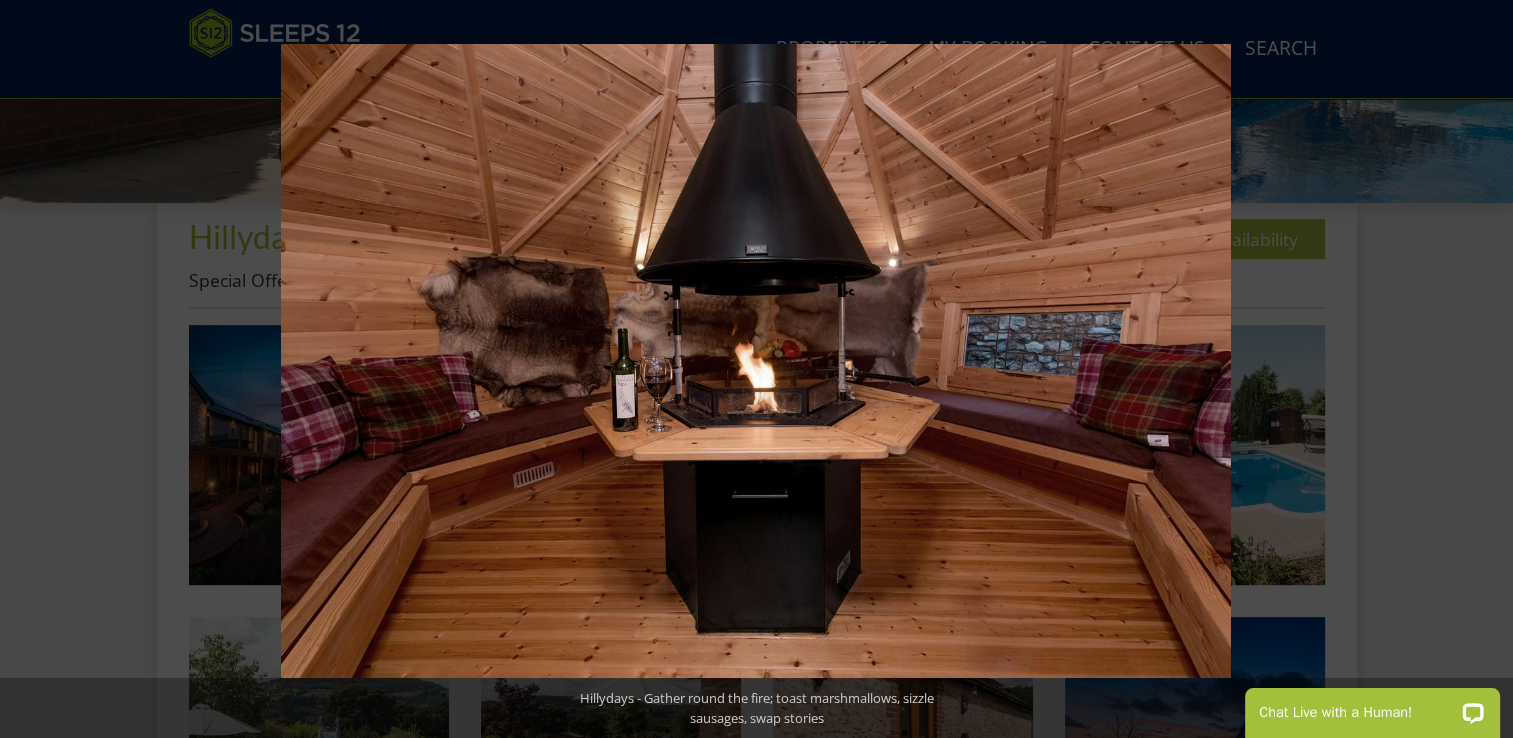 click at bounding box center [1478, 369] 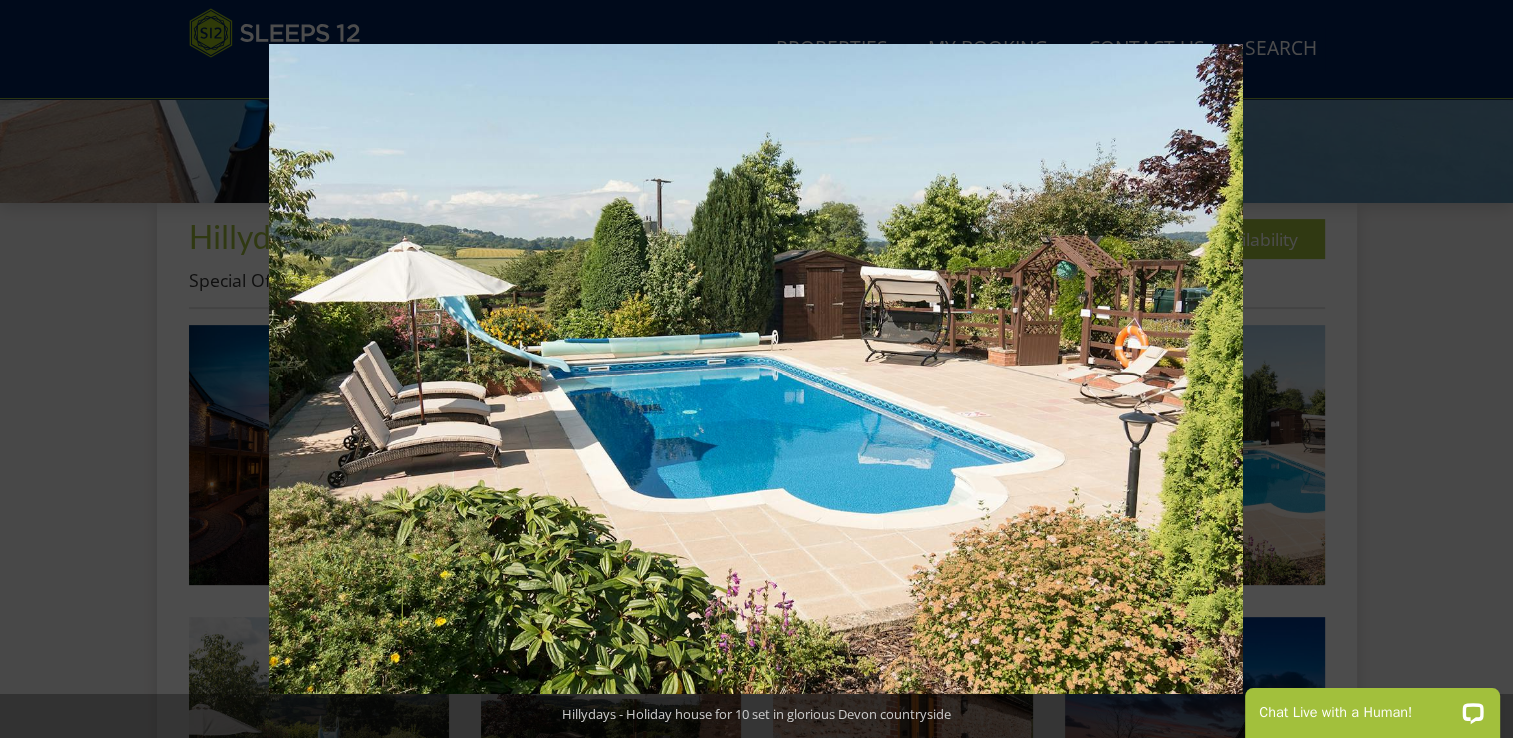 click at bounding box center [1478, 369] 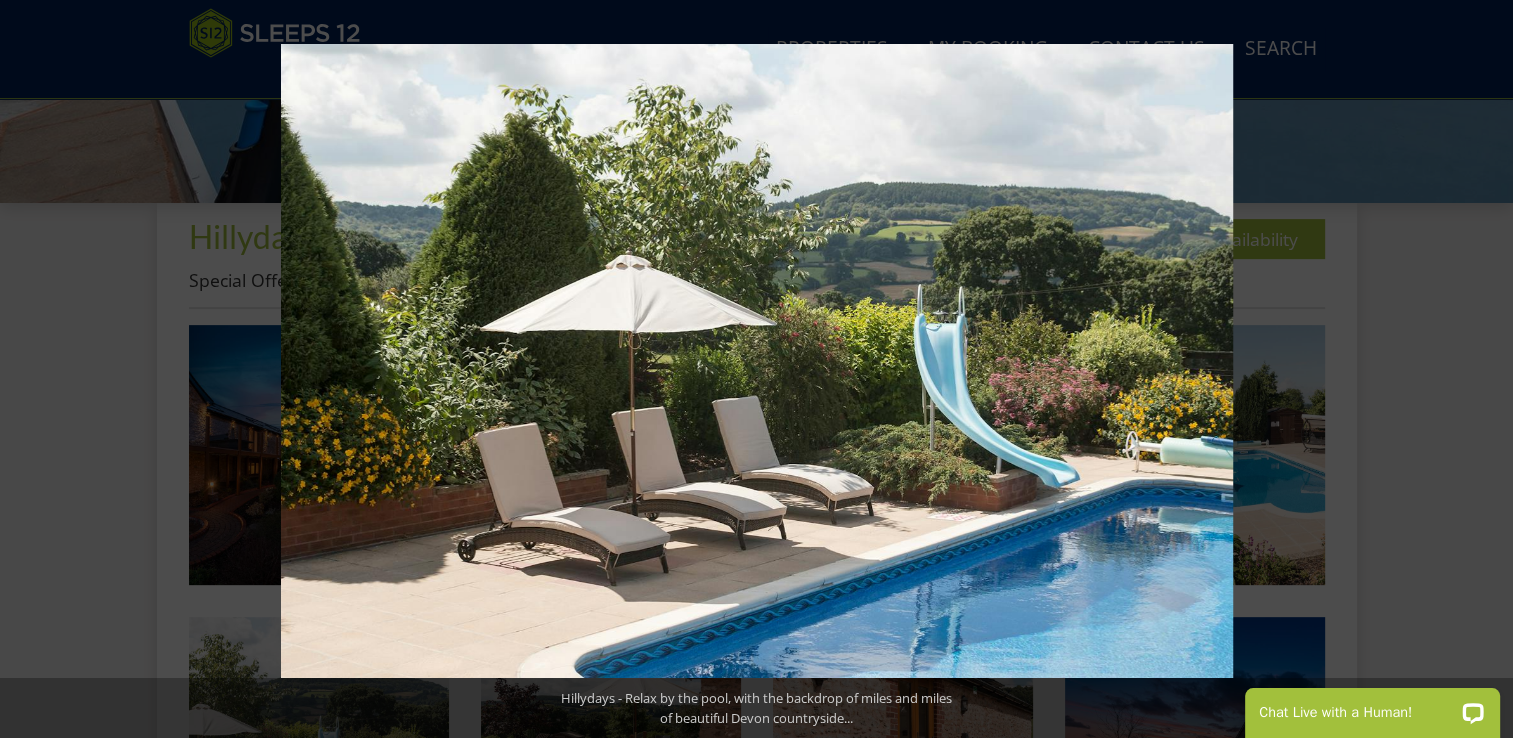 click at bounding box center (1478, 369) 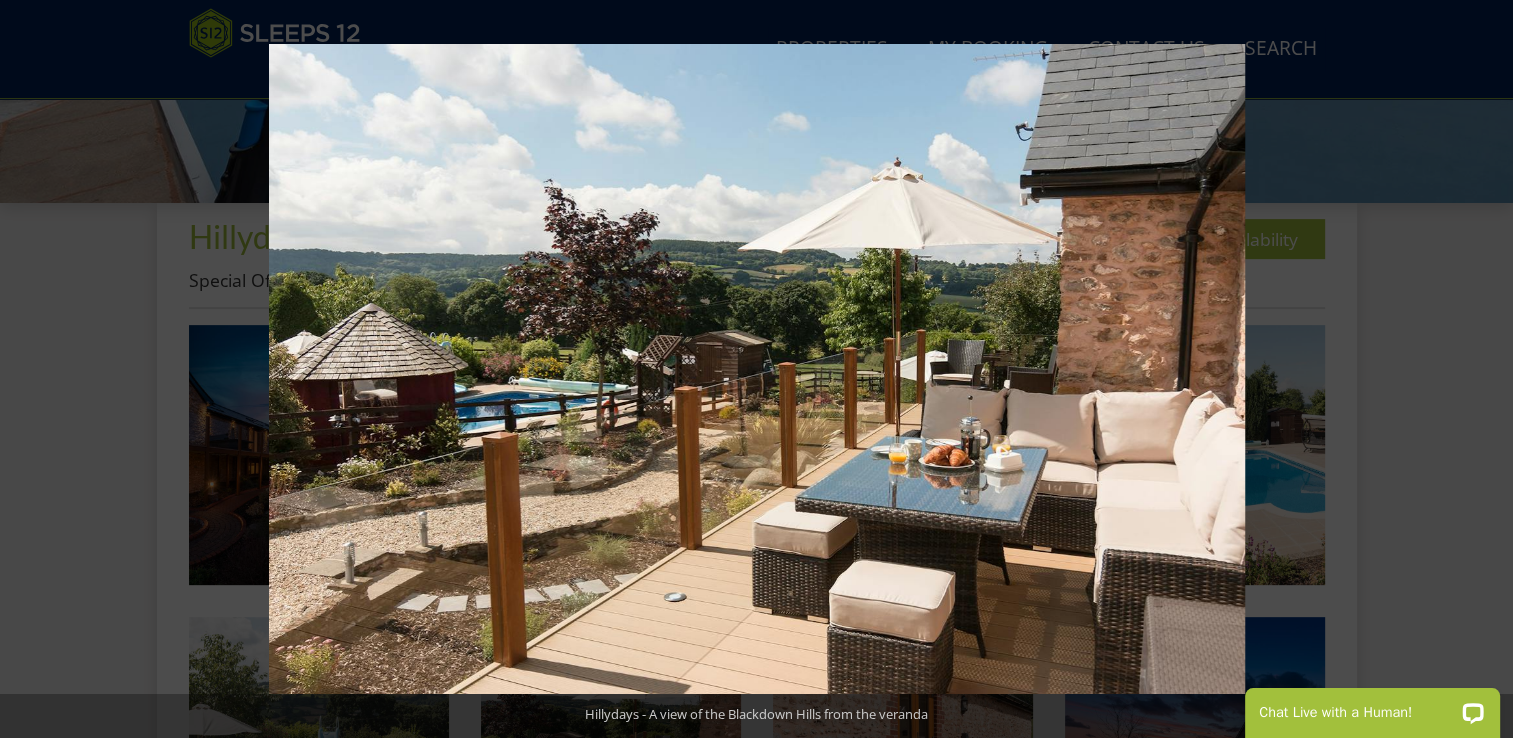 click at bounding box center [1478, 369] 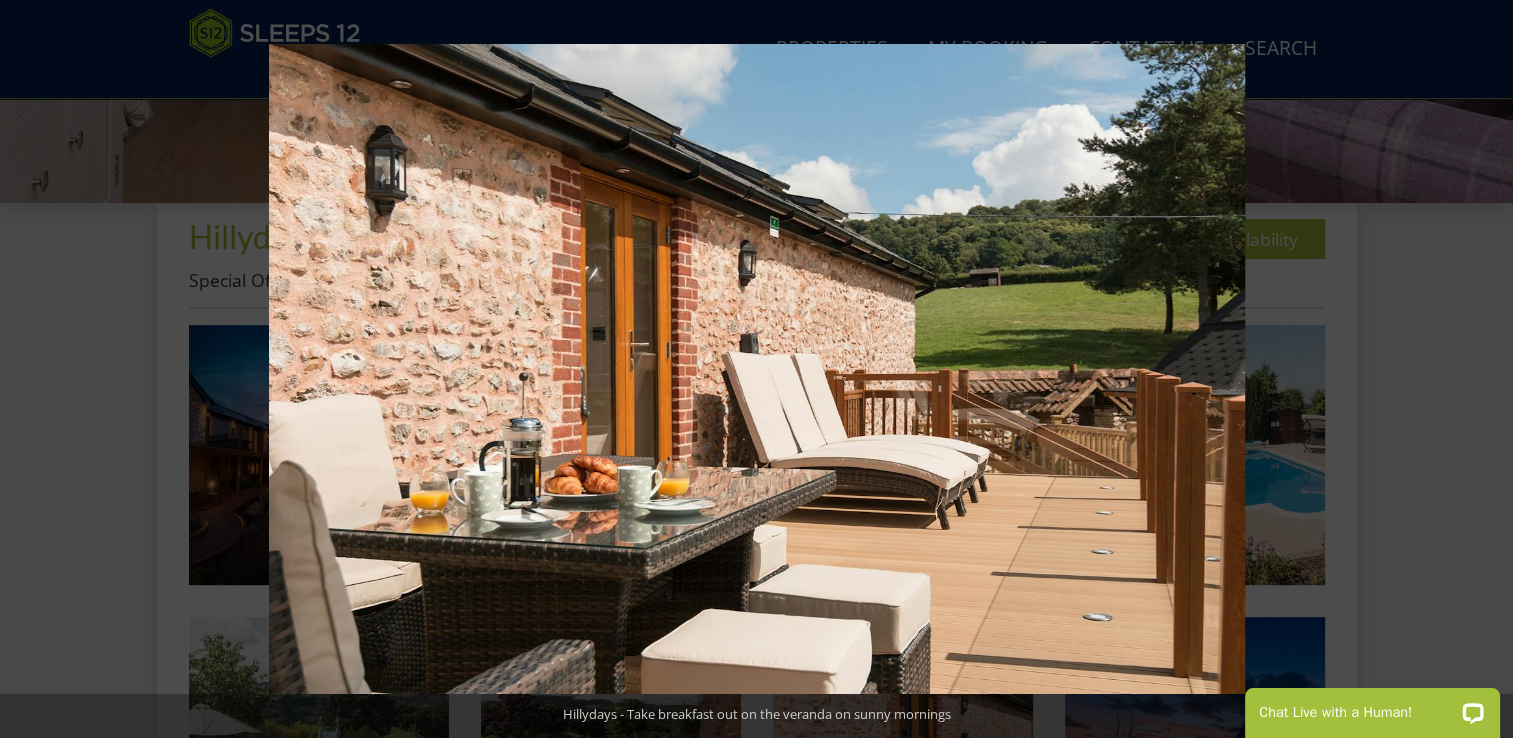 click at bounding box center (1478, 369) 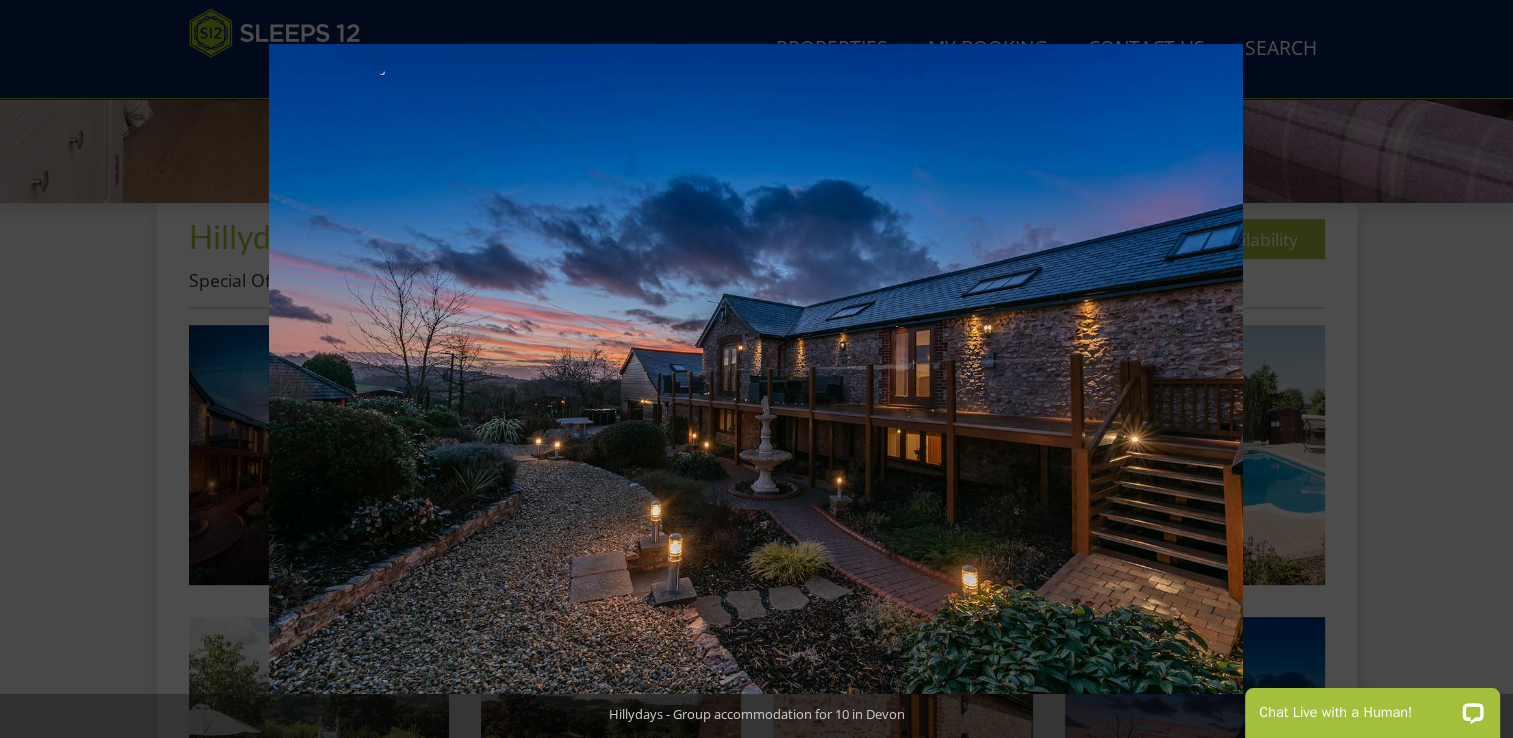 click at bounding box center [1478, 369] 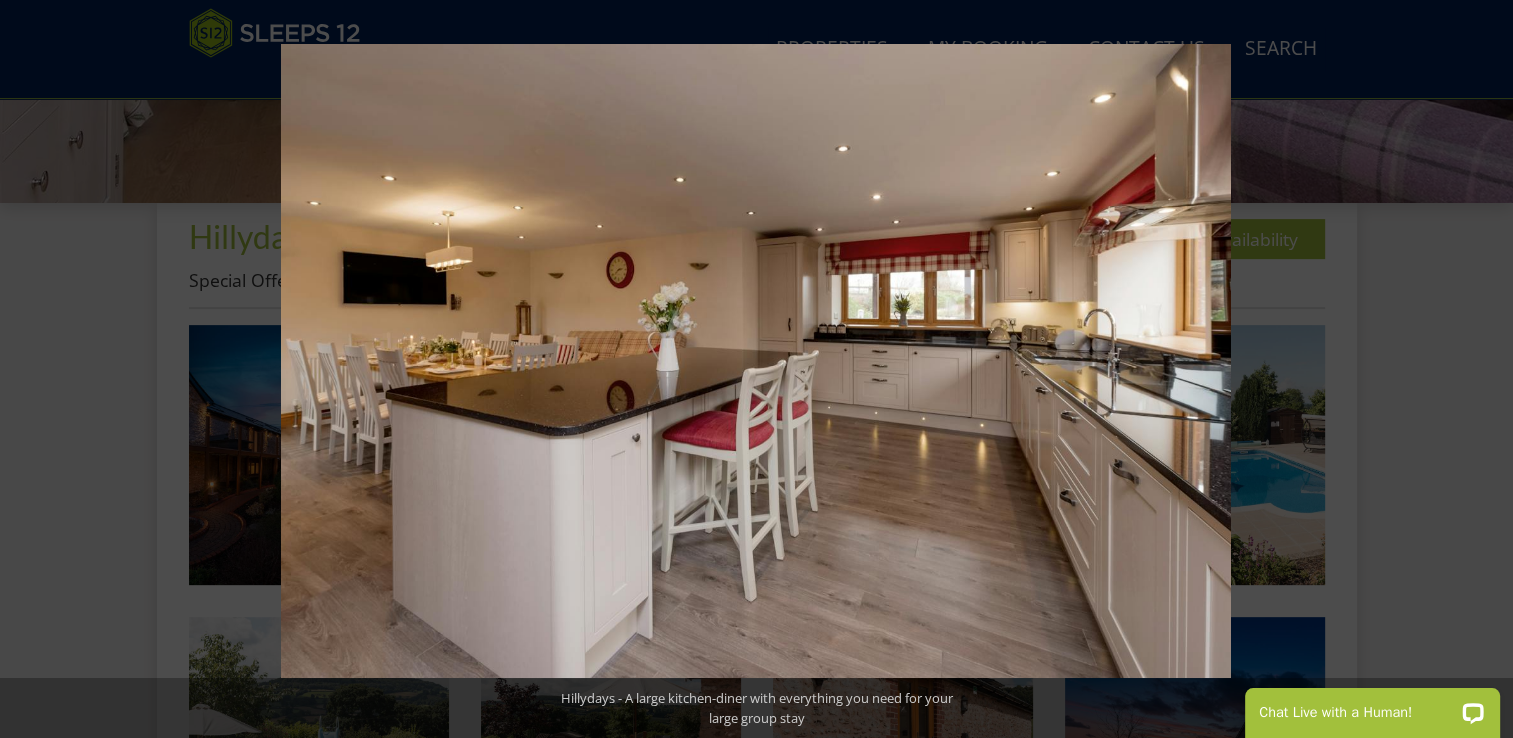 click at bounding box center [1478, 369] 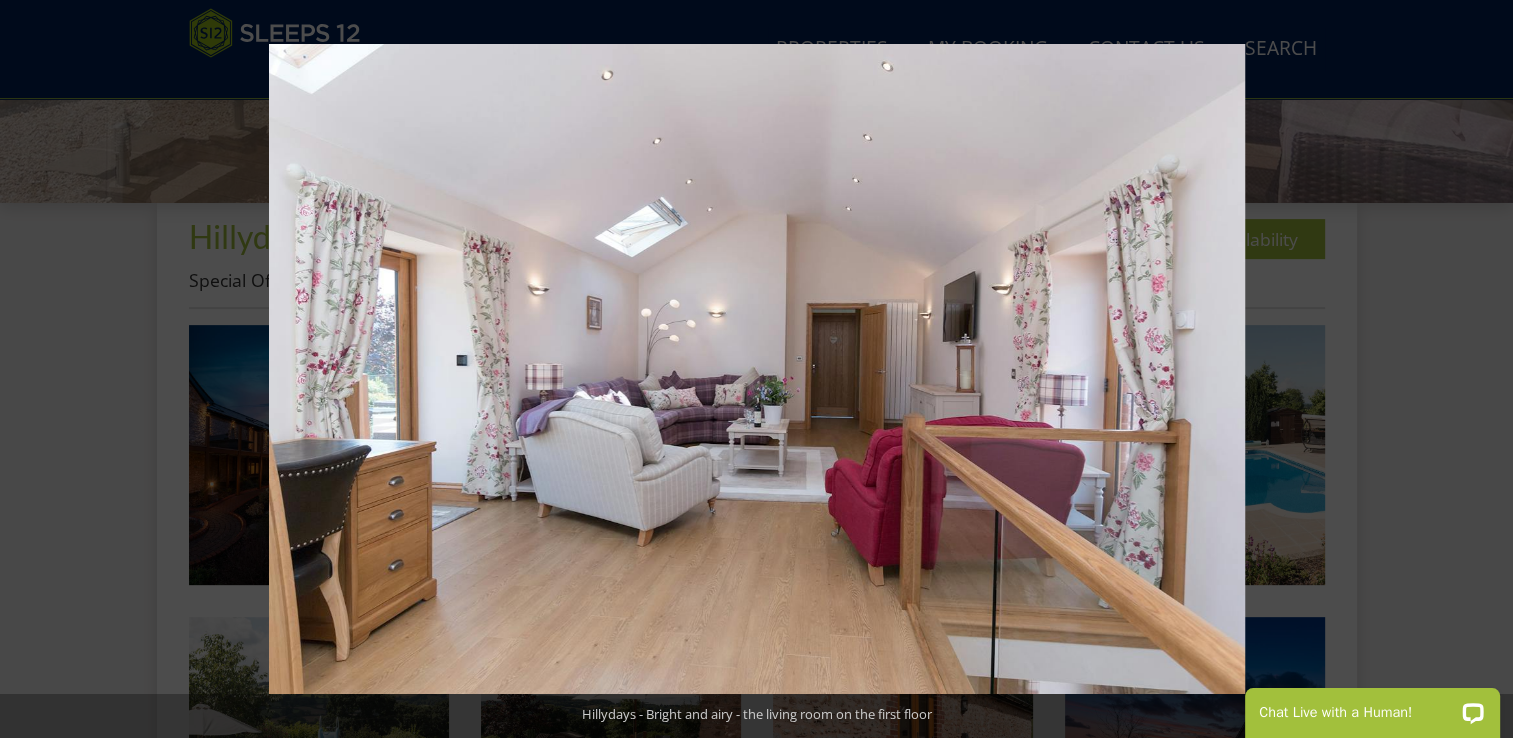 click at bounding box center [1478, 369] 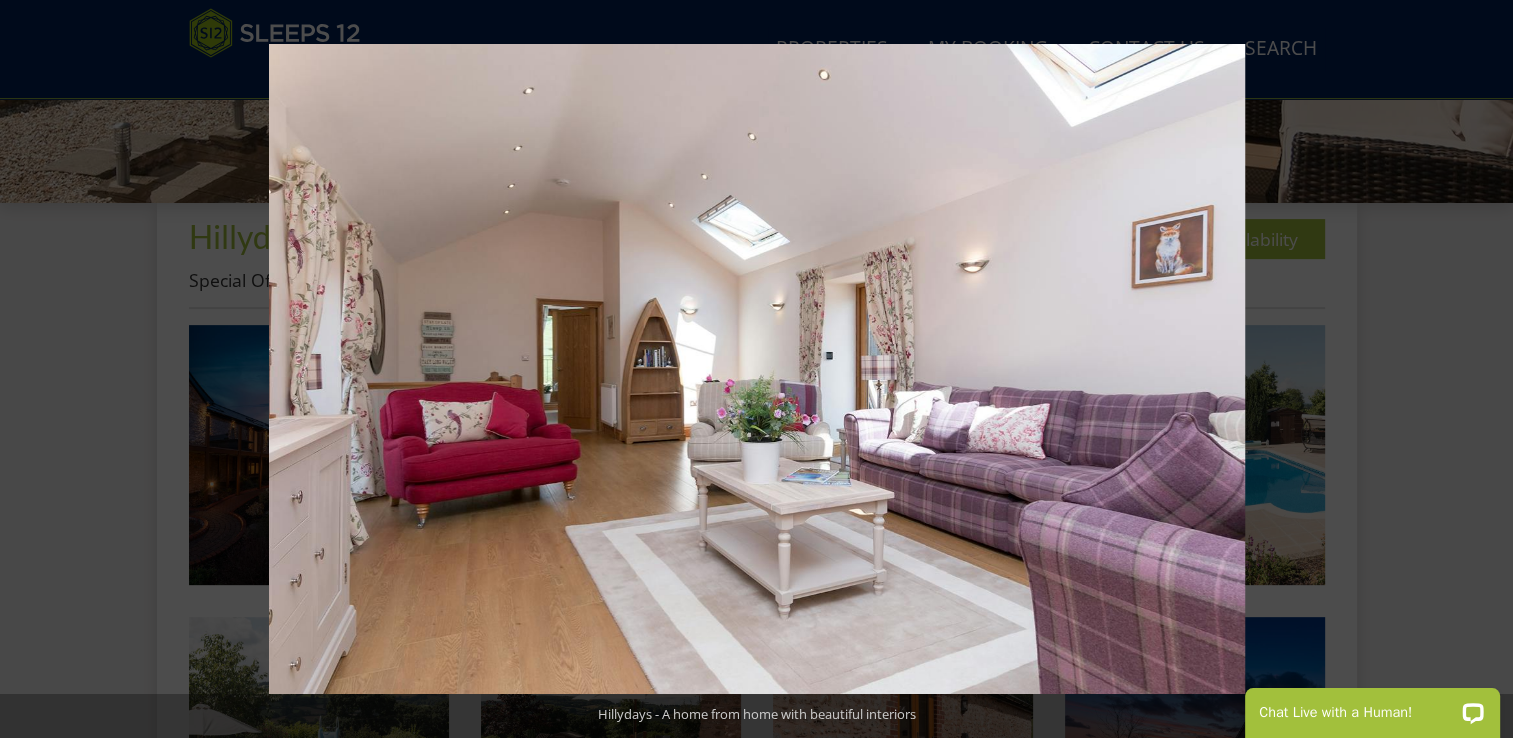 click at bounding box center [1478, 369] 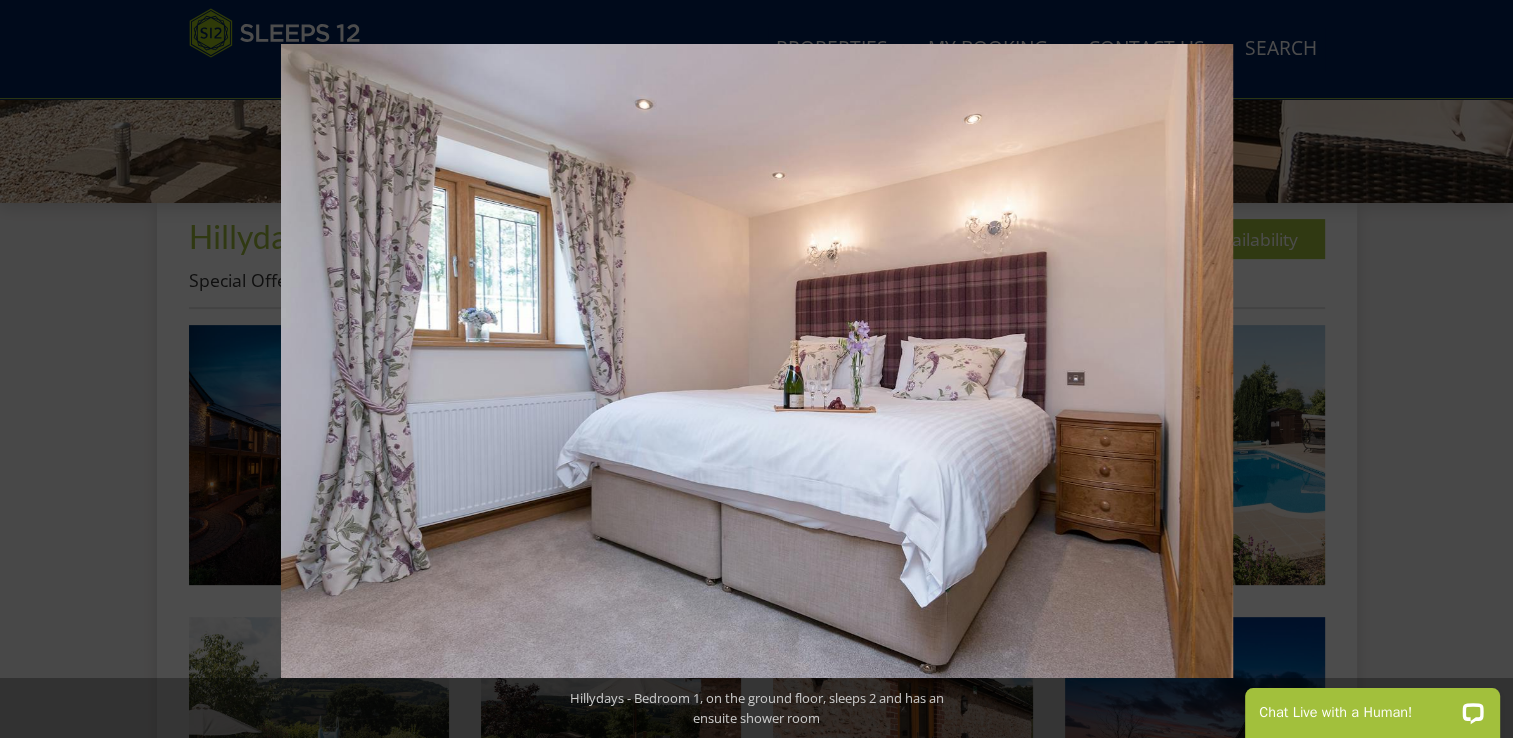 click at bounding box center (1478, 369) 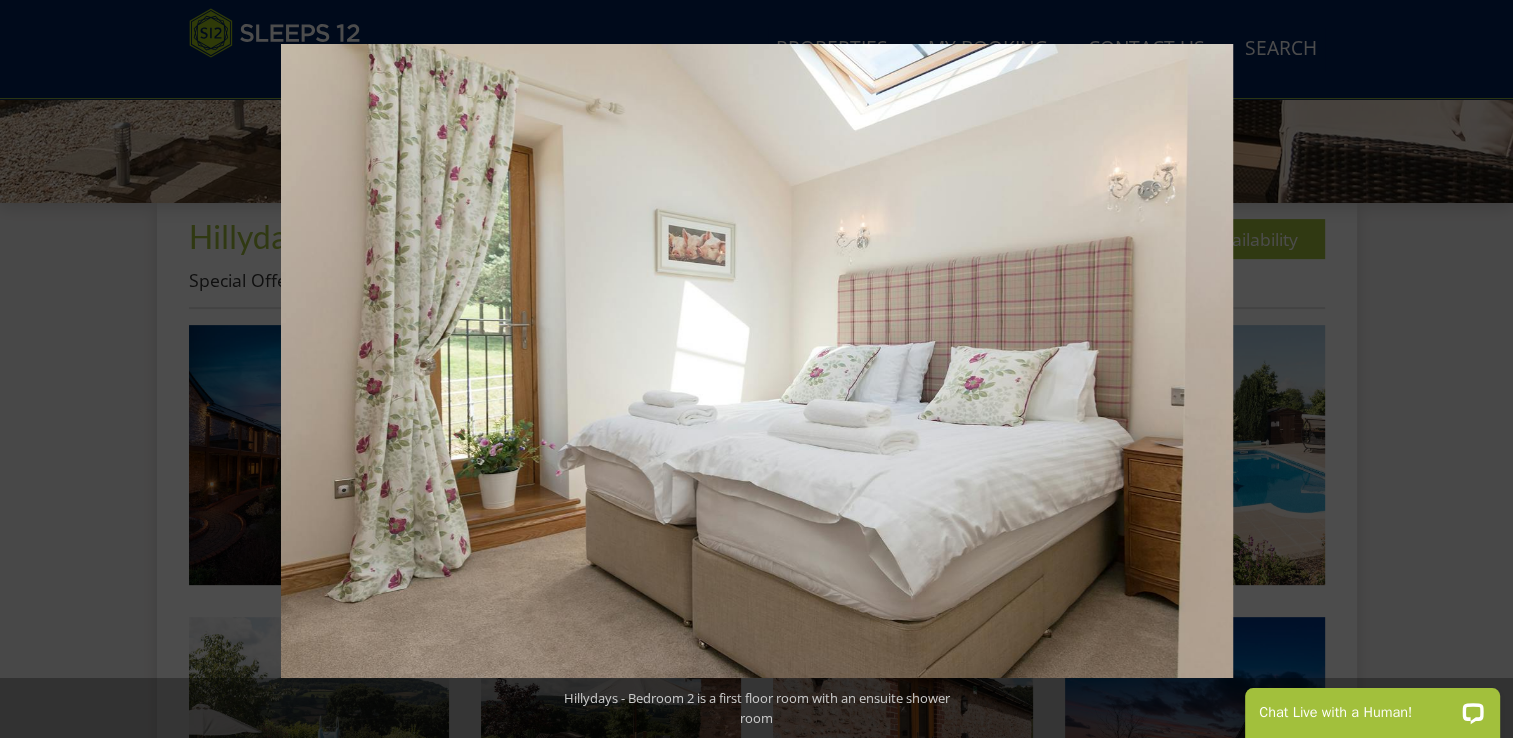 click at bounding box center [1478, 369] 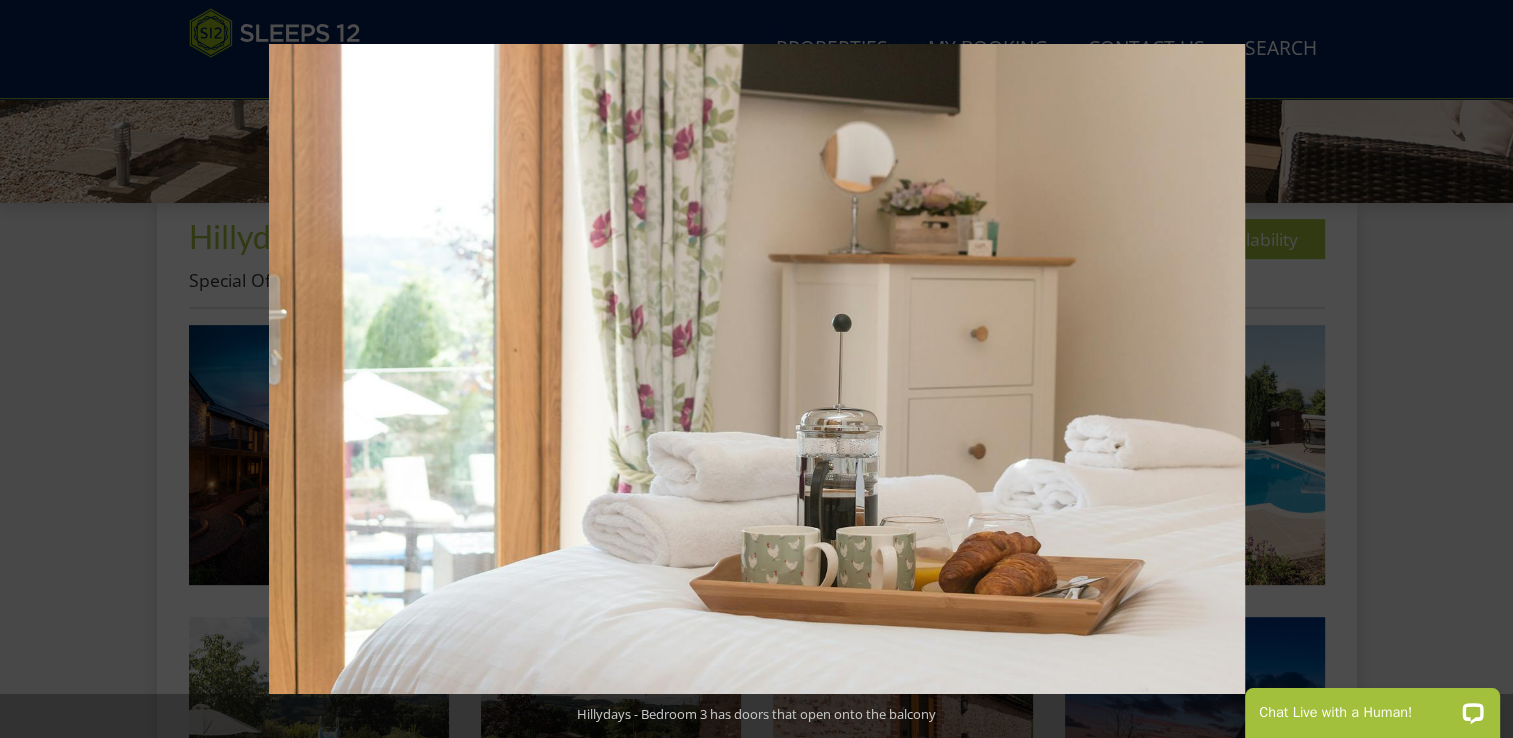 click at bounding box center (1478, 369) 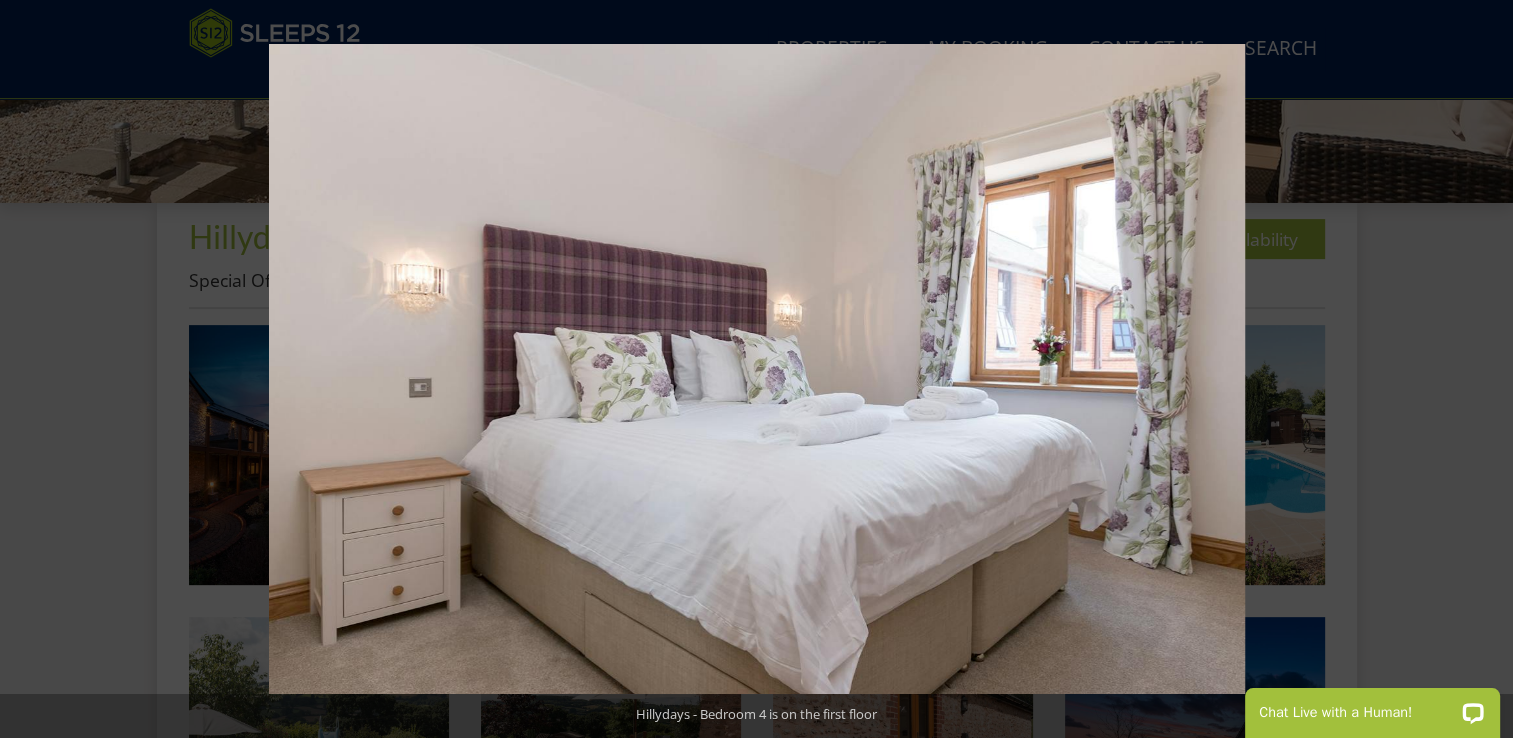 click at bounding box center [1478, 369] 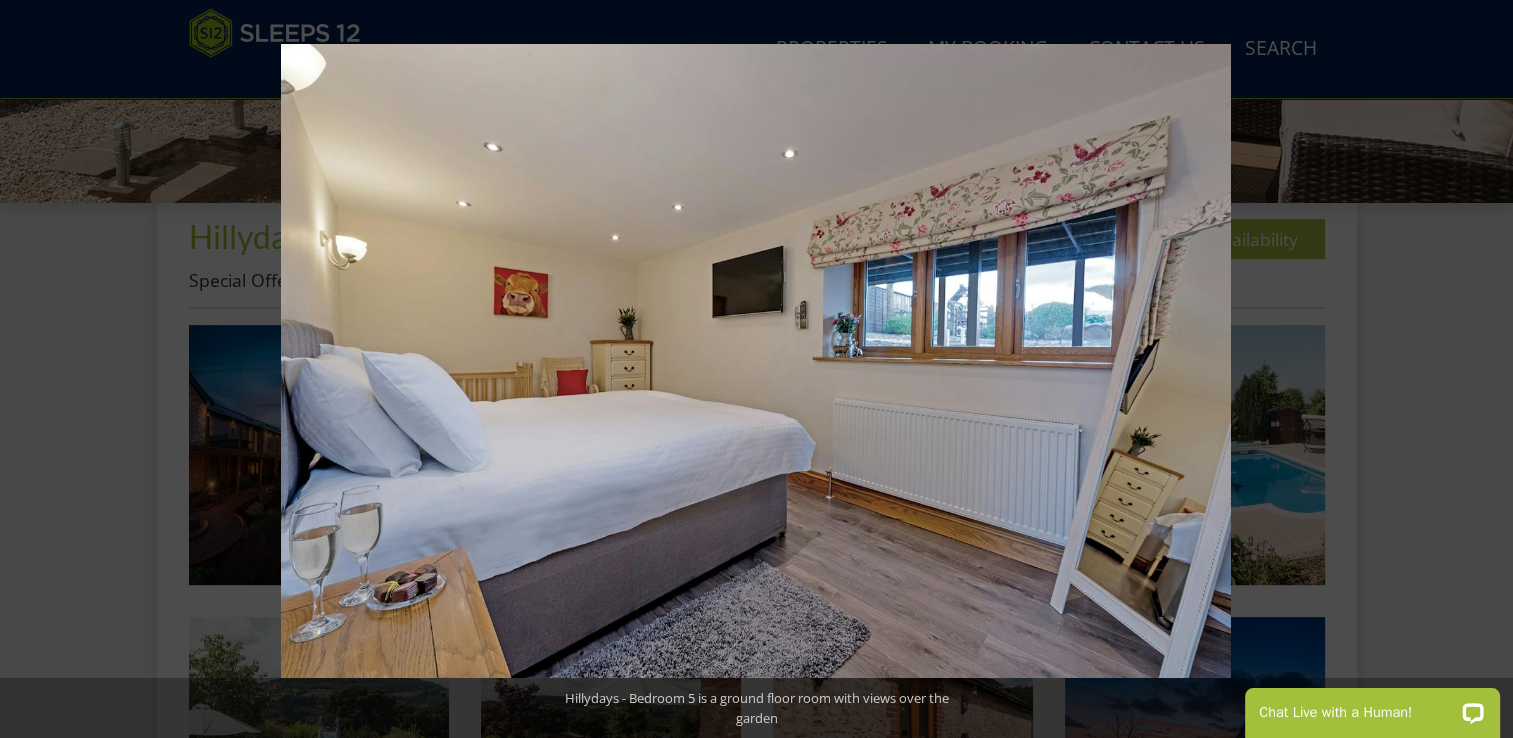 click at bounding box center (1478, 369) 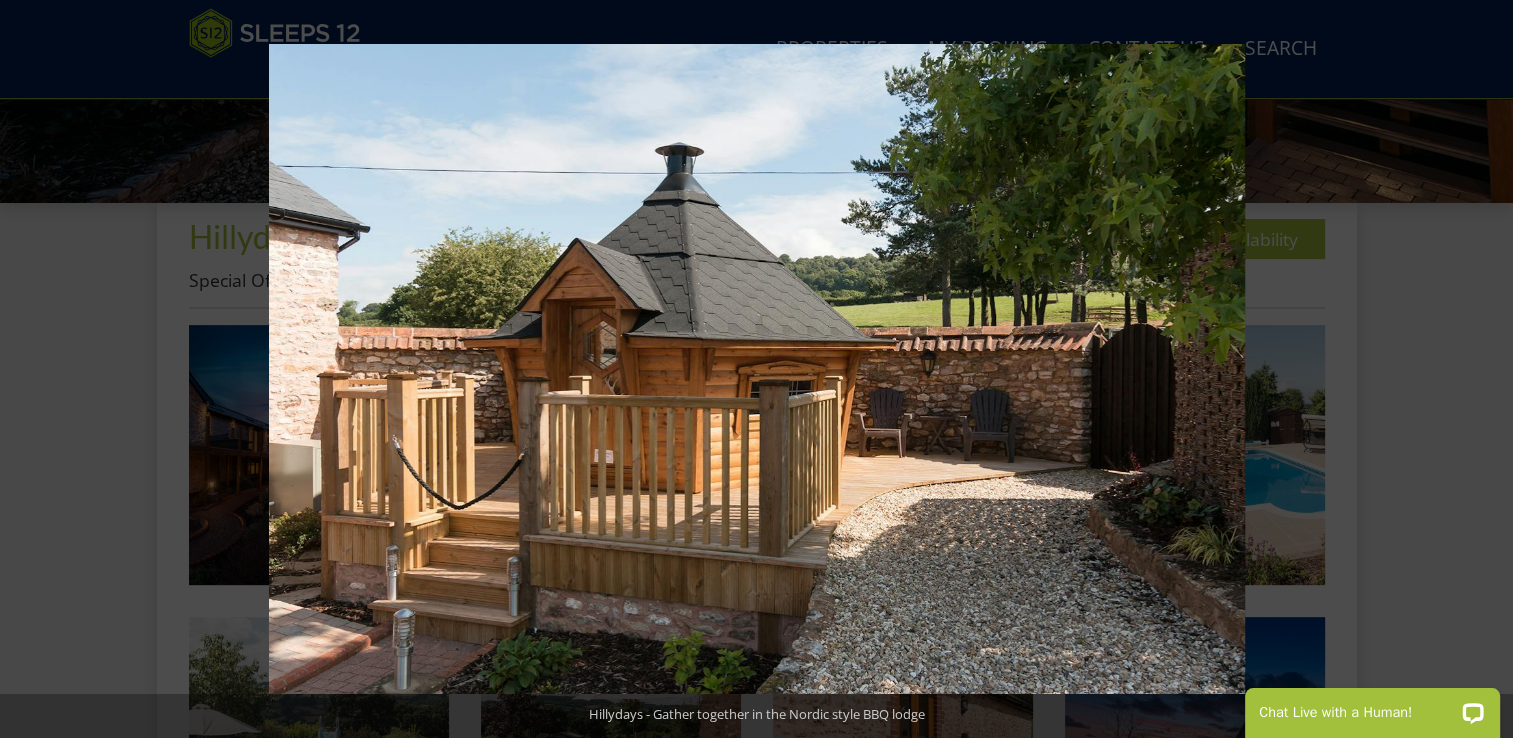 click at bounding box center [1478, 369] 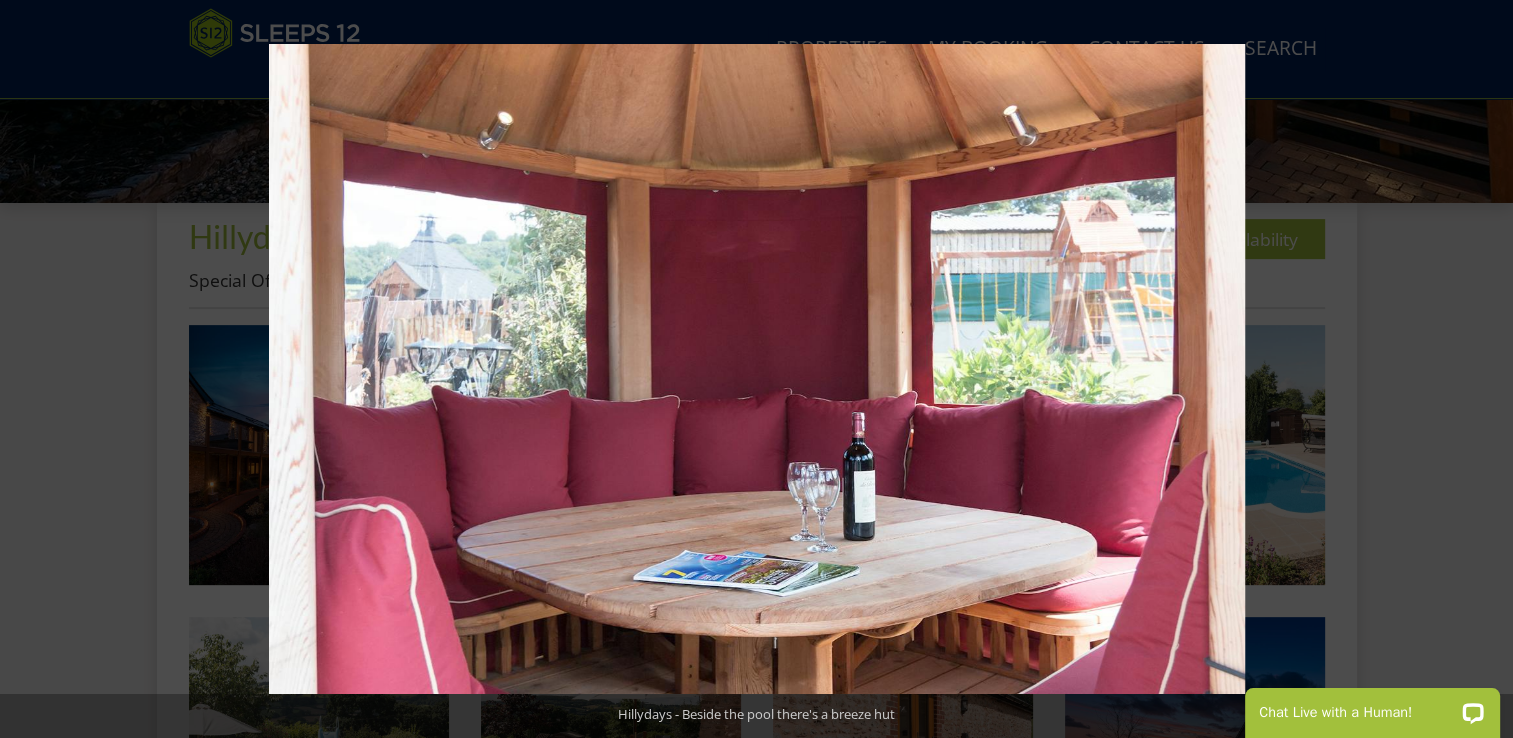 click at bounding box center [1478, 369] 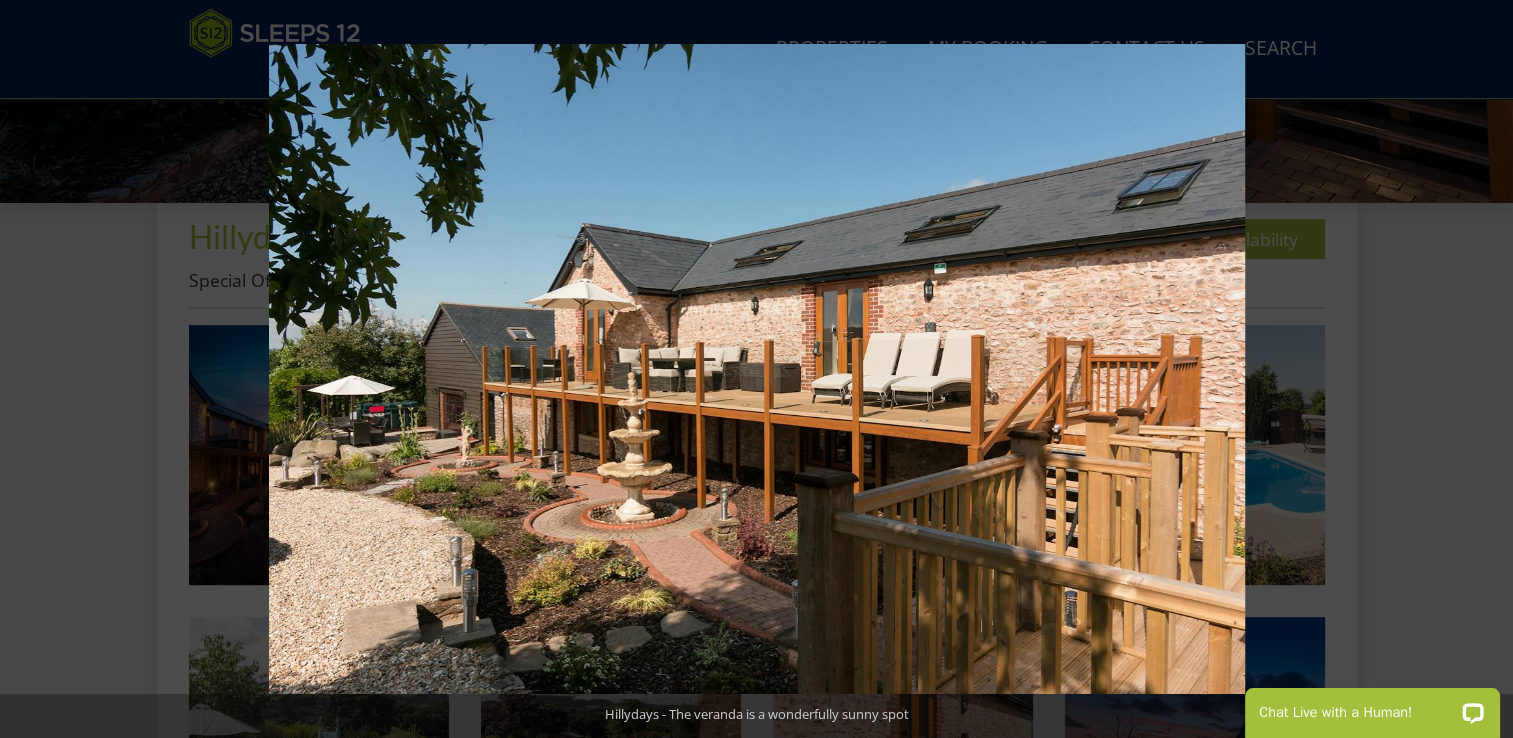 click at bounding box center [1478, 369] 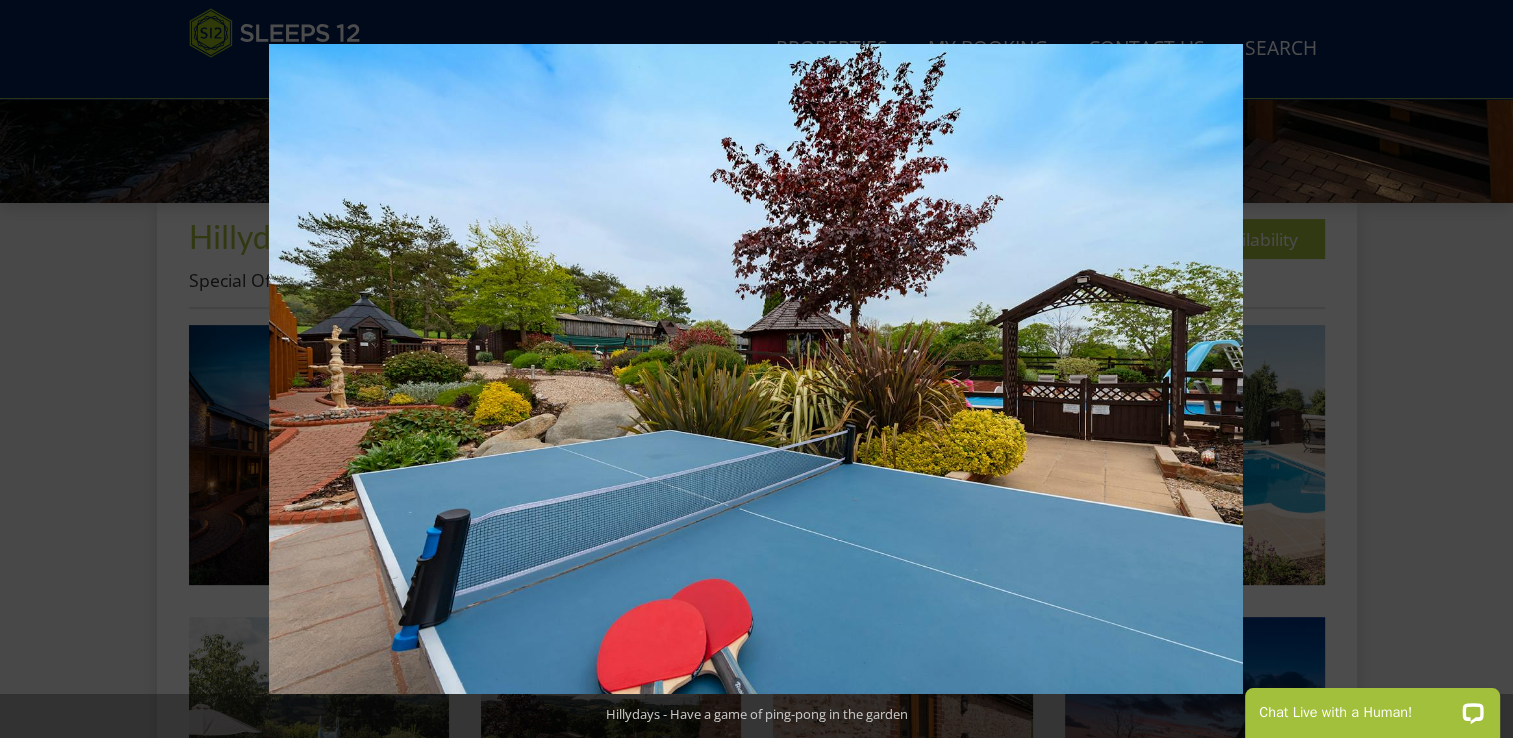 click at bounding box center (1478, 369) 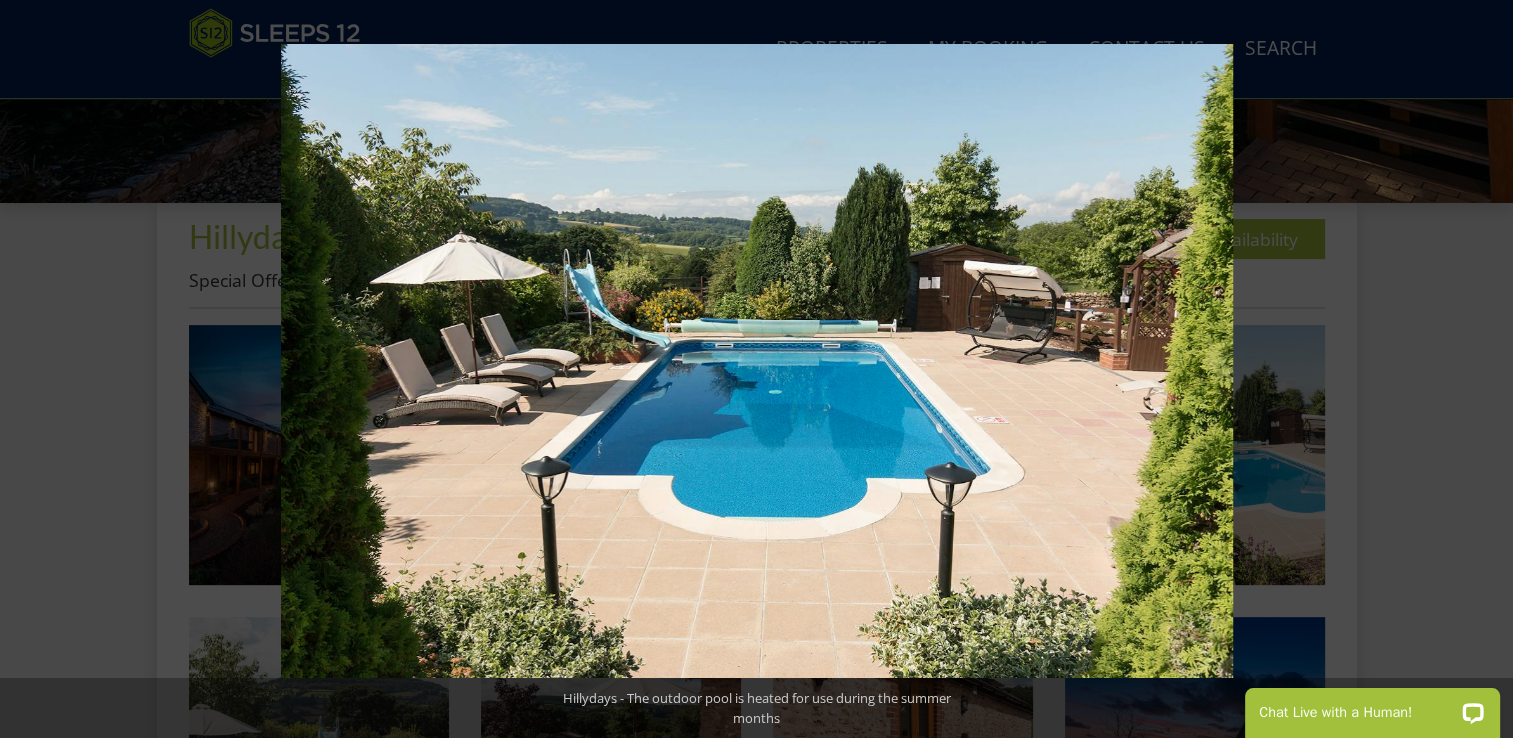 click at bounding box center [1478, 369] 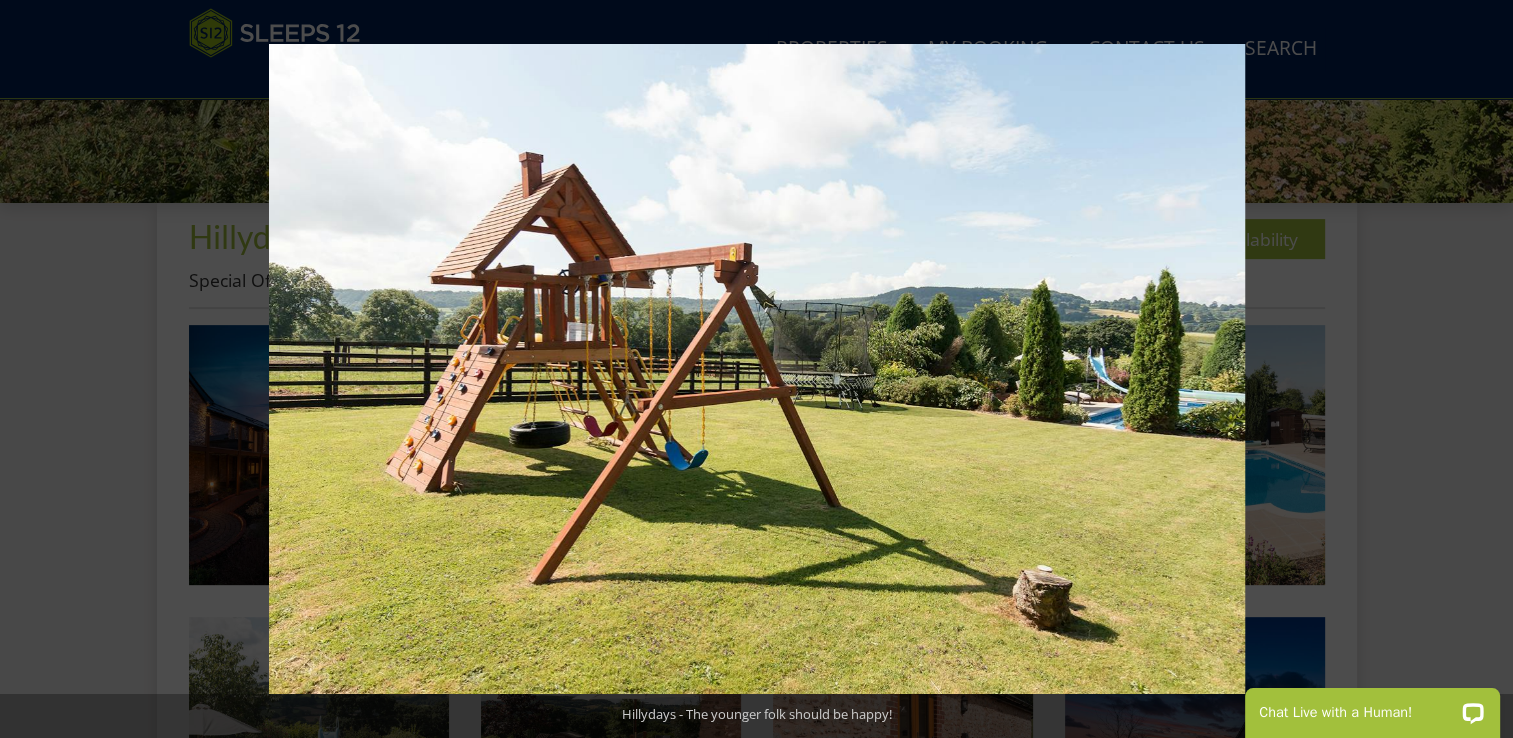 click at bounding box center (1478, 369) 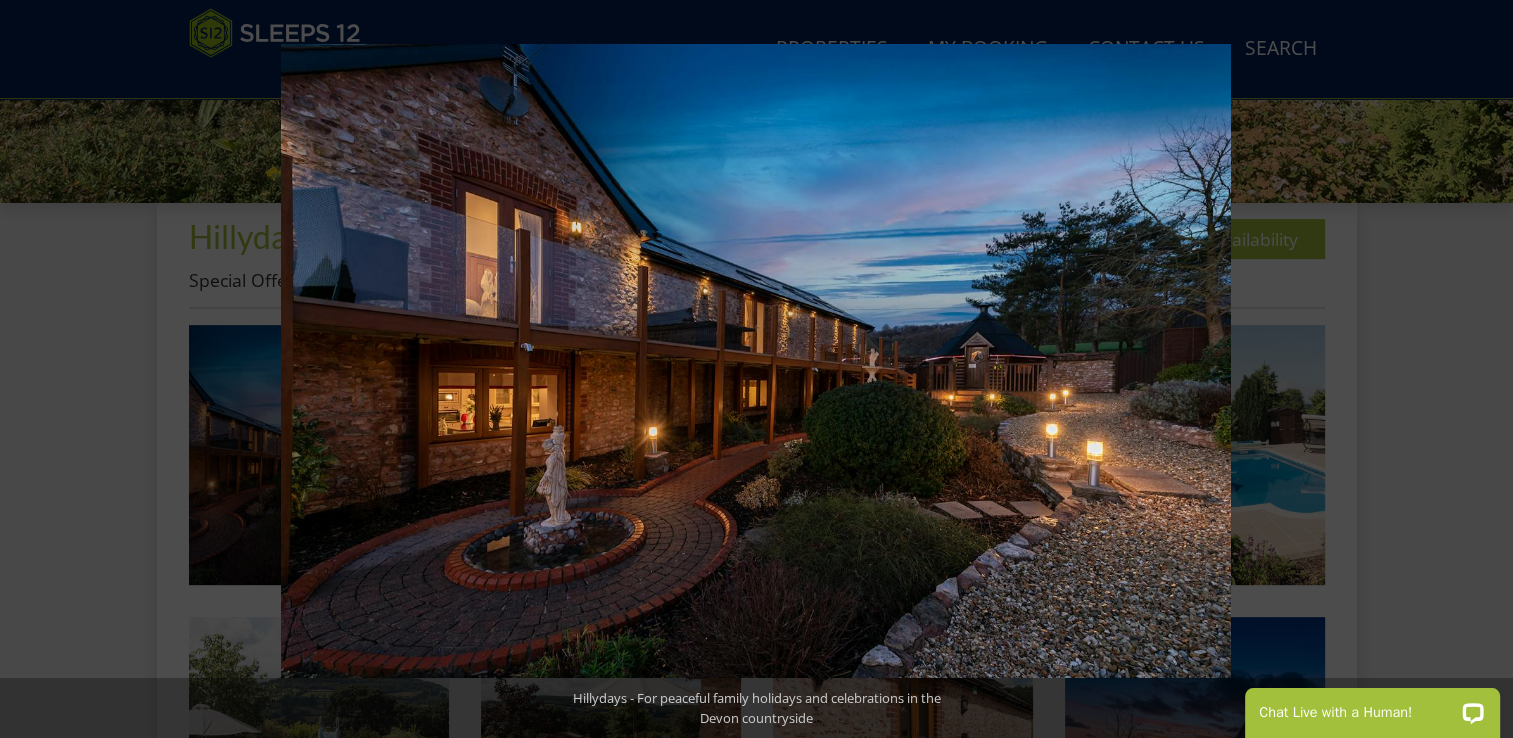 click at bounding box center (1478, 369) 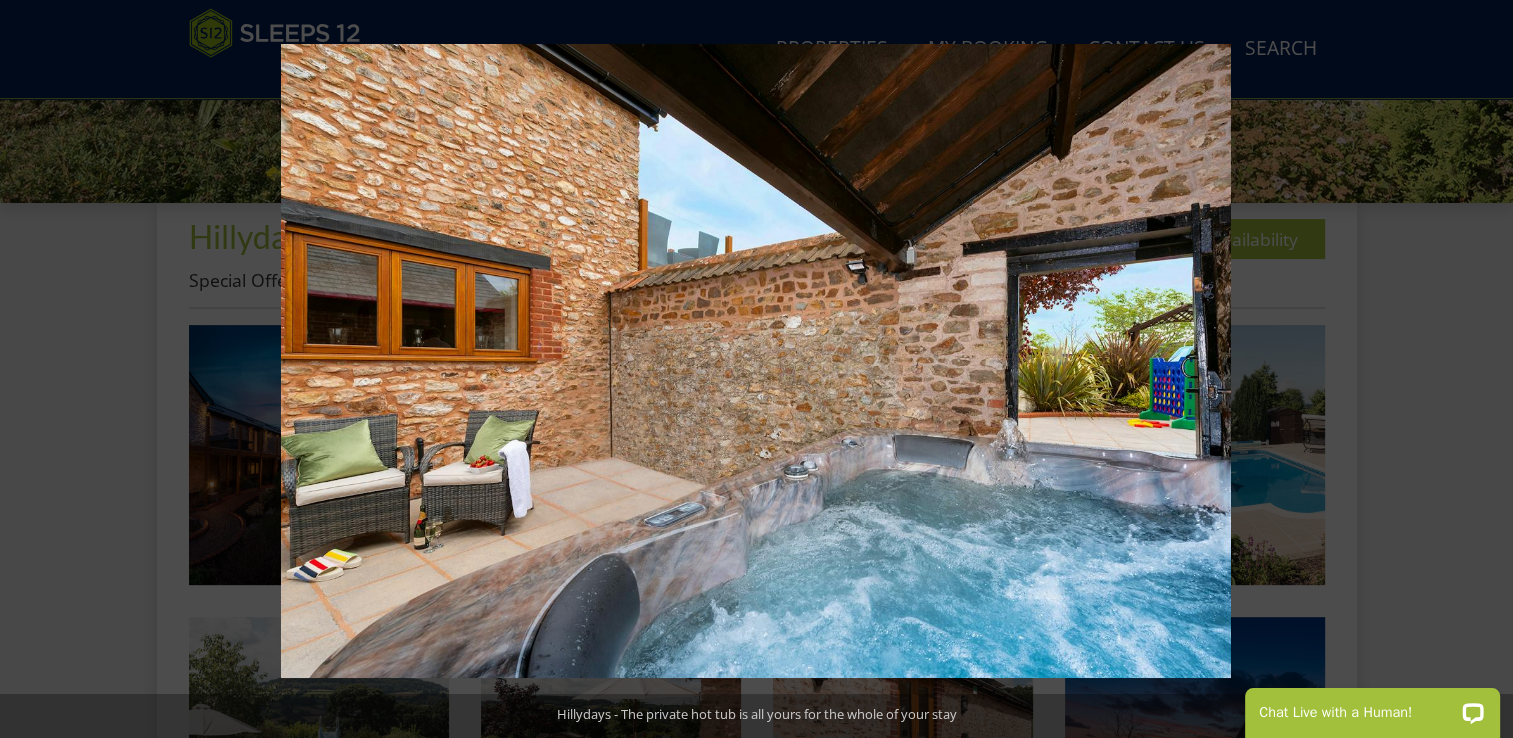 click at bounding box center [1478, 369] 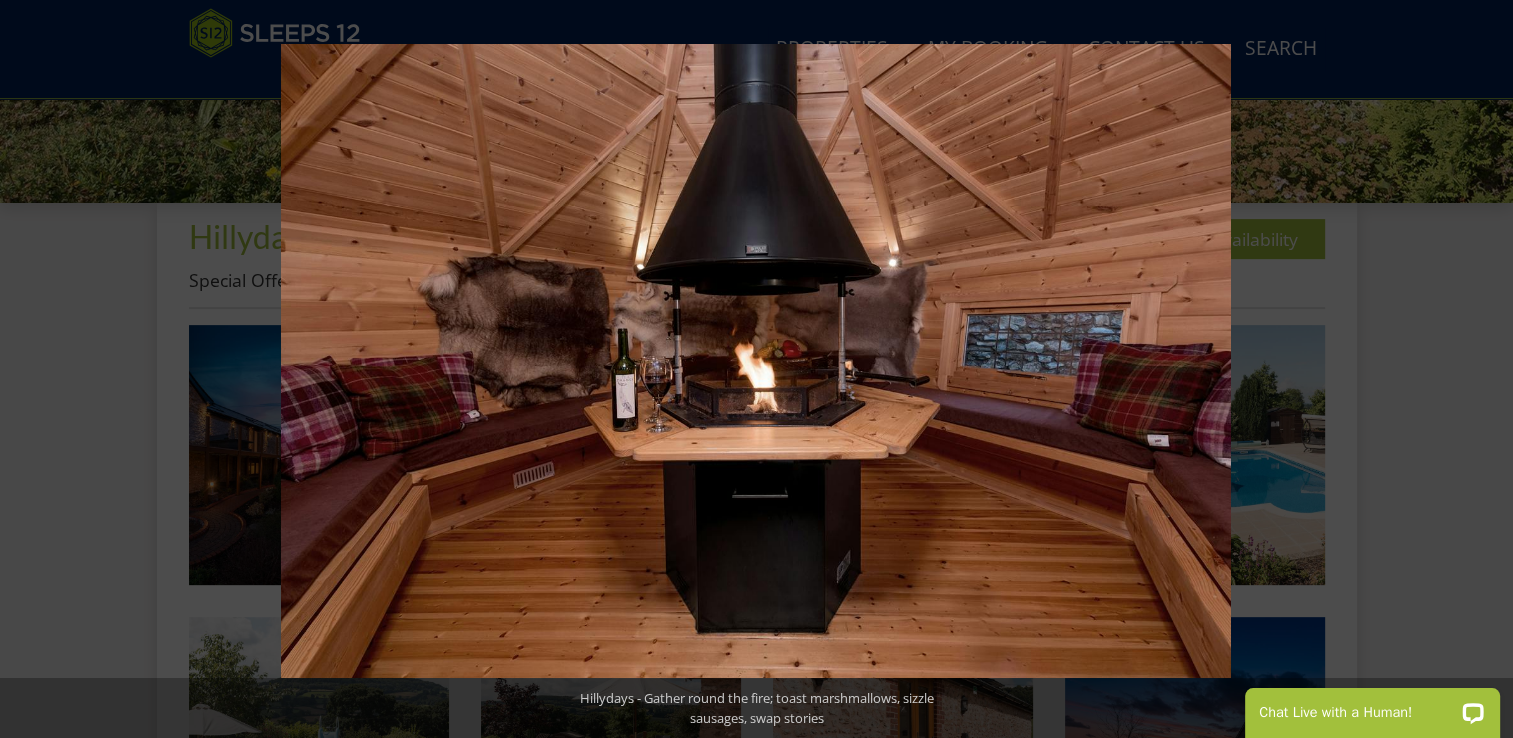 click at bounding box center (1478, 369) 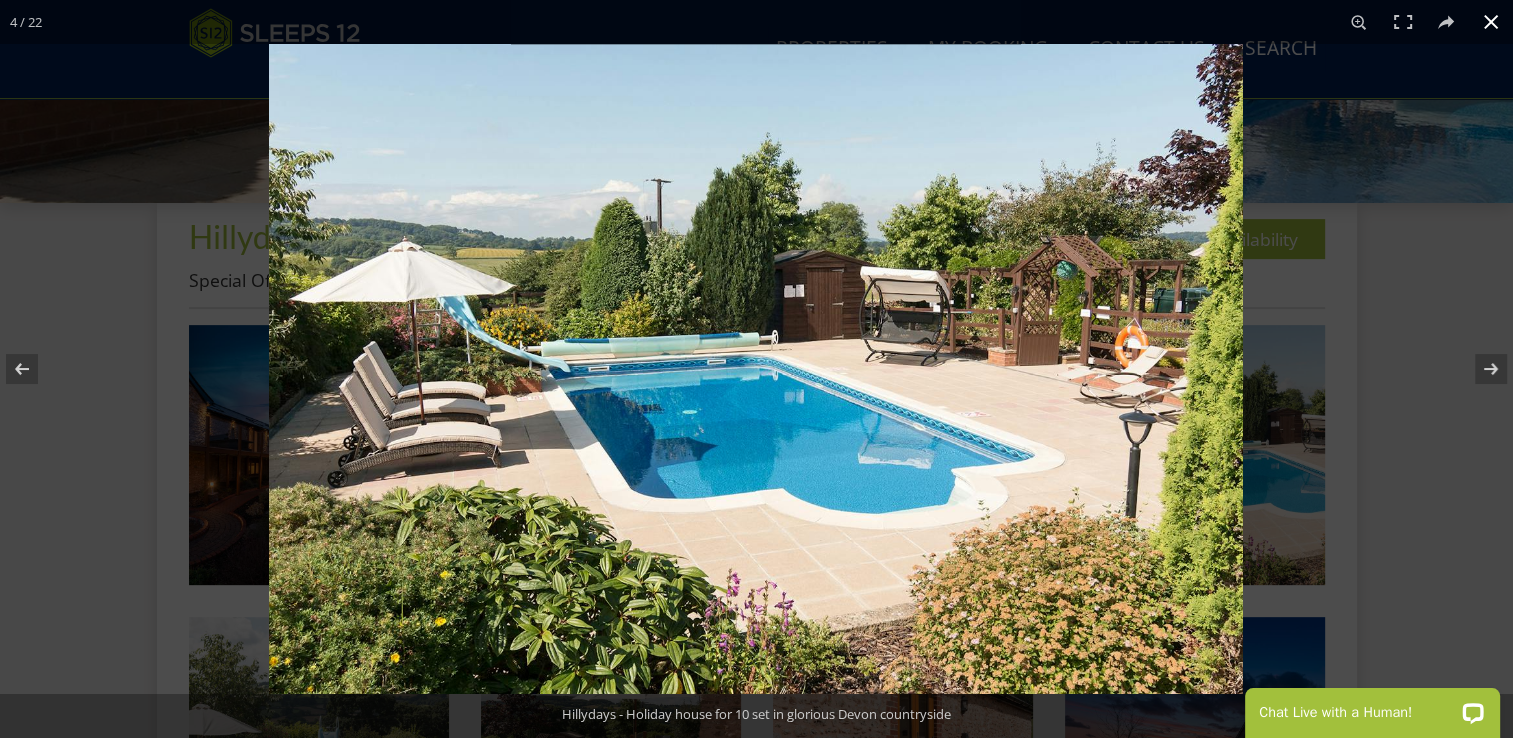 click at bounding box center (1491, 22) 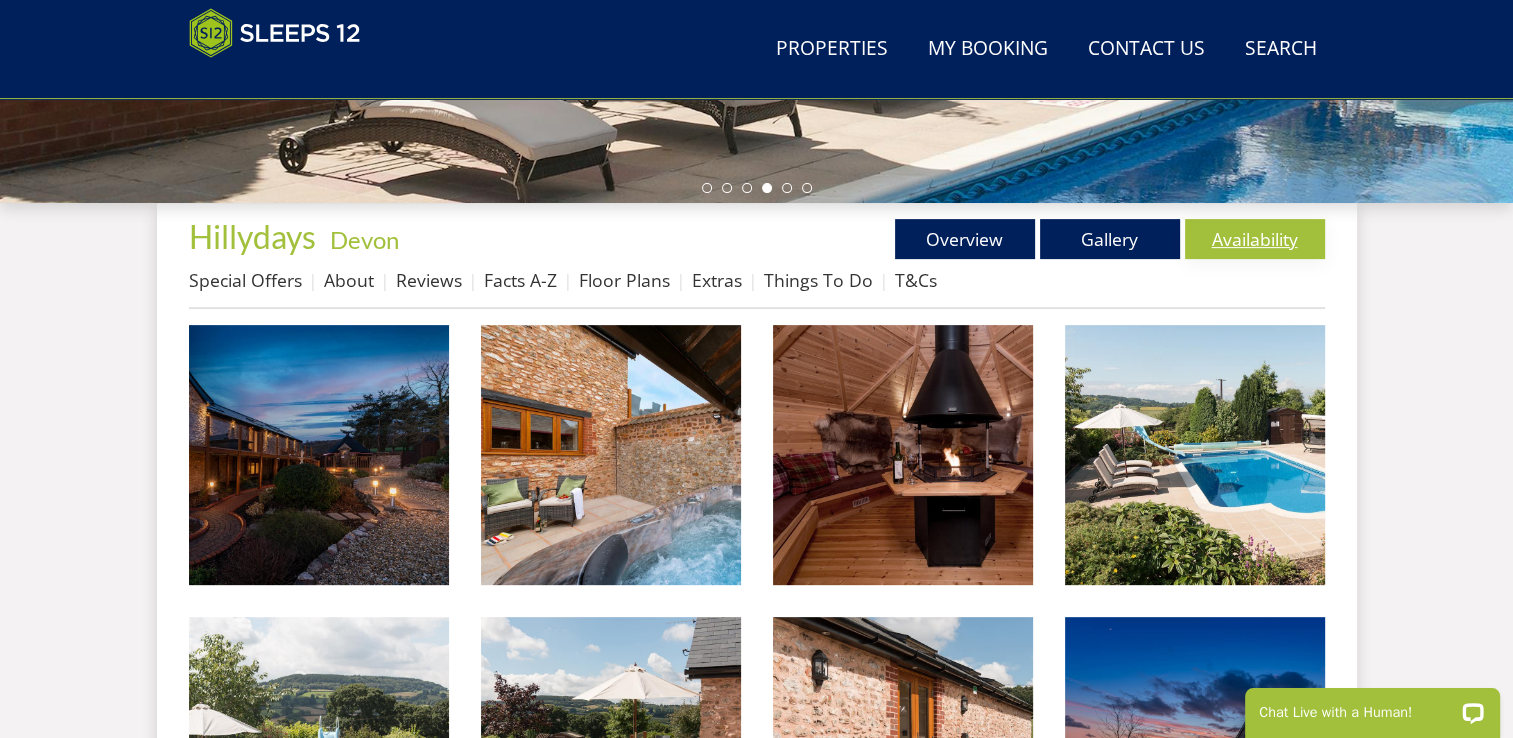 click on "Availability" at bounding box center [1255, 239] 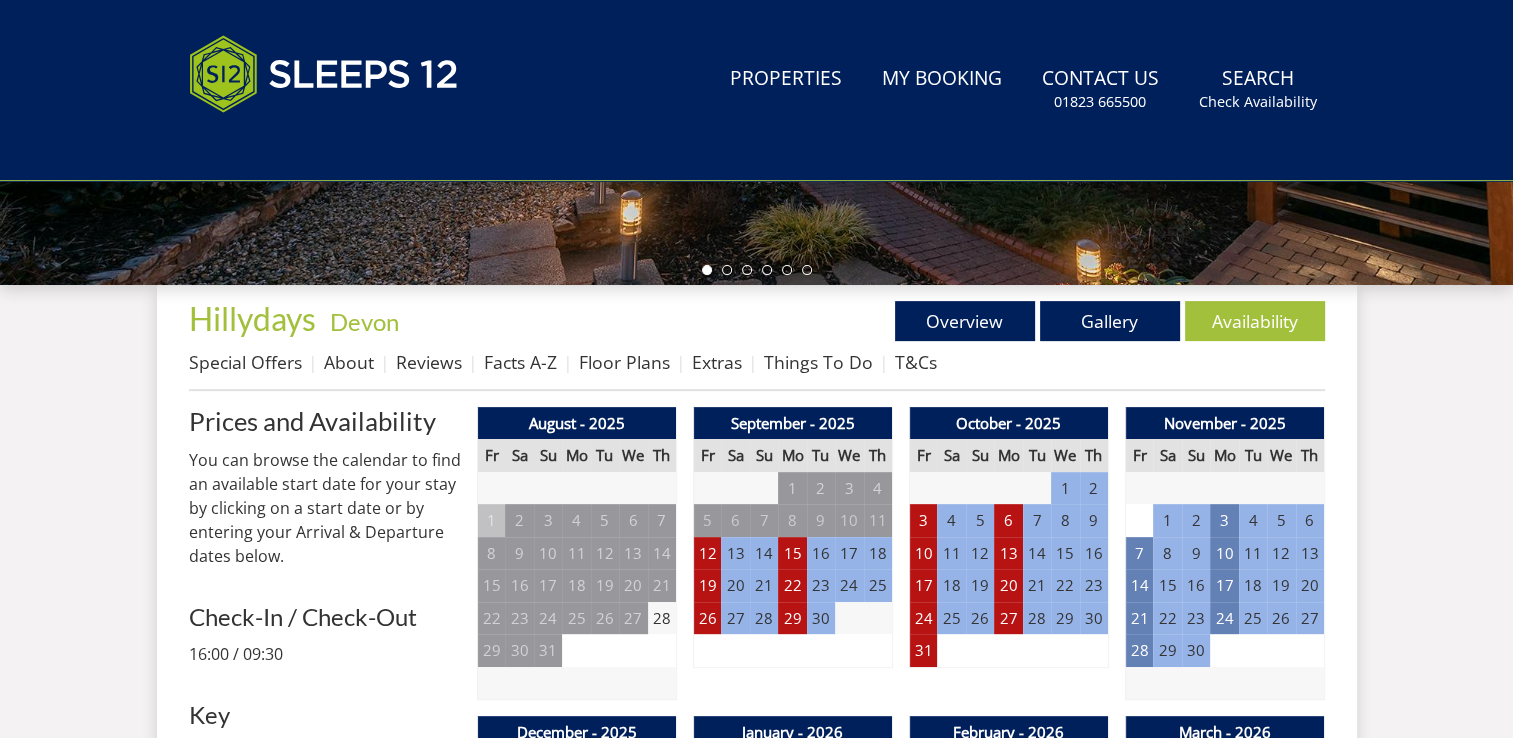 scroll, scrollTop: 0, scrollLeft: 0, axis: both 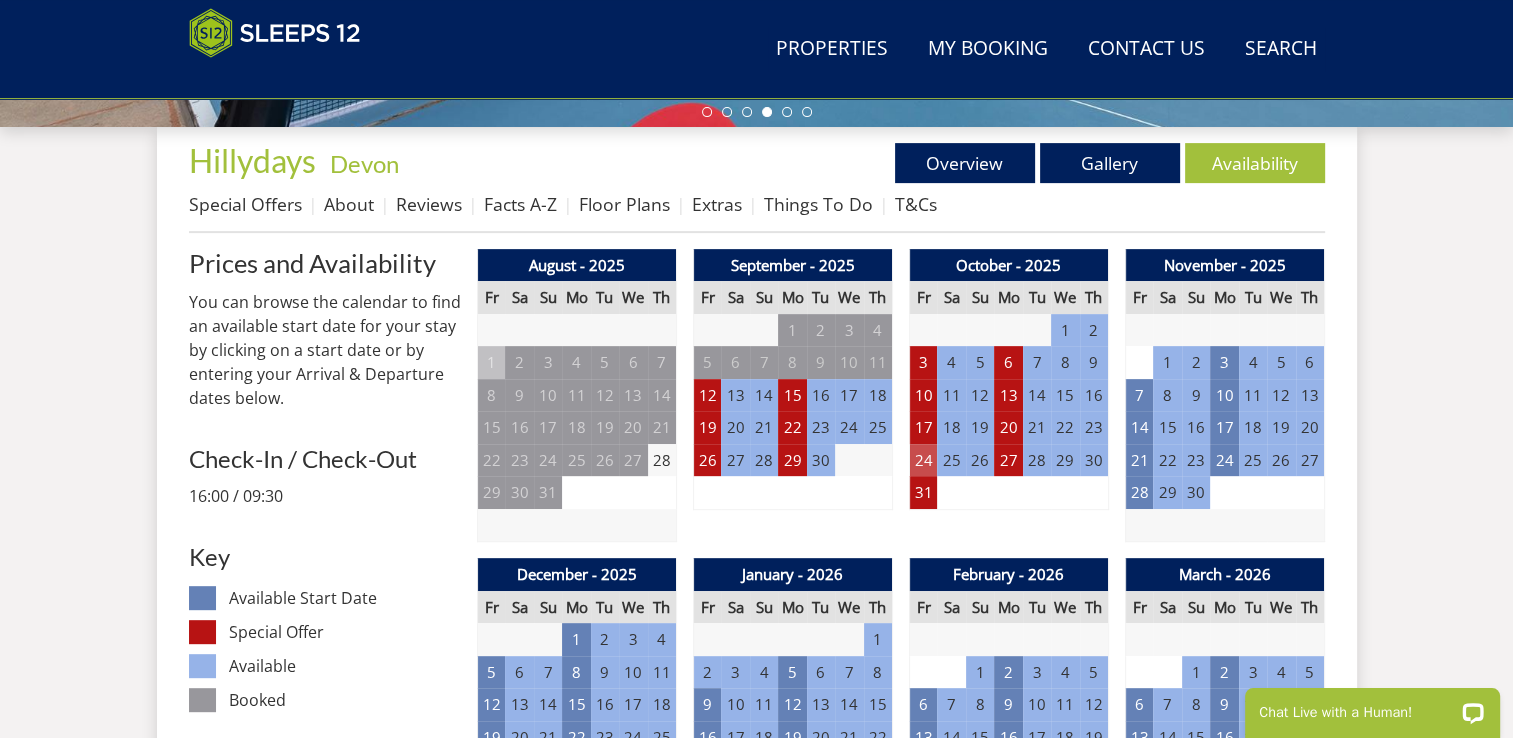 click on "24" at bounding box center (923, 460) 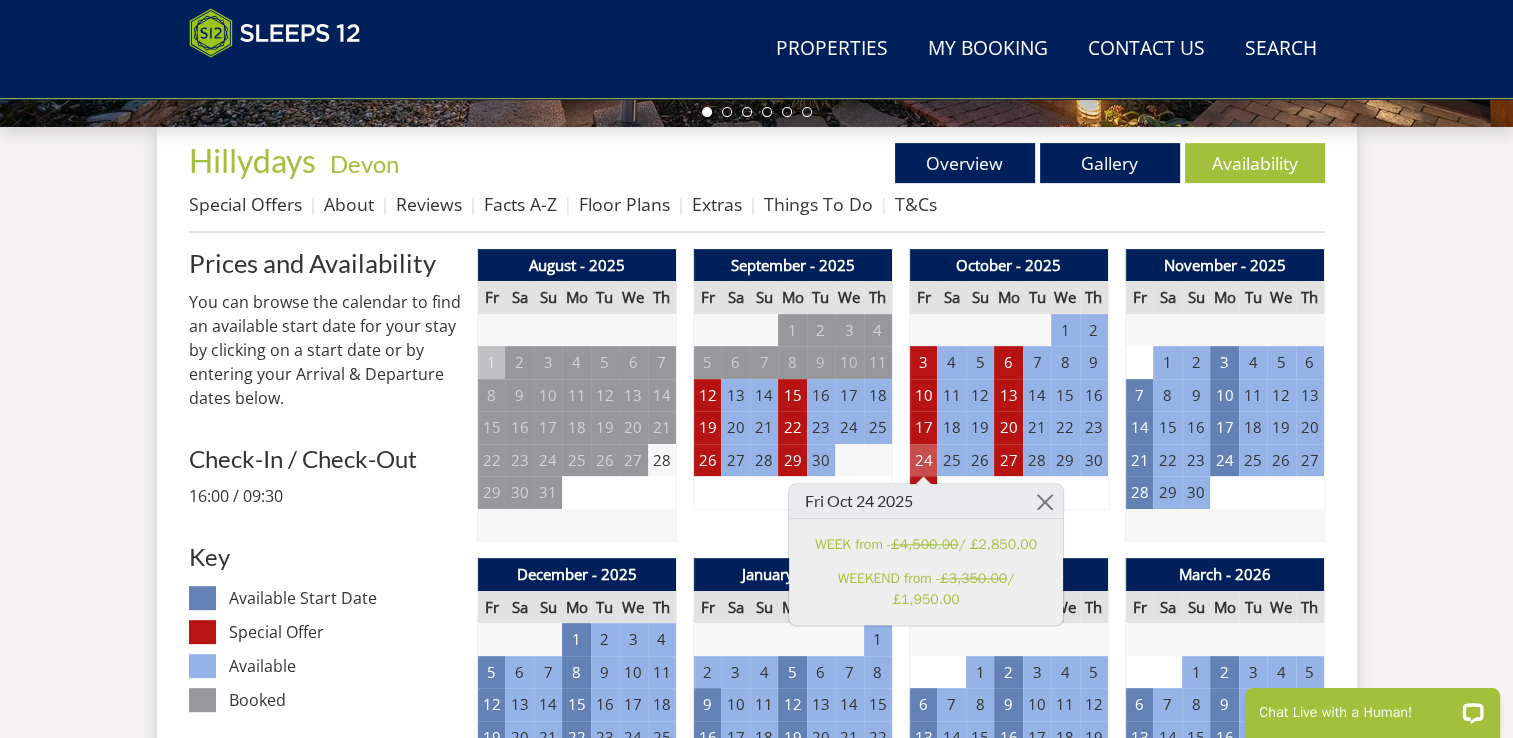 click on "24" at bounding box center [923, 460] 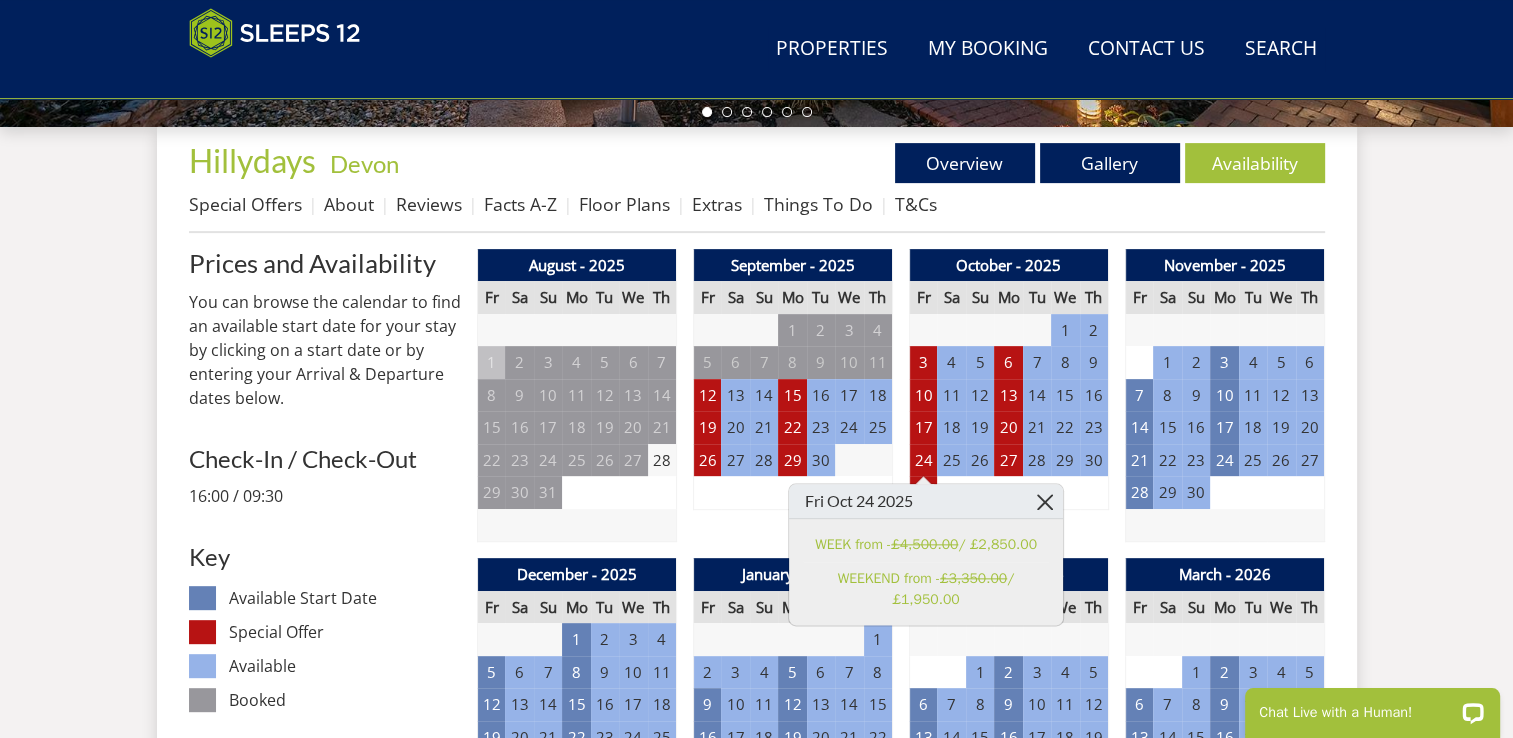 click at bounding box center (1045, 501) 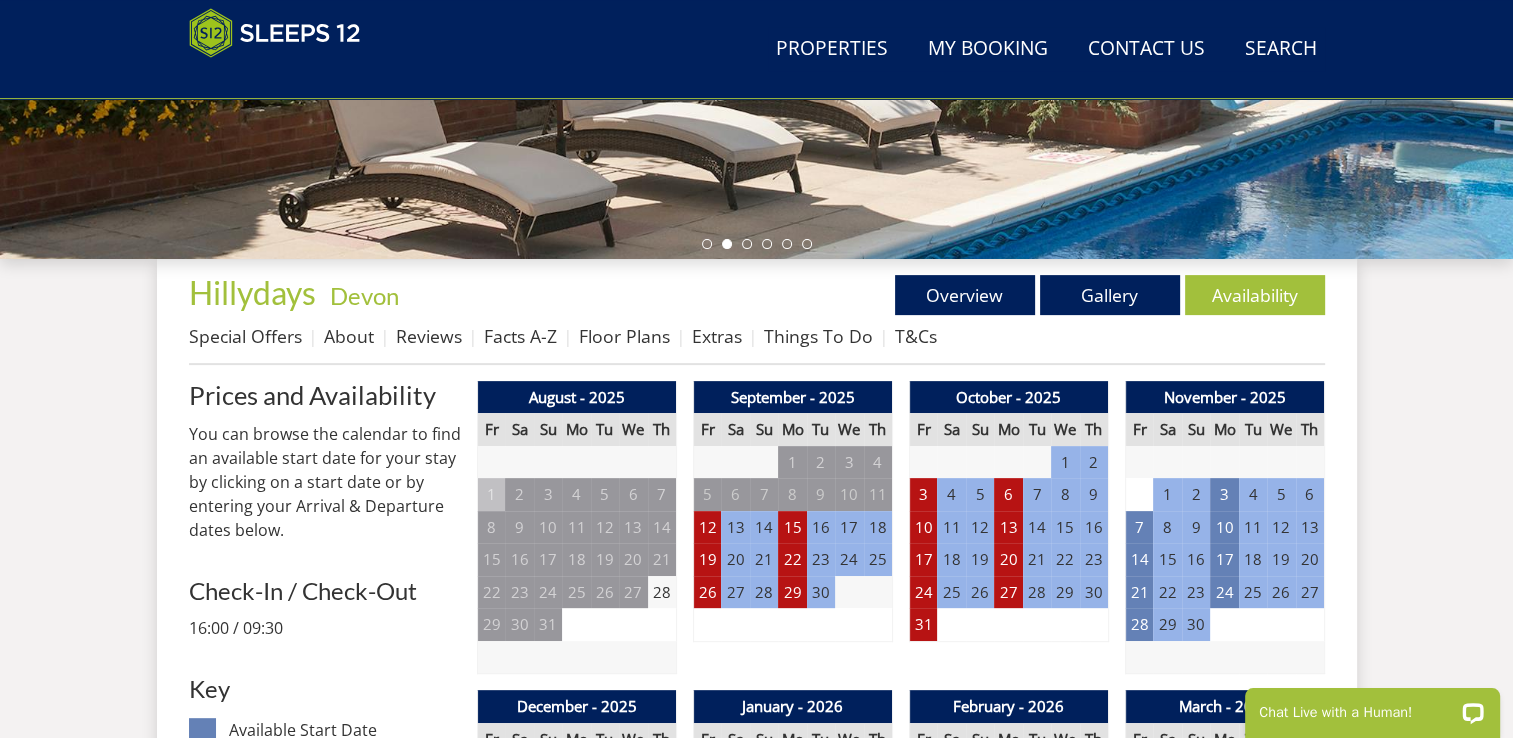 scroll, scrollTop: 587, scrollLeft: 0, axis: vertical 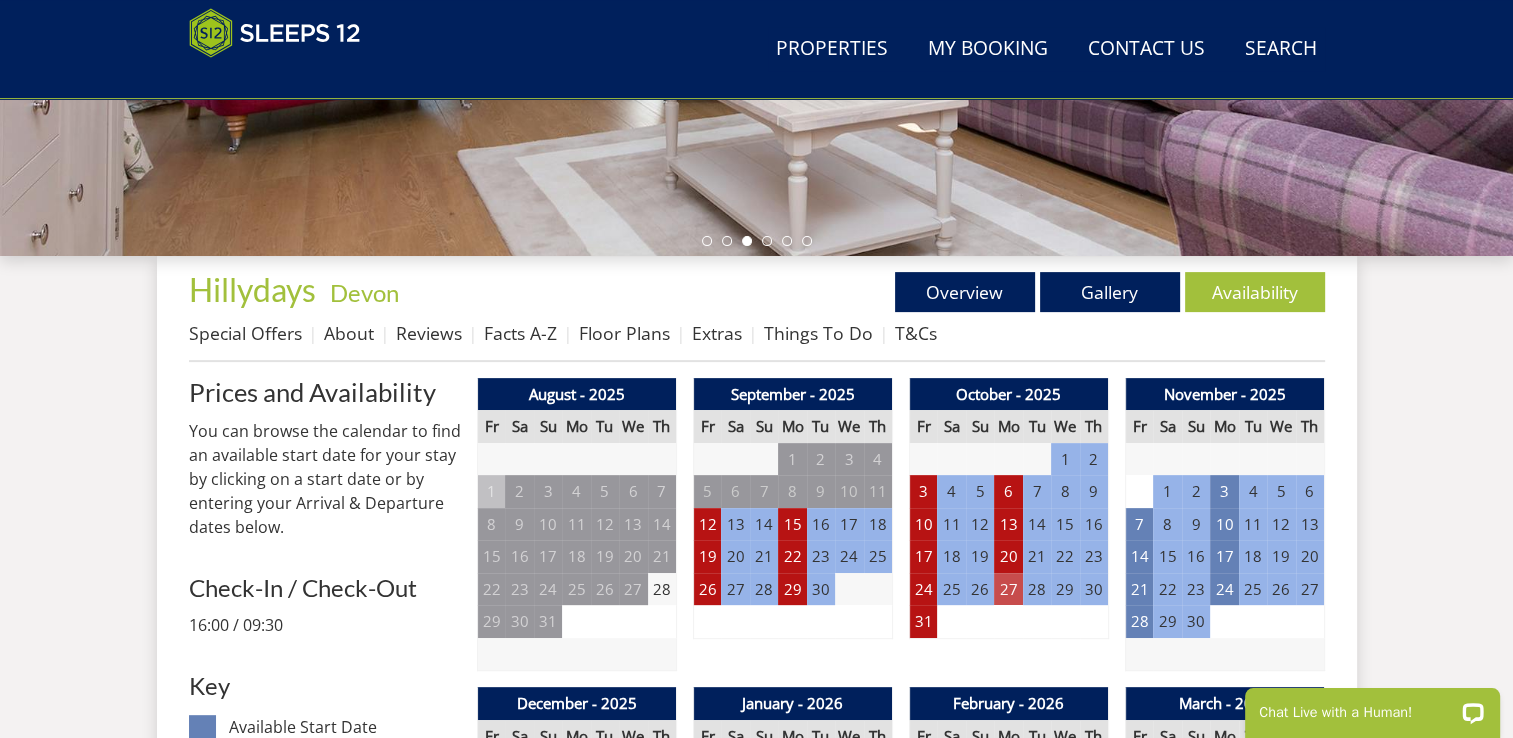click on "27" at bounding box center [1008, 589] 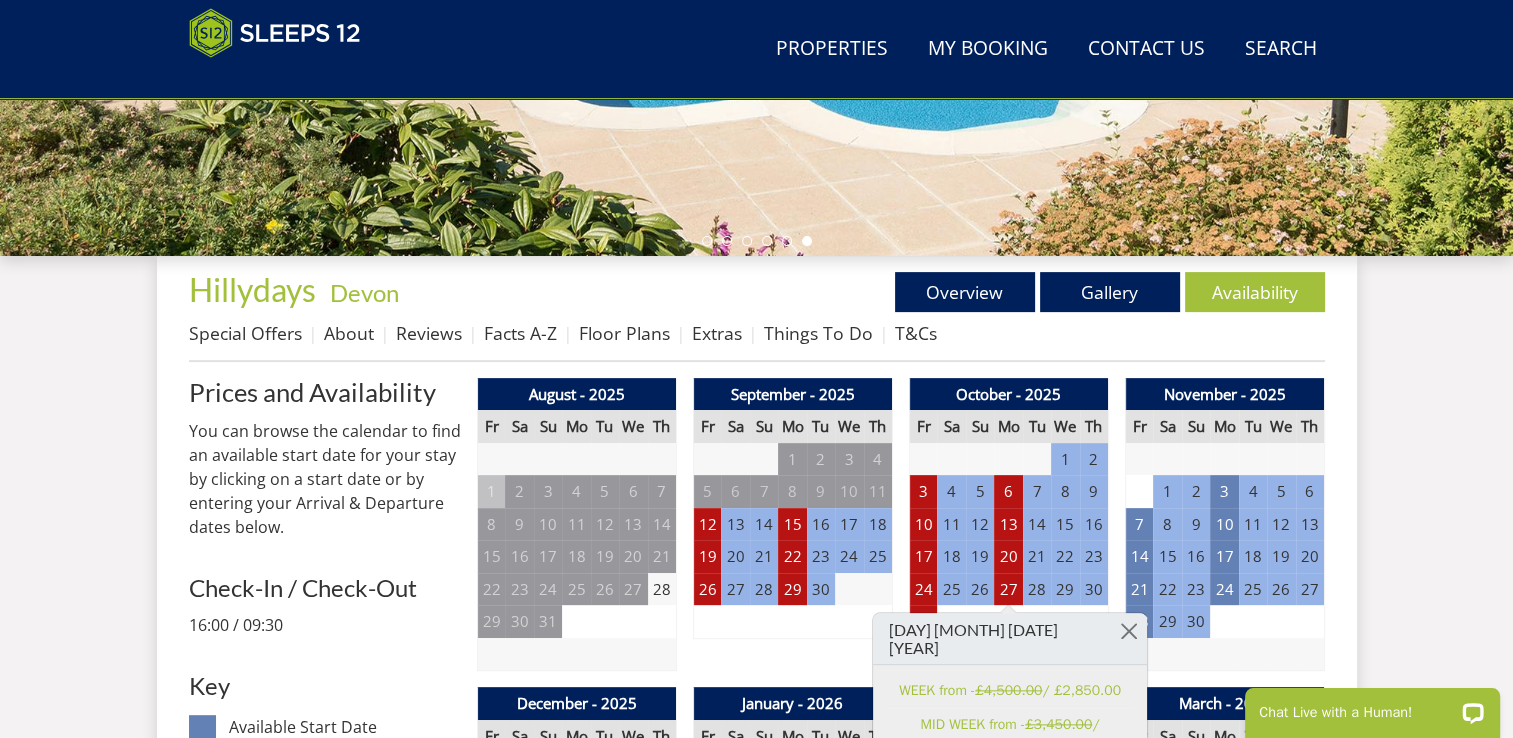 scroll, scrollTop: 640, scrollLeft: 0, axis: vertical 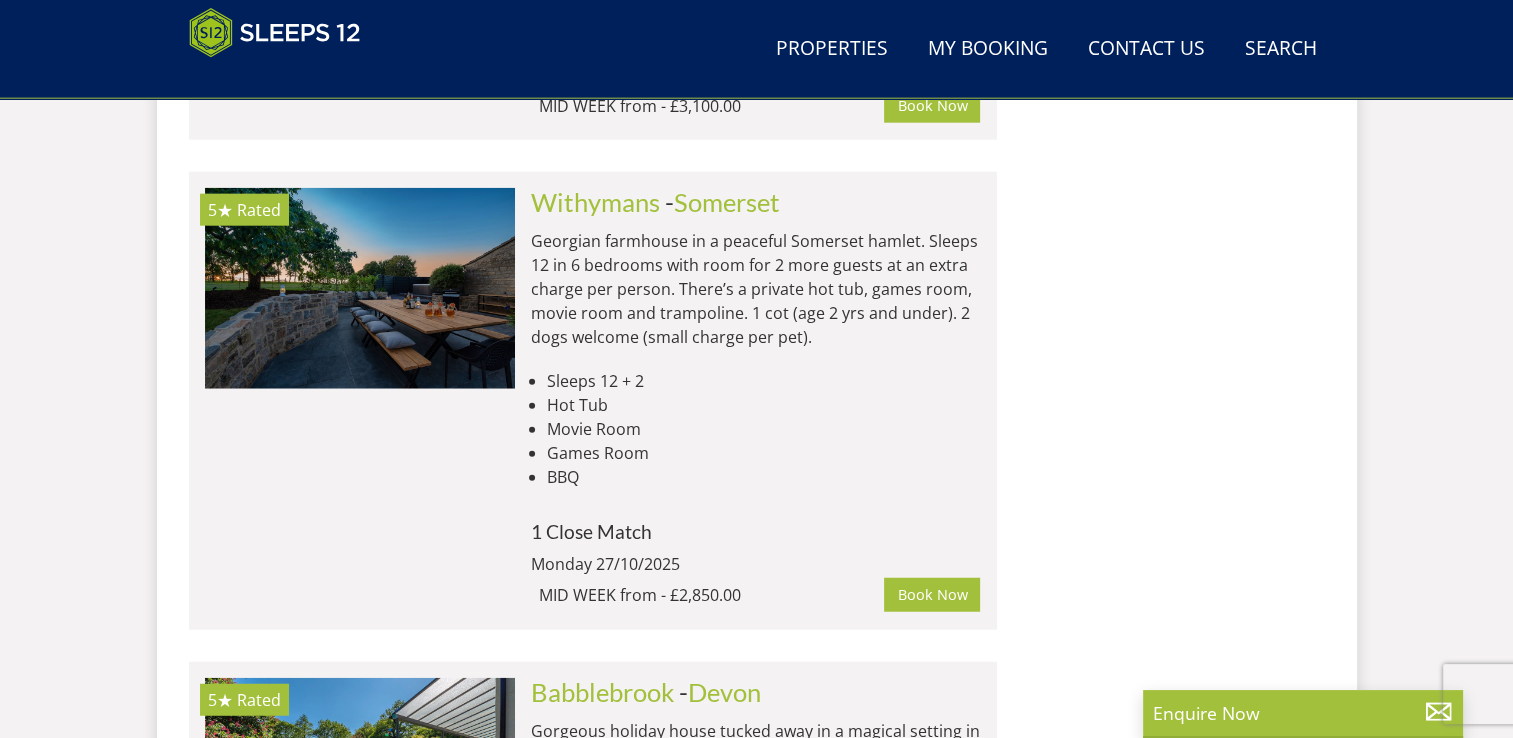 click on "Search
Menu
Properties
My Booking
Contact Us  [PHONE]
Search  Check Availability
Guests
1
2
3
4
5
6
7
8
9
10
11
12
13
14
15
16
17
18
19
20
21
22
23
24
25
26
27
28
29
30
31
32
Date
[DATE]
Search
Search
Search" at bounding box center (756, 1407) 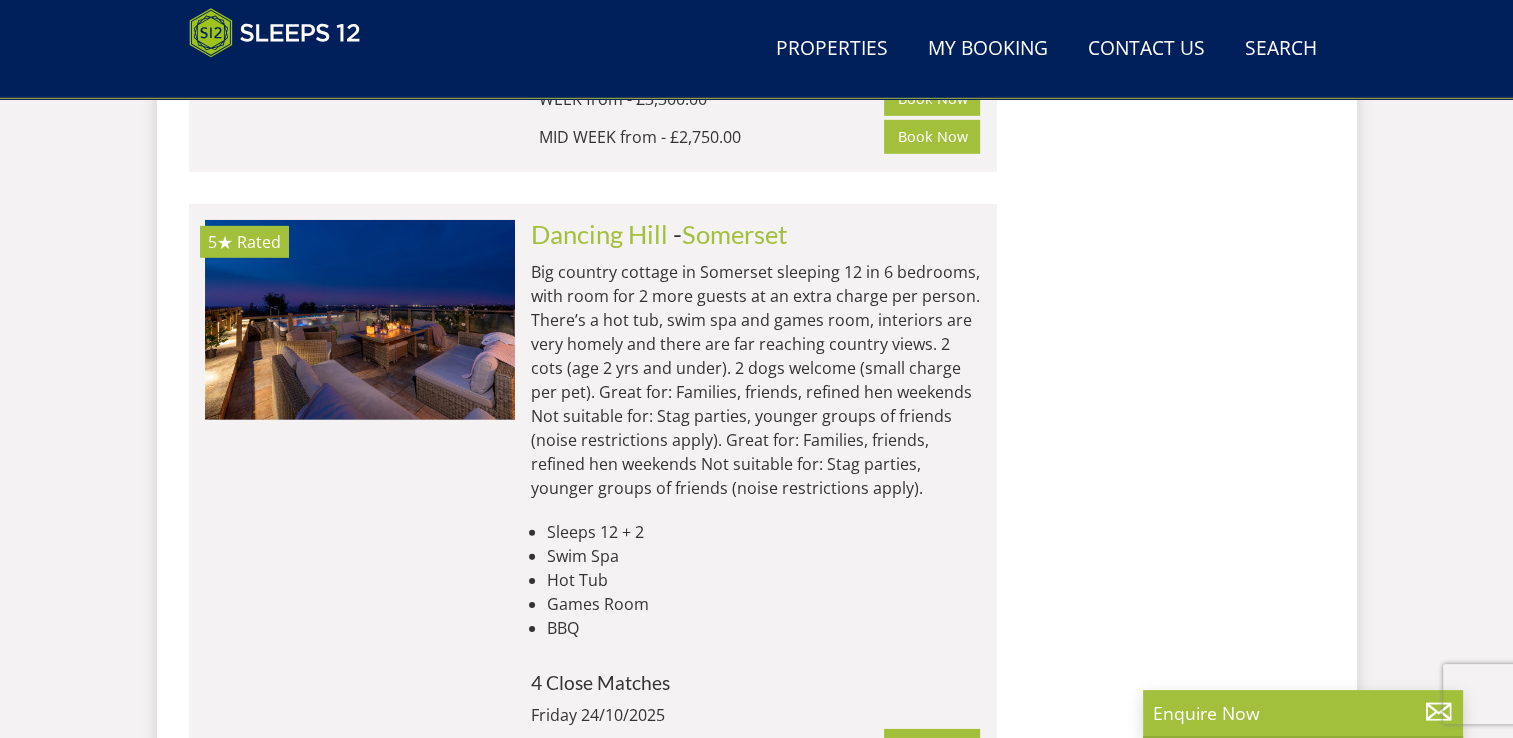 scroll, scrollTop: 6066, scrollLeft: 0, axis: vertical 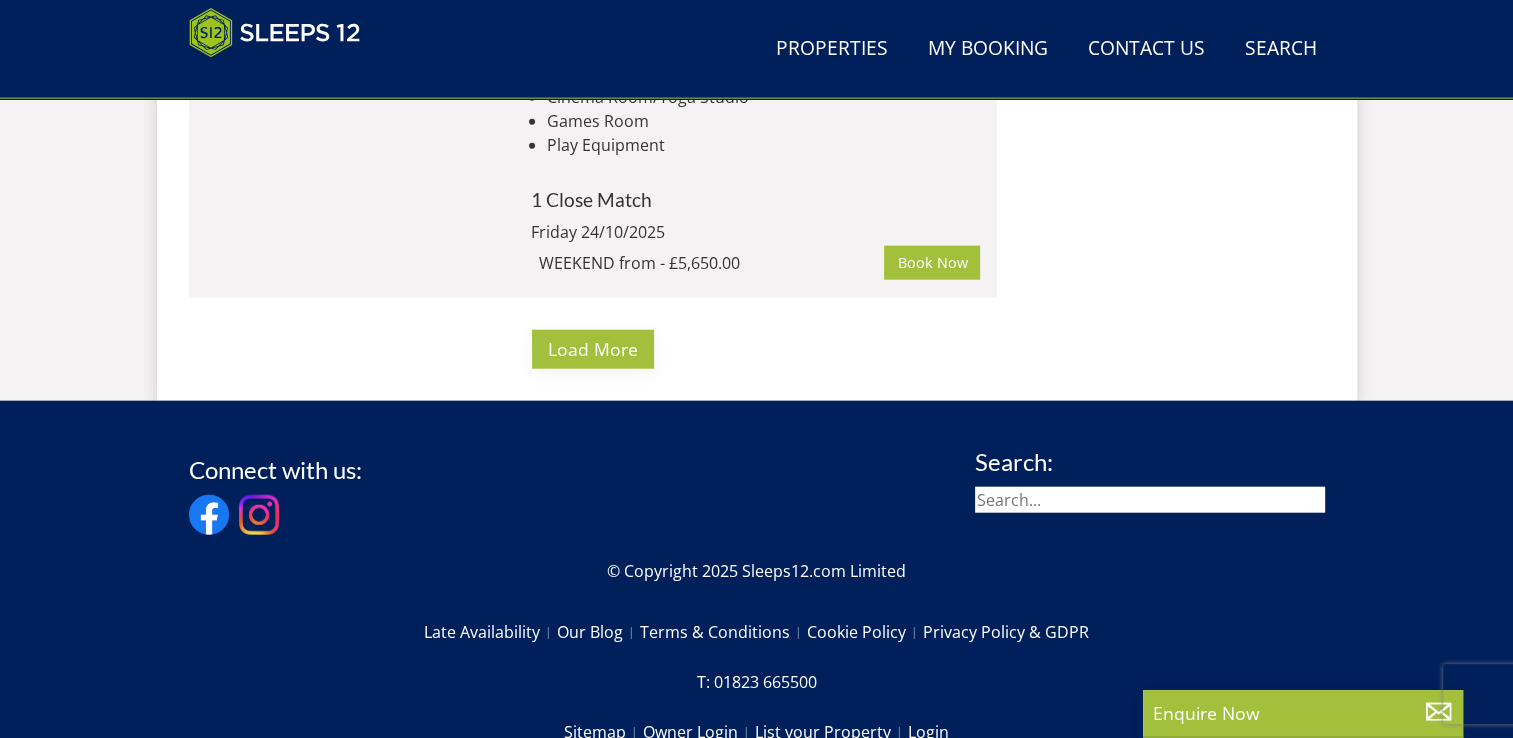 click on "Load More" at bounding box center [593, 349] 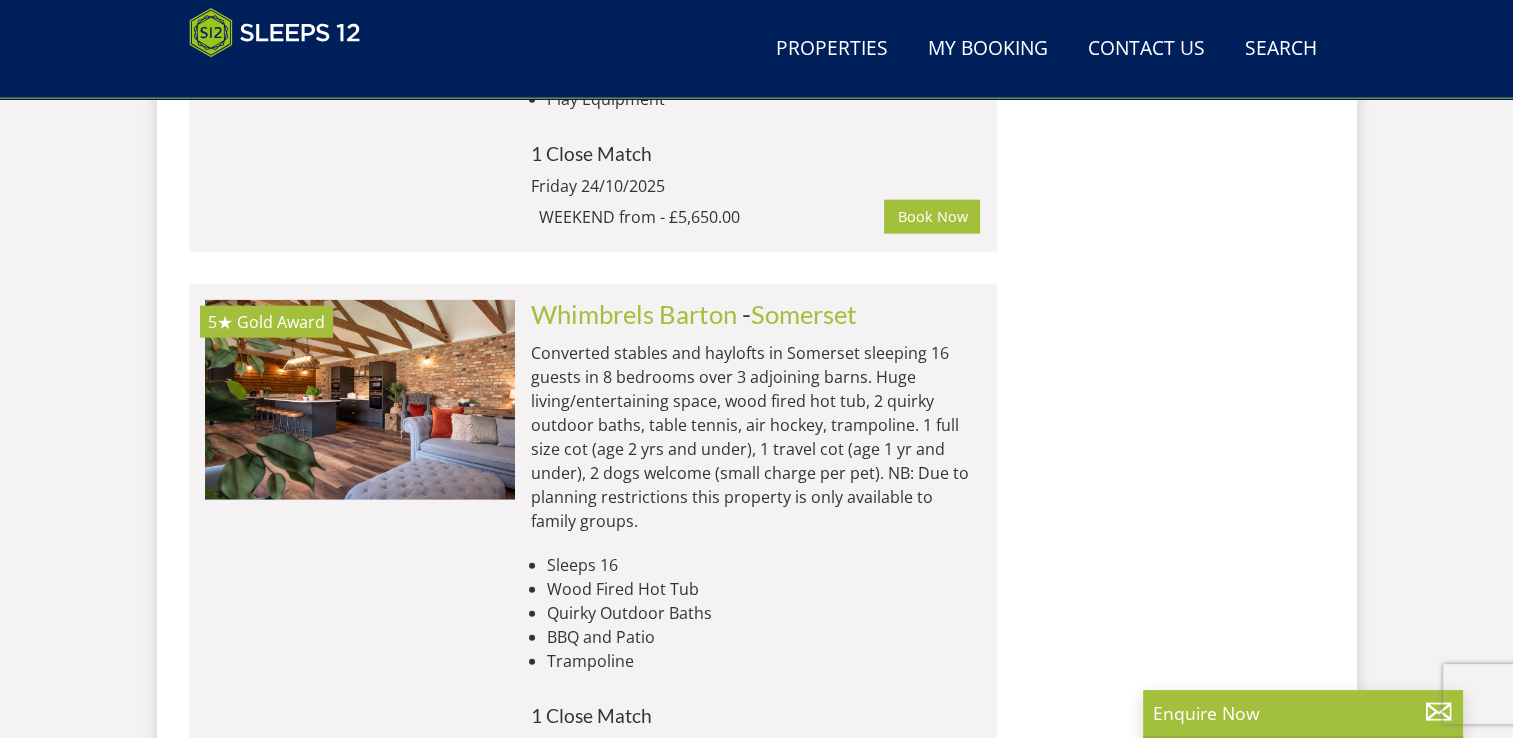 scroll, scrollTop: 12306, scrollLeft: 0, axis: vertical 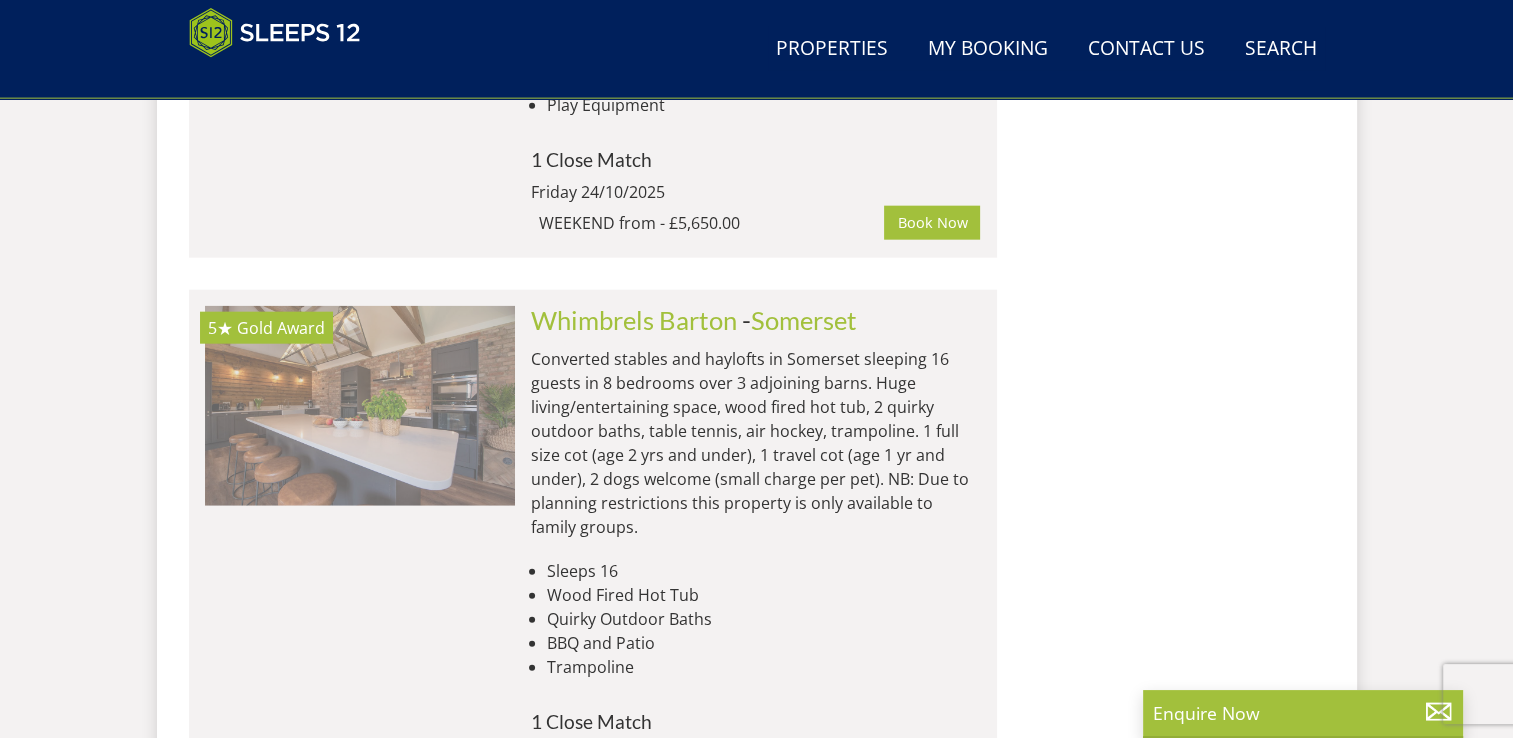 click at bounding box center [360, 406] 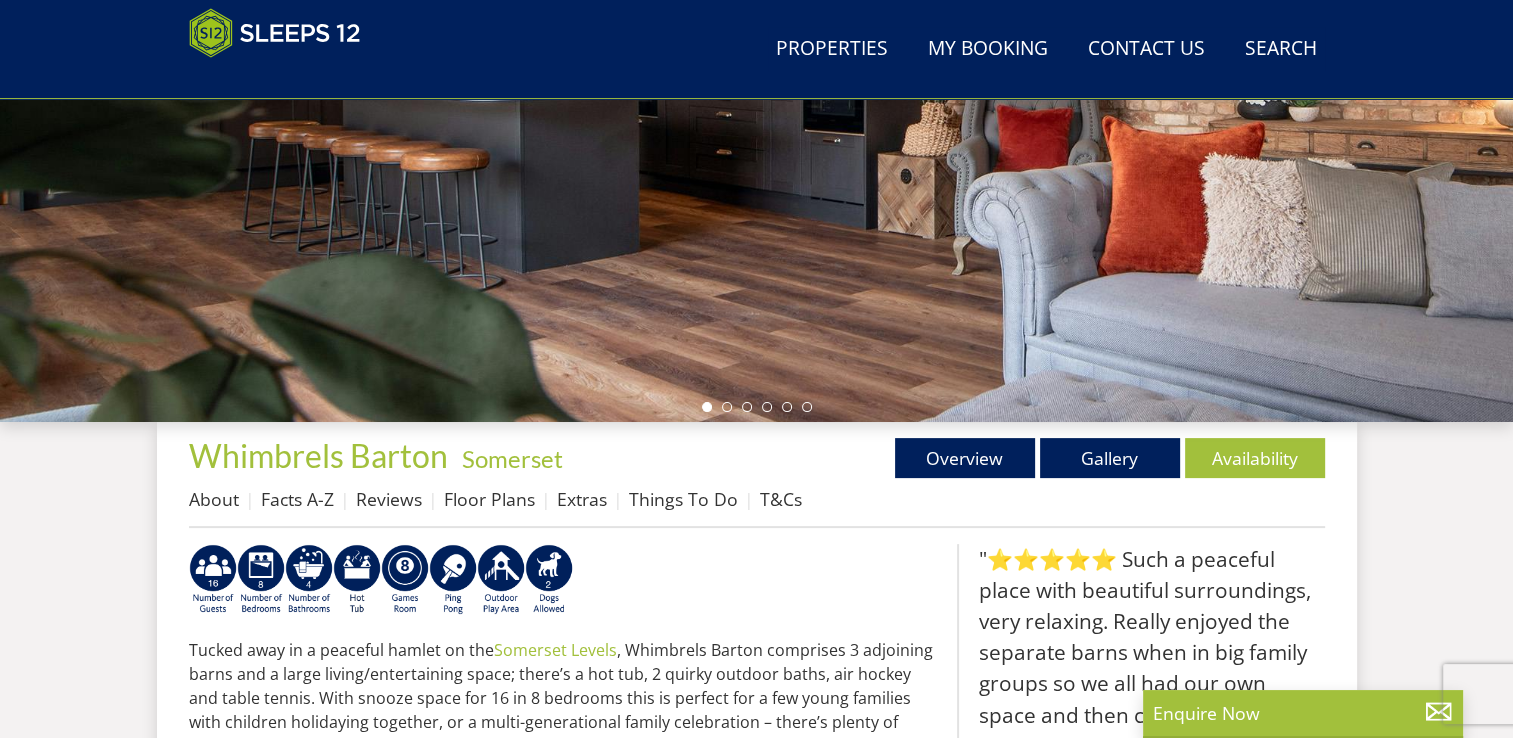 scroll, scrollTop: 468, scrollLeft: 0, axis: vertical 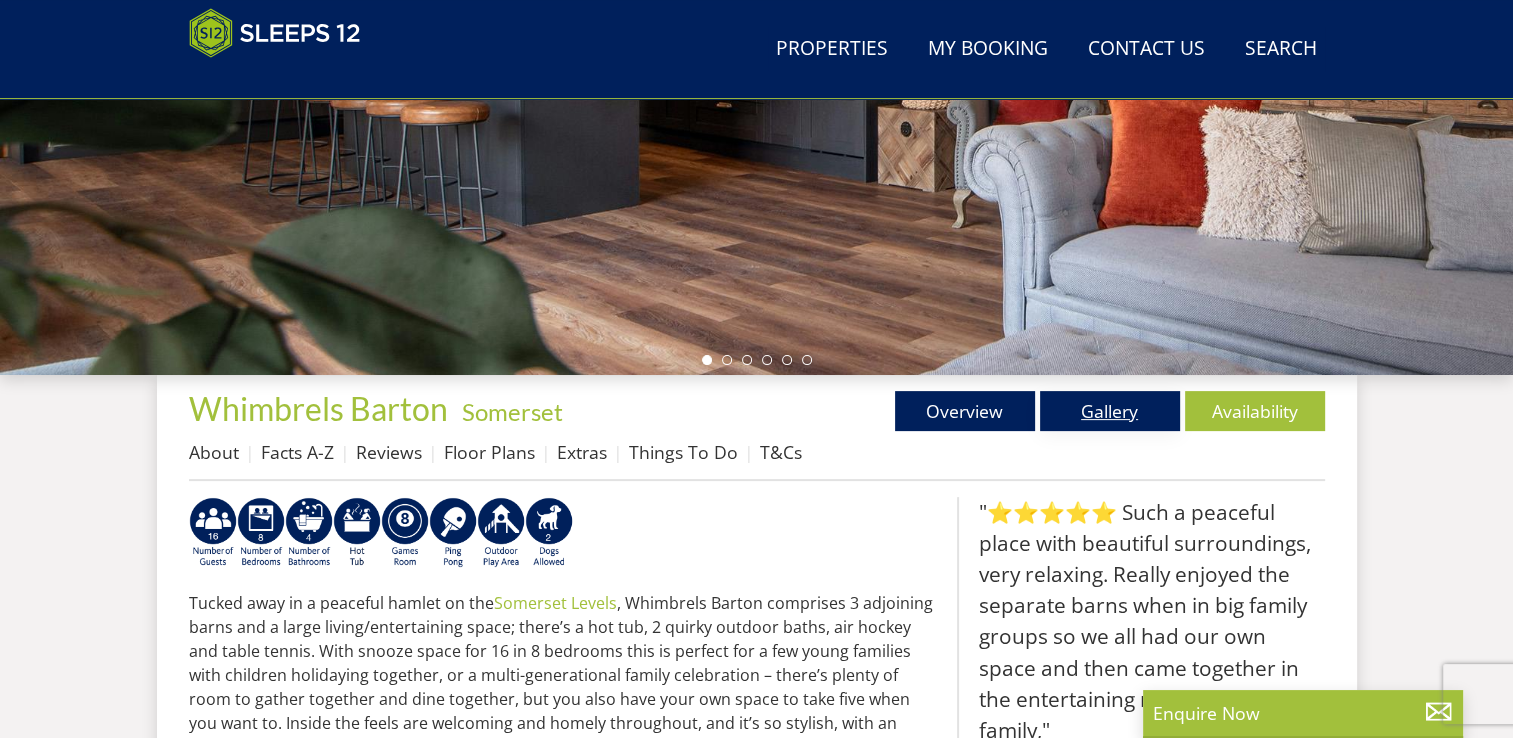 click on "Gallery" at bounding box center [1110, 411] 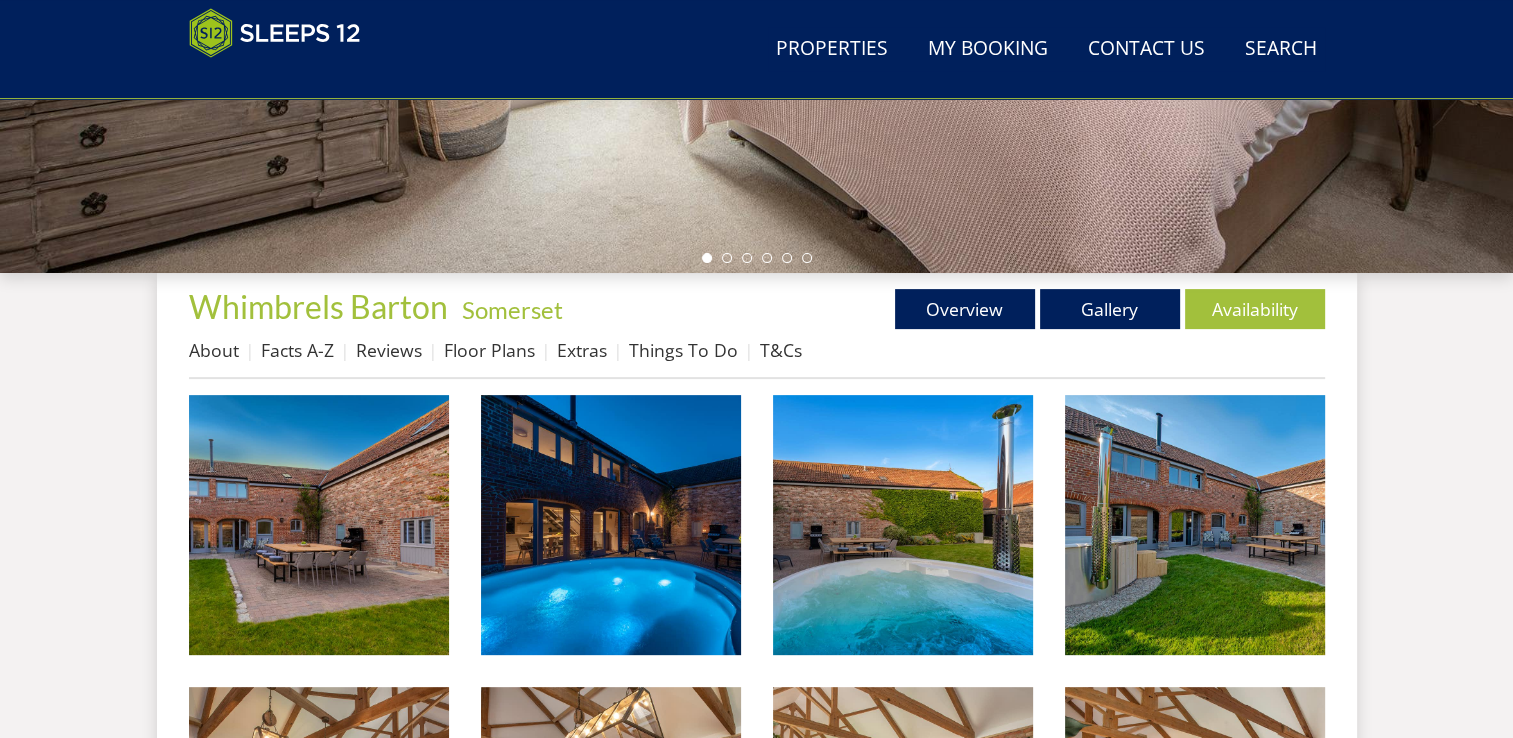 scroll, scrollTop: 588, scrollLeft: 0, axis: vertical 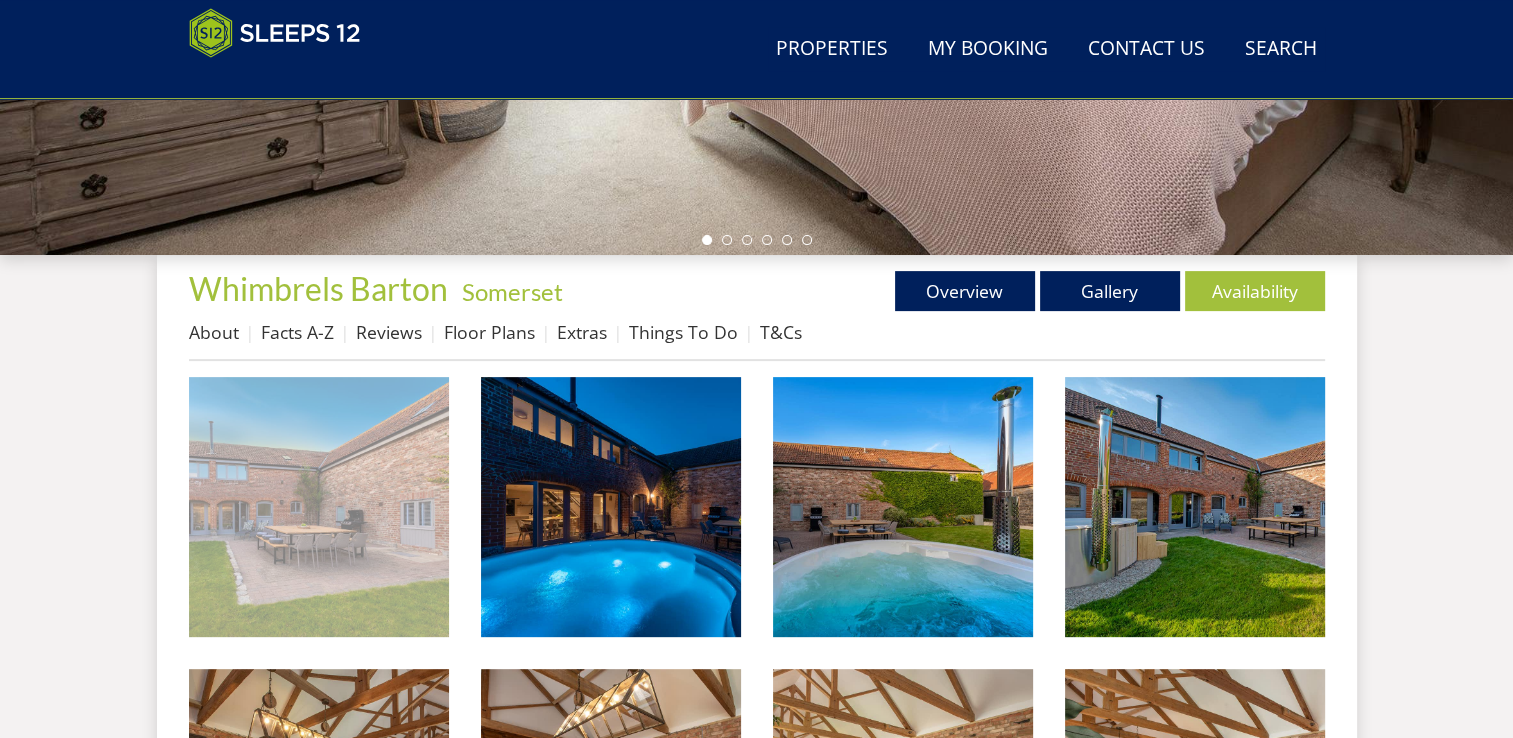 click at bounding box center (319, 507) 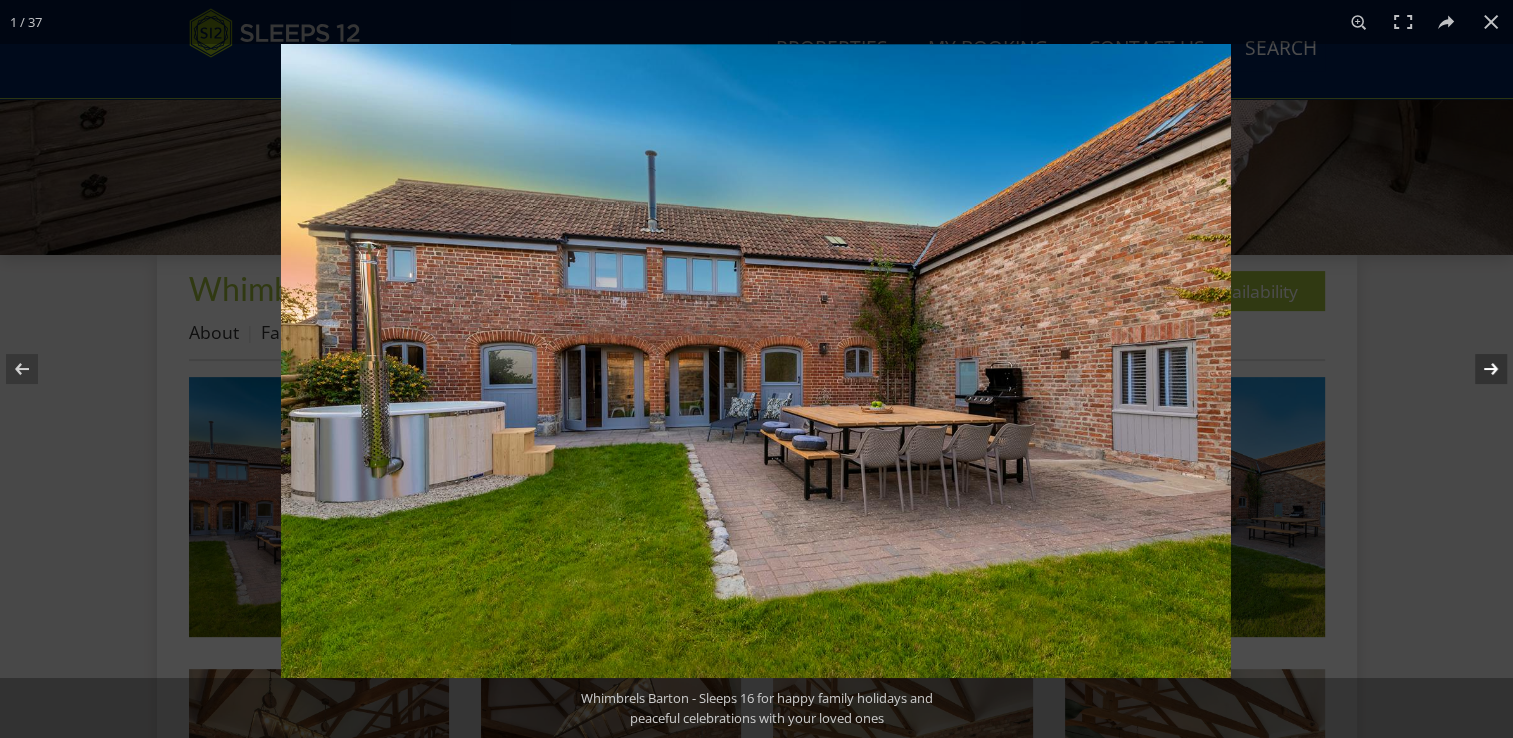 click at bounding box center [1478, 369] 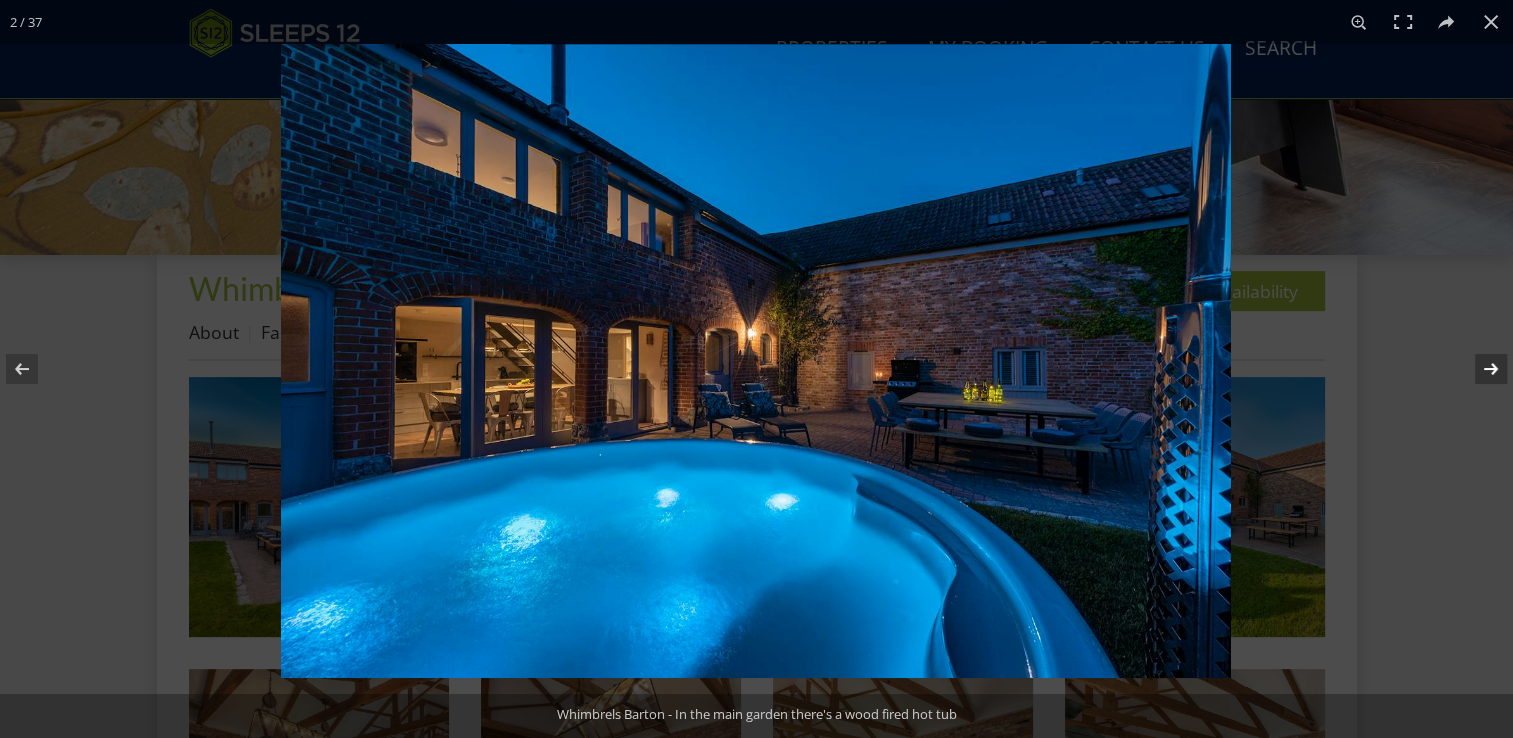 click at bounding box center [1478, 369] 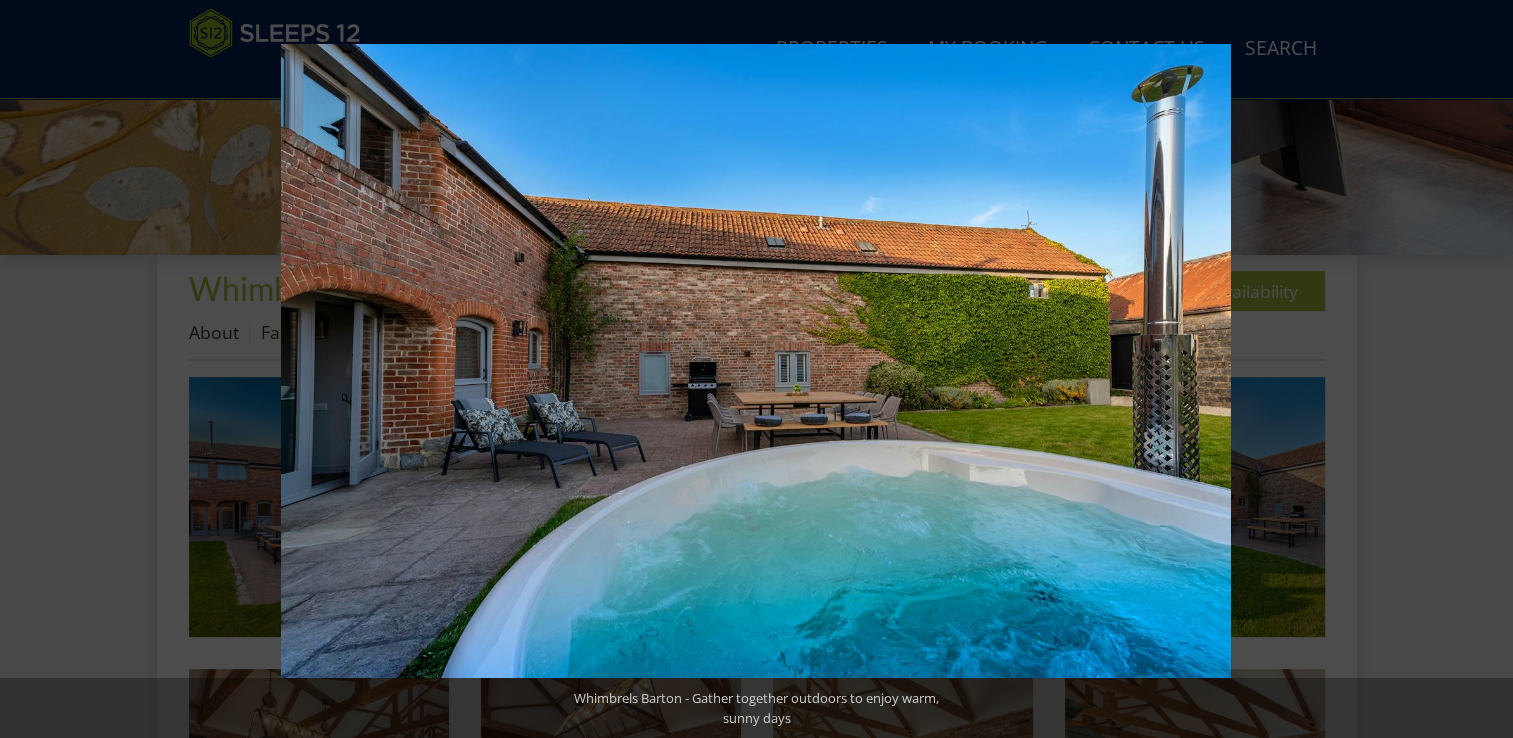 click at bounding box center [1478, 369] 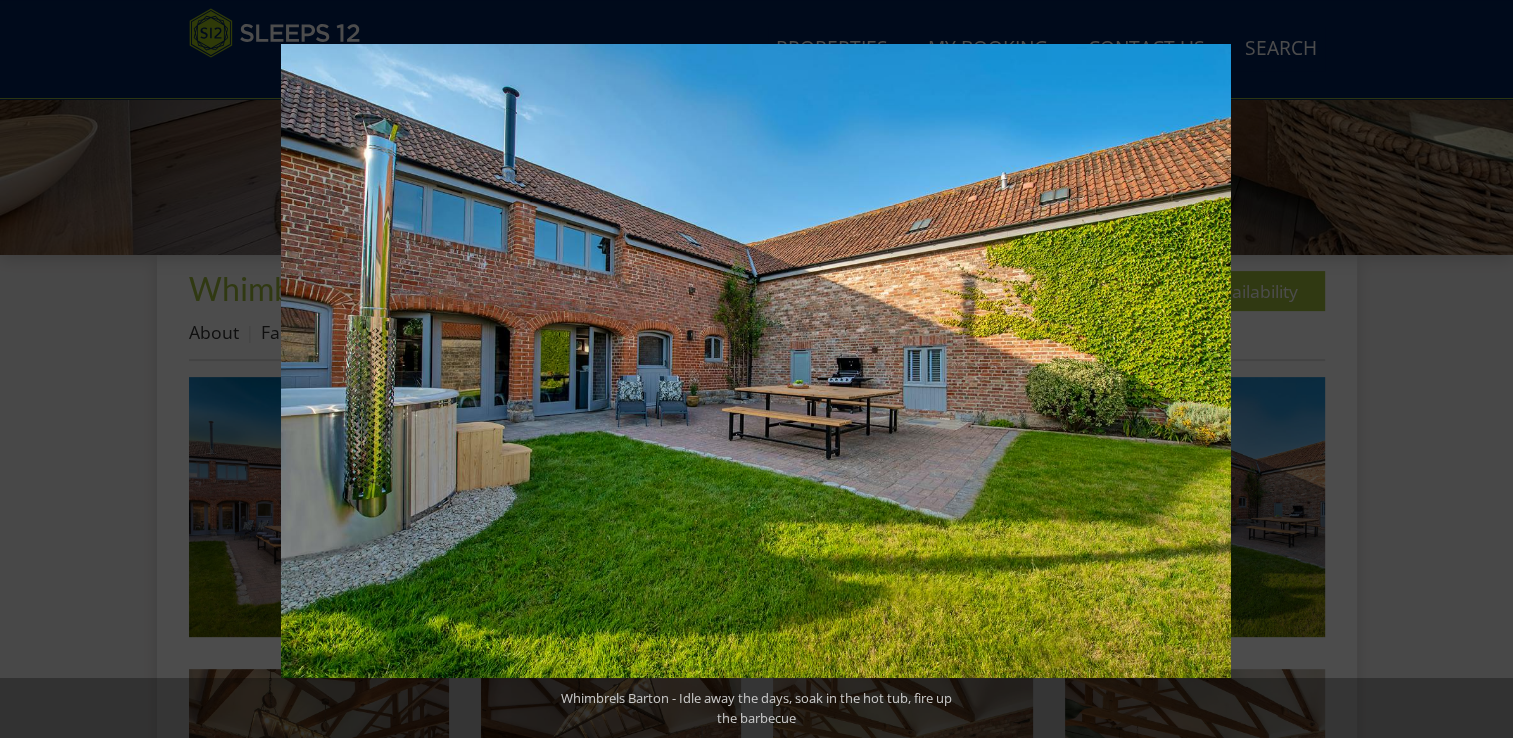 click at bounding box center (1478, 369) 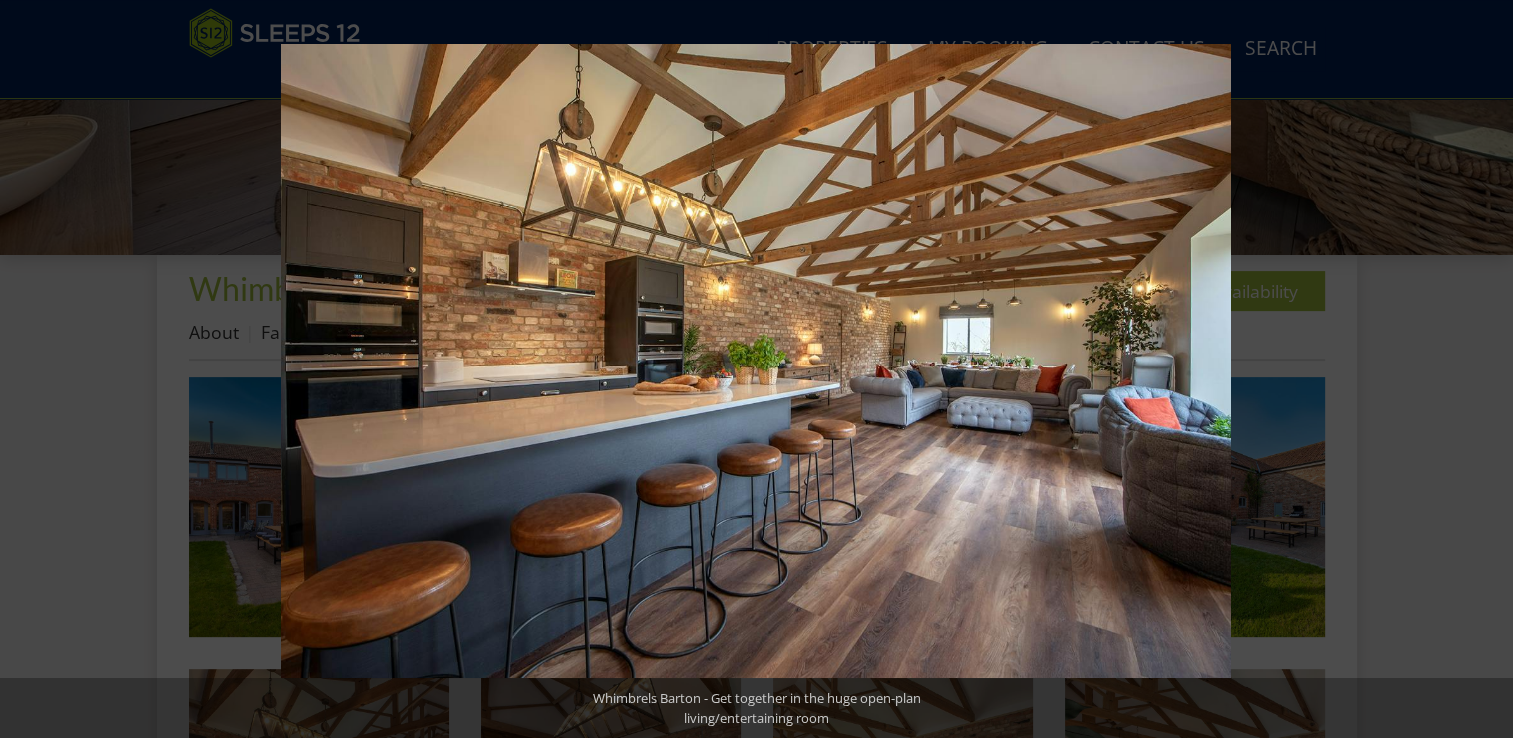 click at bounding box center (1478, 369) 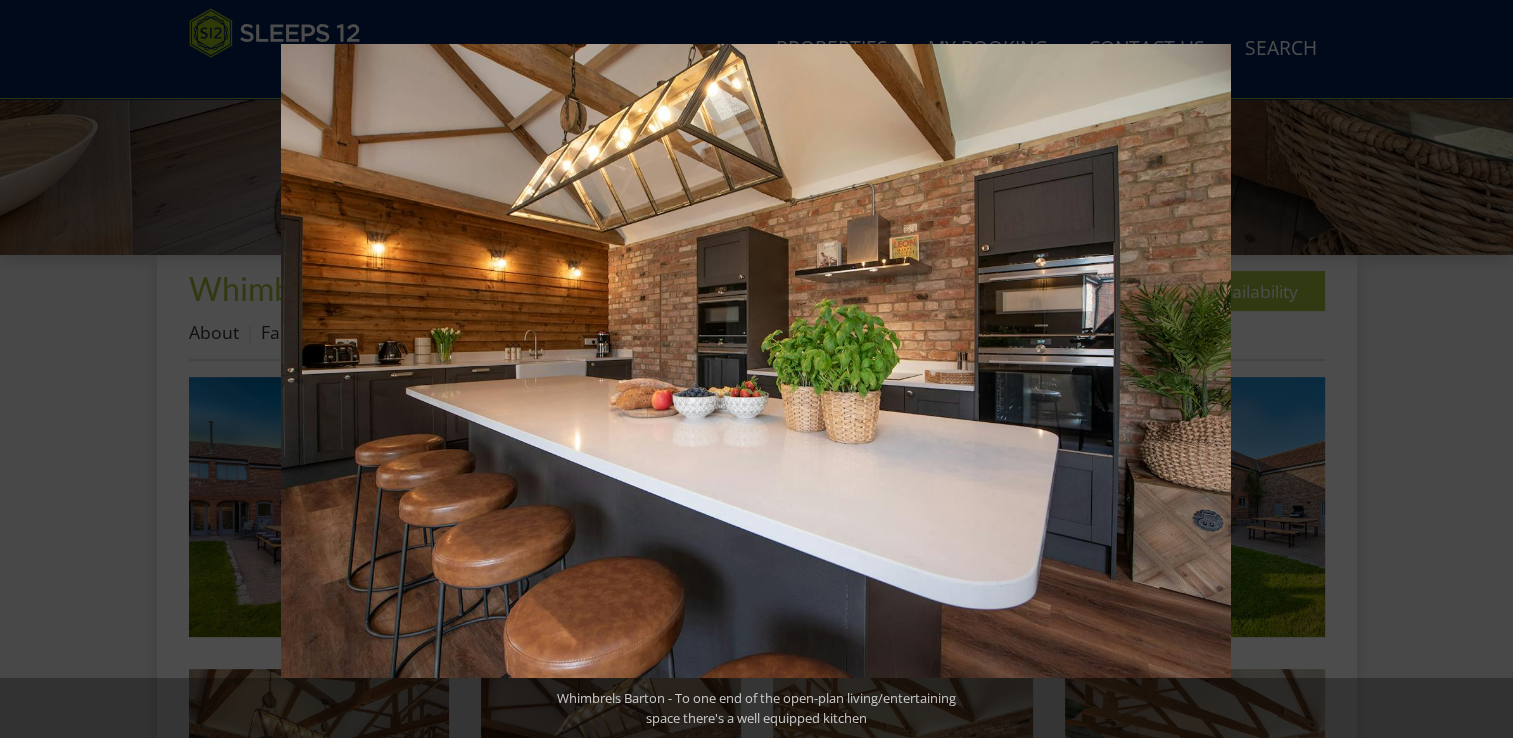 click at bounding box center [1478, 369] 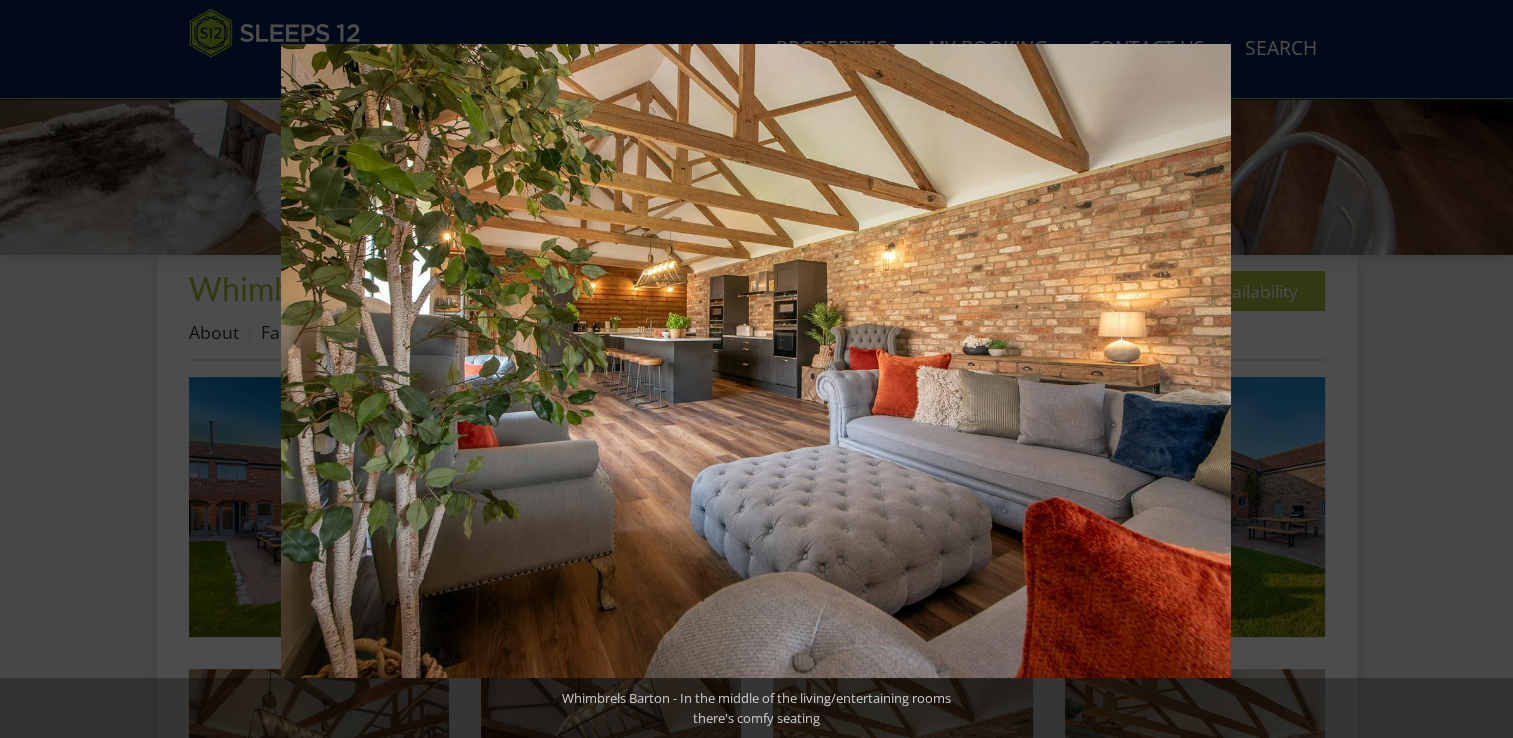 click at bounding box center (1478, 369) 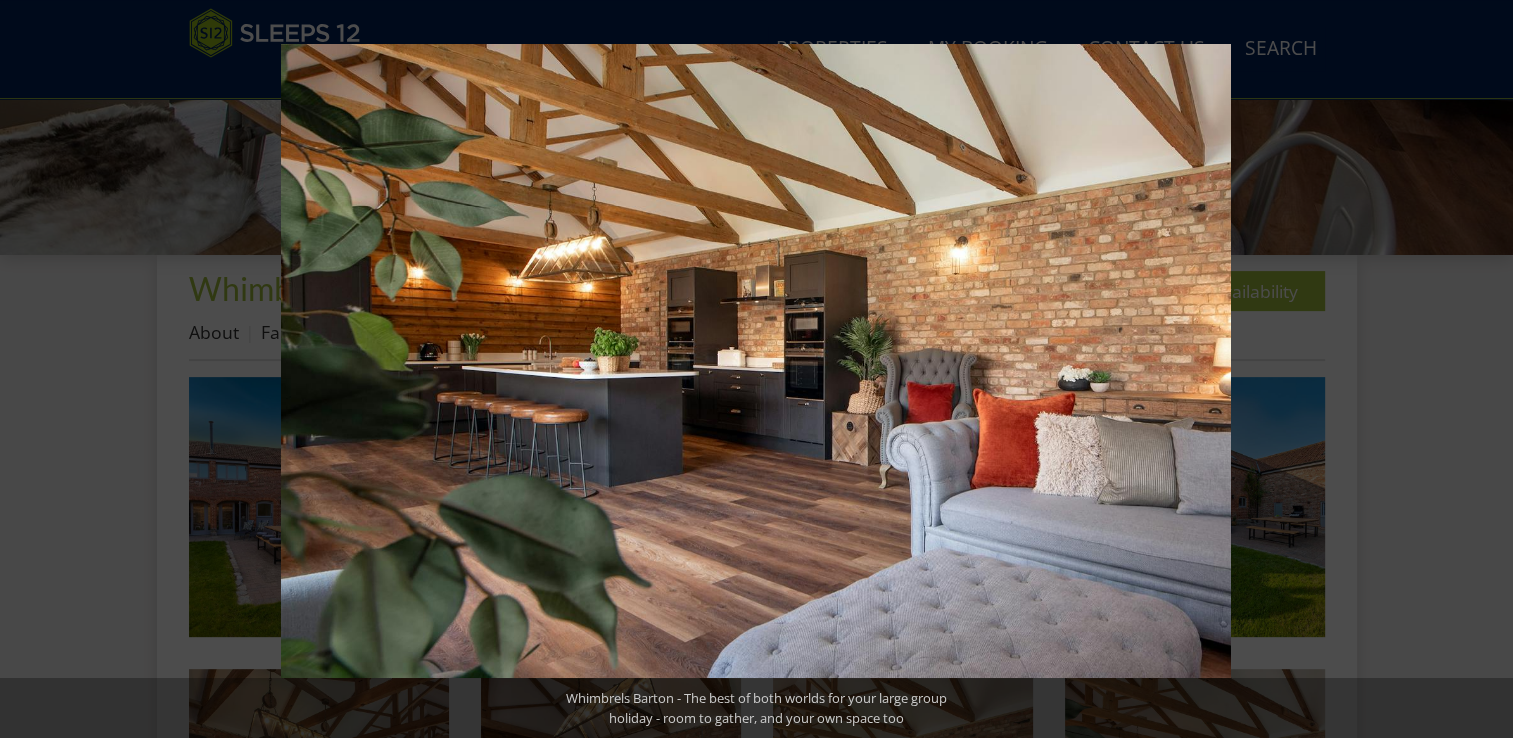 click at bounding box center (1478, 369) 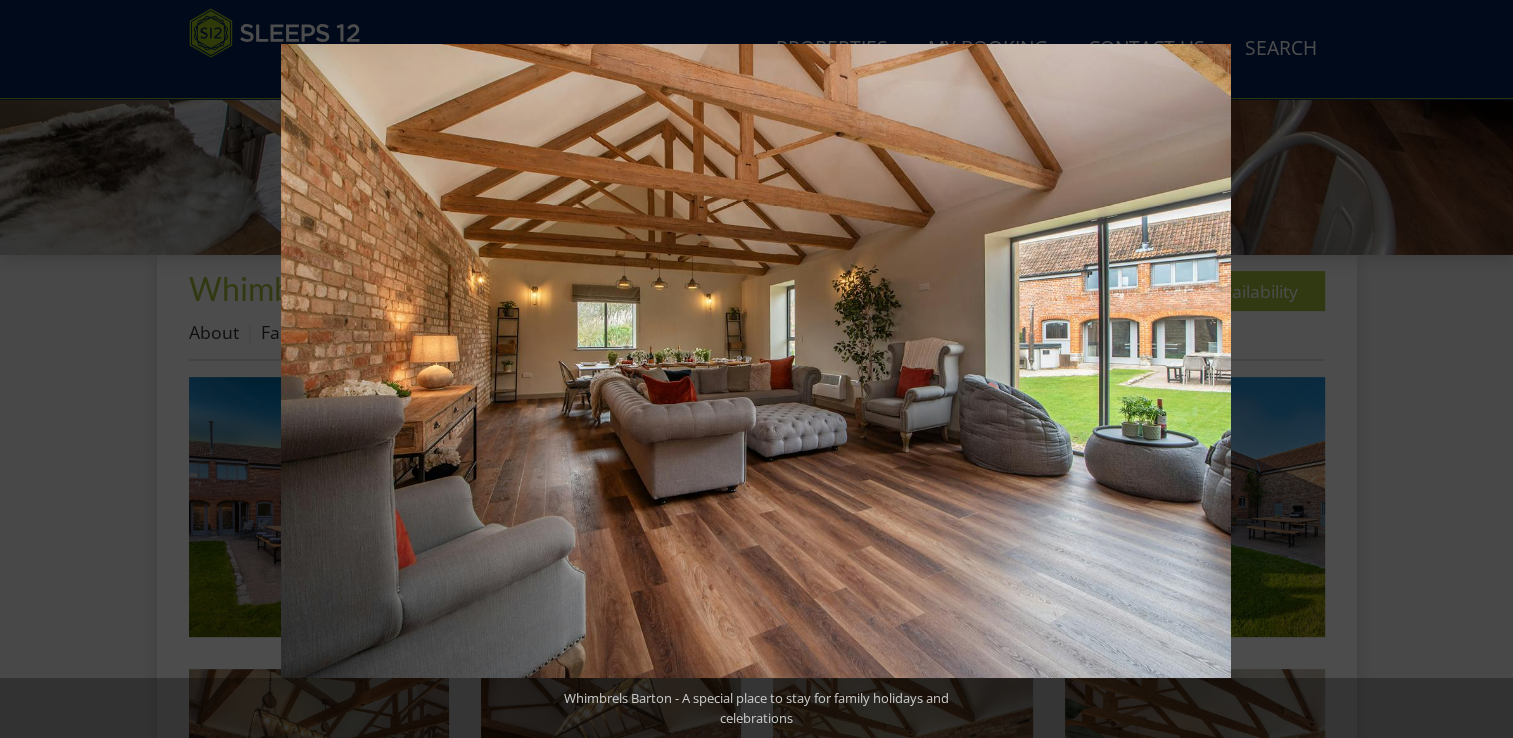 click at bounding box center [1478, 369] 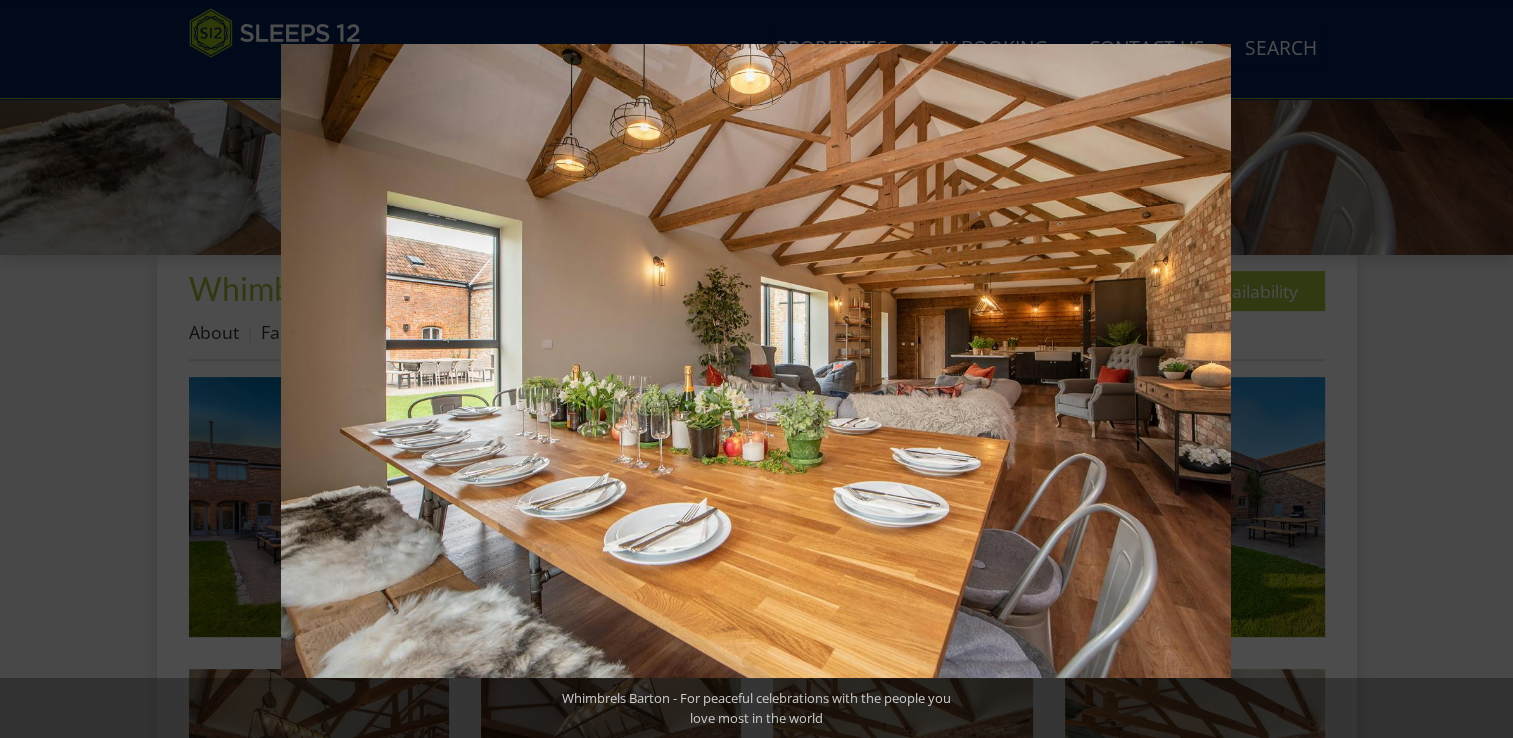click at bounding box center [1478, 369] 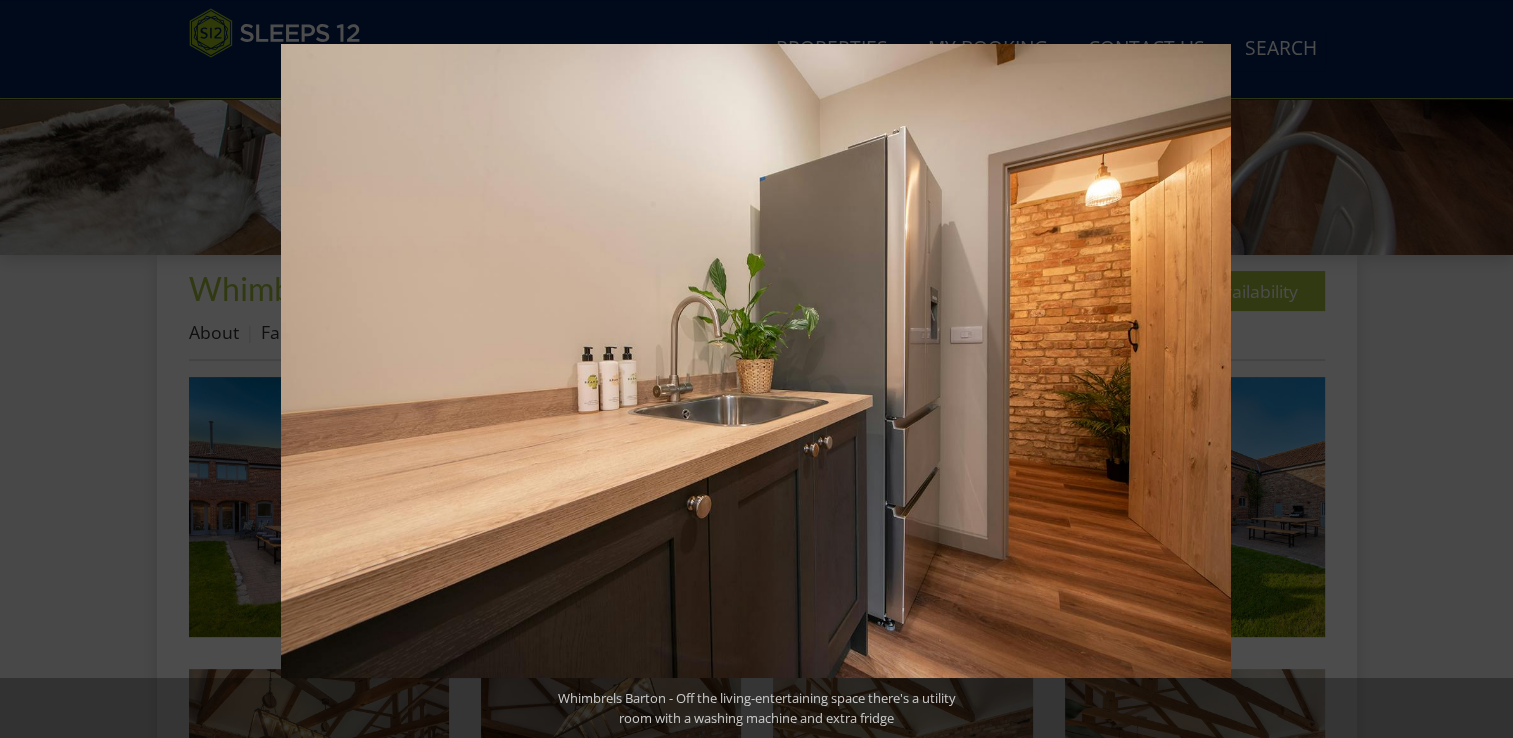 click at bounding box center [1478, 369] 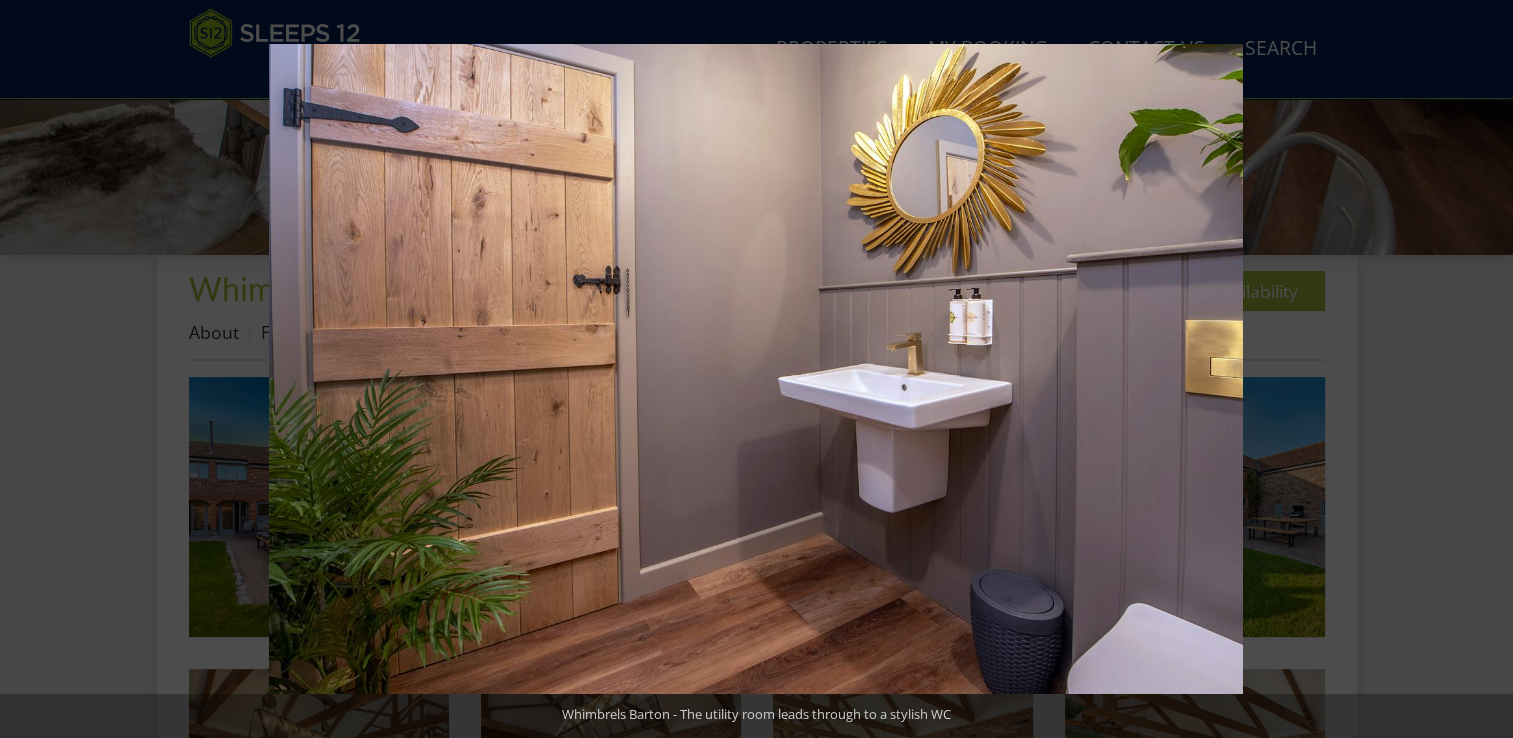click at bounding box center [1478, 369] 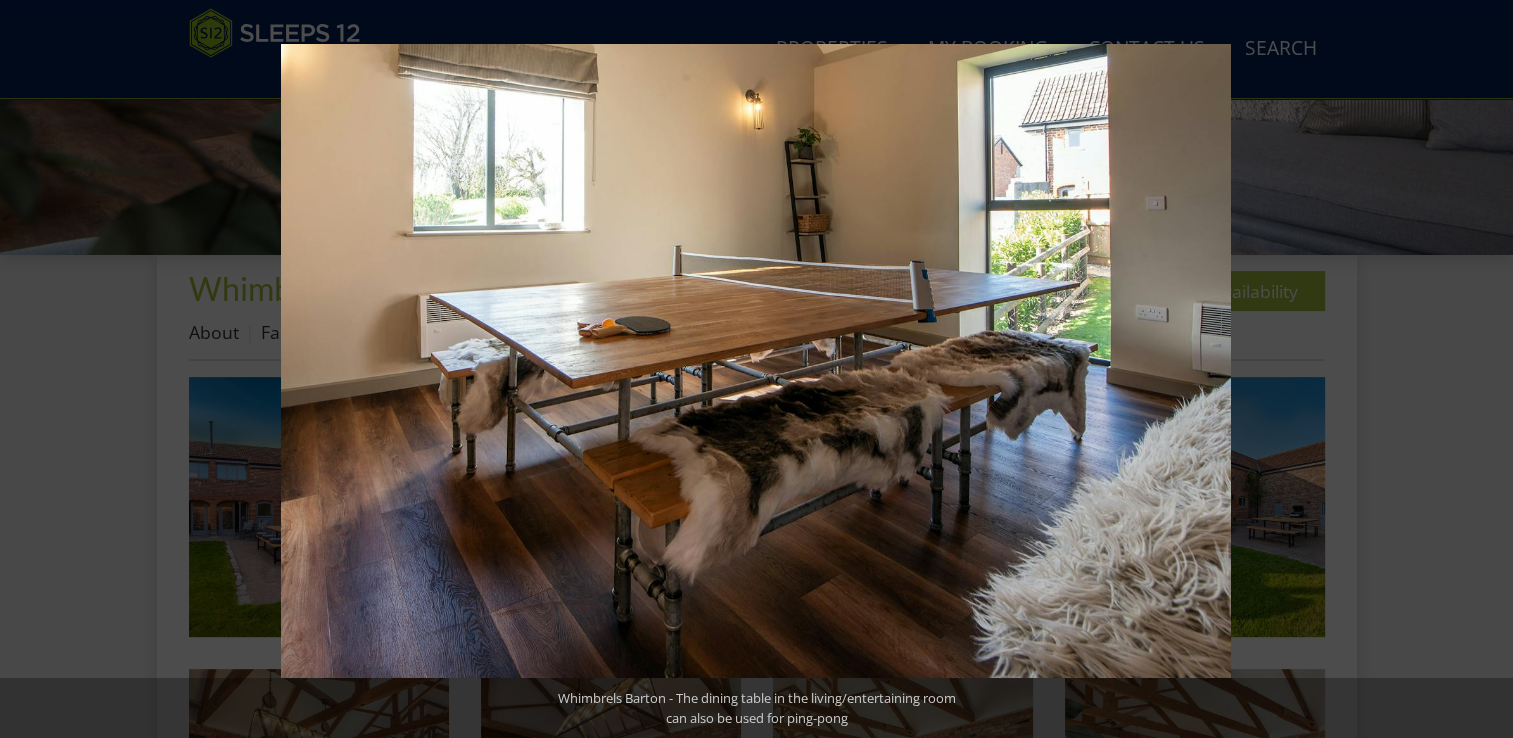 click at bounding box center (1478, 369) 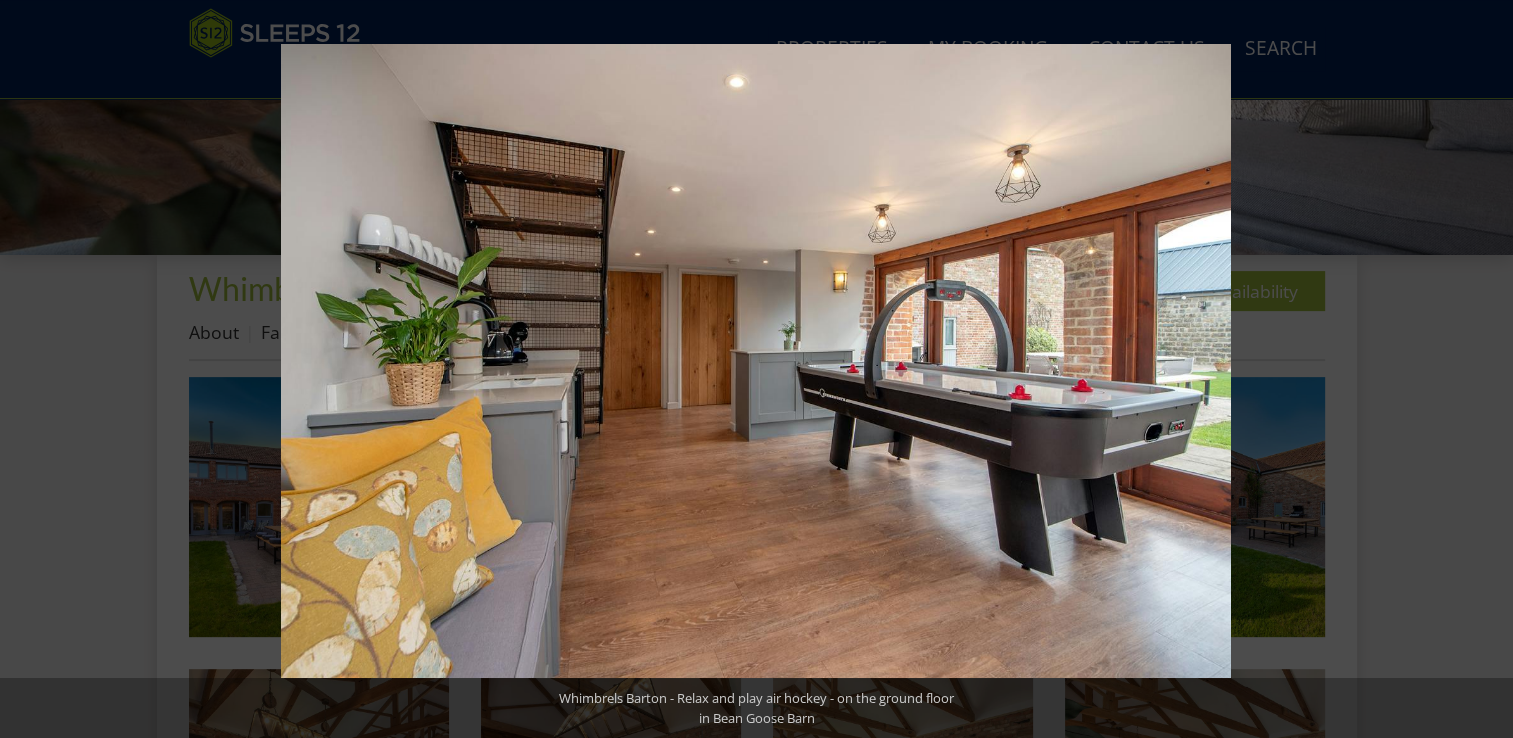 click at bounding box center (1478, 369) 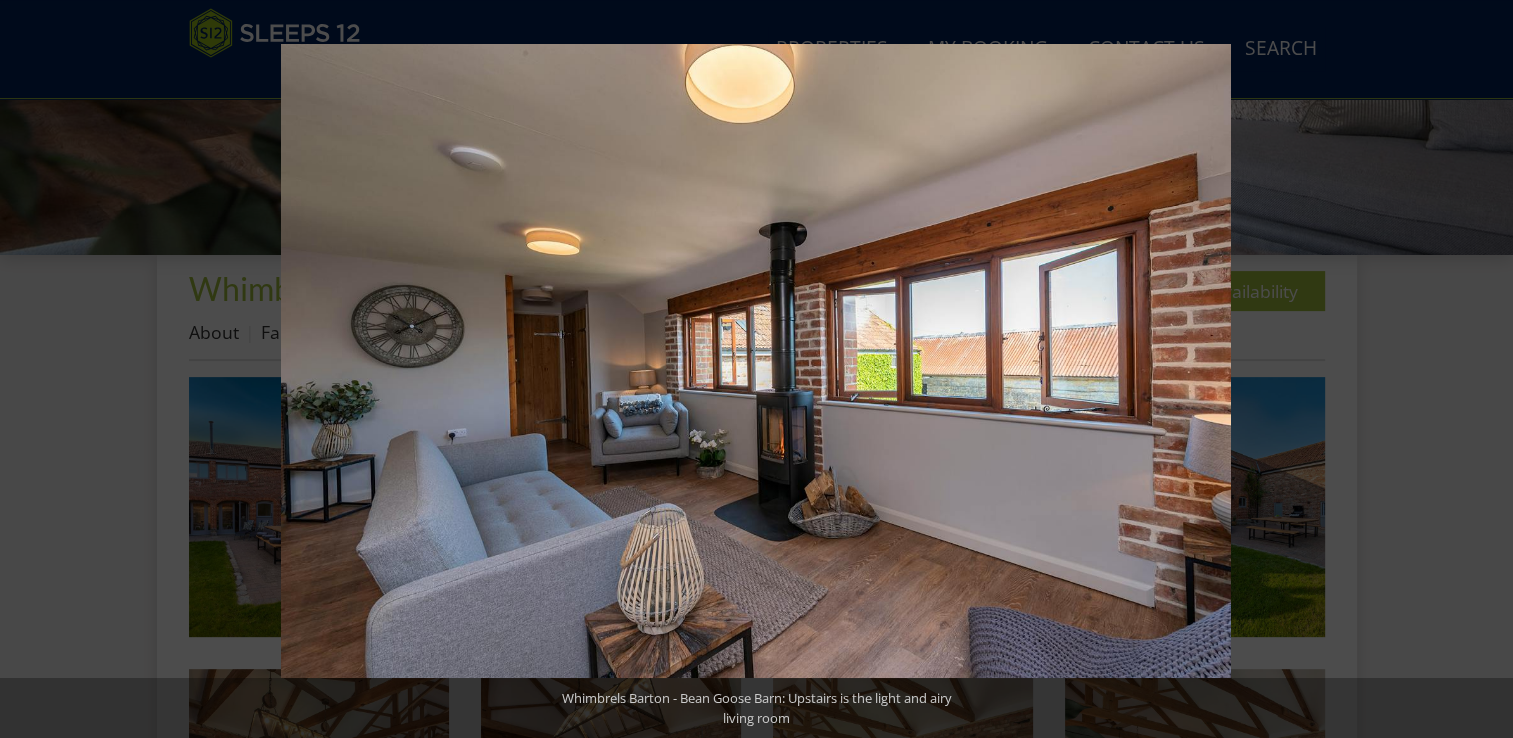 click at bounding box center (1478, 369) 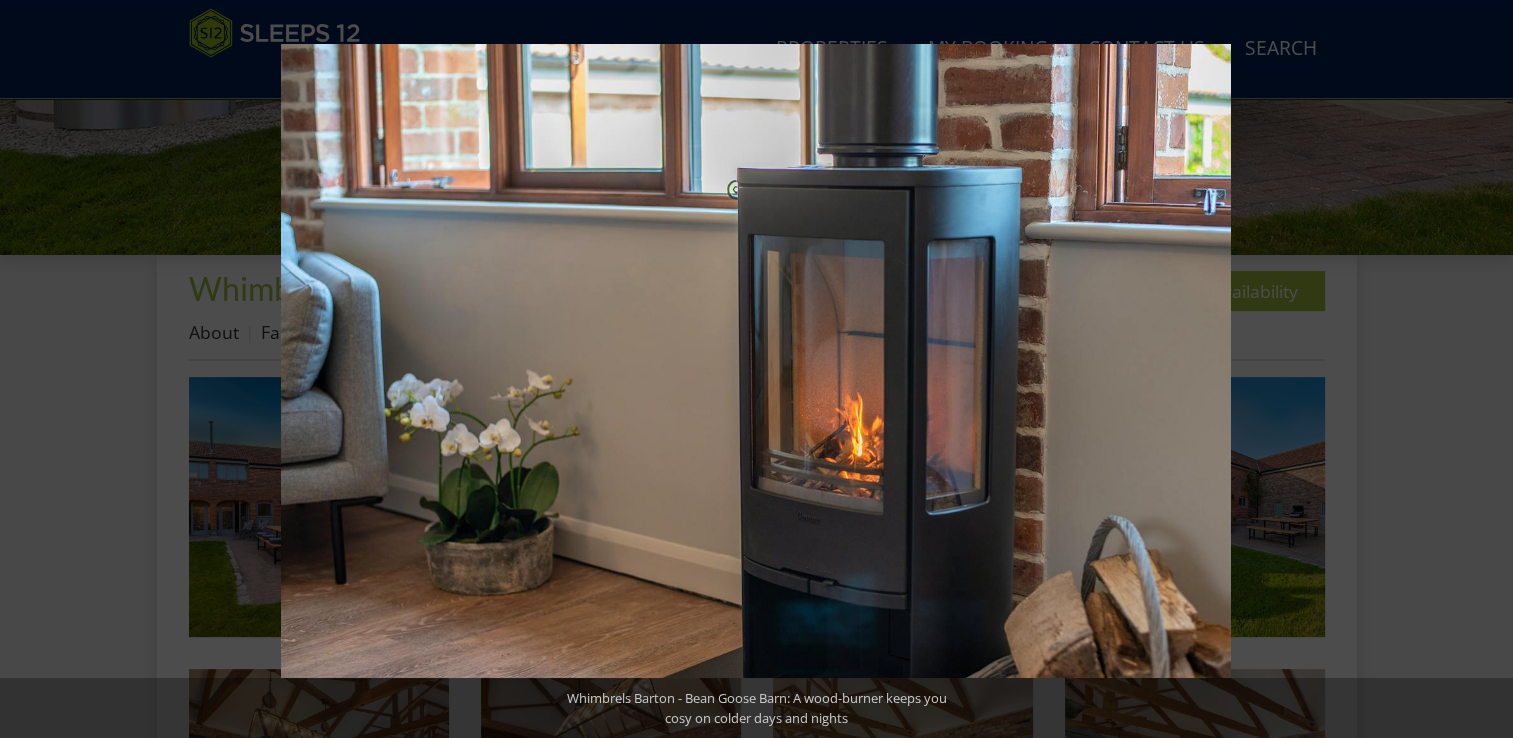 click at bounding box center (1478, 369) 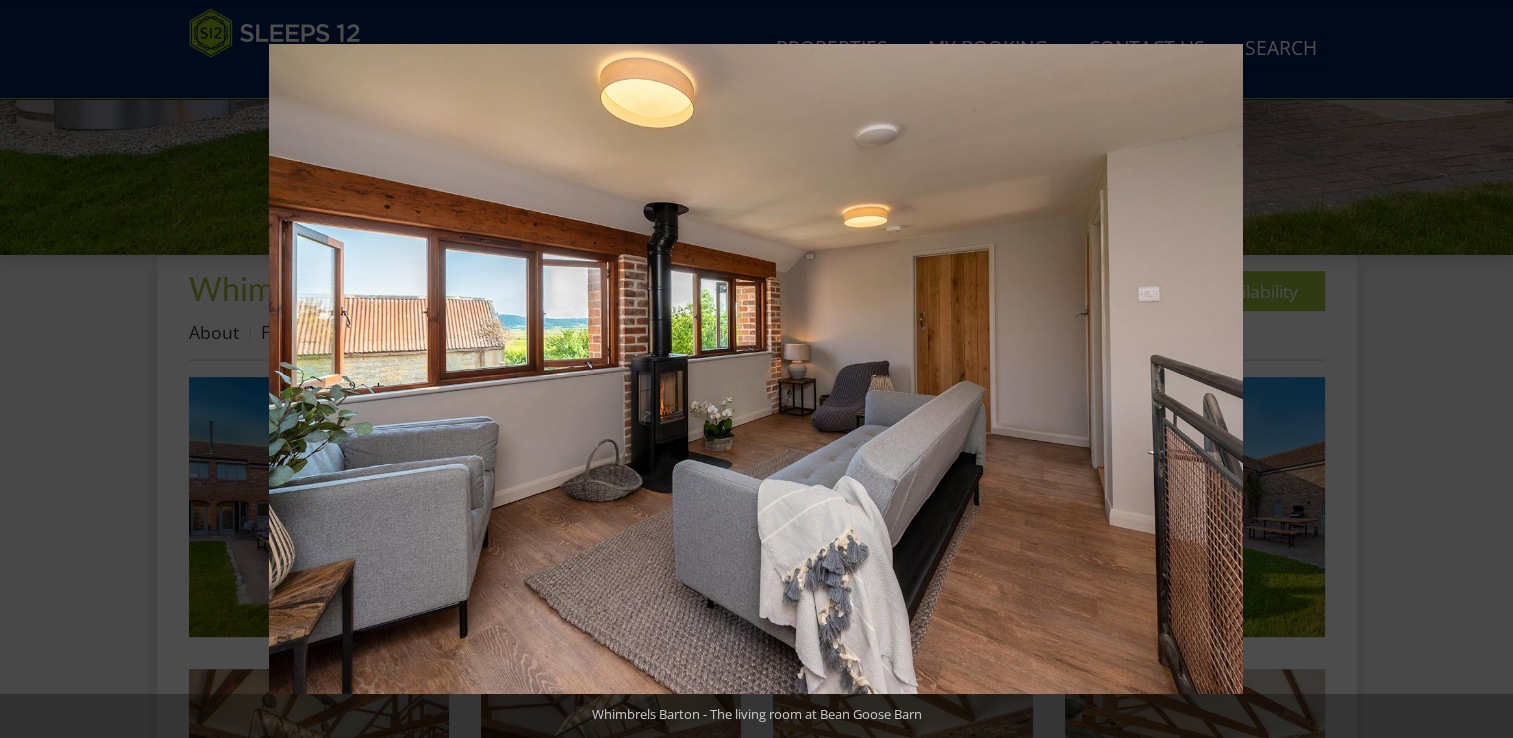 click at bounding box center (1478, 369) 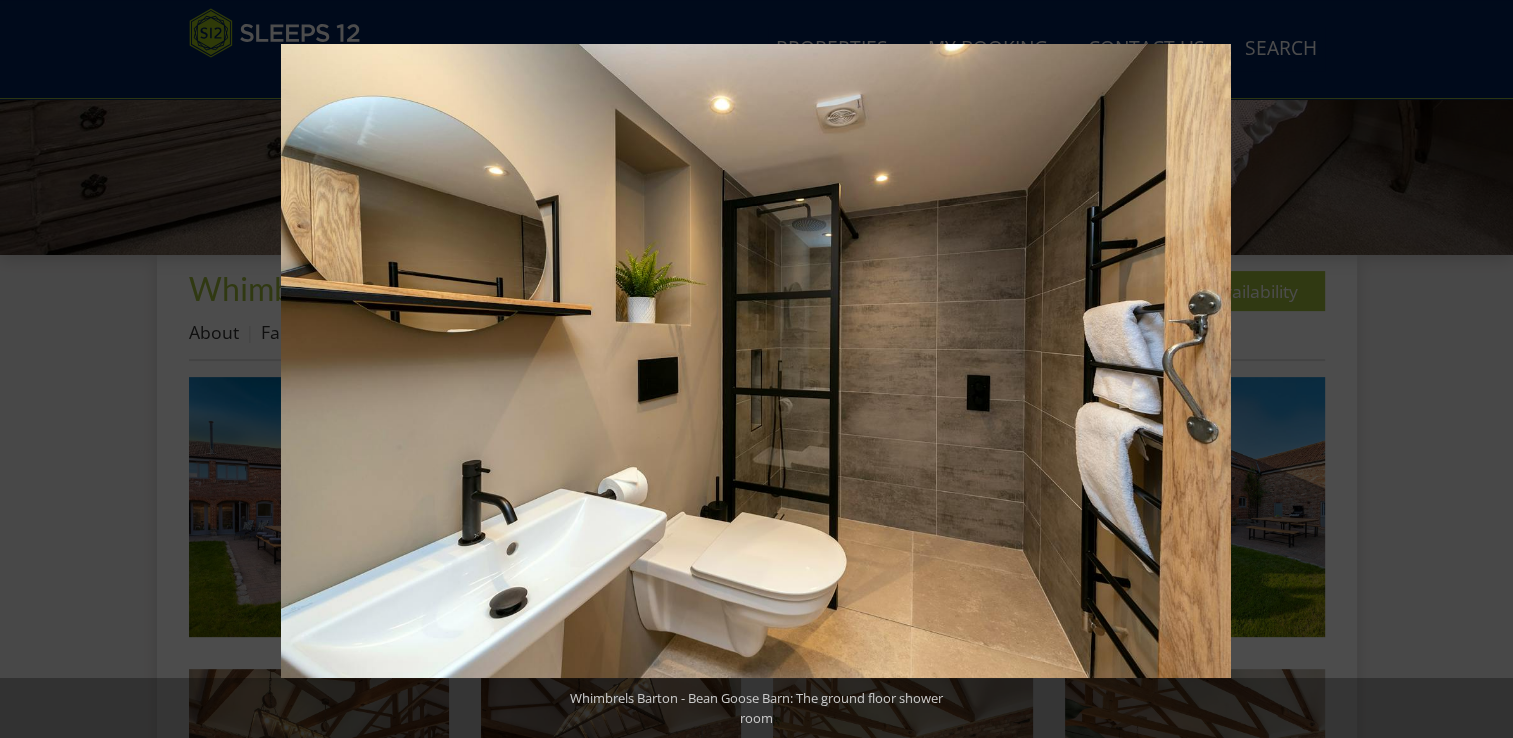click at bounding box center [1478, 369] 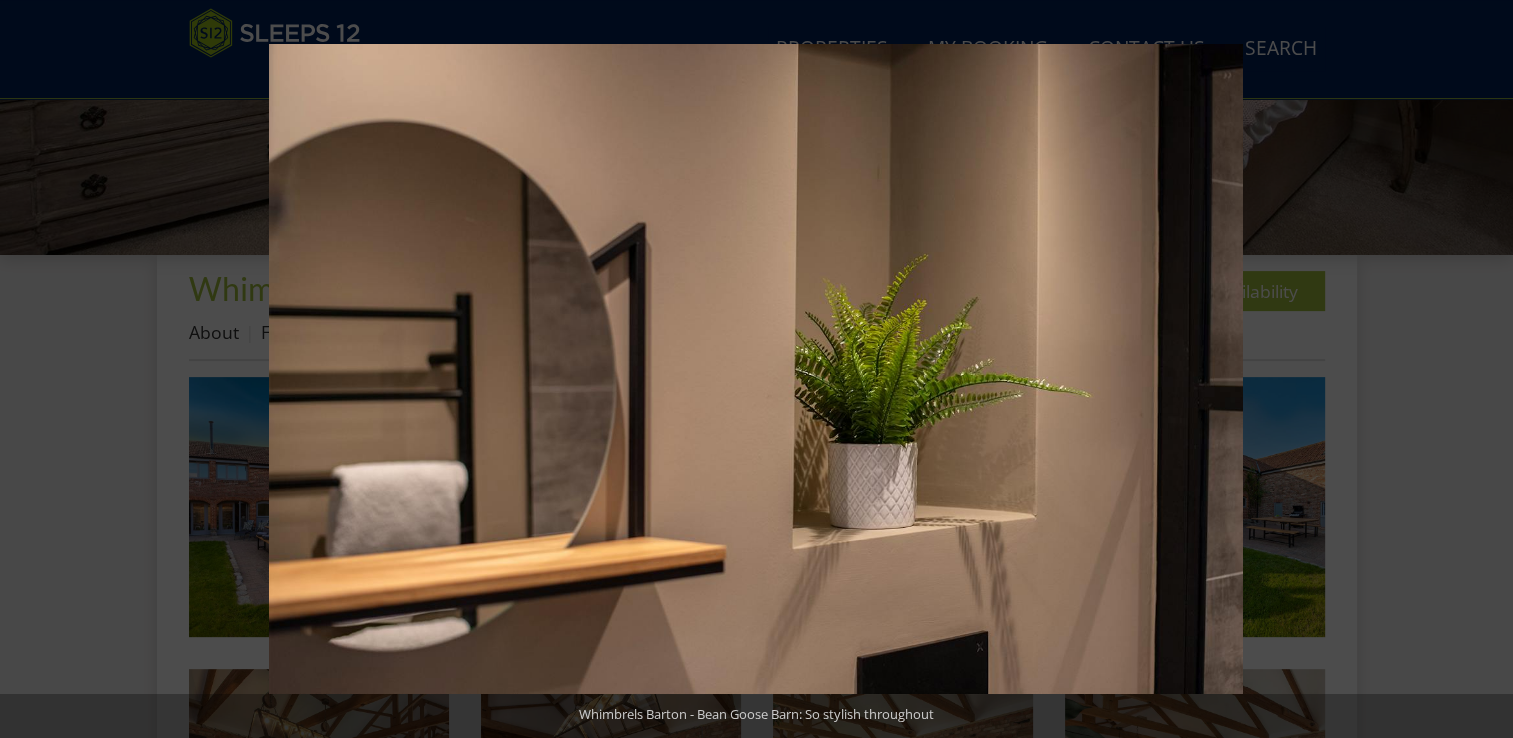 click at bounding box center [1478, 369] 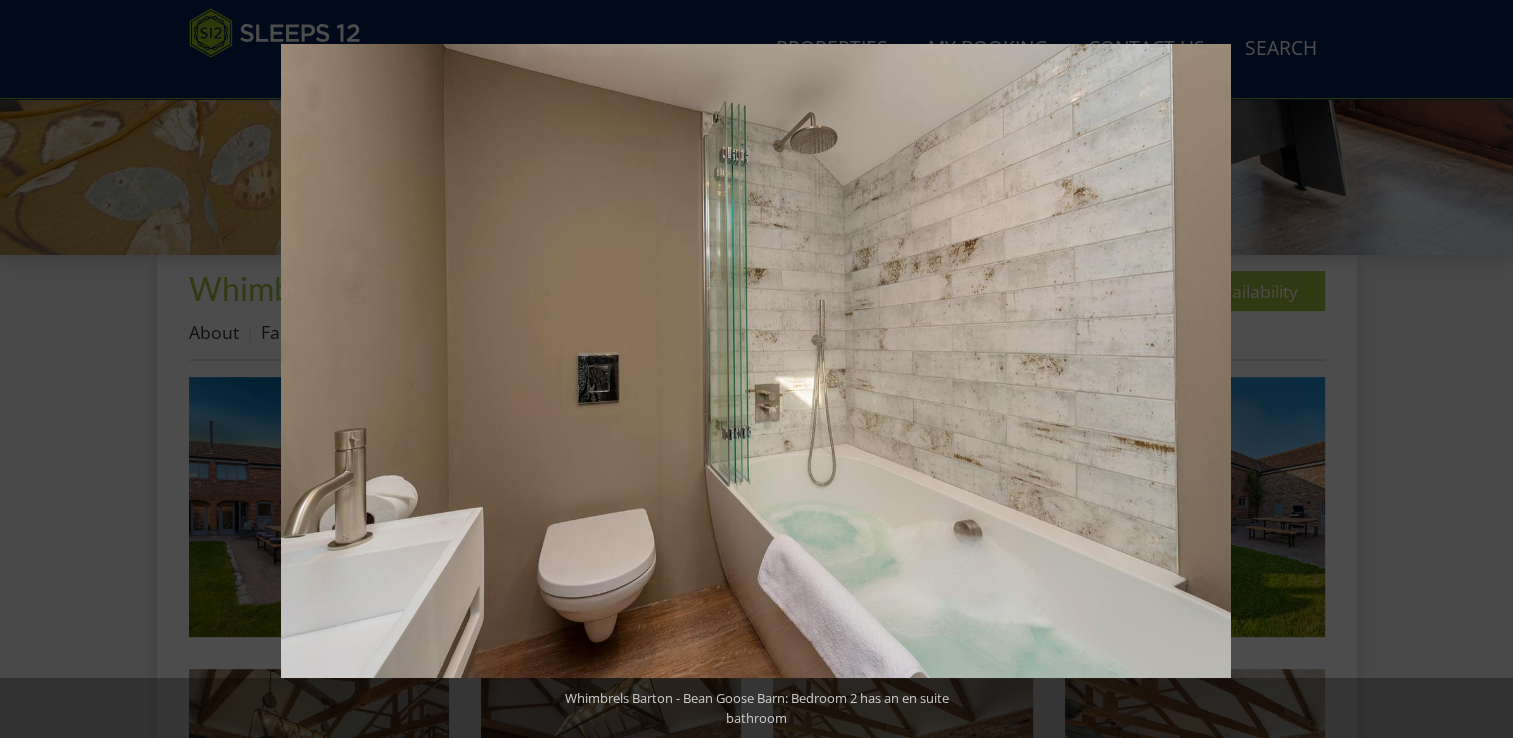 click at bounding box center [1478, 369] 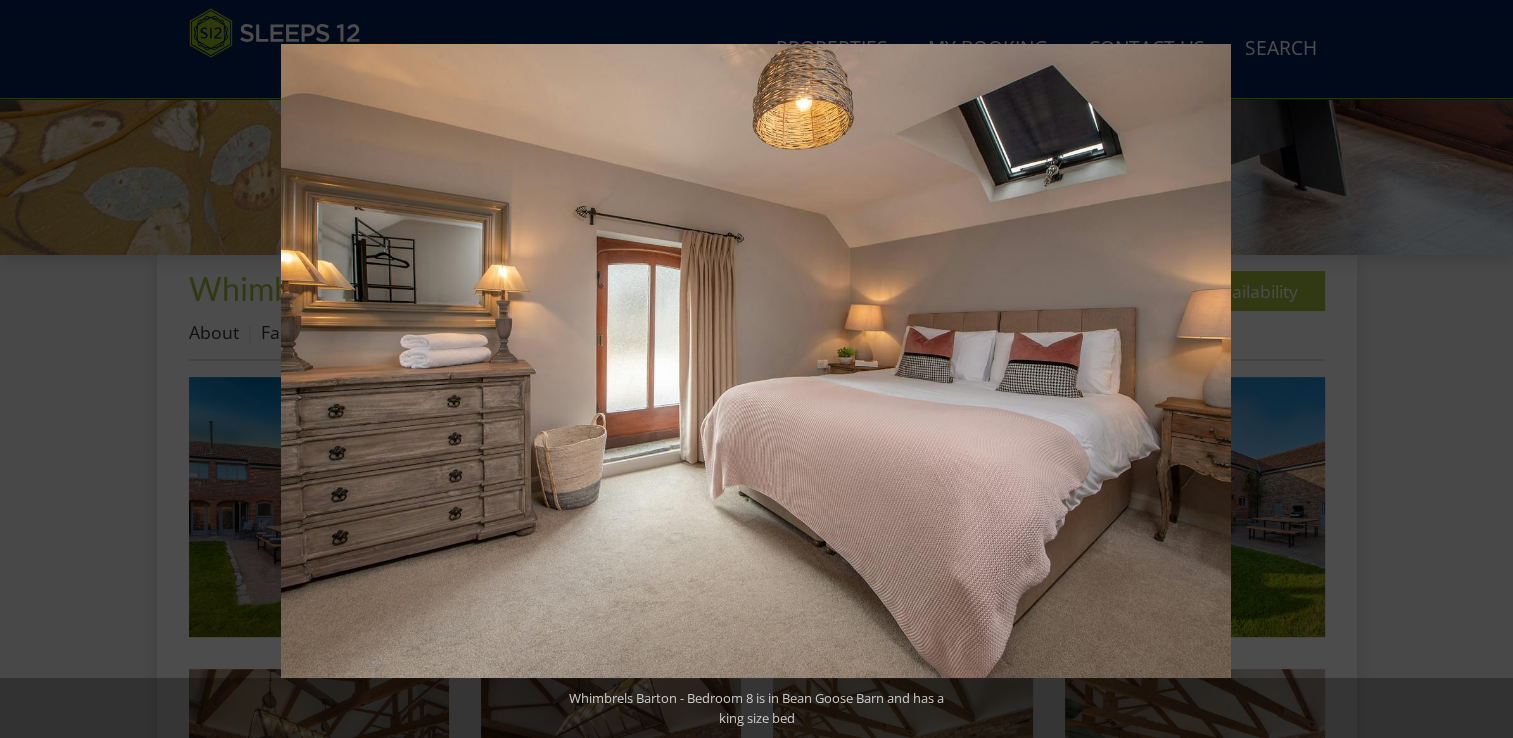 click at bounding box center [1478, 369] 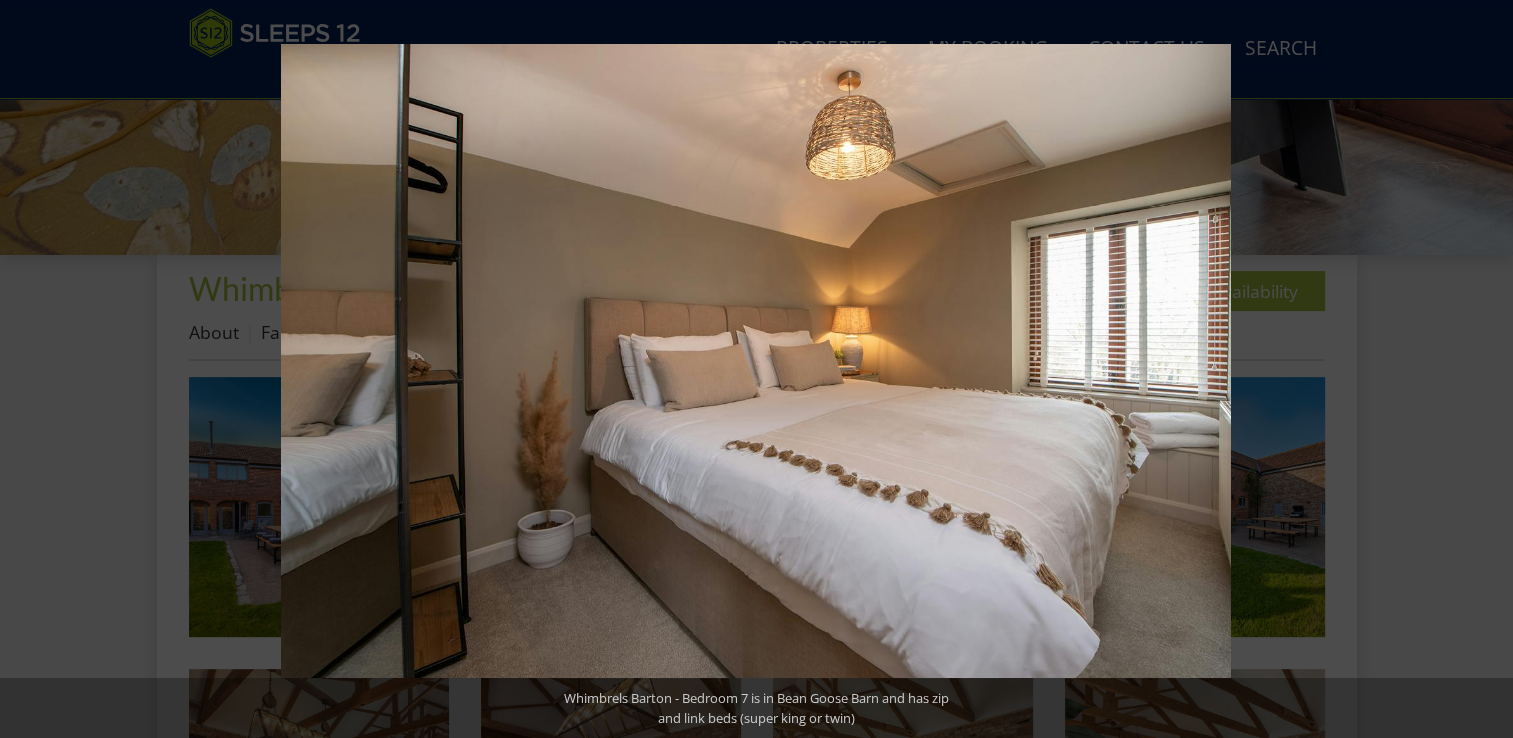 click at bounding box center [1478, 369] 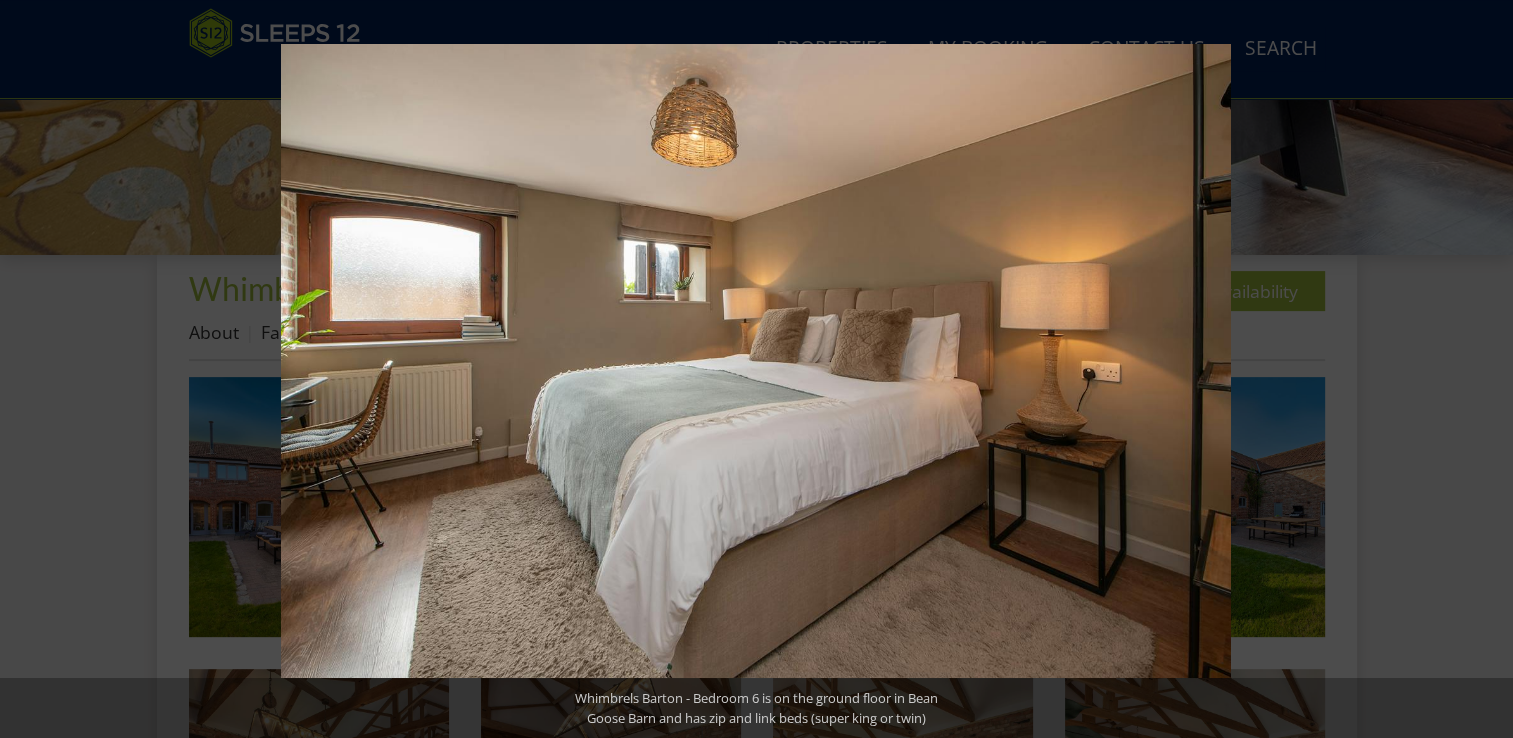click at bounding box center [1478, 369] 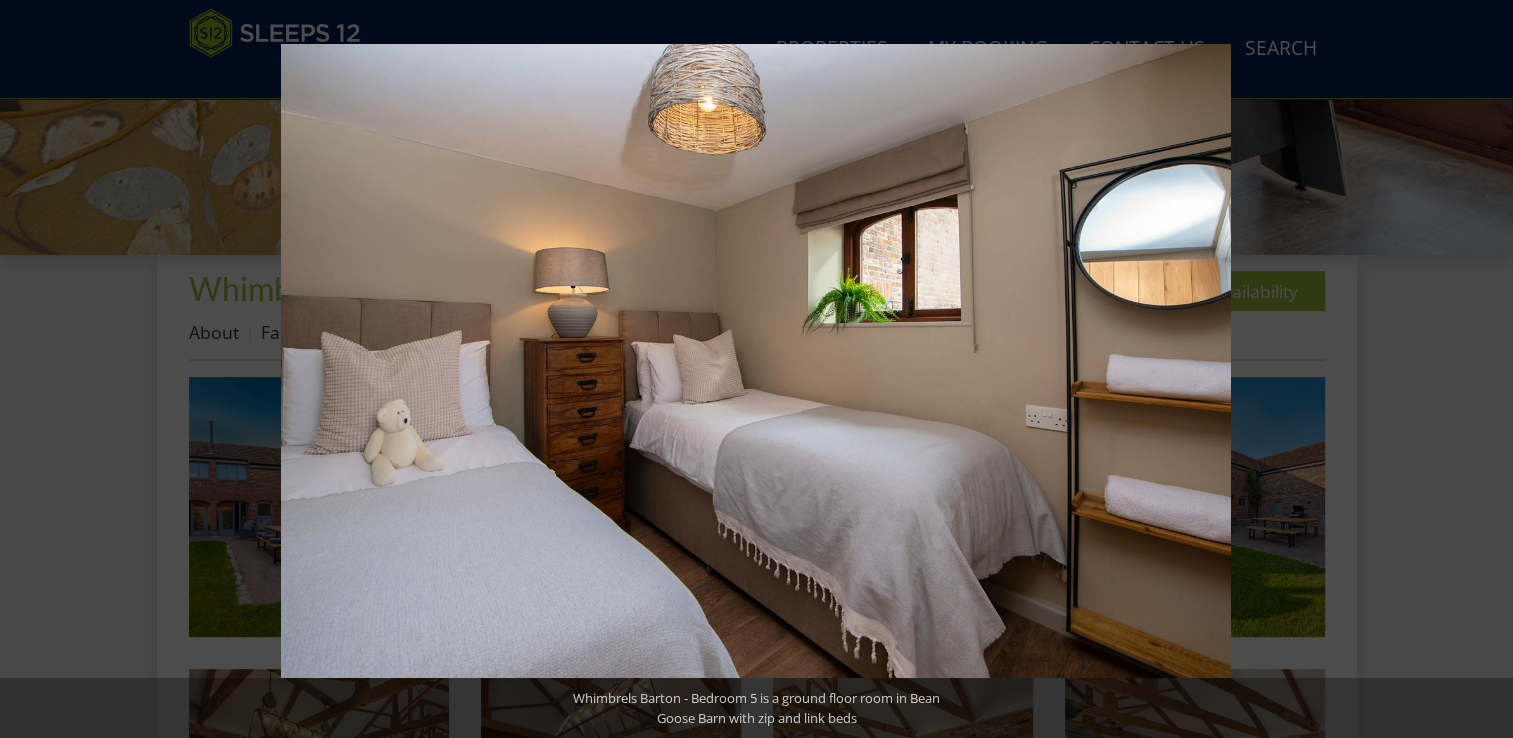 click at bounding box center [1478, 369] 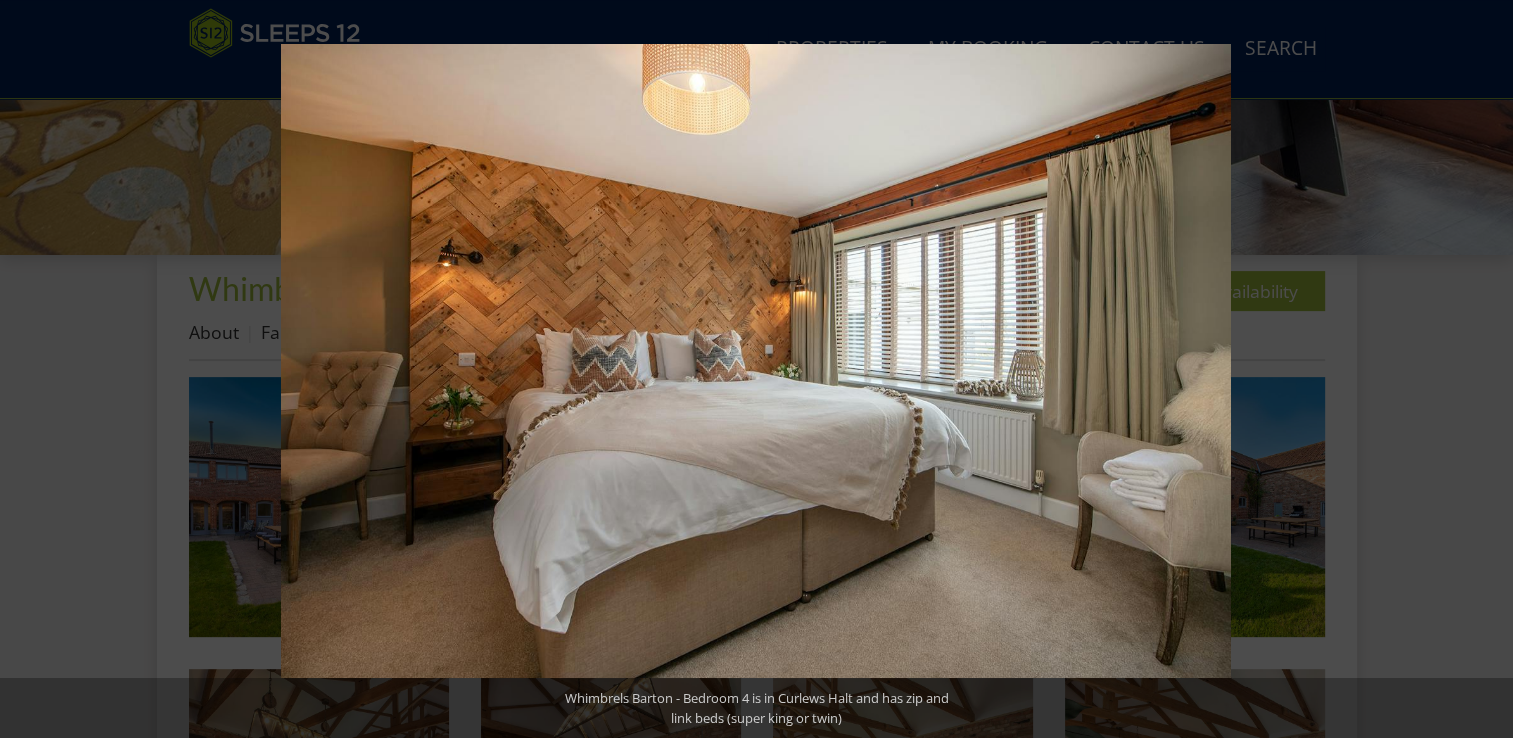 click at bounding box center (1478, 369) 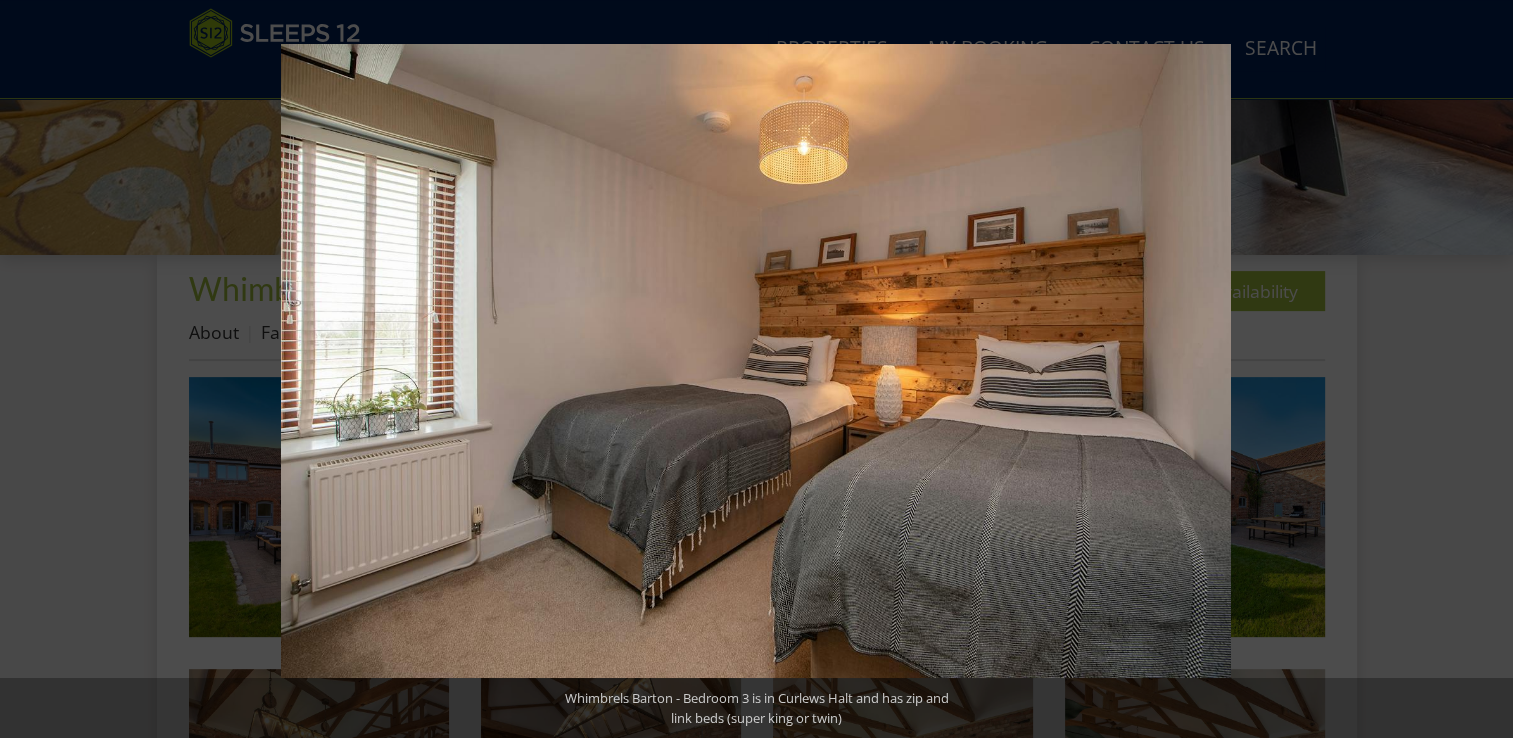 click at bounding box center [1478, 369] 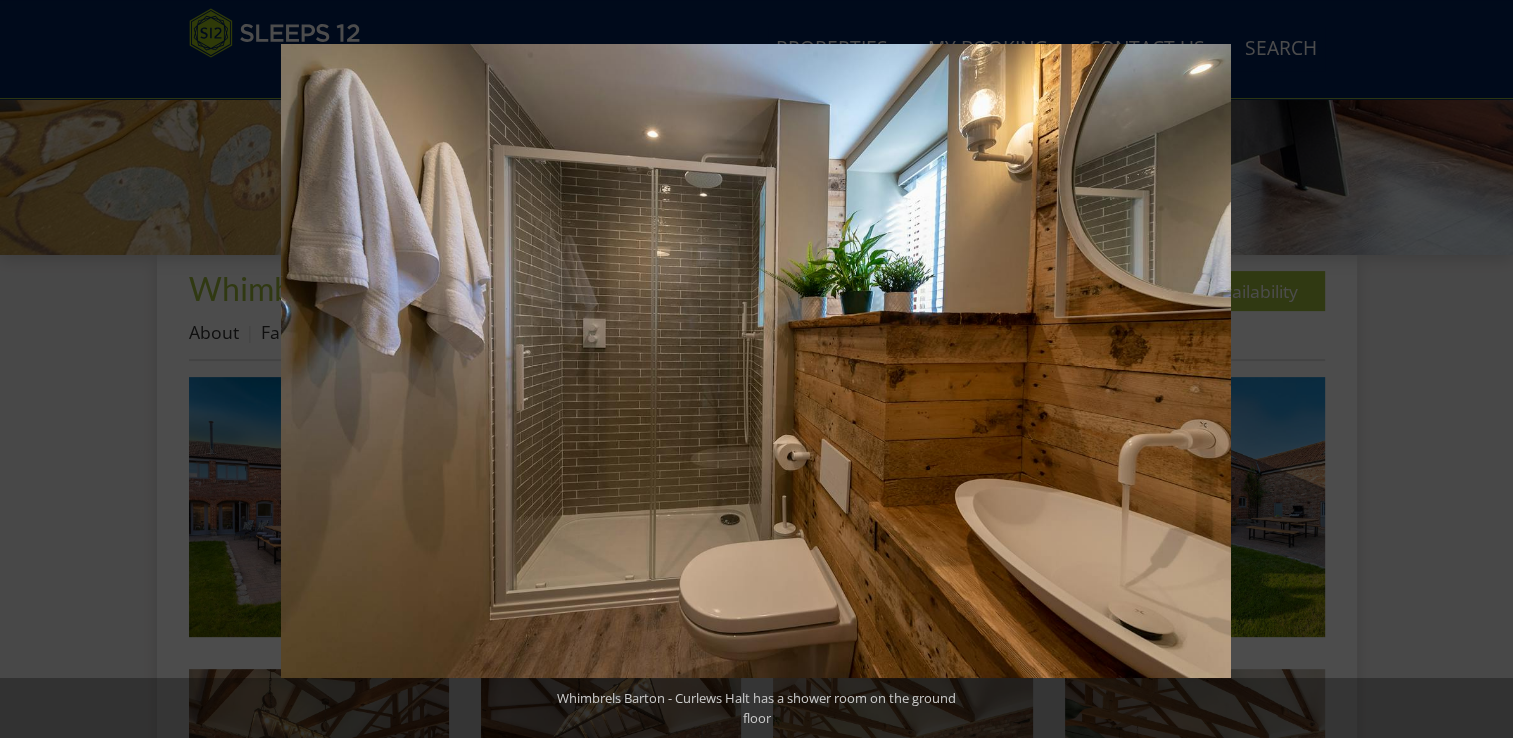 click at bounding box center (1478, 369) 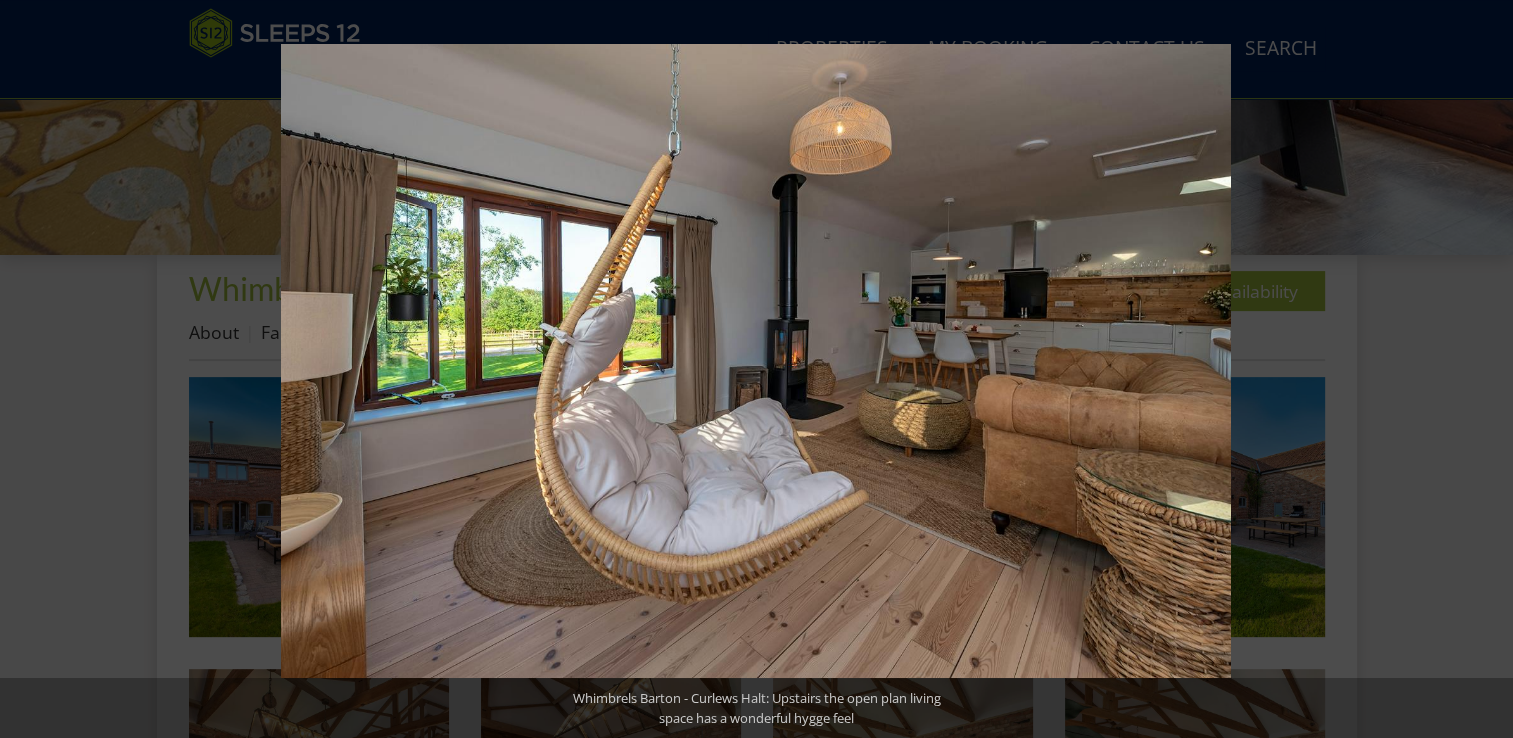click at bounding box center (1478, 369) 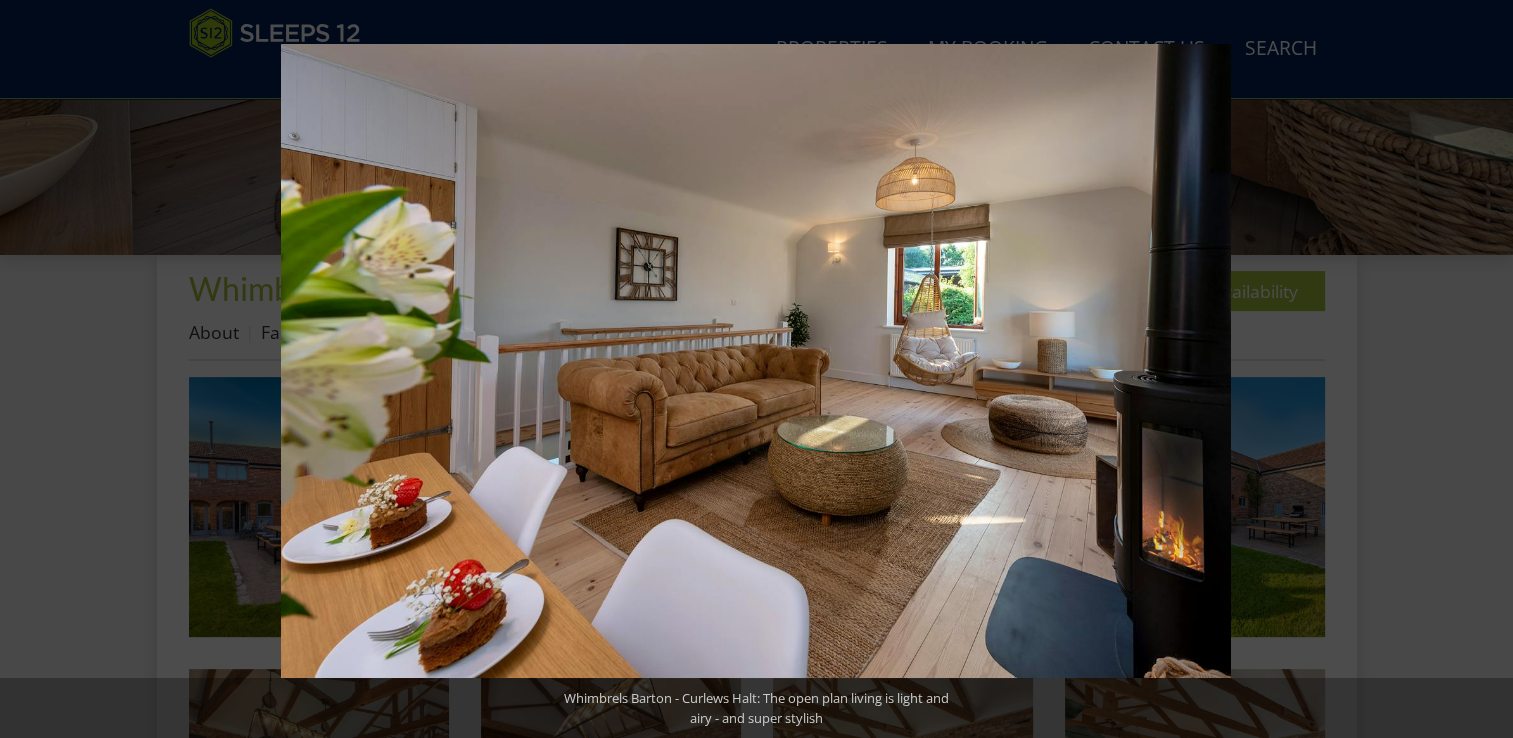 click at bounding box center (1478, 369) 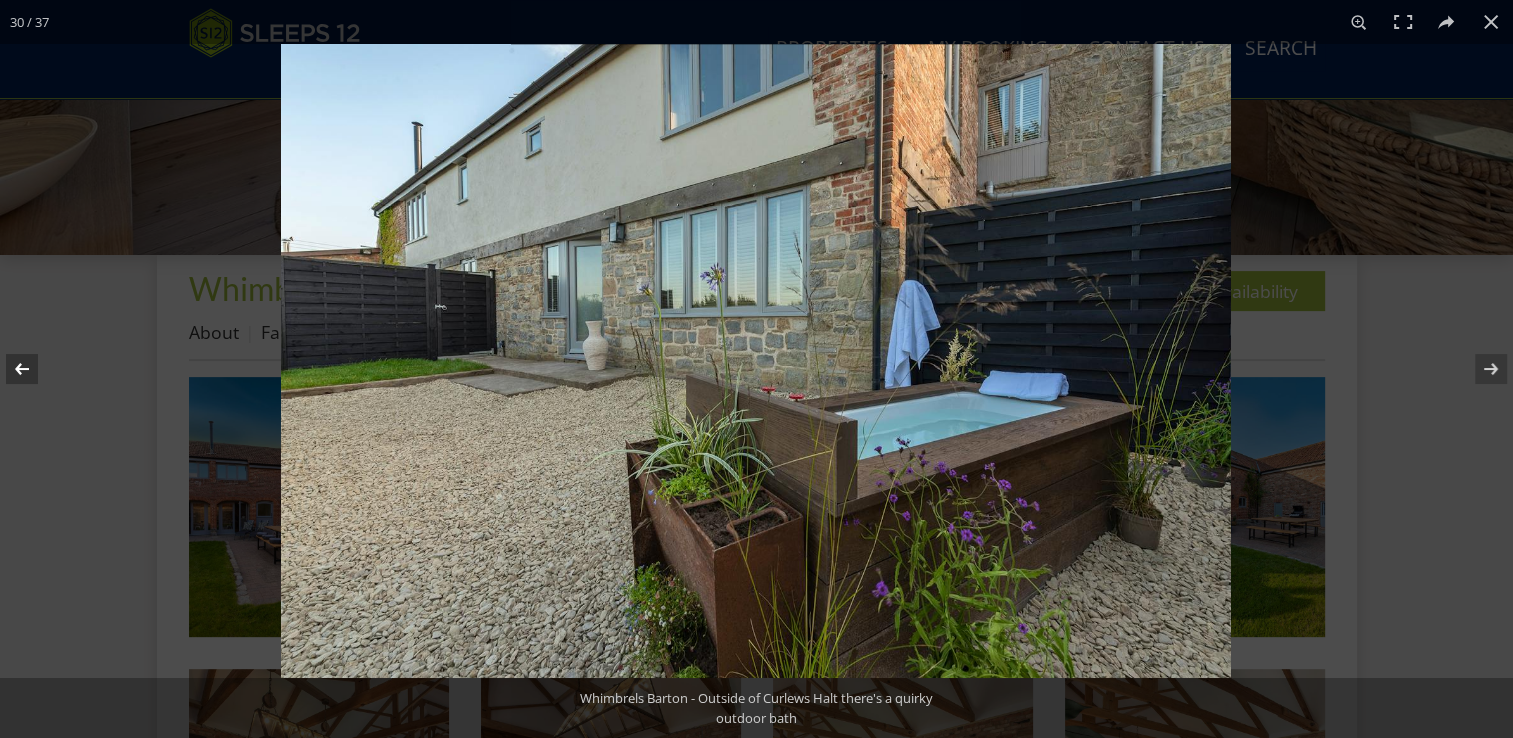 click at bounding box center [35, 369] 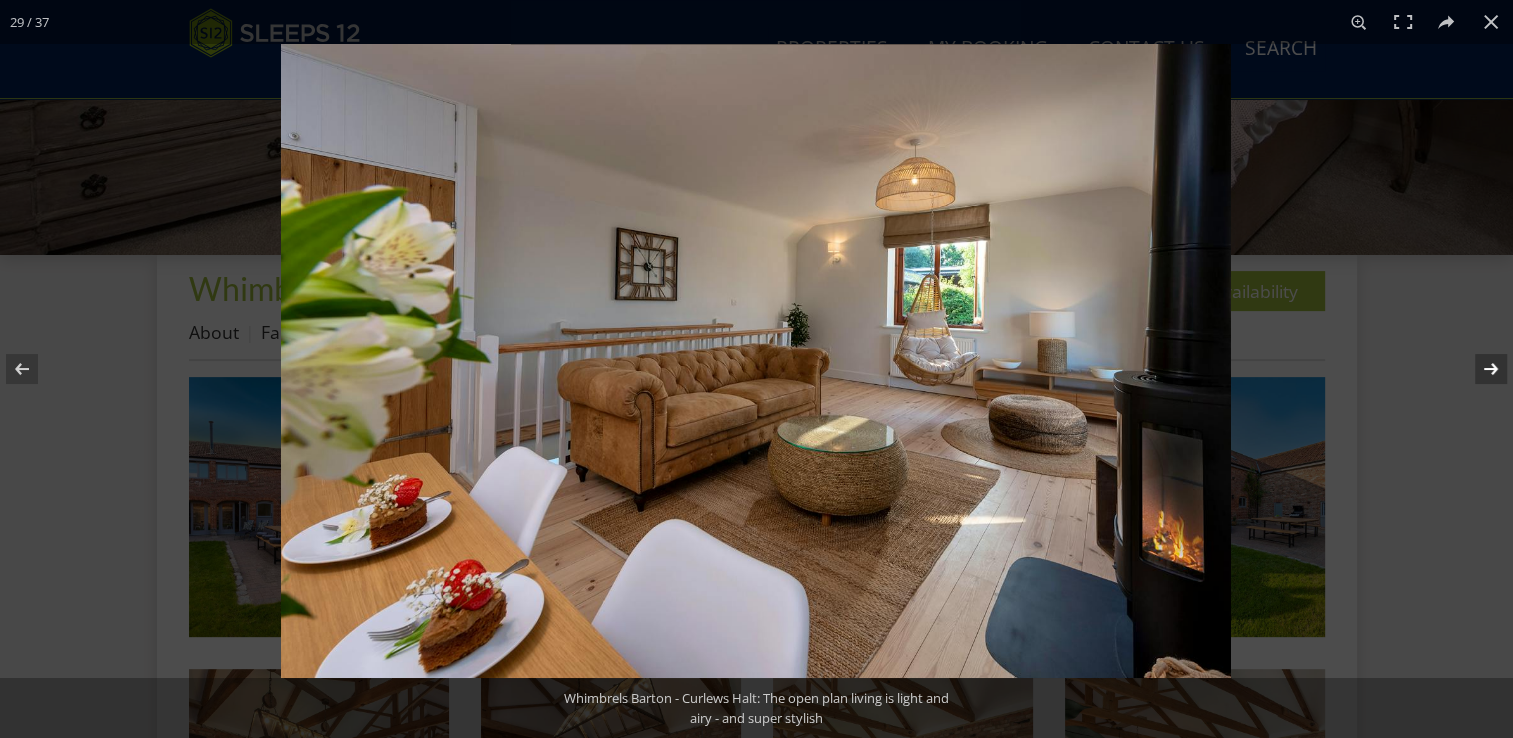 click at bounding box center (1478, 369) 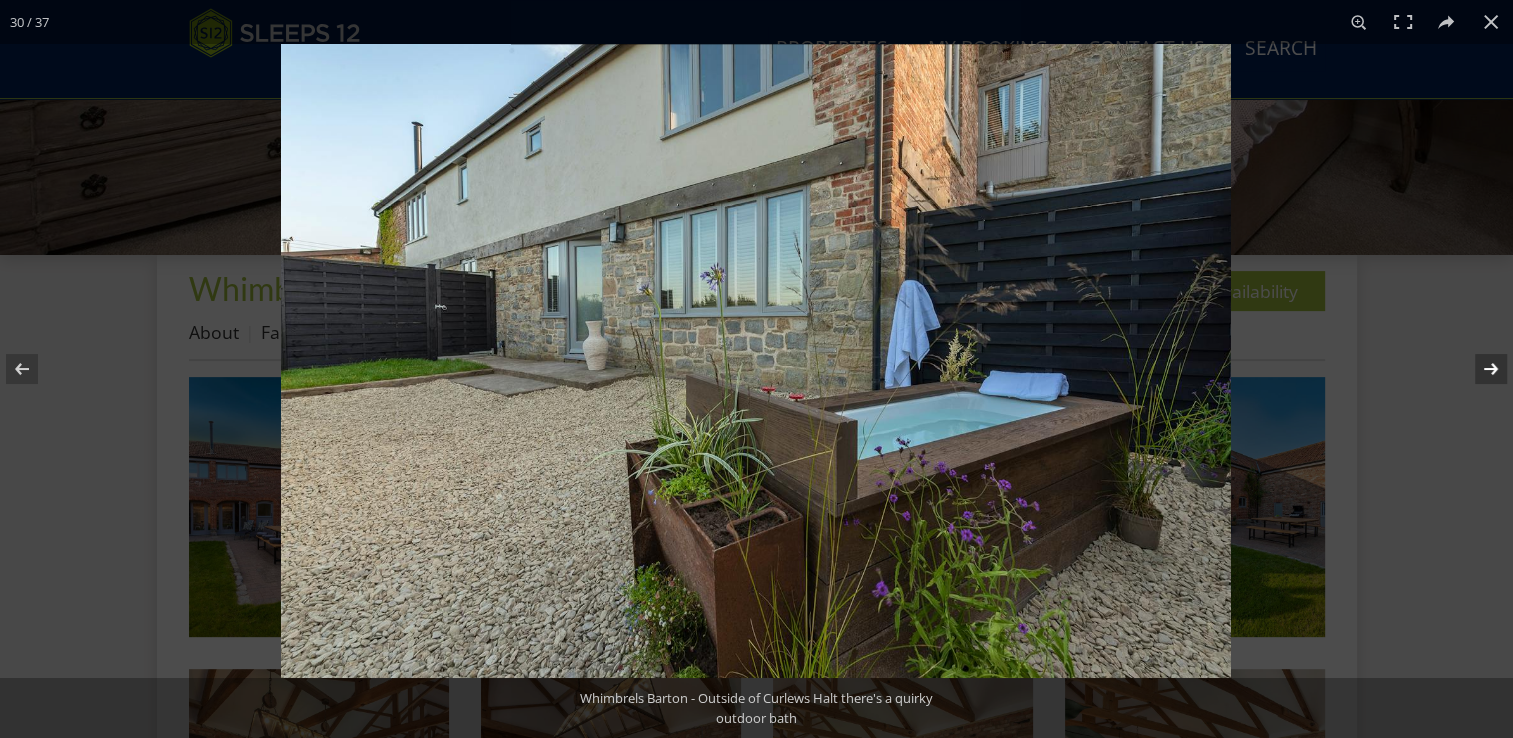 click at bounding box center (1478, 369) 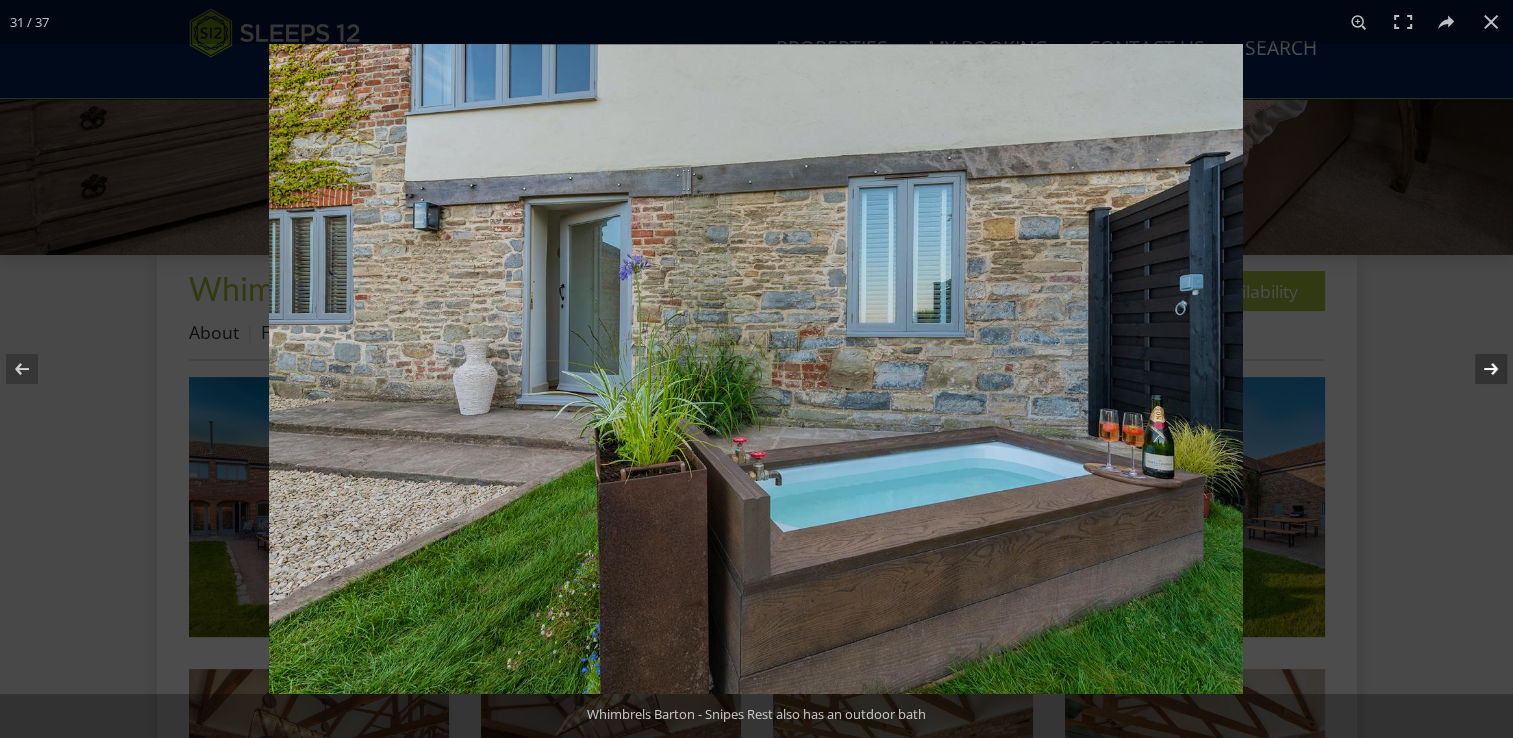 click at bounding box center (1478, 369) 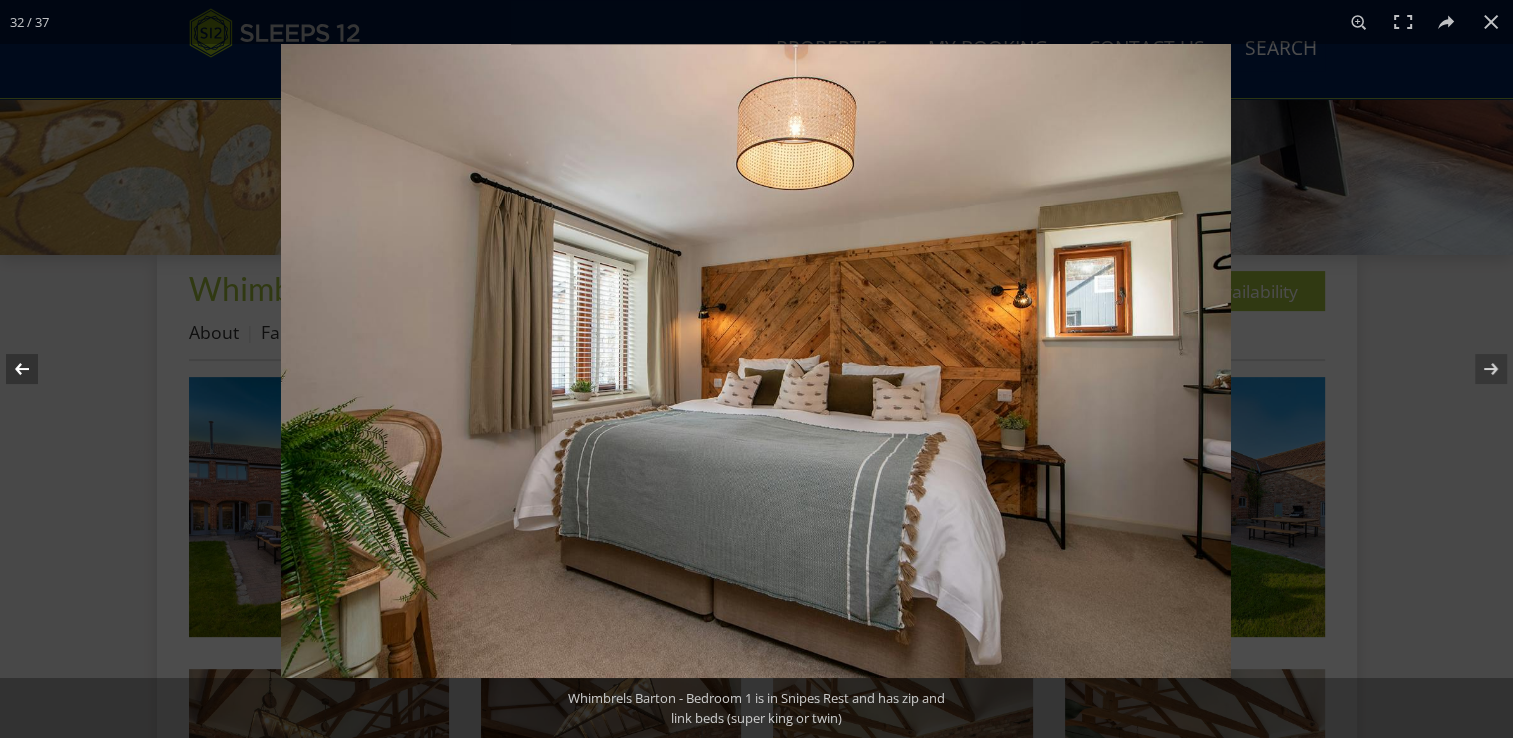 click at bounding box center [35, 369] 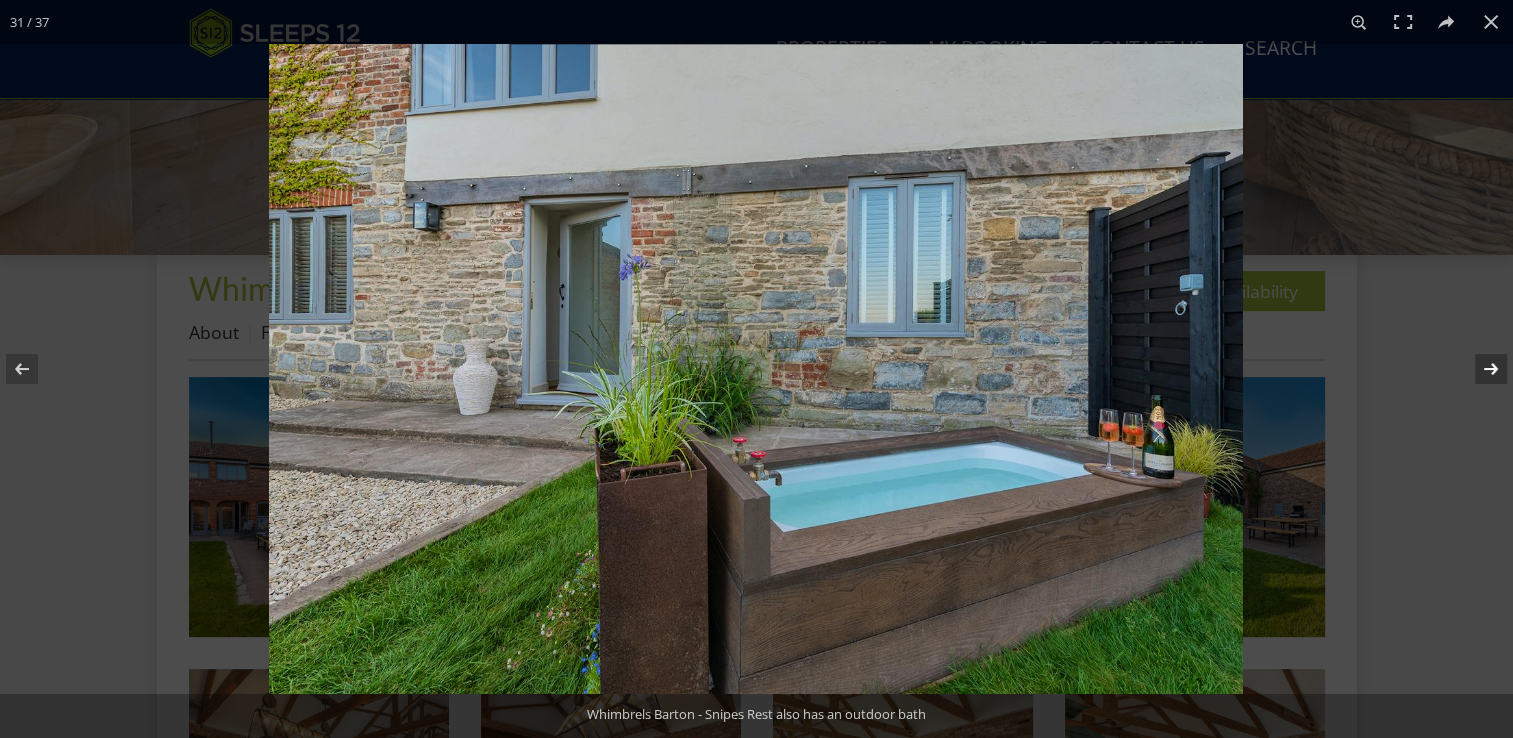 click at bounding box center (1478, 369) 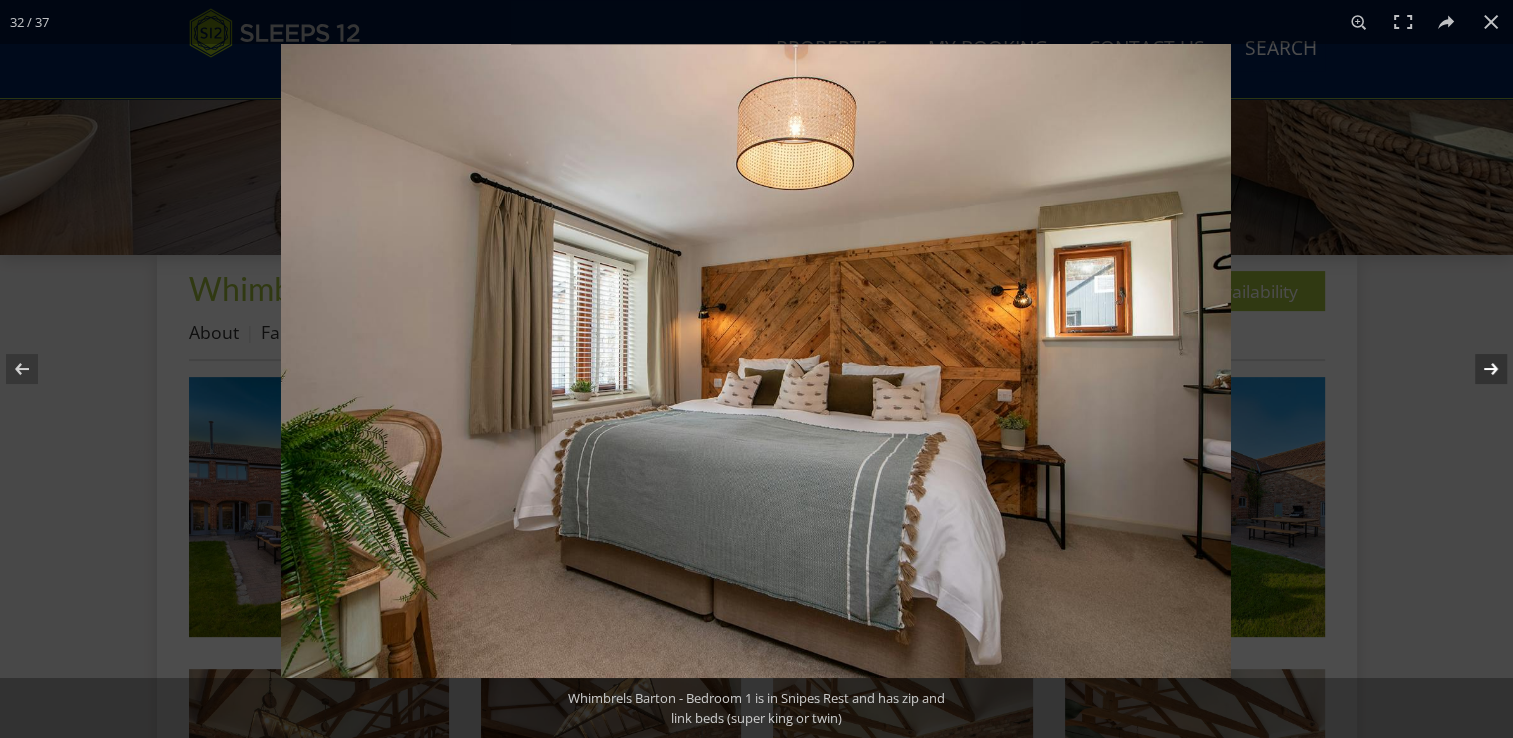 click at bounding box center (1478, 369) 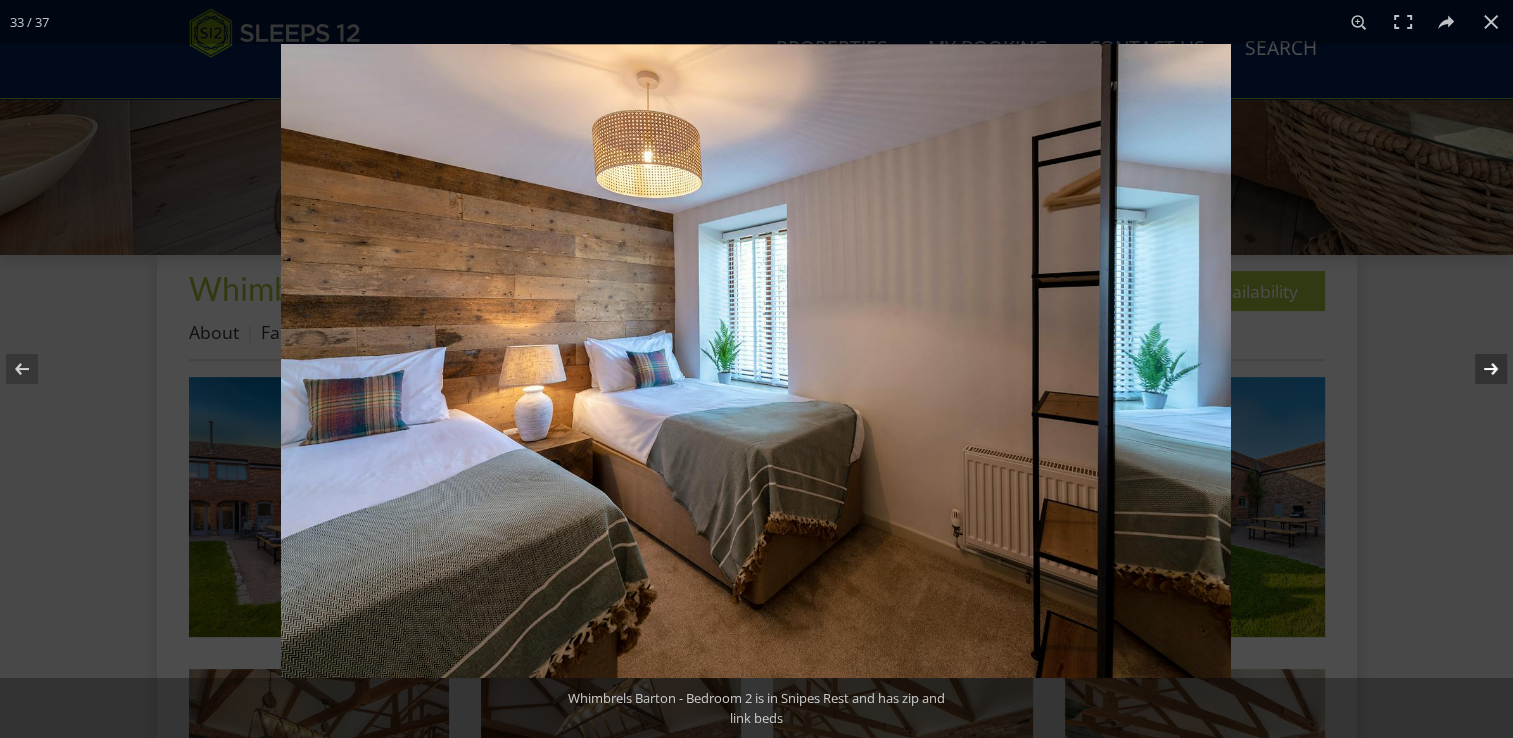 click at bounding box center [1478, 369] 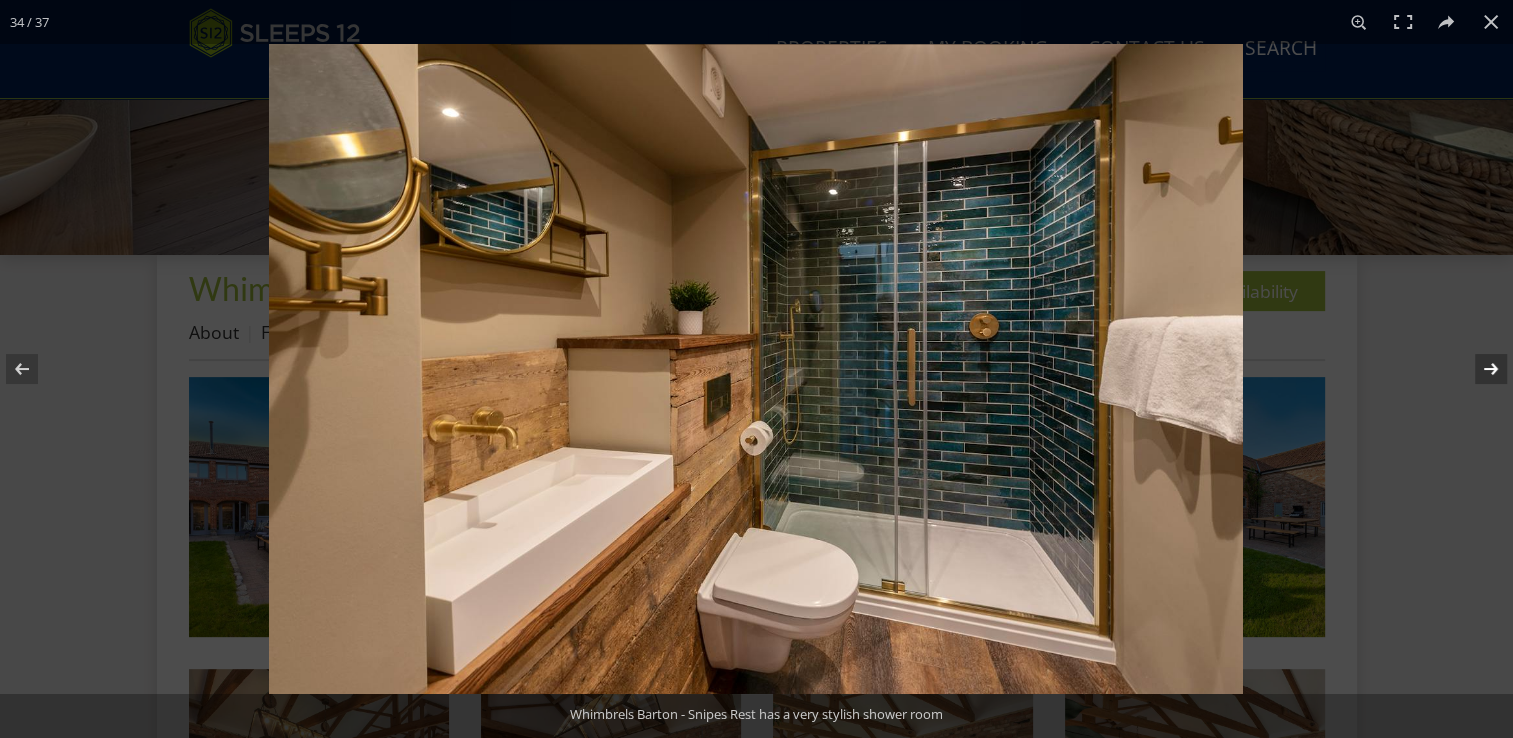 click at bounding box center (1478, 369) 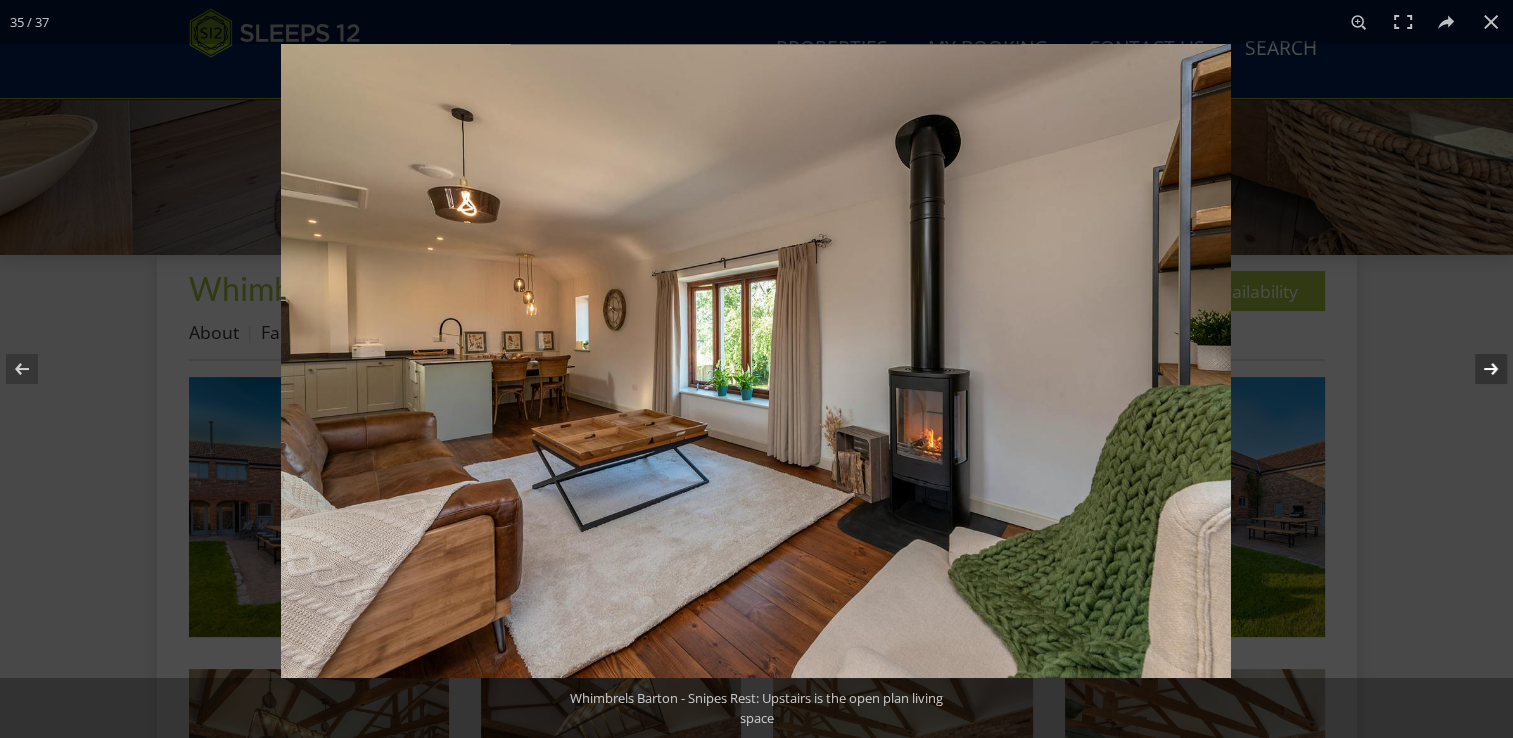 click at bounding box center (1478, 369) 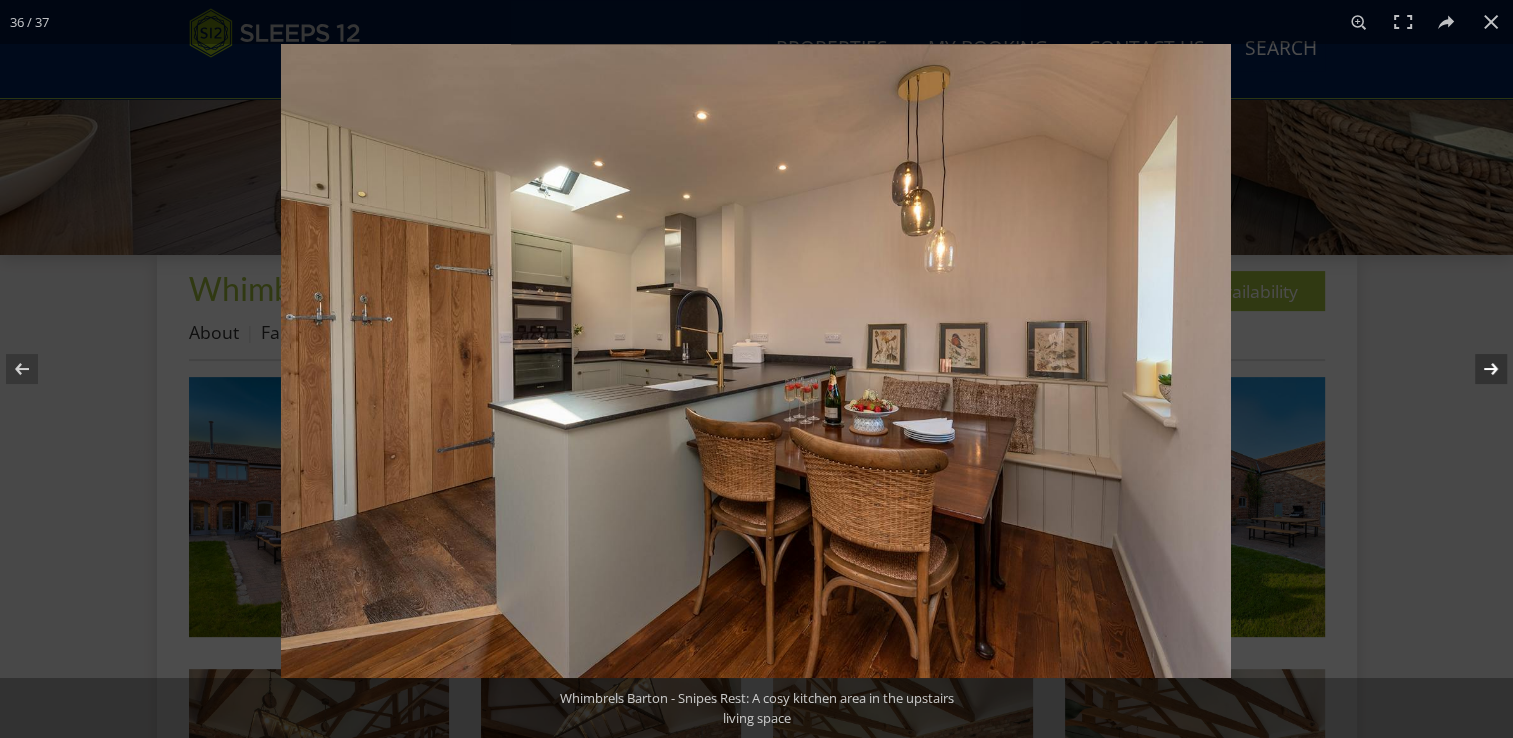click at bounding box center [1478, 369] 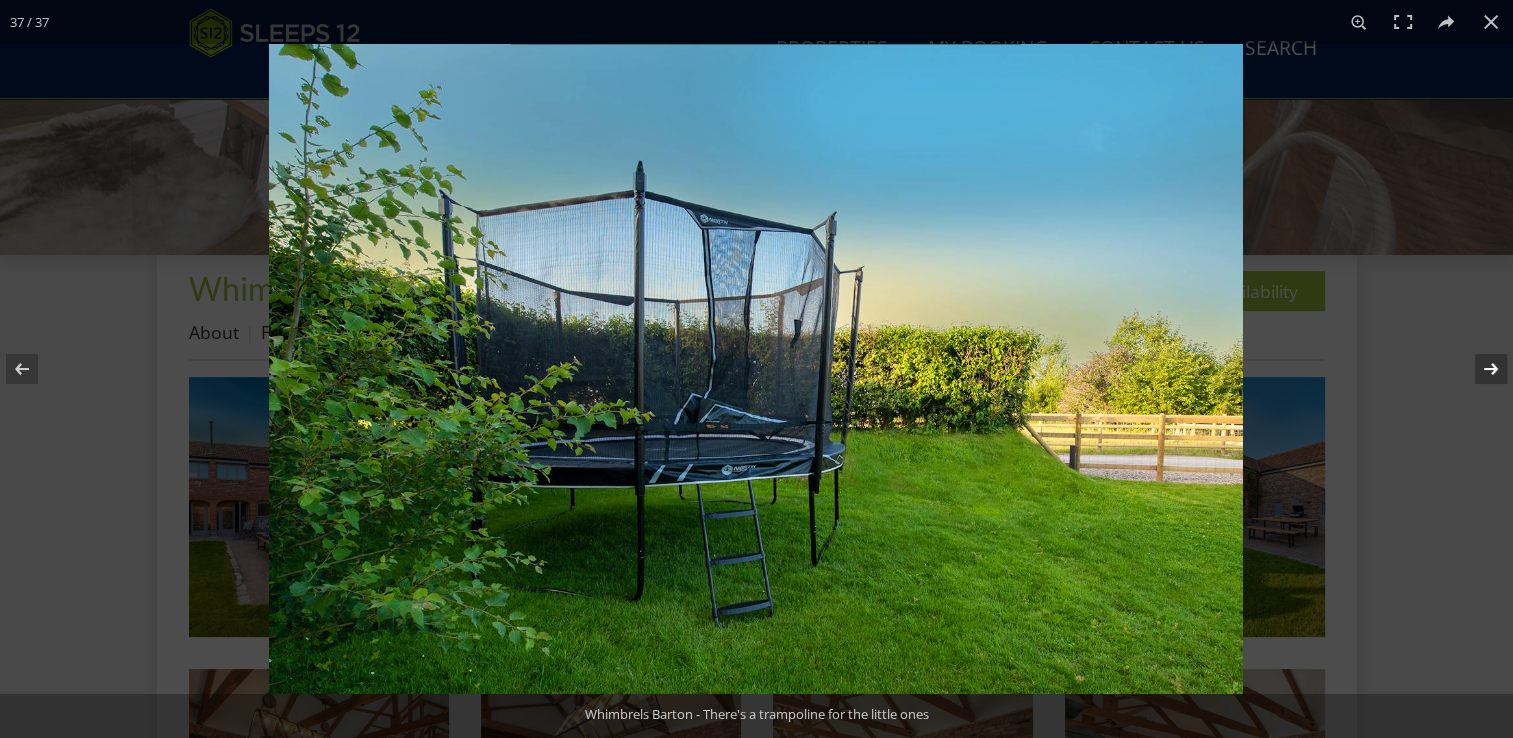 click at bounding box center (1478, 369) 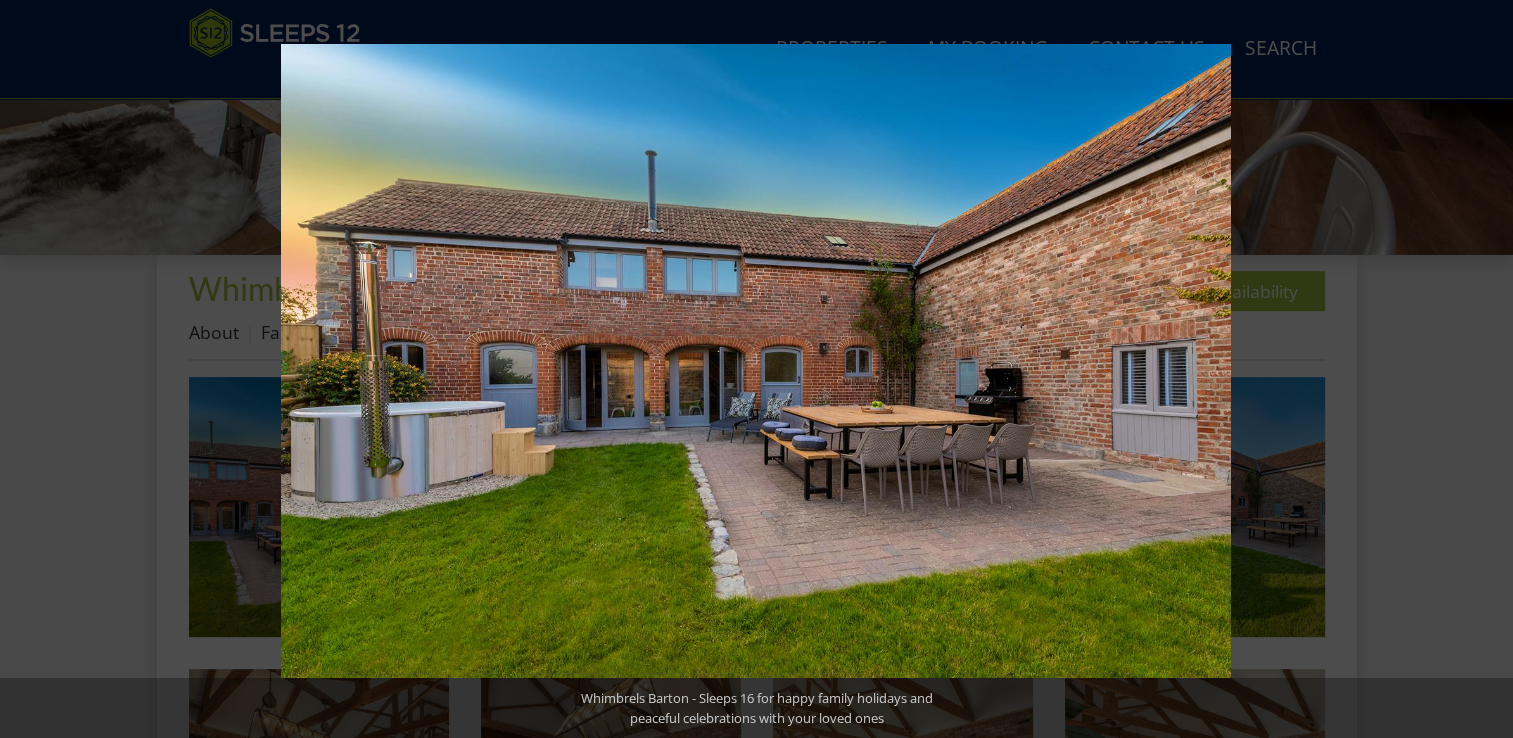 click at bounding box center (1478, 369) 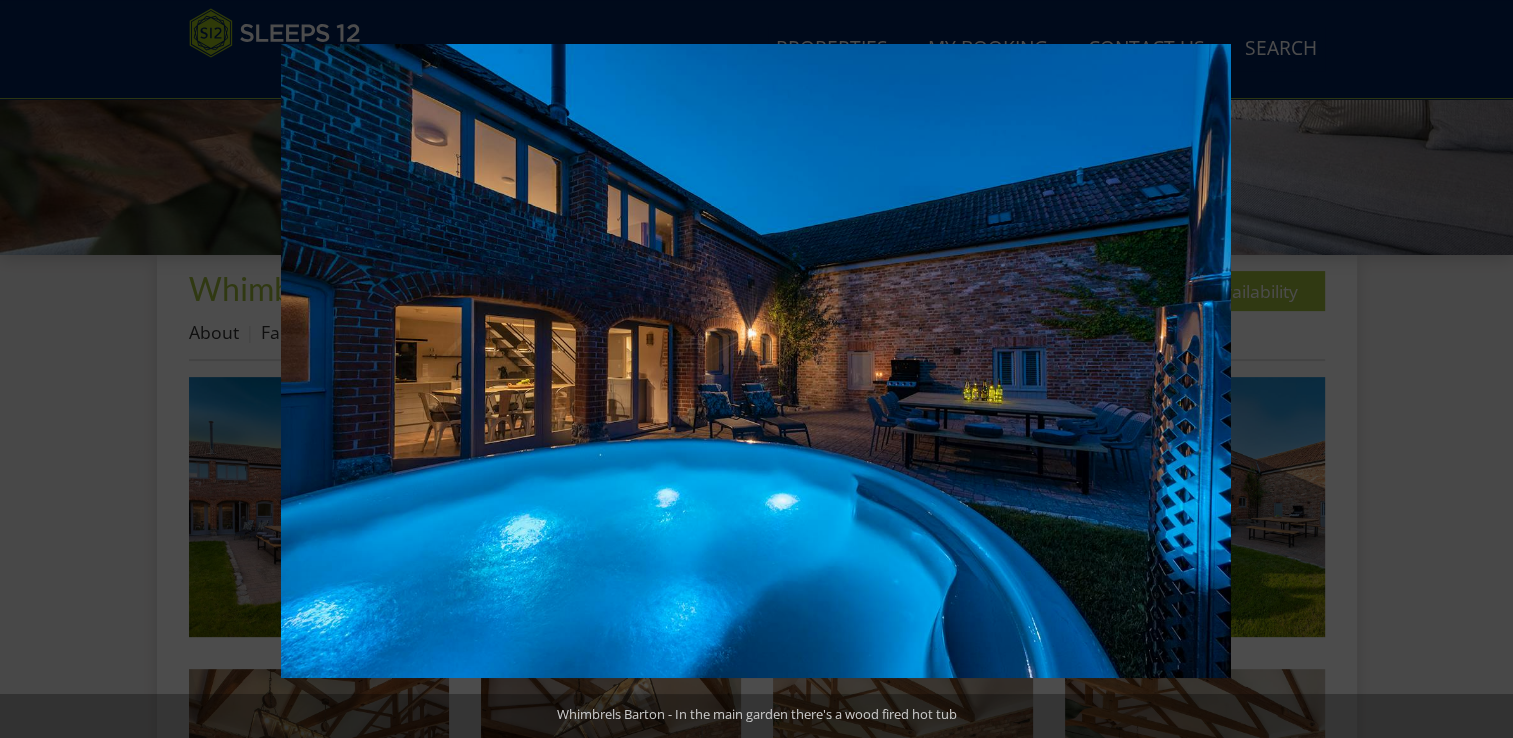 click at bounding box center [1478, 369] 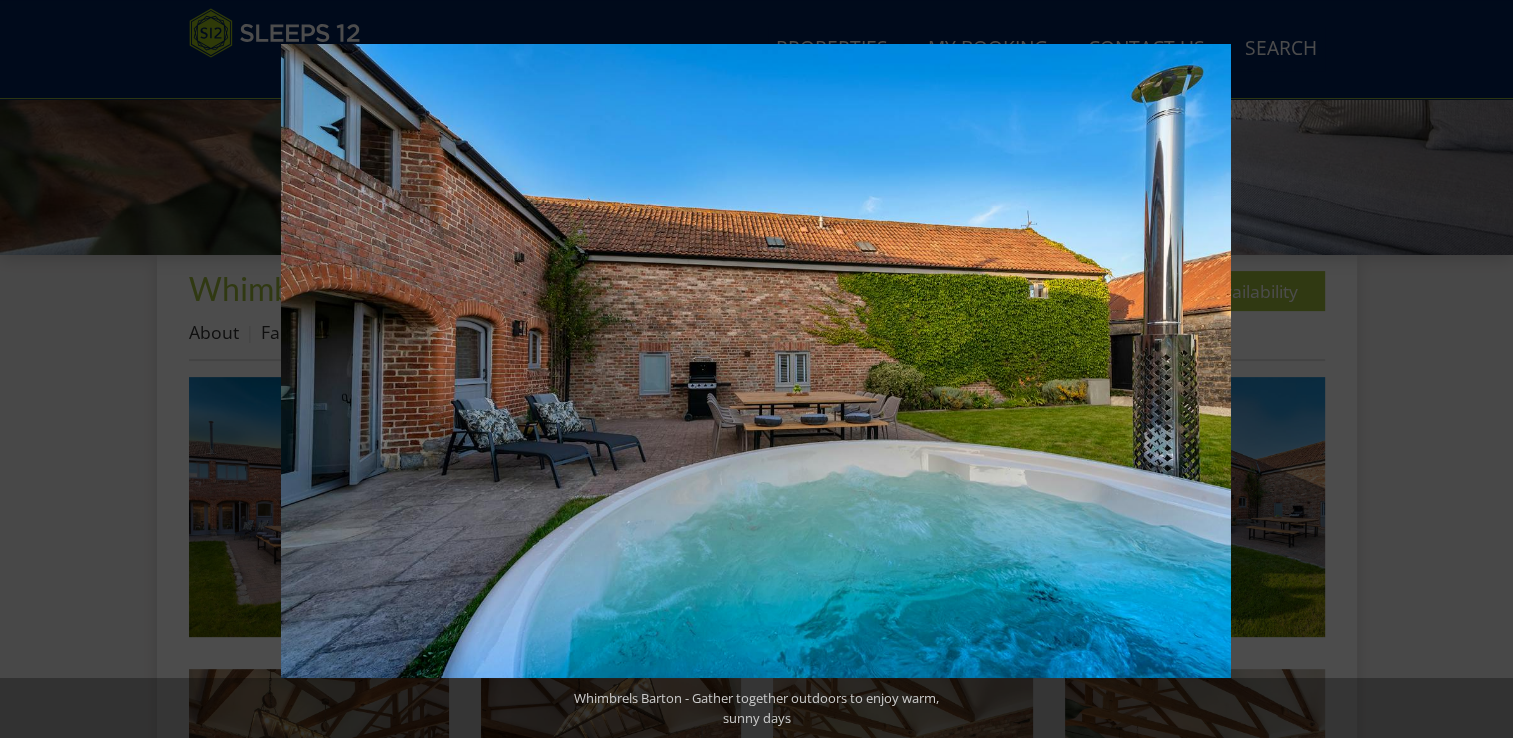 click at bounding box center [1478, 369] 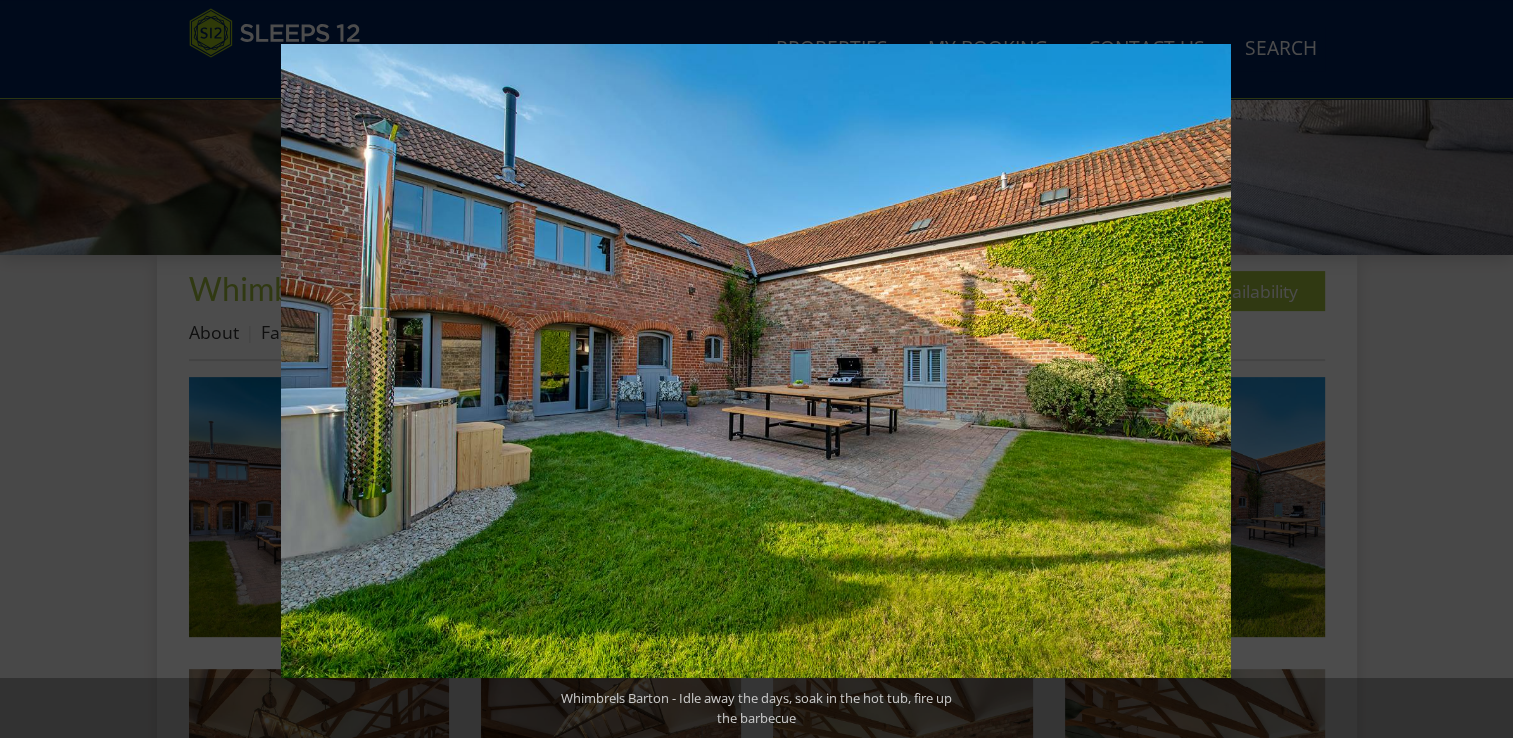 click at bounding box center (1478, 369) 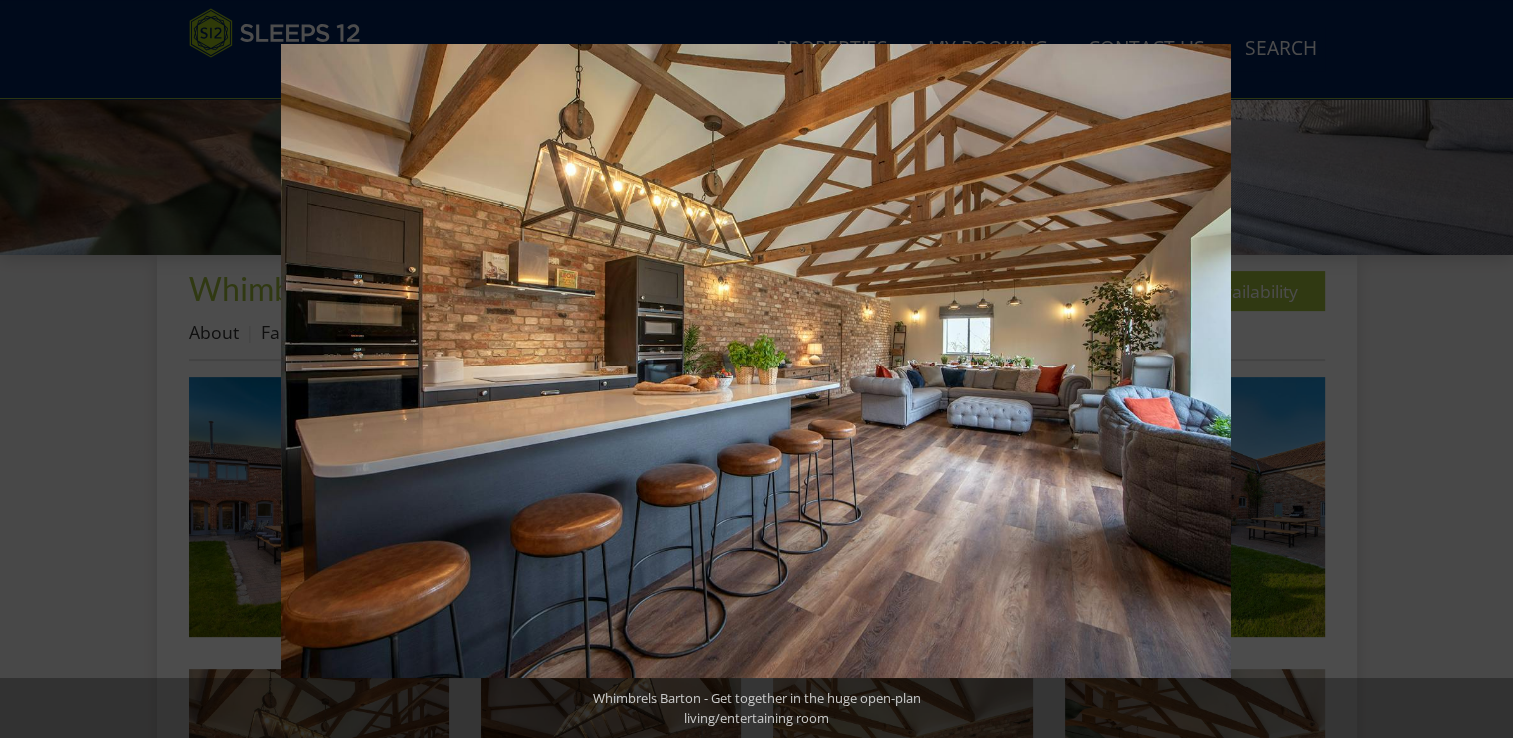 click at bounding box center [1478, 369] 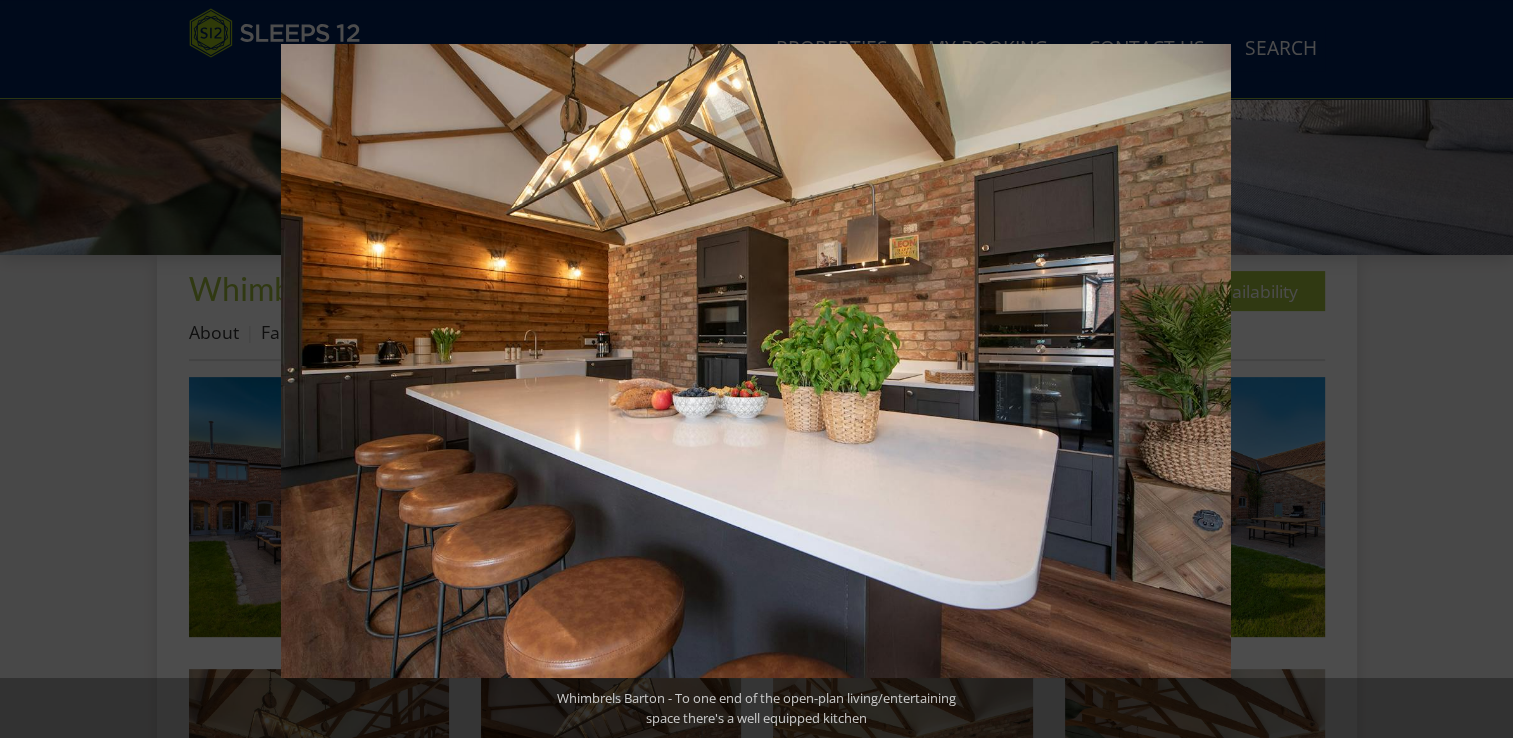 click at bounding box center (1478, 369) 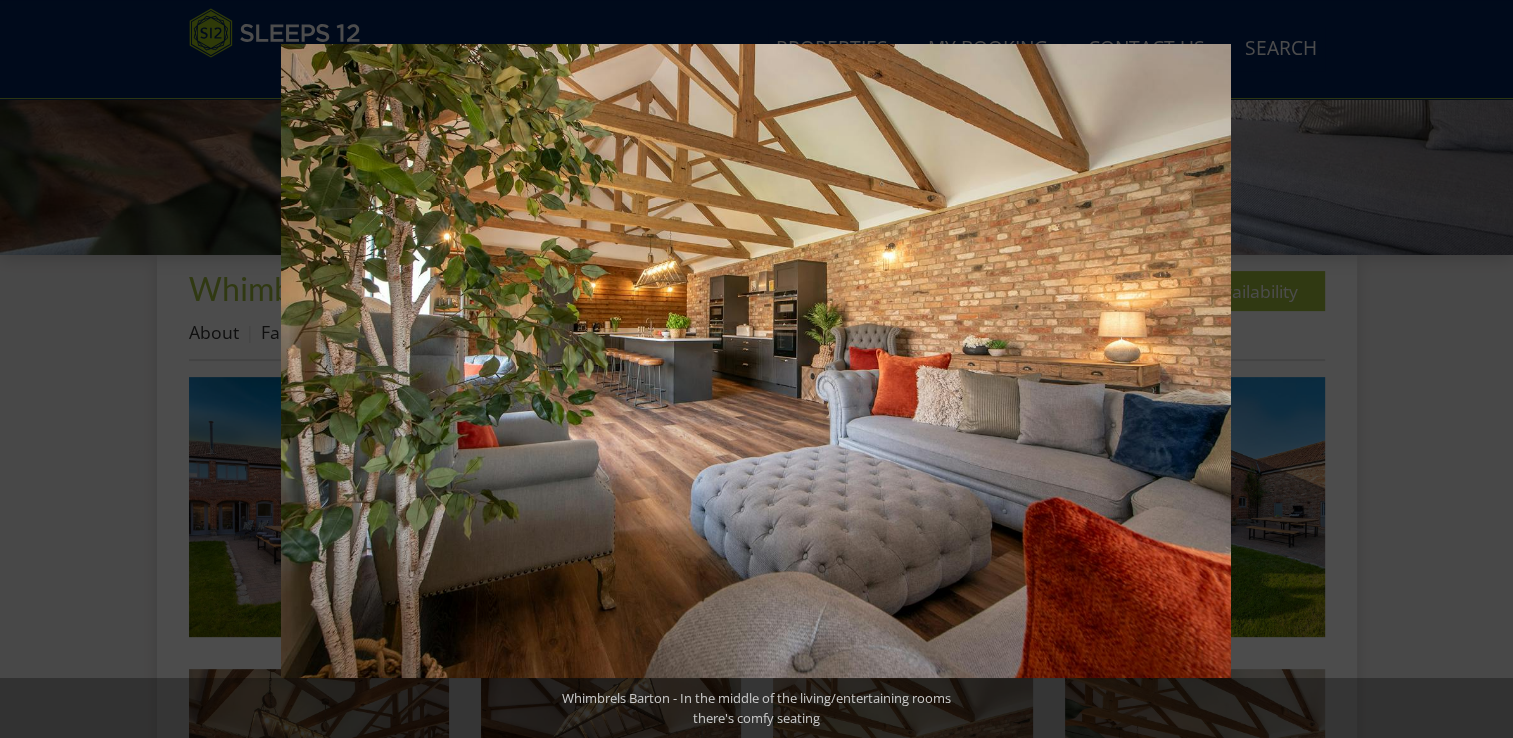 click at bounding box center (1478, 369) 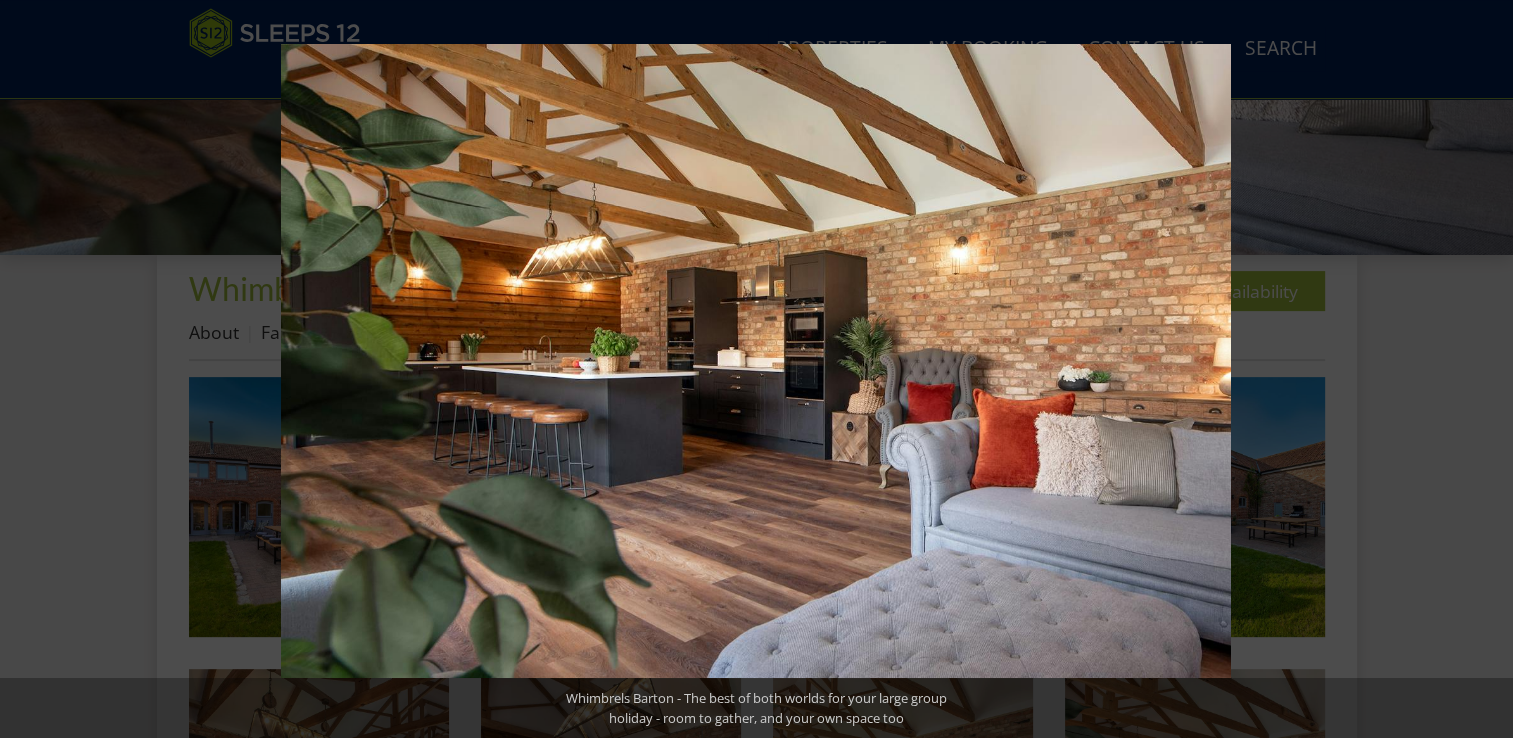 click at bounding box center (1478, 369) 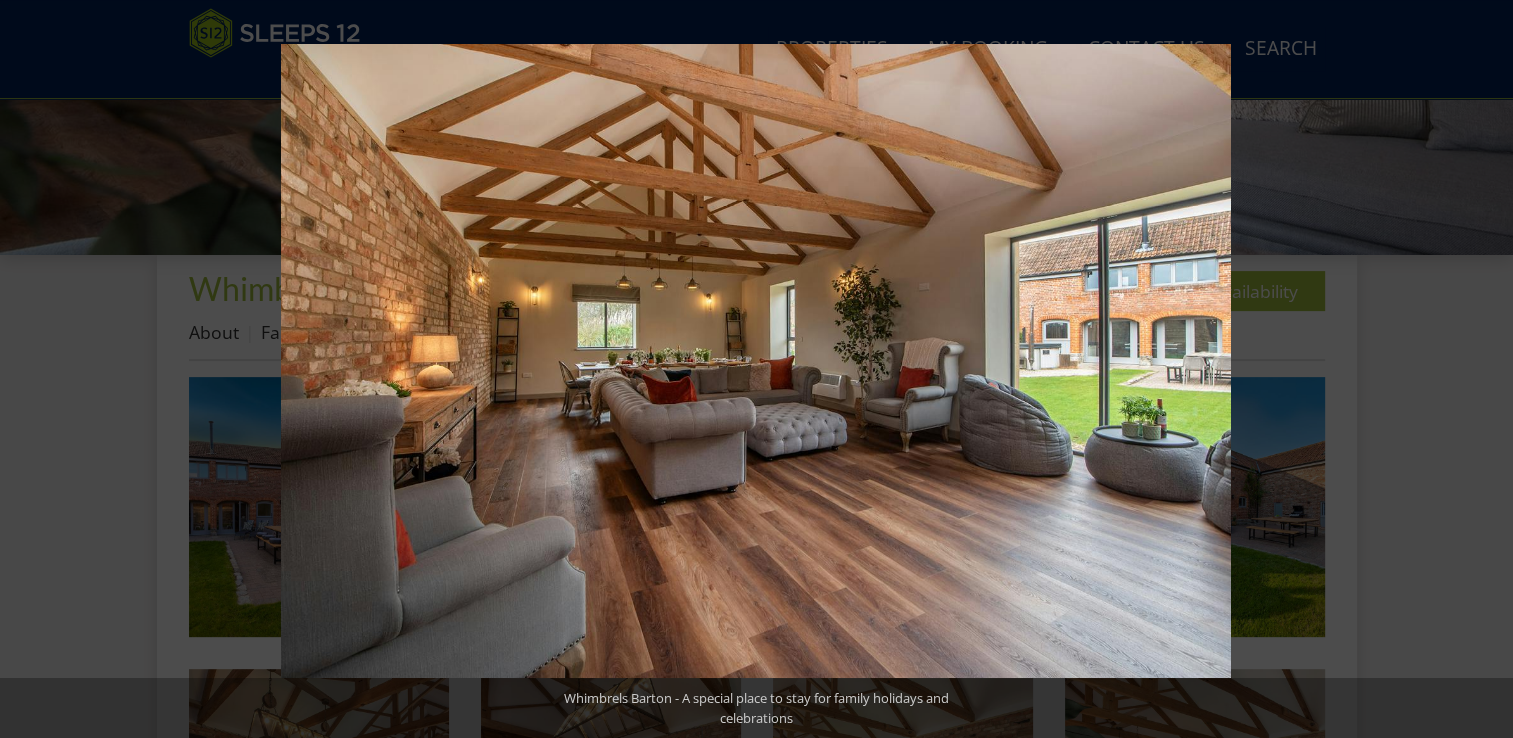 click at bounding box center (1478, 369) 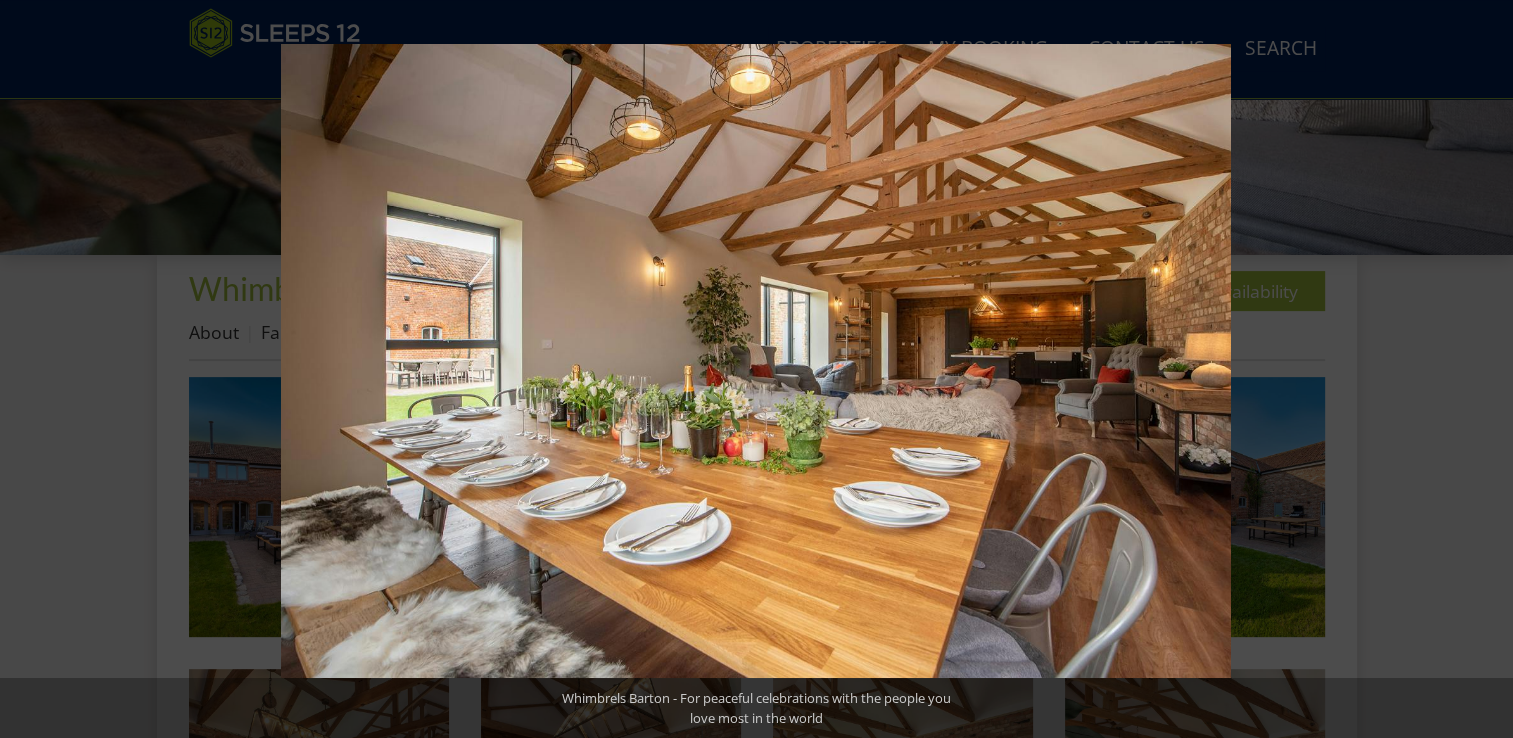 click at bounding box center [1478, 369] 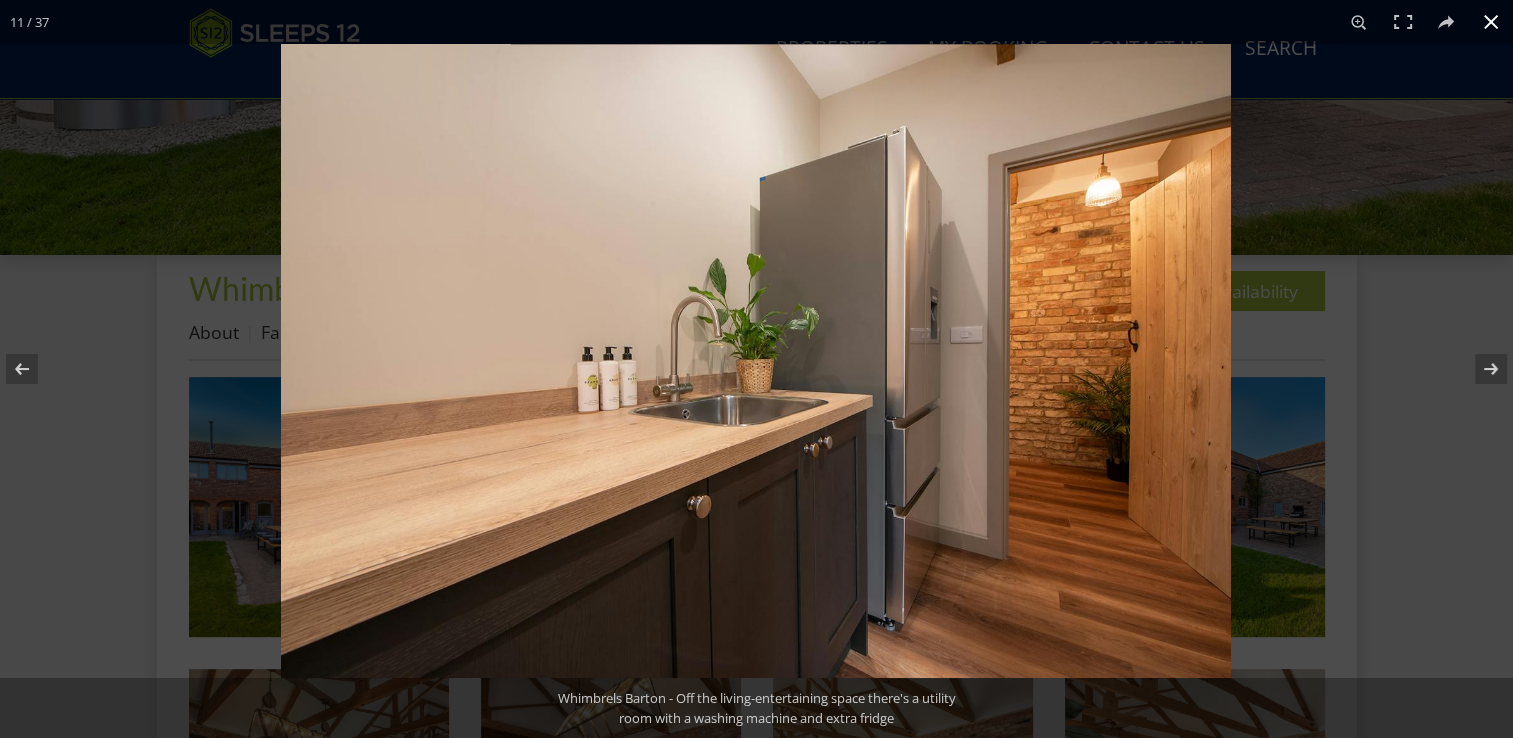 click at bounding box center (1491, 22) 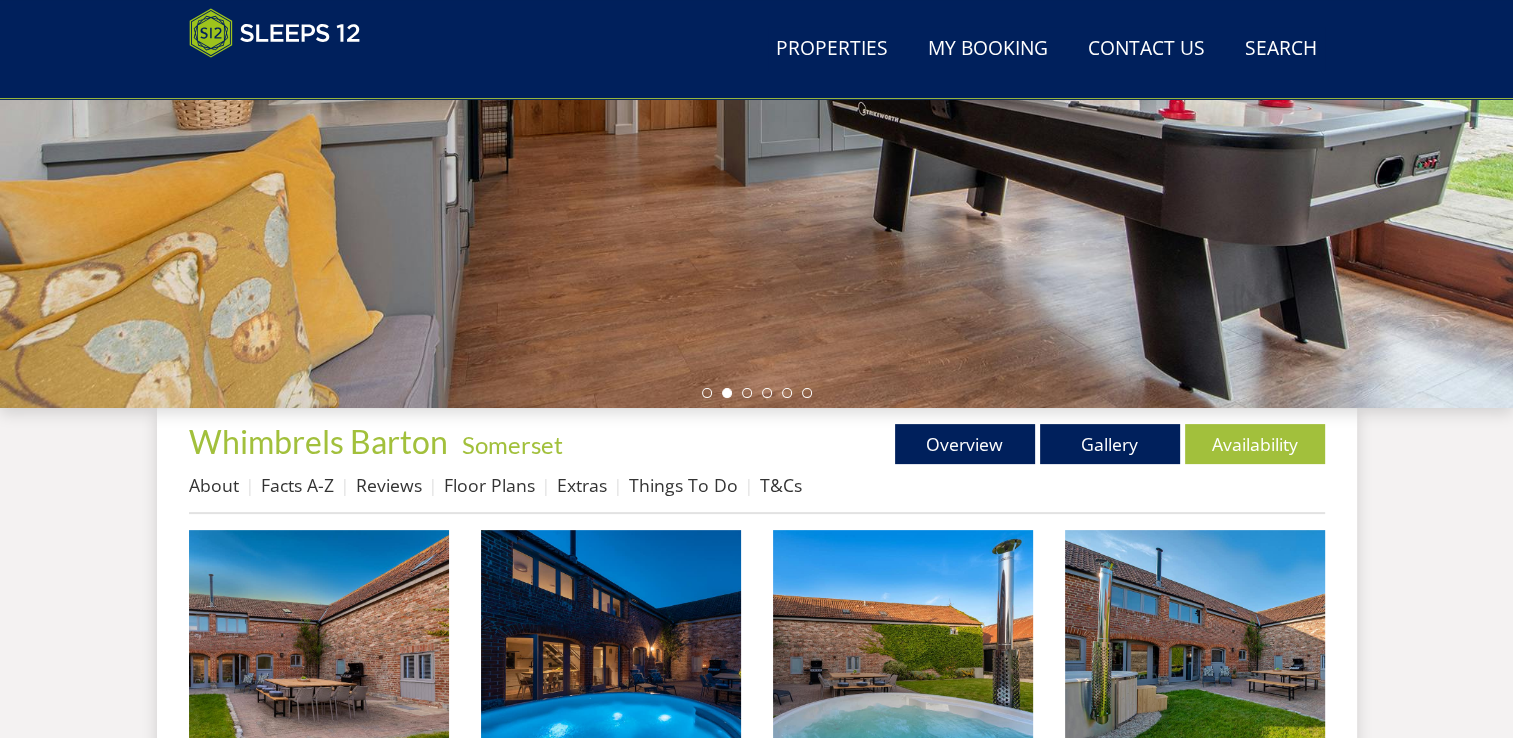 scroll, scrollTop: 440, scrollLeft: 0, axis: vertical 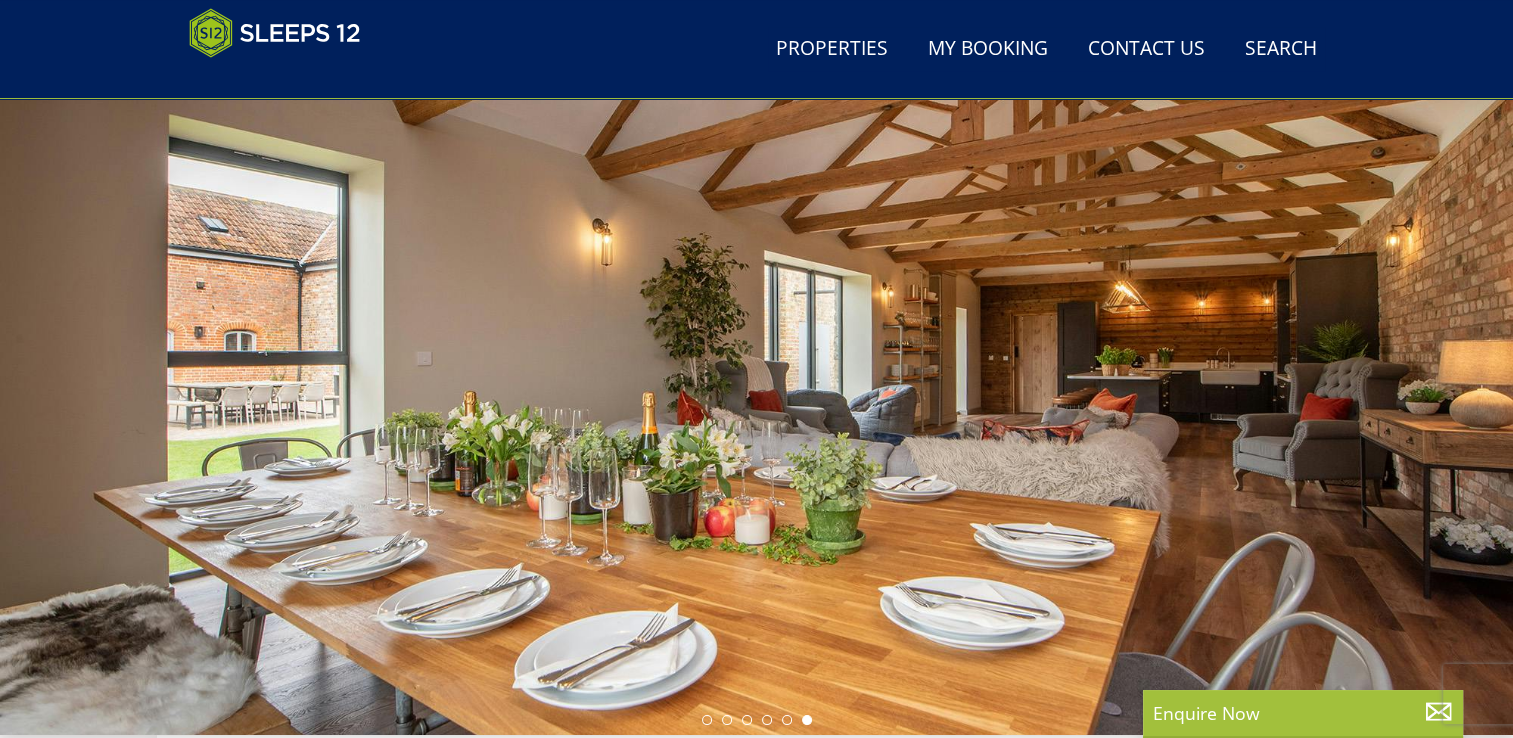 click at bounding box center (756, 385) 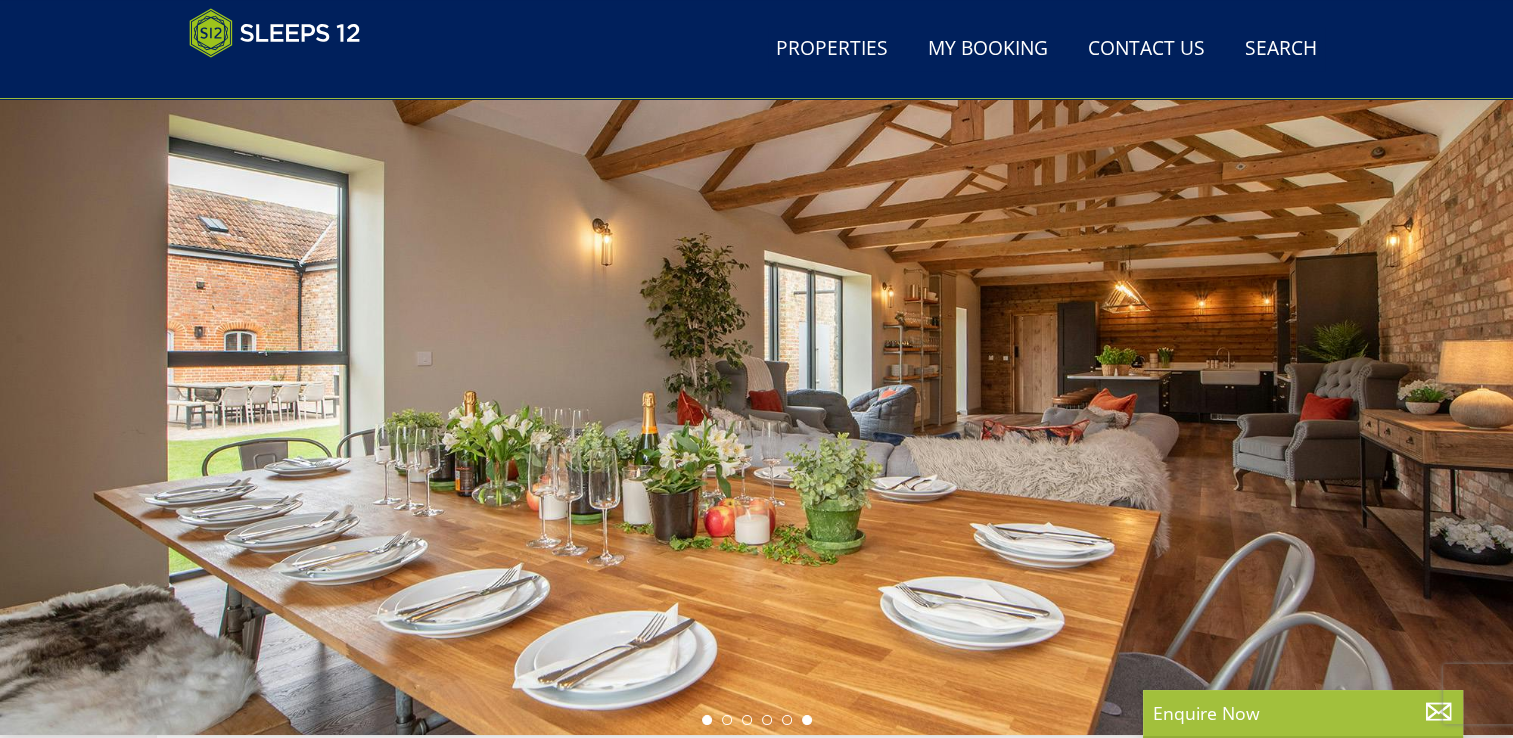 click at bounding box center (707, 720) 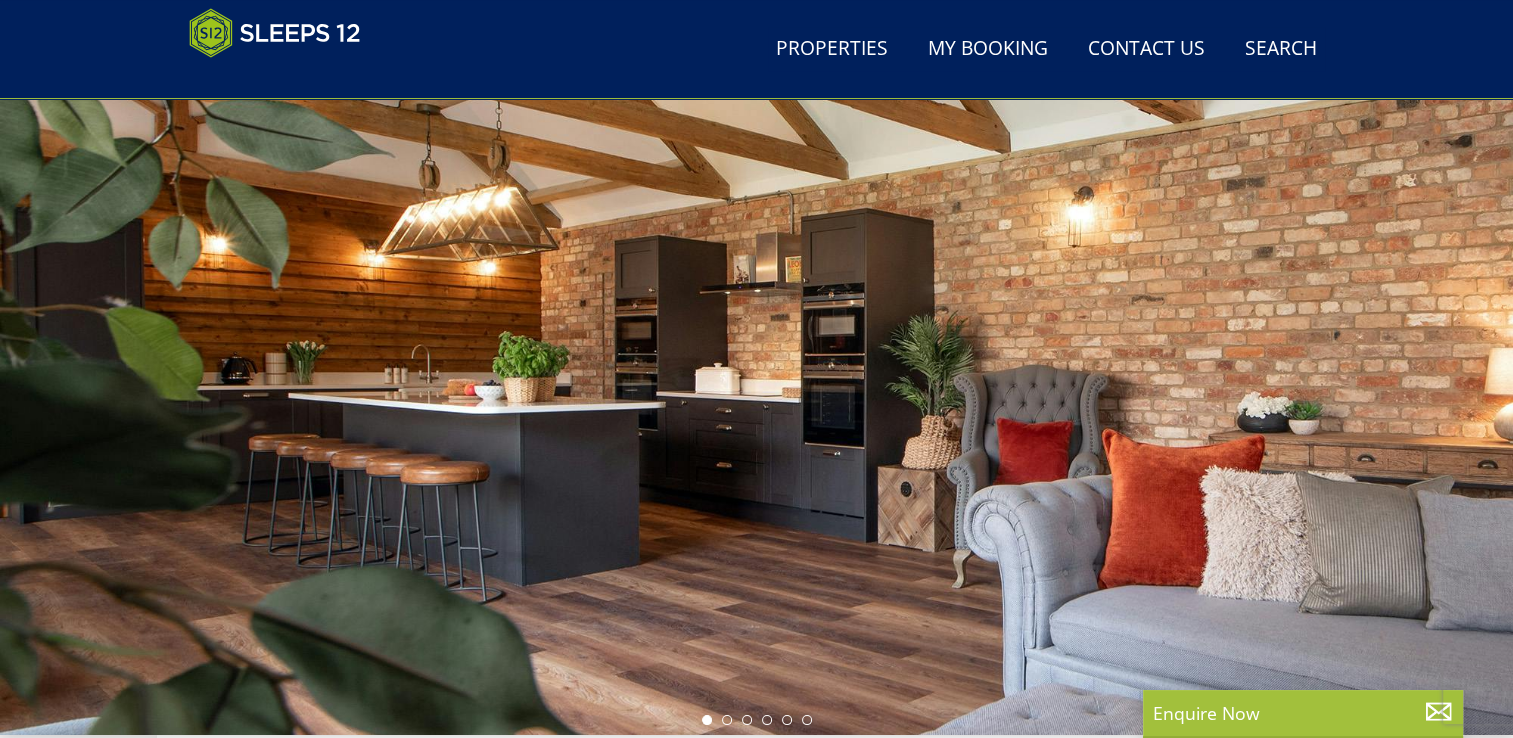 click at bounding box center [756, 385] 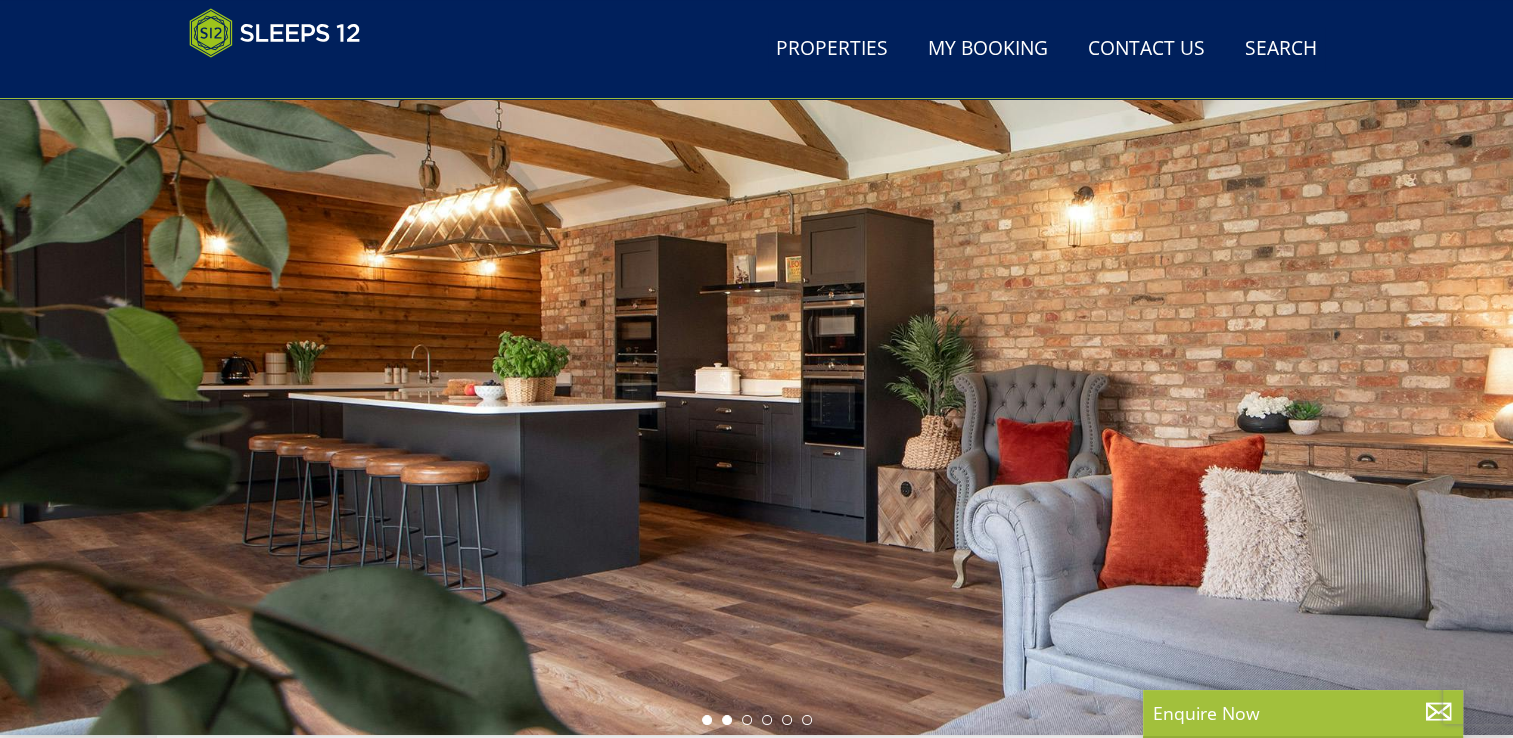 click at bounding box center (727, 720) 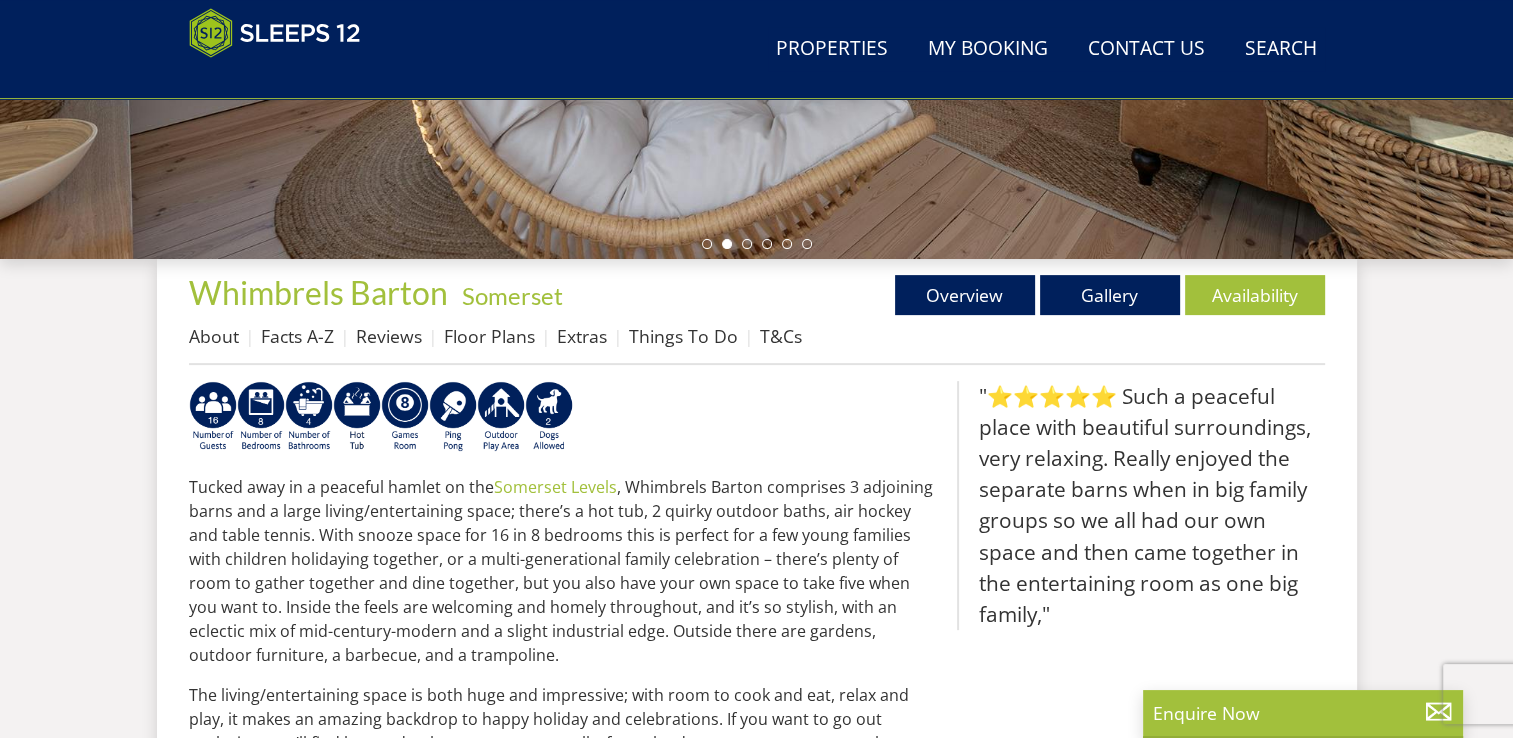 scroll, scrollTop: 588, scrollLeft: 0, axis: vertical 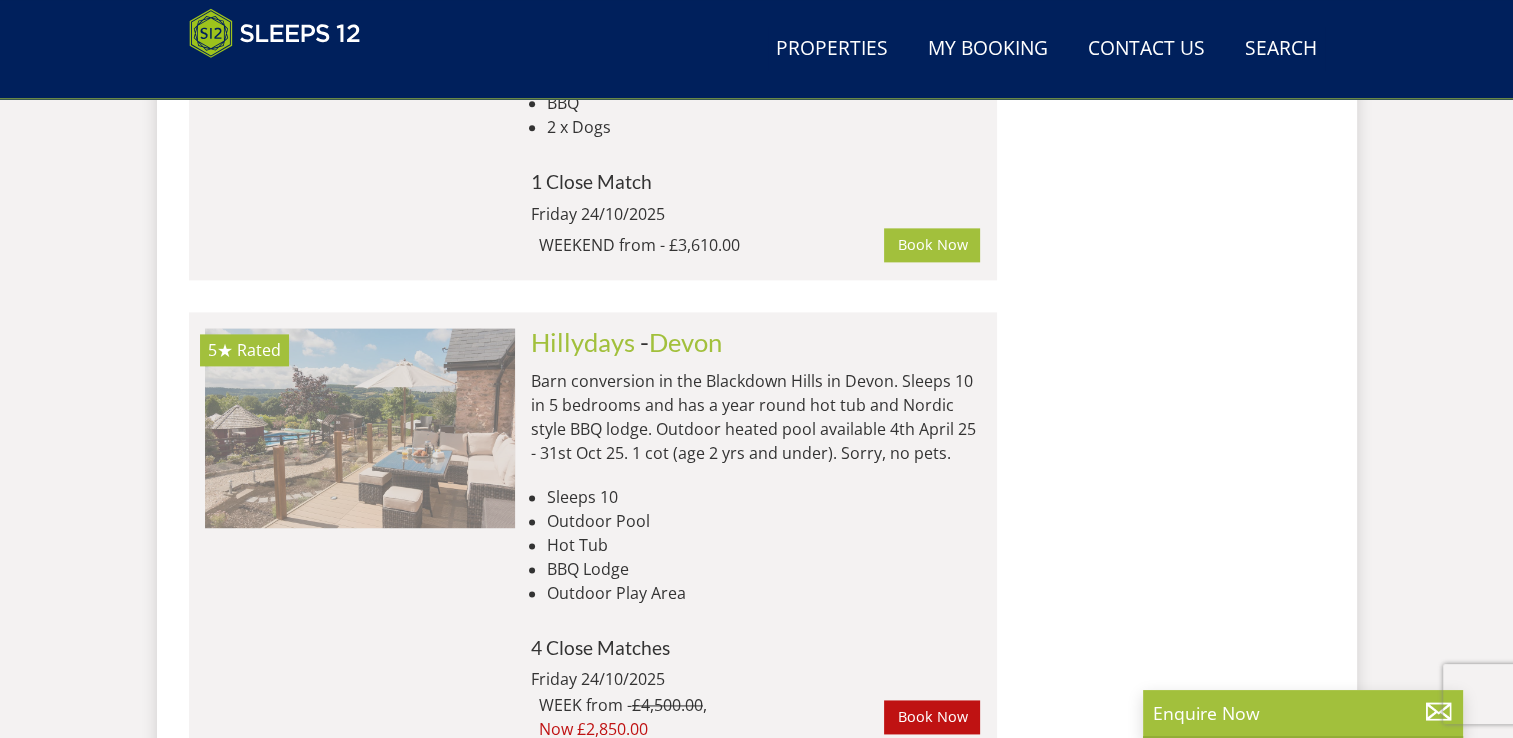 click at bounding box center (360, 428) 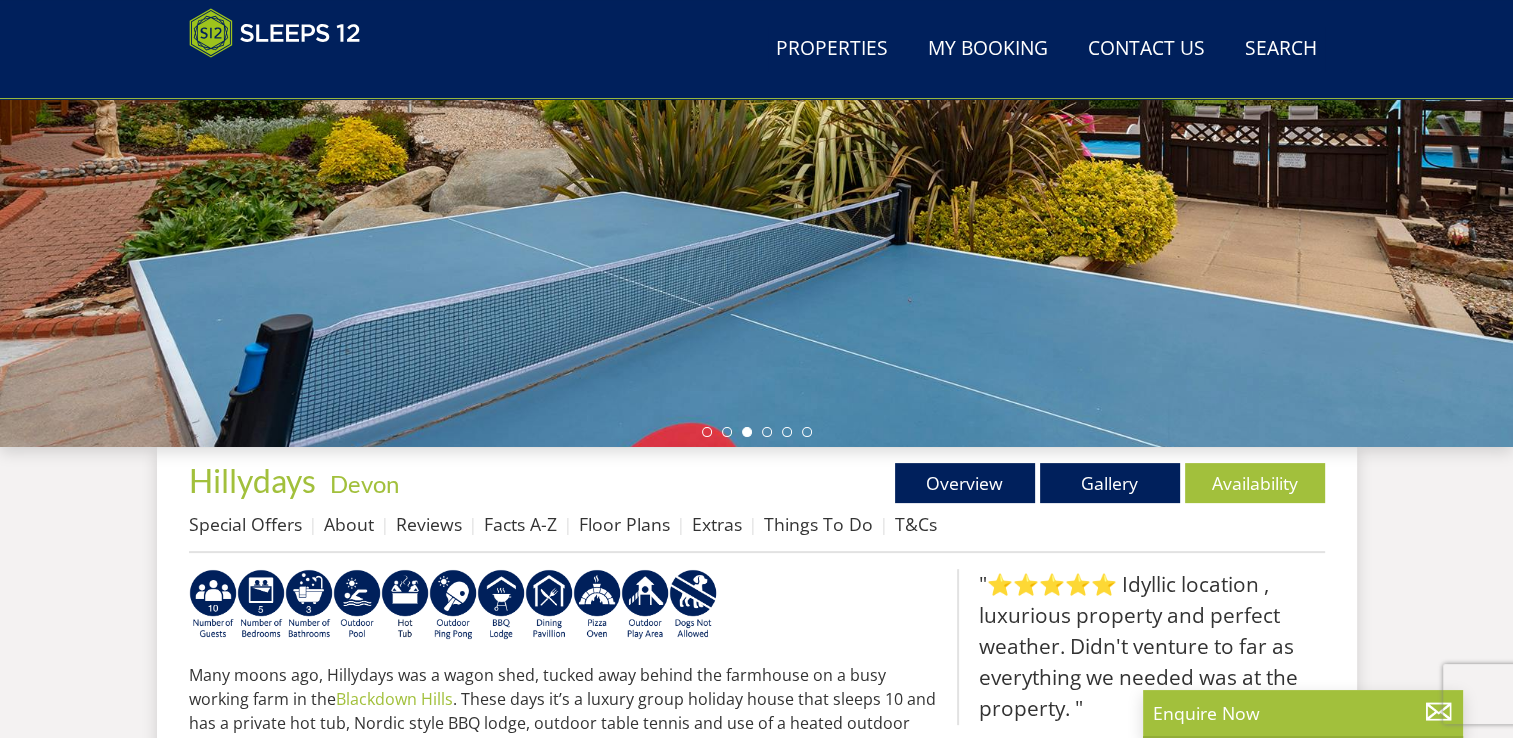 scroll, scrollTop: 348, scrollLeft: 0, axis: vertical 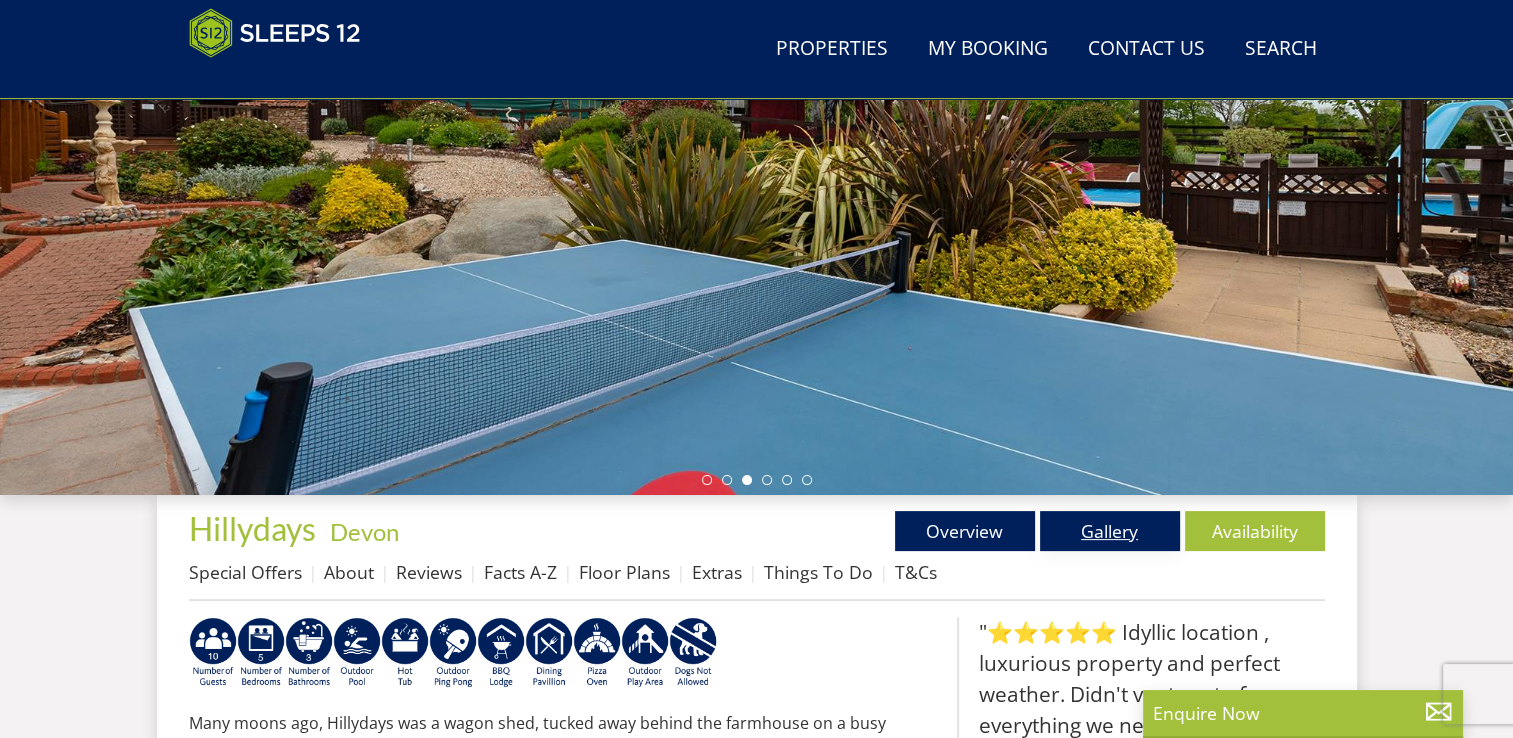 click on "Gallery" at bounding box center (1110, 531) 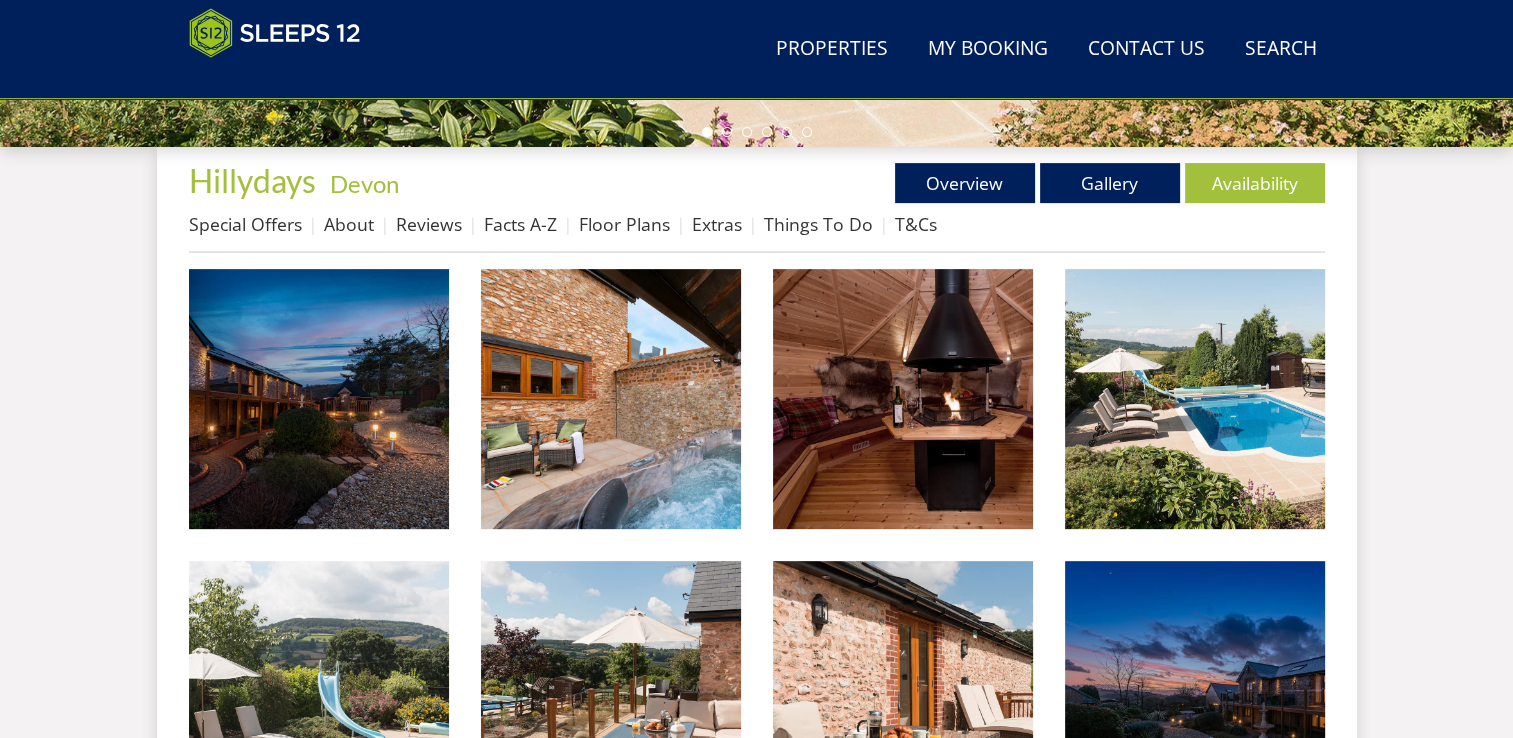 scroll, scrollTop: 708, scrollLeft: 0, axis: vertical 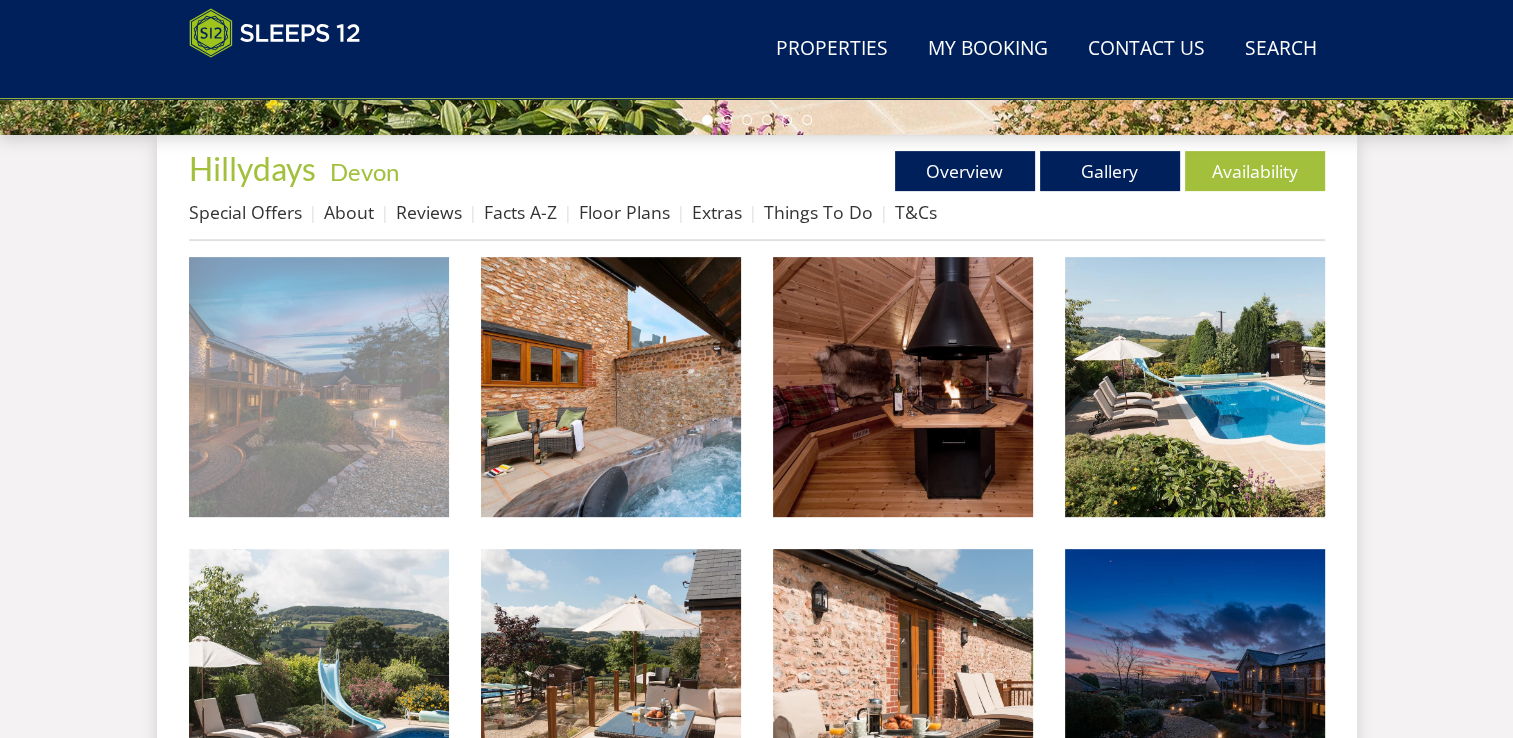 click at bounding box center (319, 387) 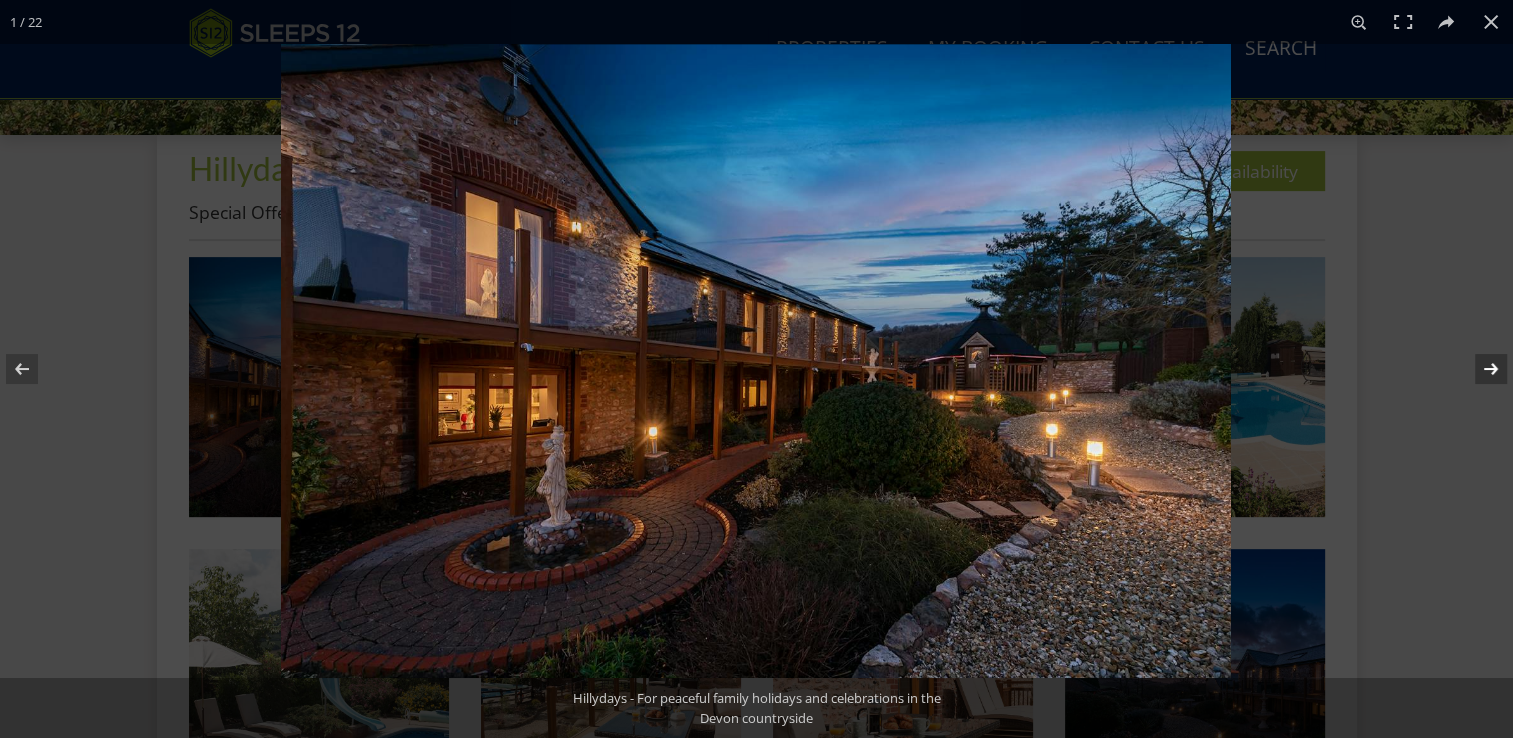 click at bounding box center (1478, 369) 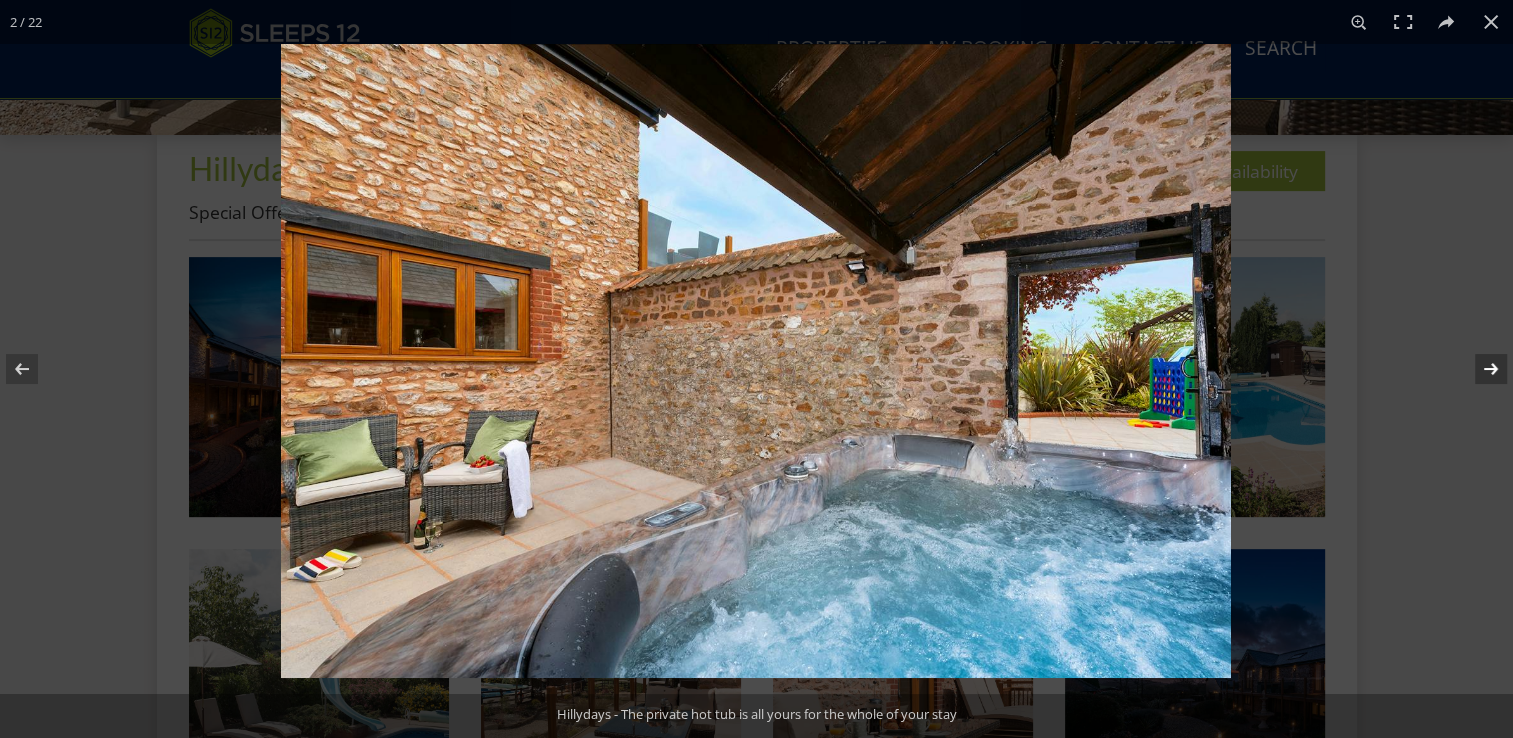 click at bounding box center [1478, 369] 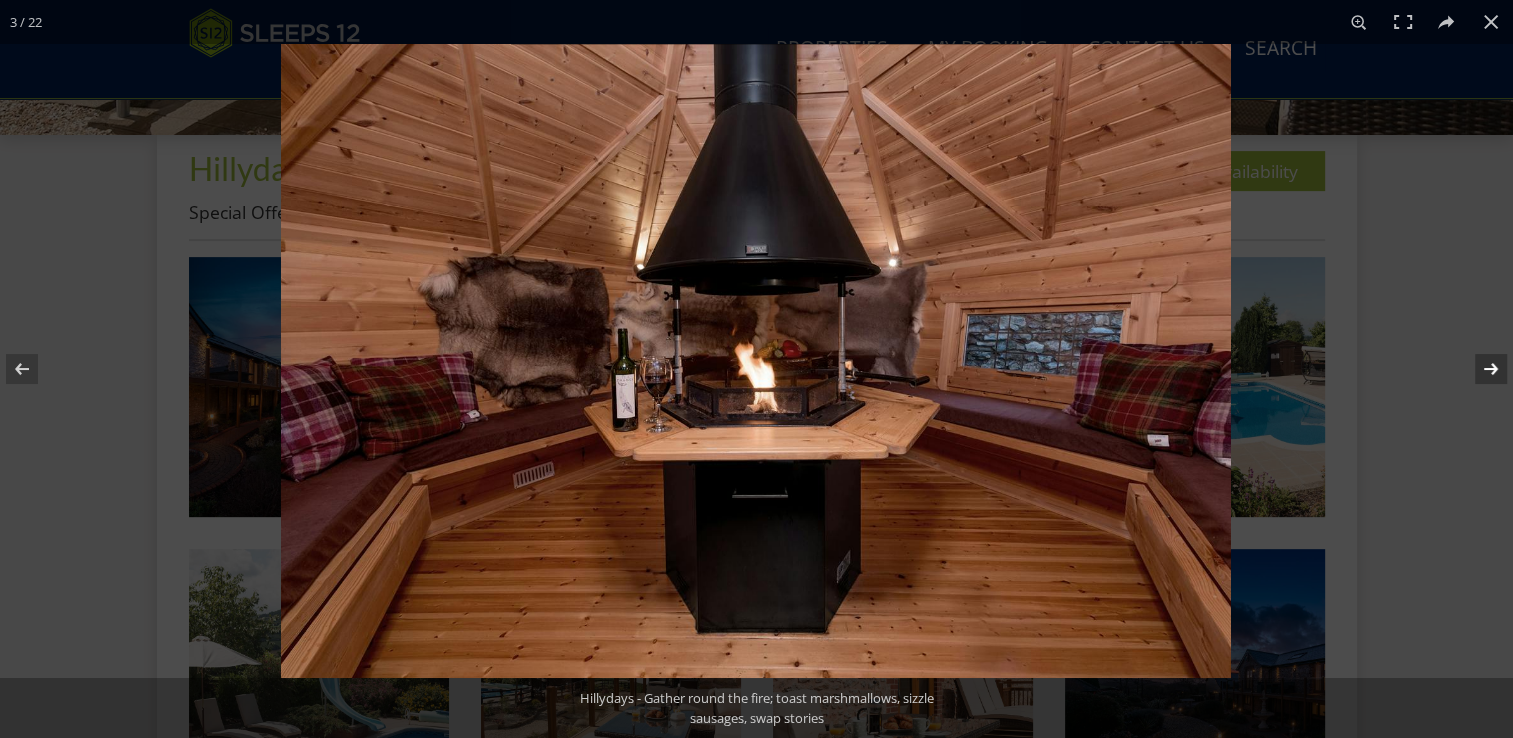 click at bounding box center [1478, 369] 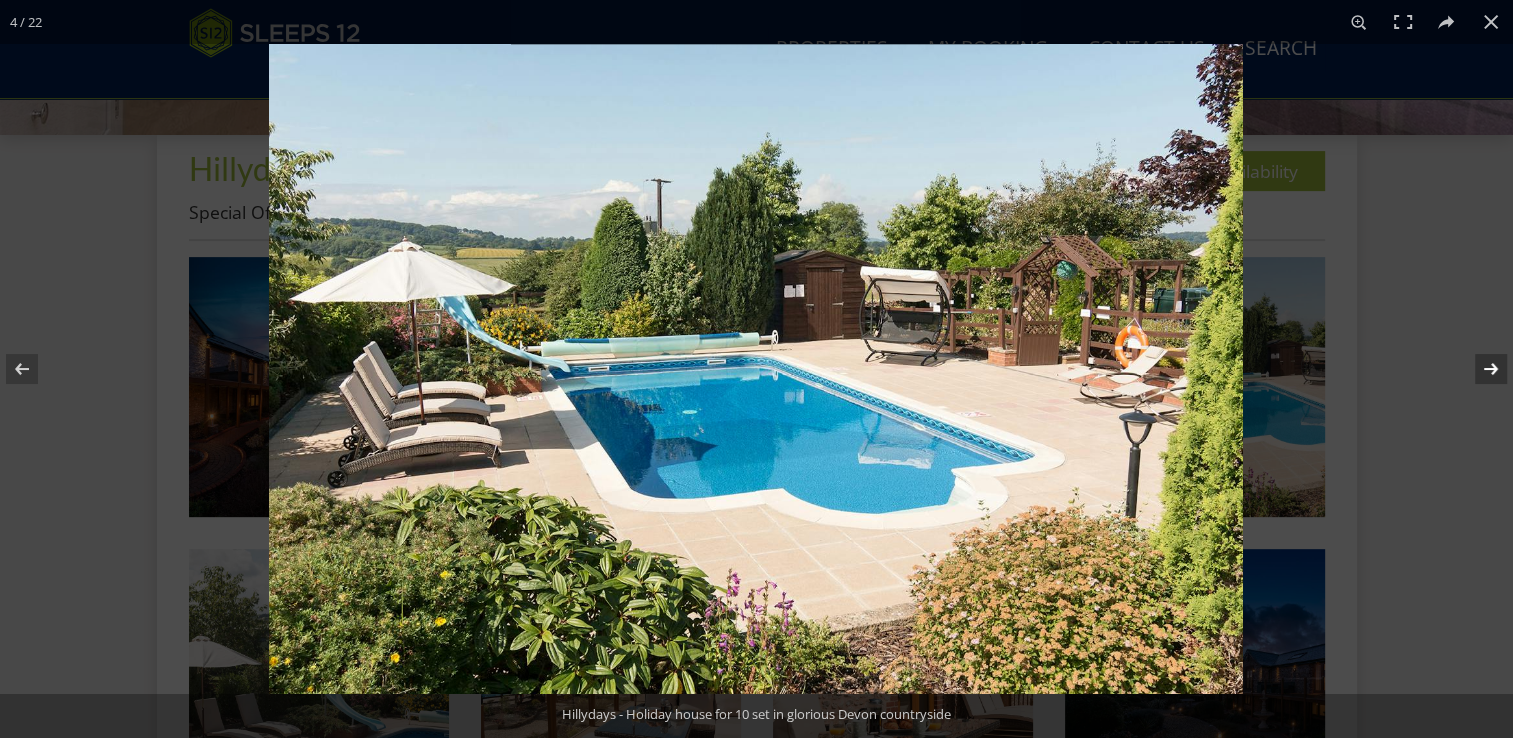 click at bounding box center [1478, 369] 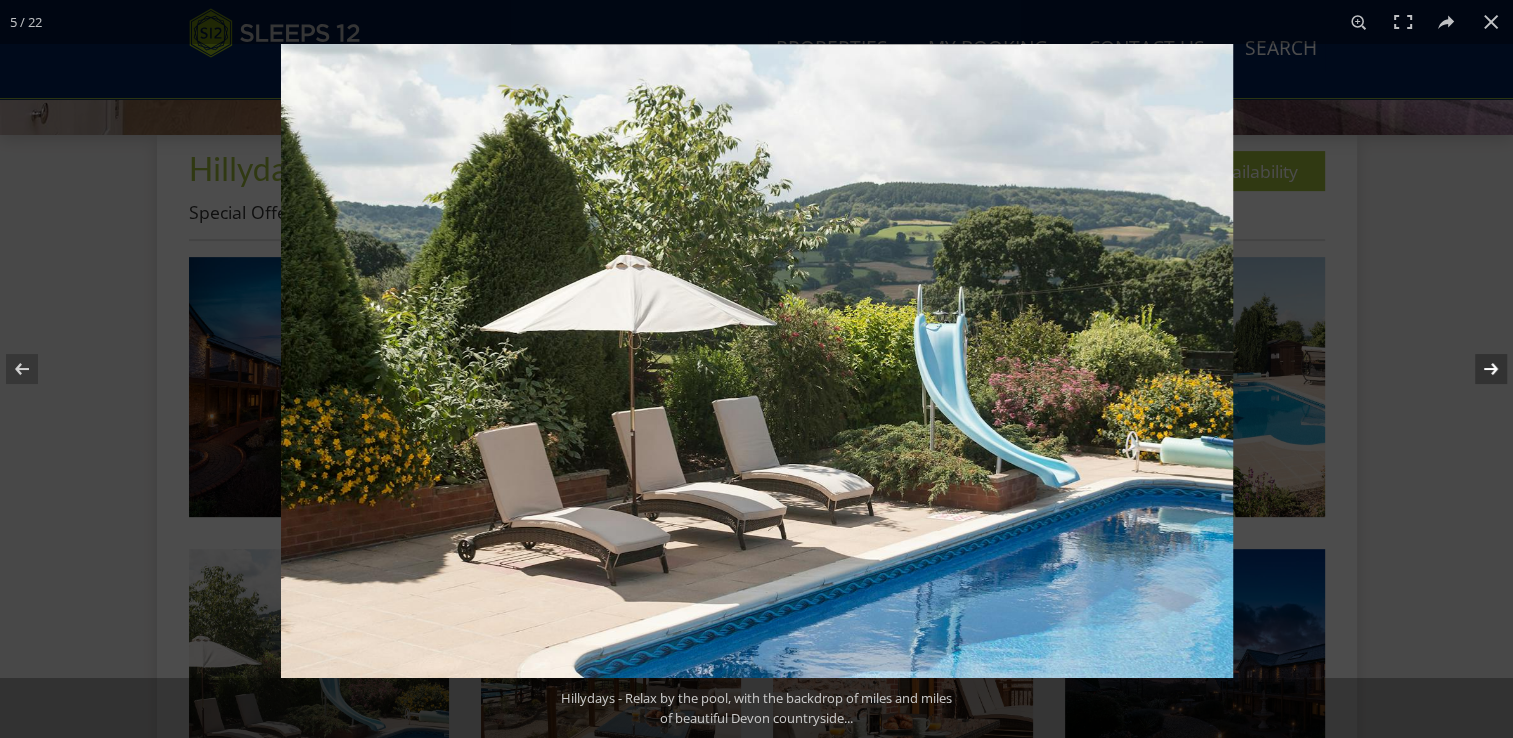 click at bounding box center [1478, 369] 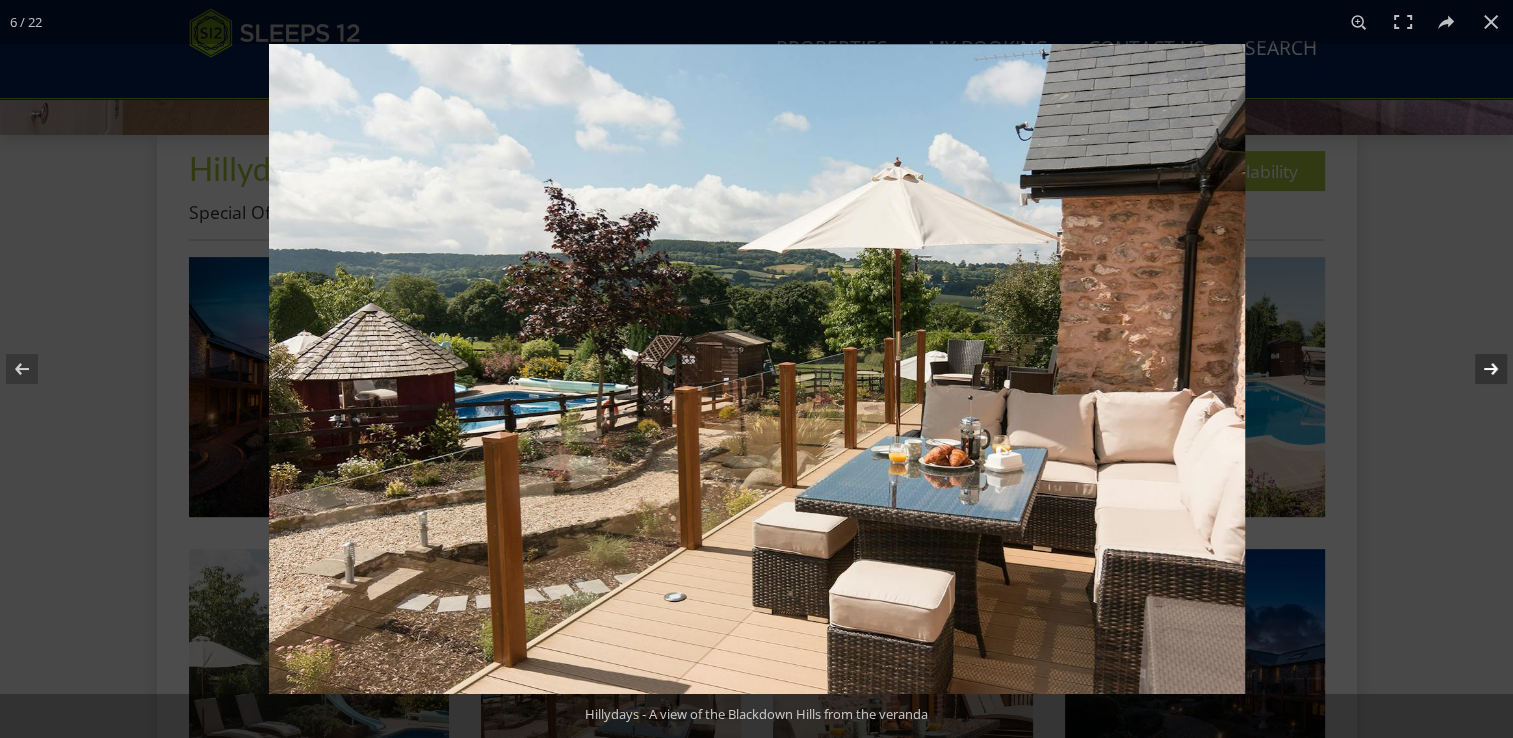click at bounding box center [1478, 369] 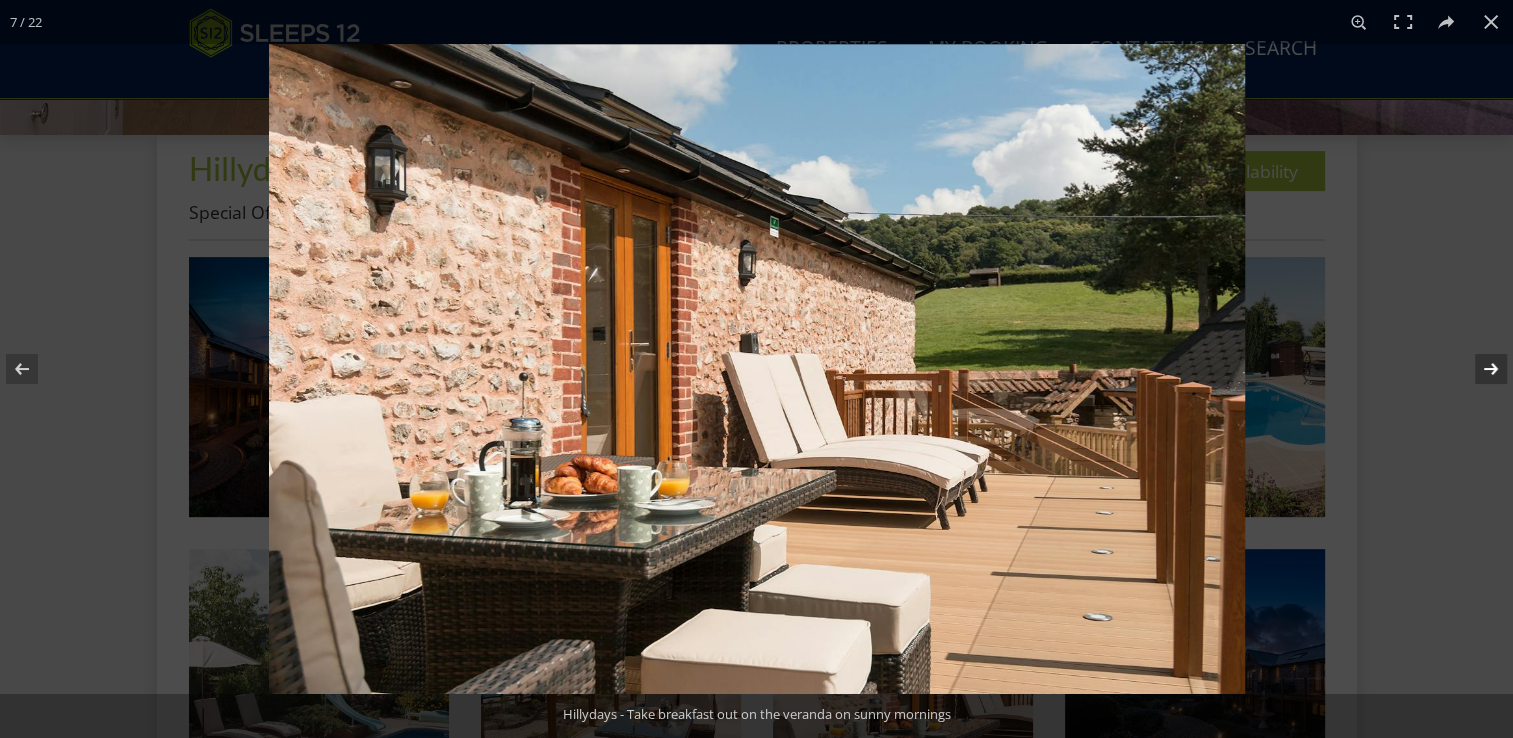 click at bounding box center (1478, 369) 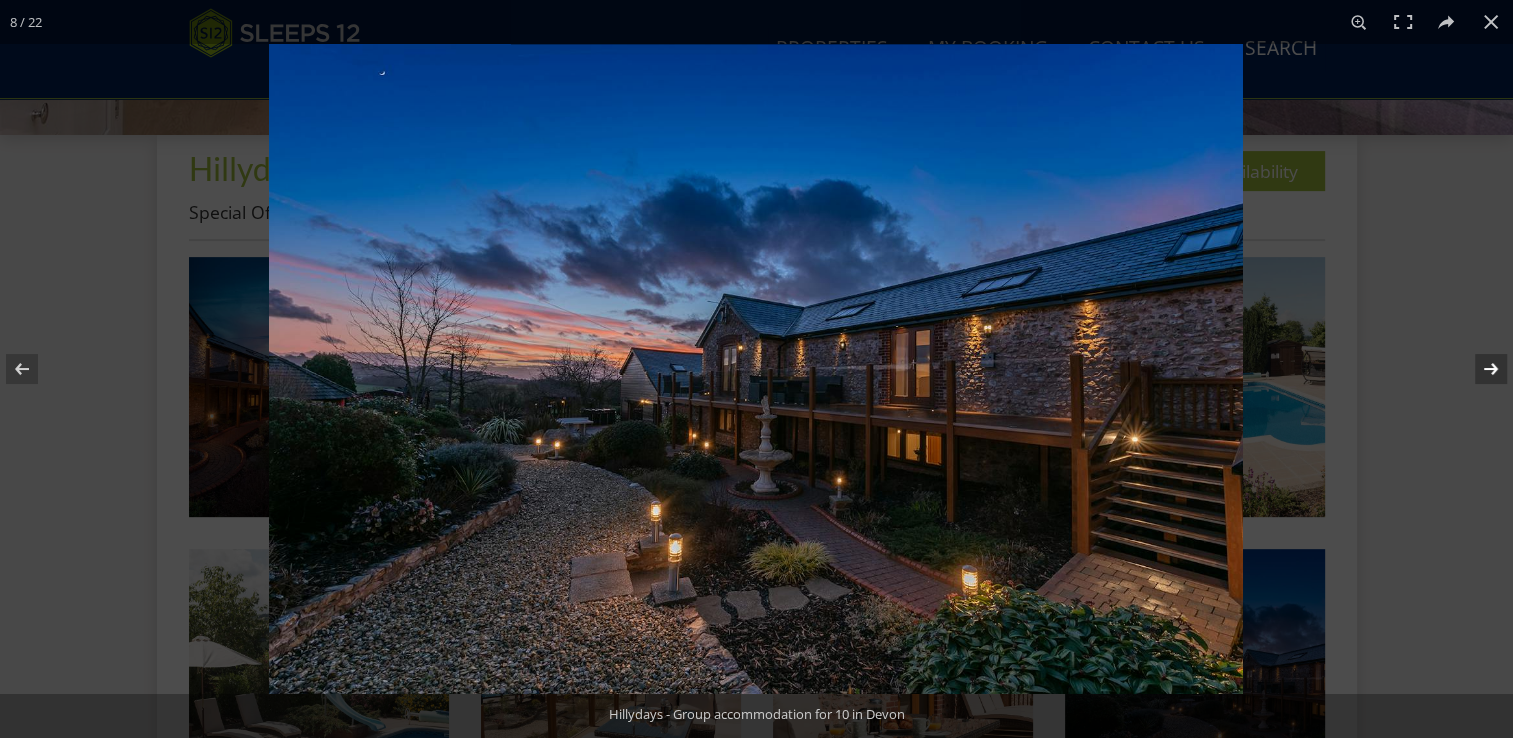 click at bounding box center [1478, 369] 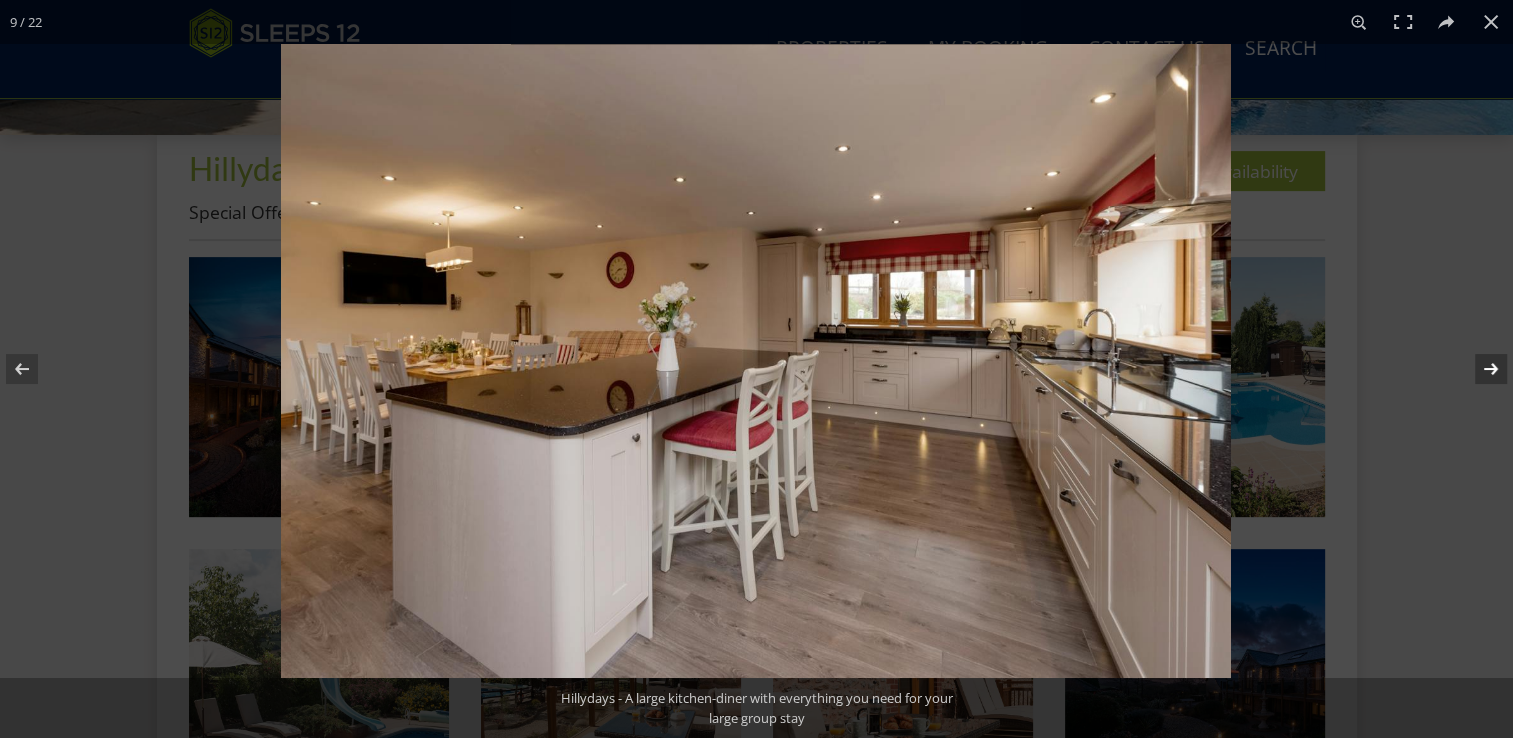 click at bounding box center (1478, 369) 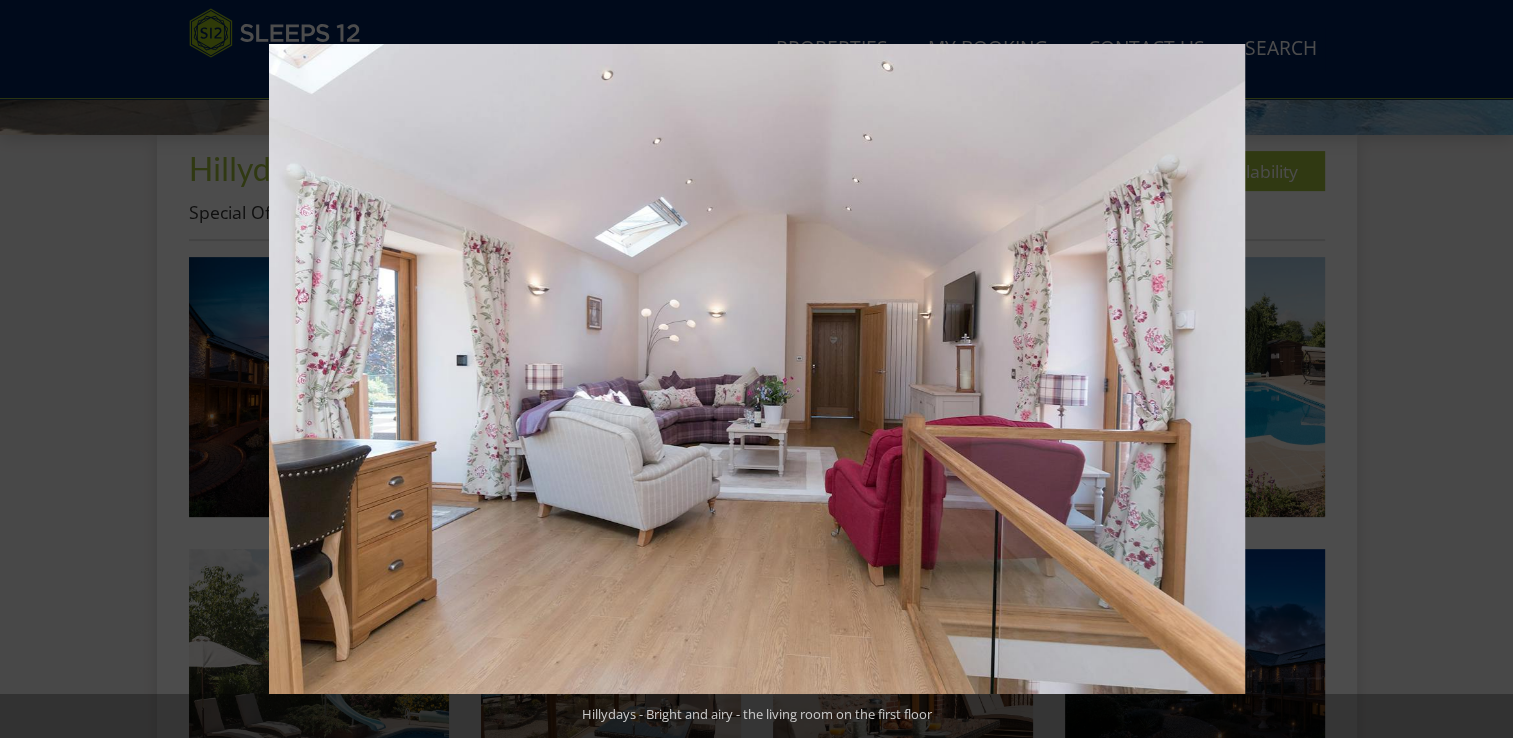 click at bounding box center (1478, 369) 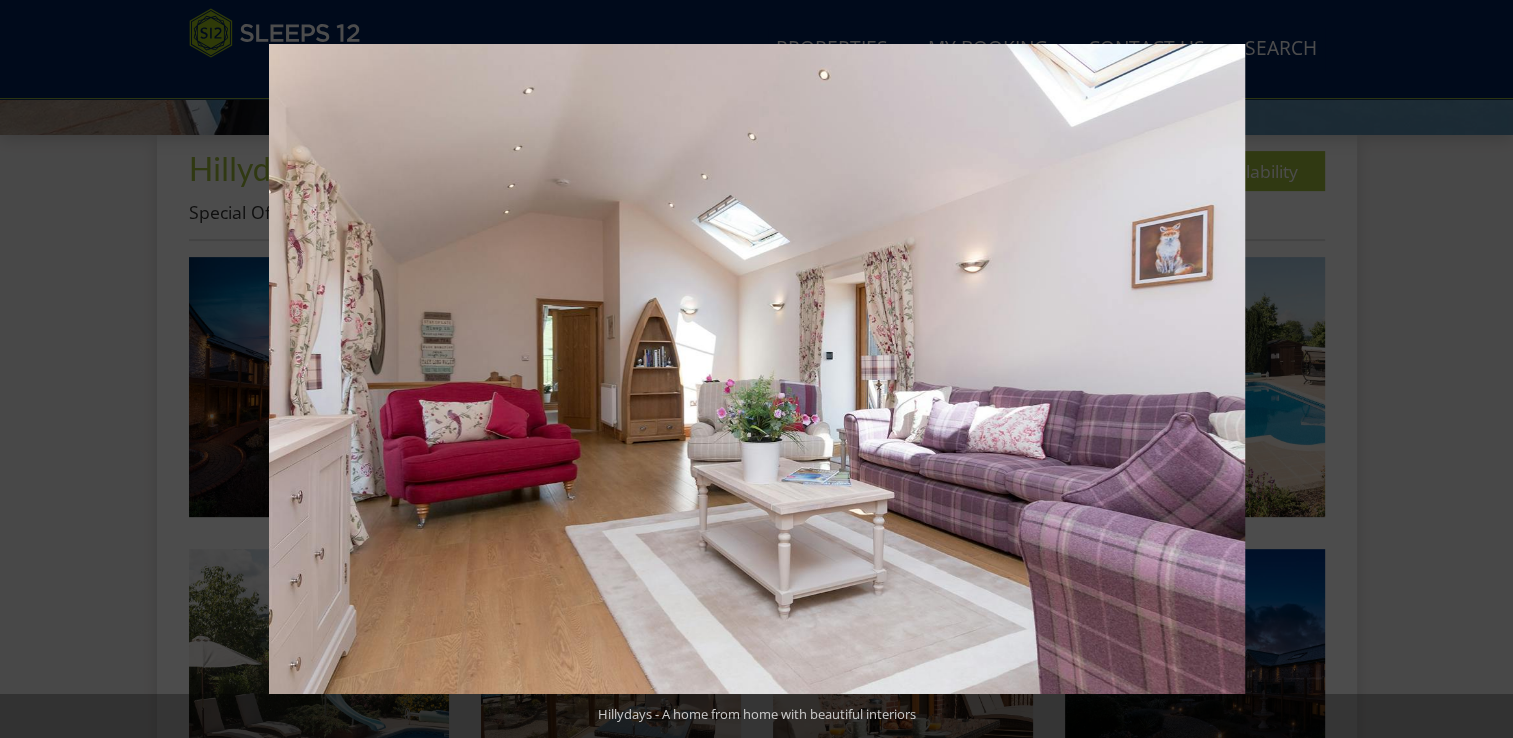 click at bounding box center [1478, 369] 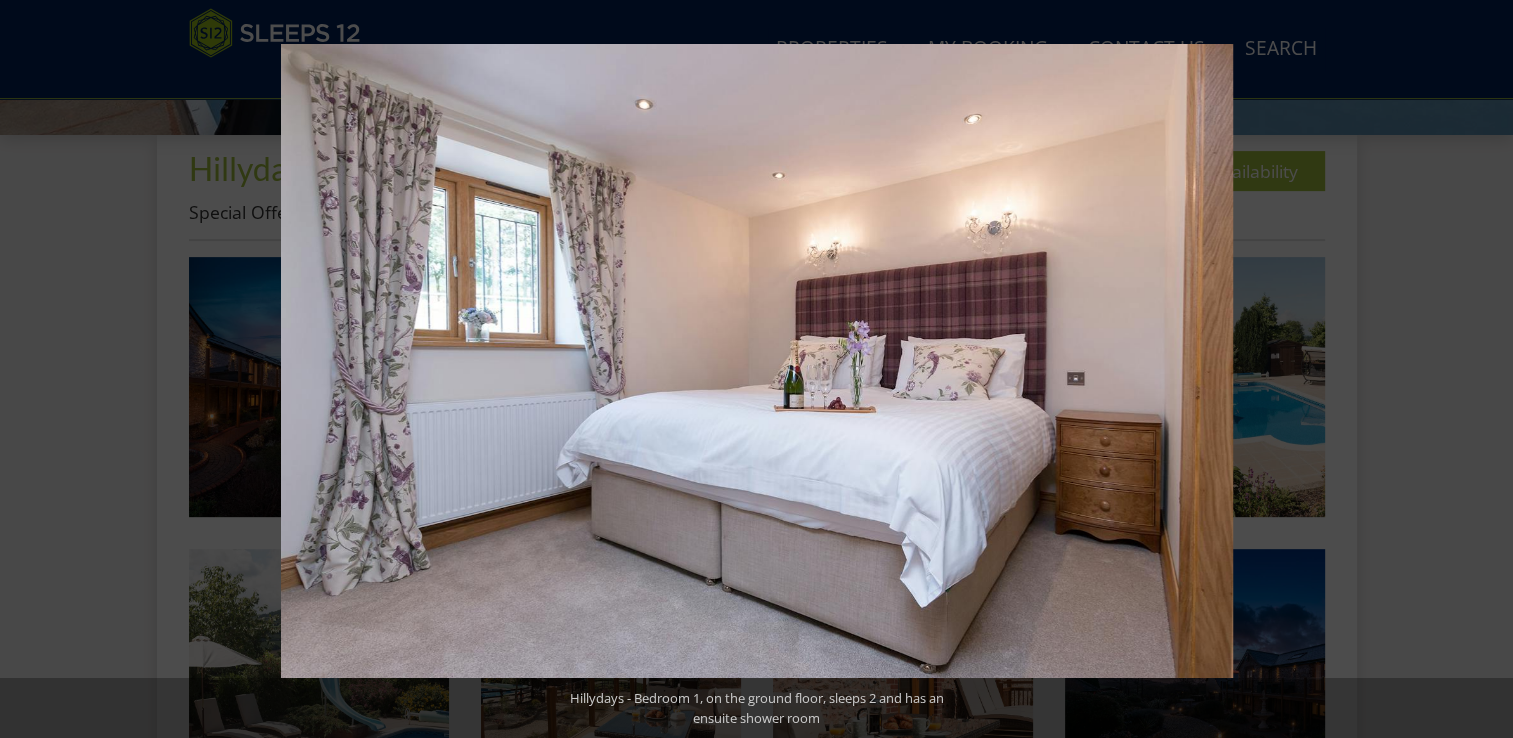 click at bounding box center (1478, 369) 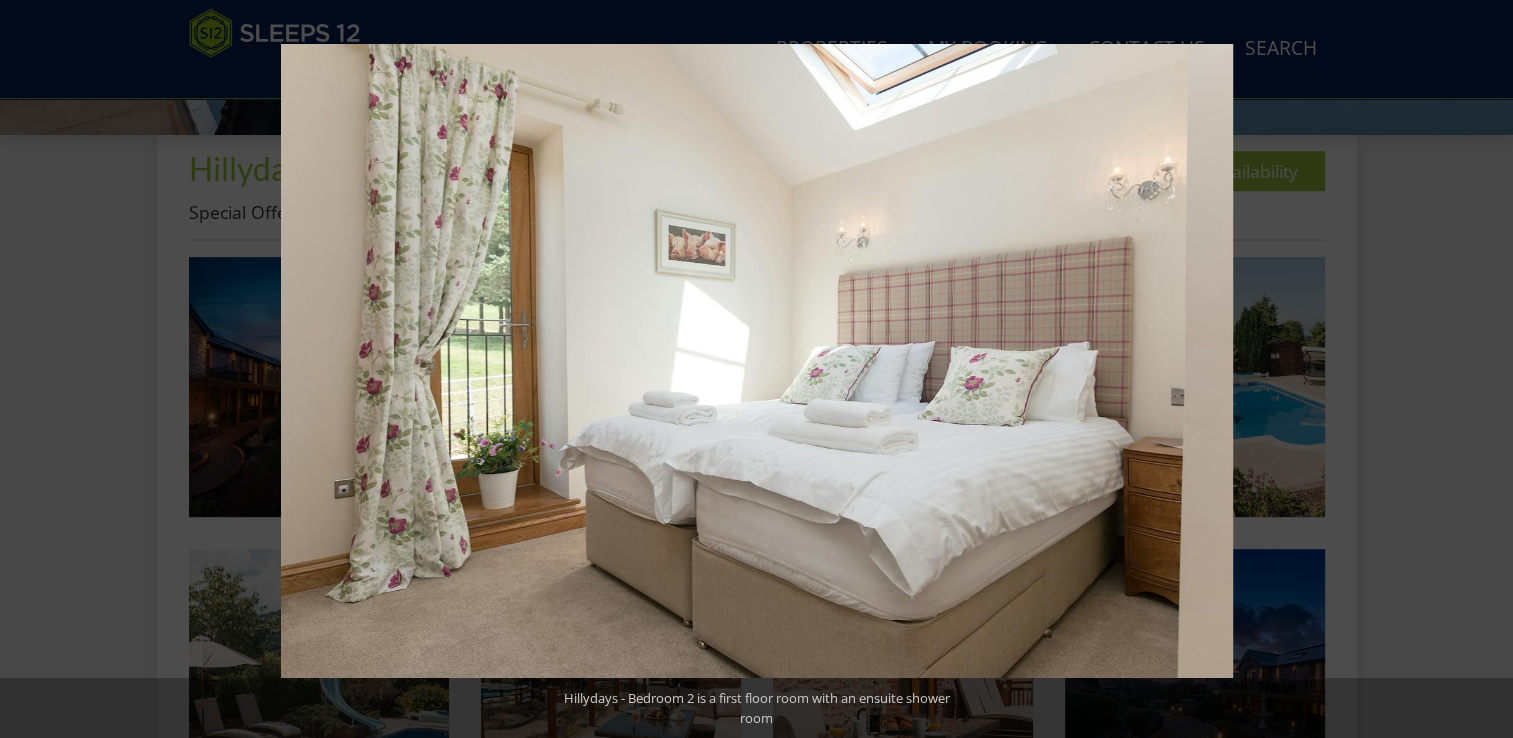 click at bounding box center (1478, 369) 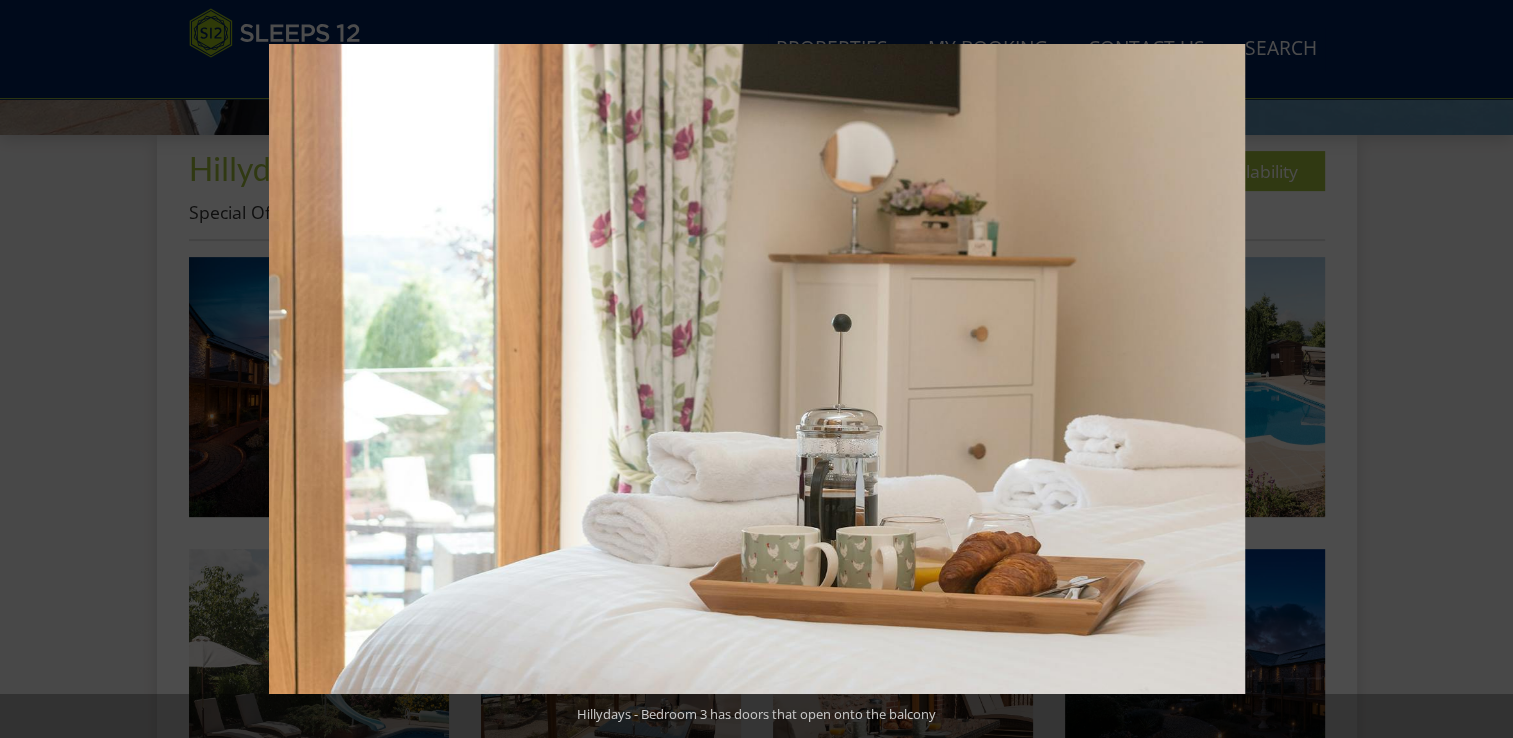 click at bounding box center [1478, 369] 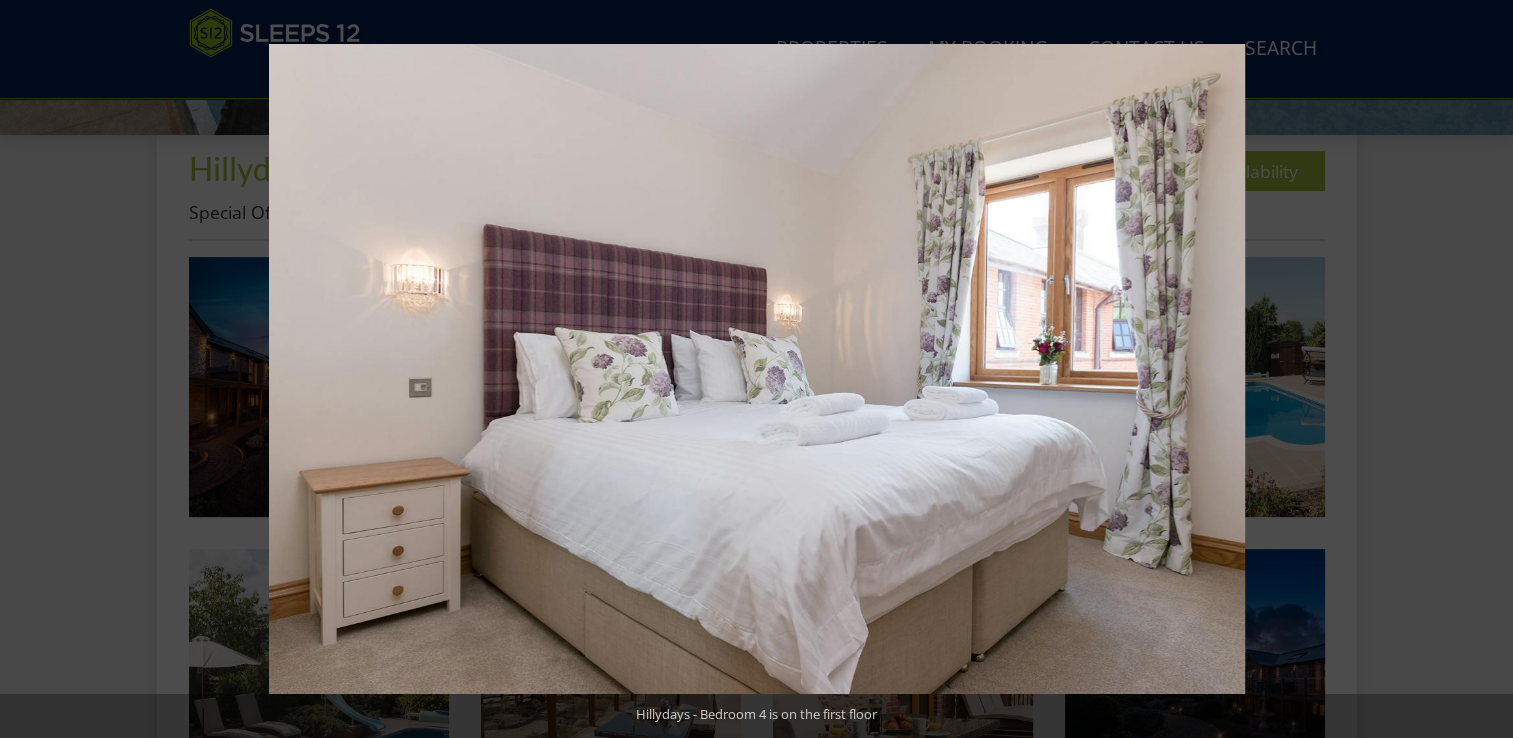click at bounding box center (1478, 369) 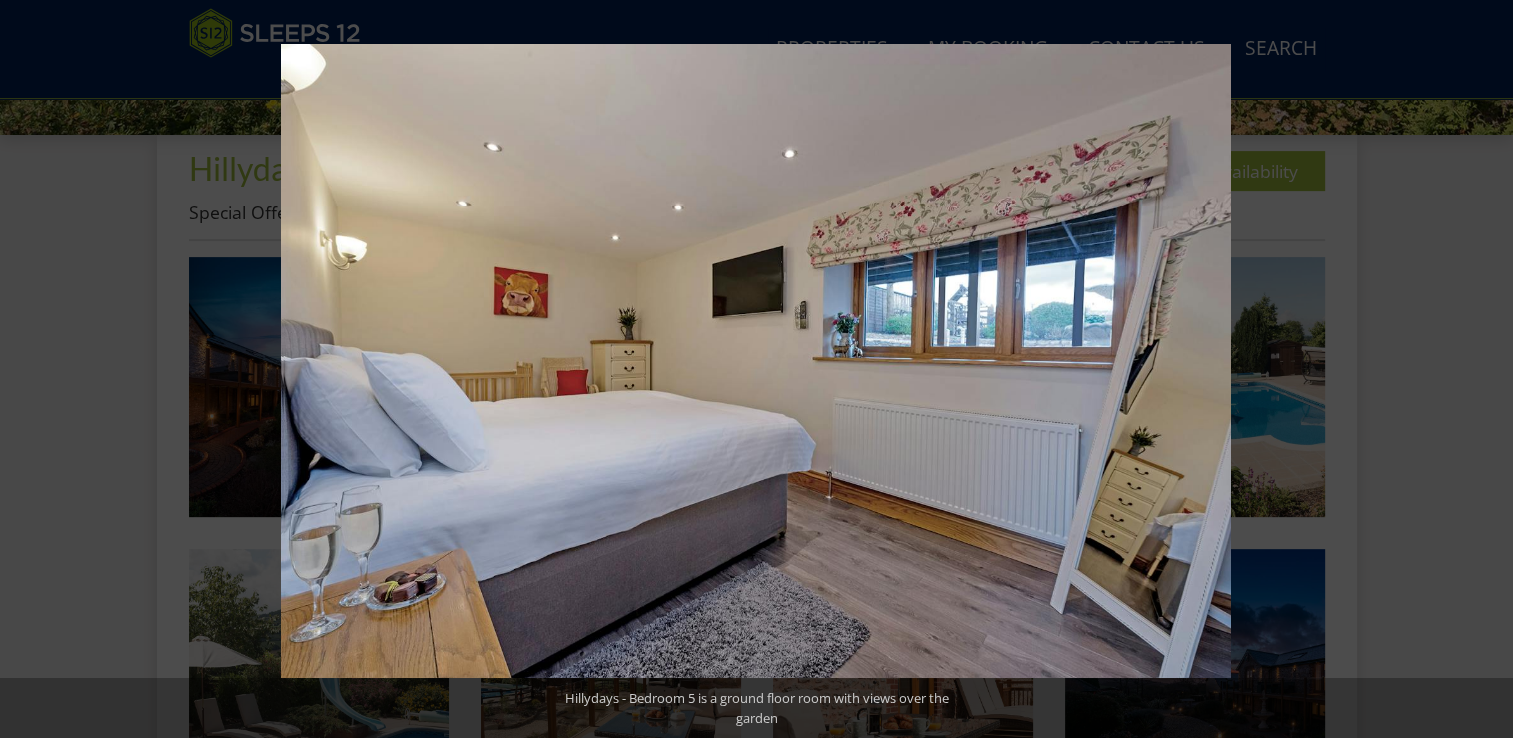 click at bounding box center (1478, 369) 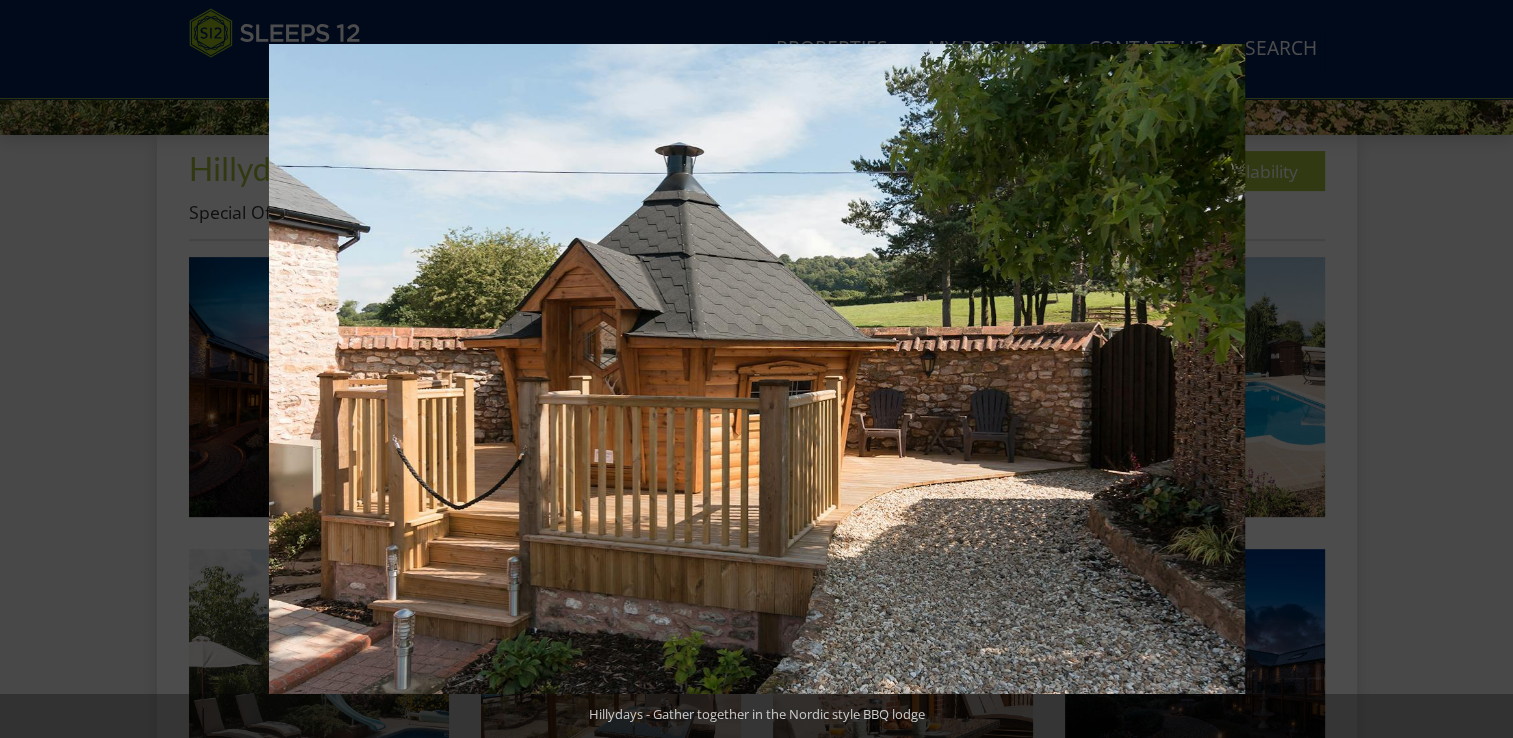 click at bounding box center [1478, 369] 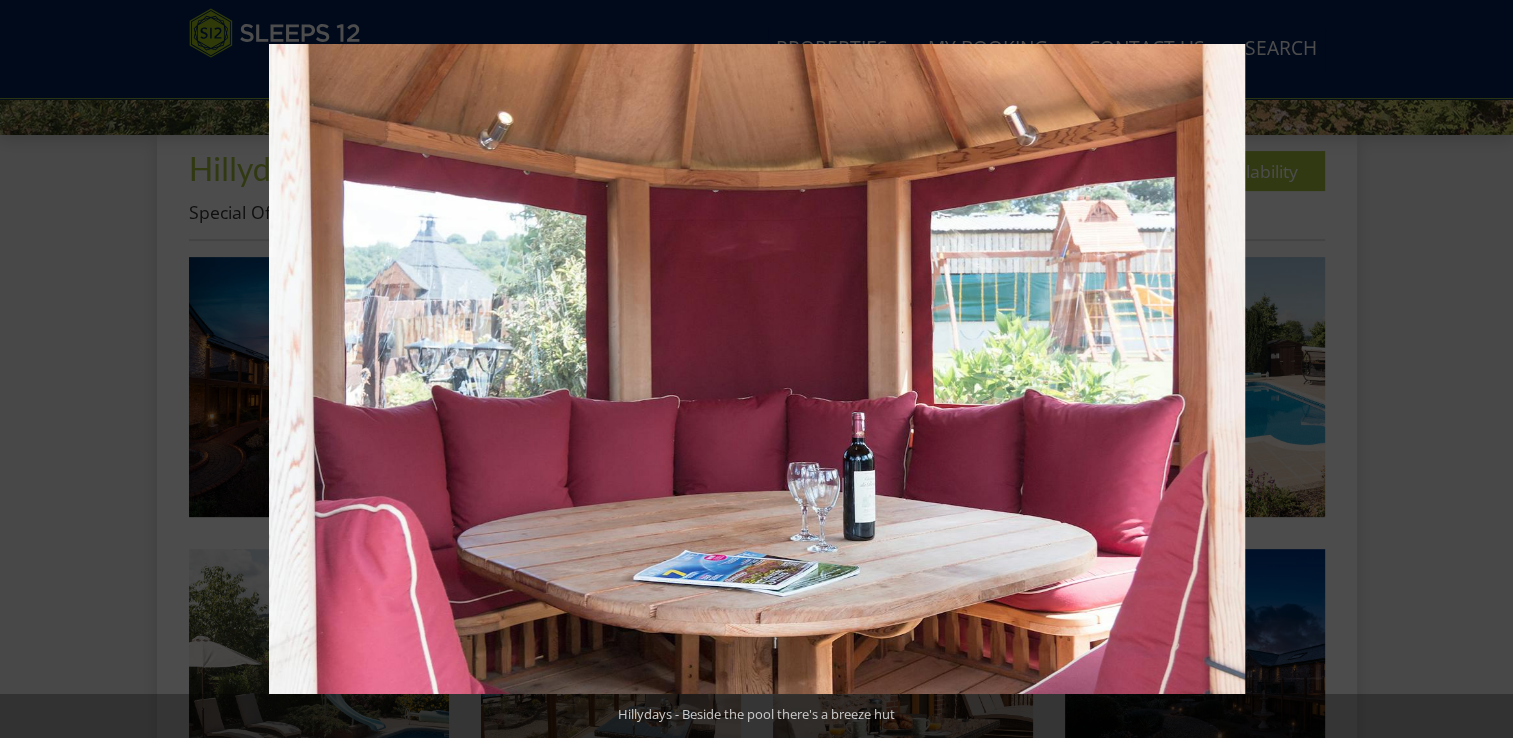 click at bounding box center [1478, 369] 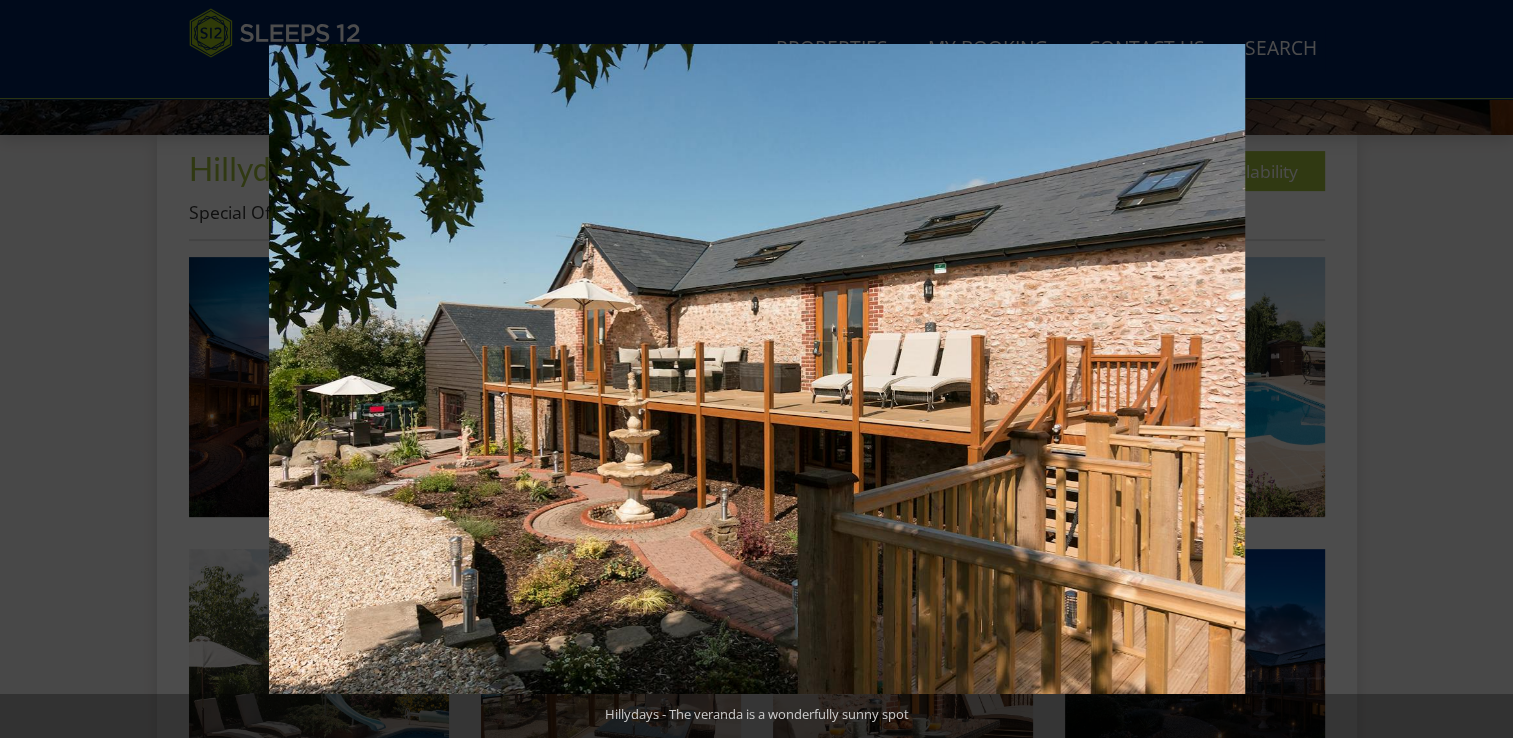 click at bounding box center [1478, 369] 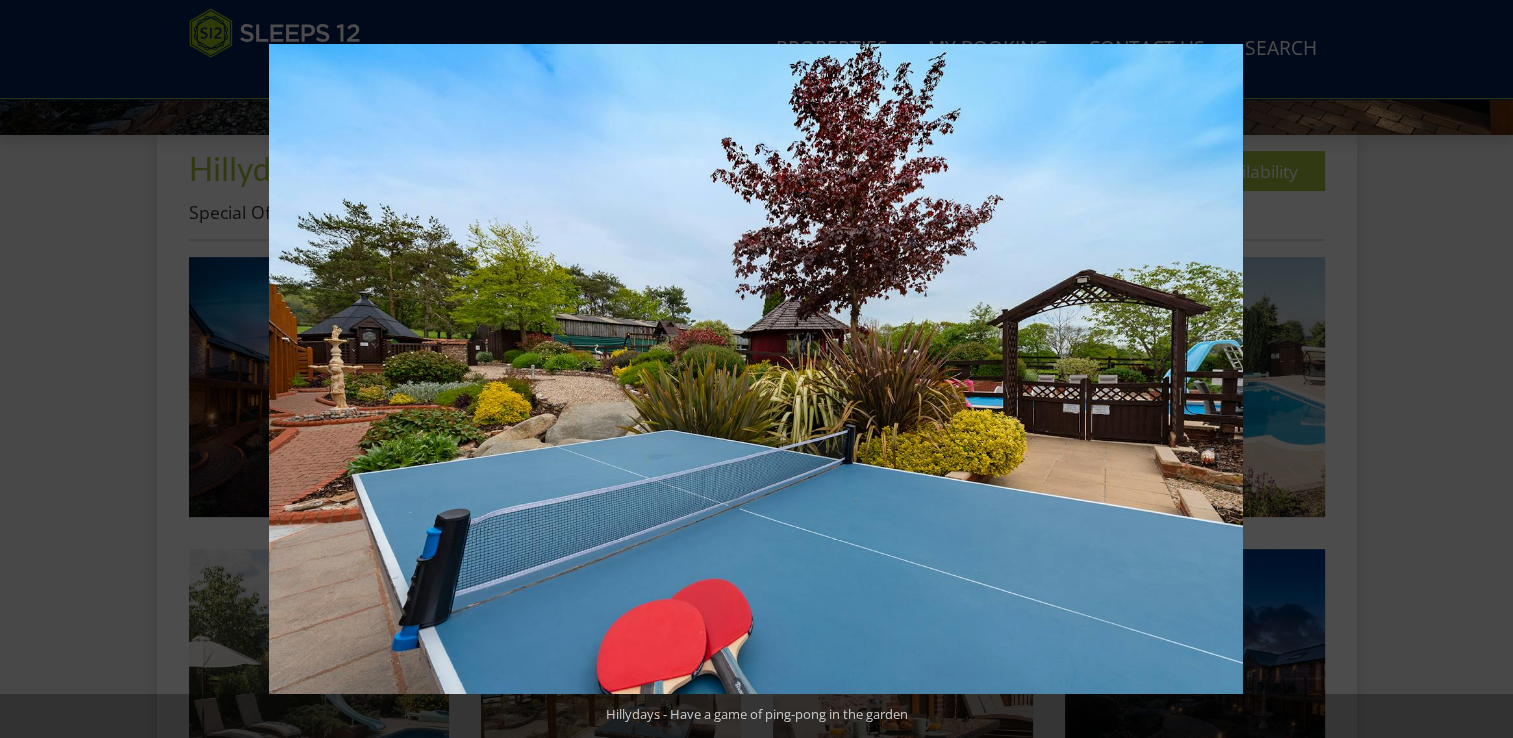 click at bounding box center [1478, 369] 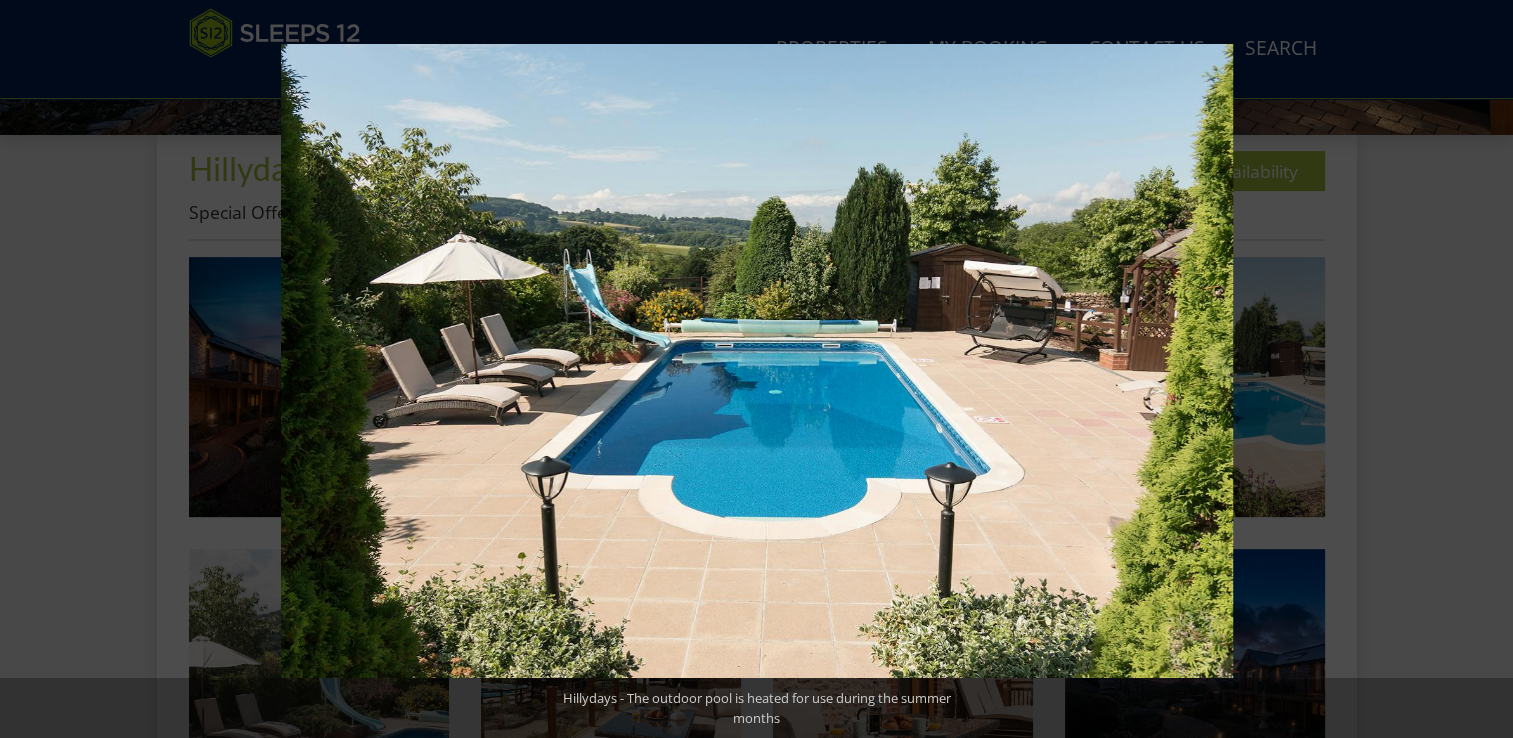 click at bounding box center (1478, 369) 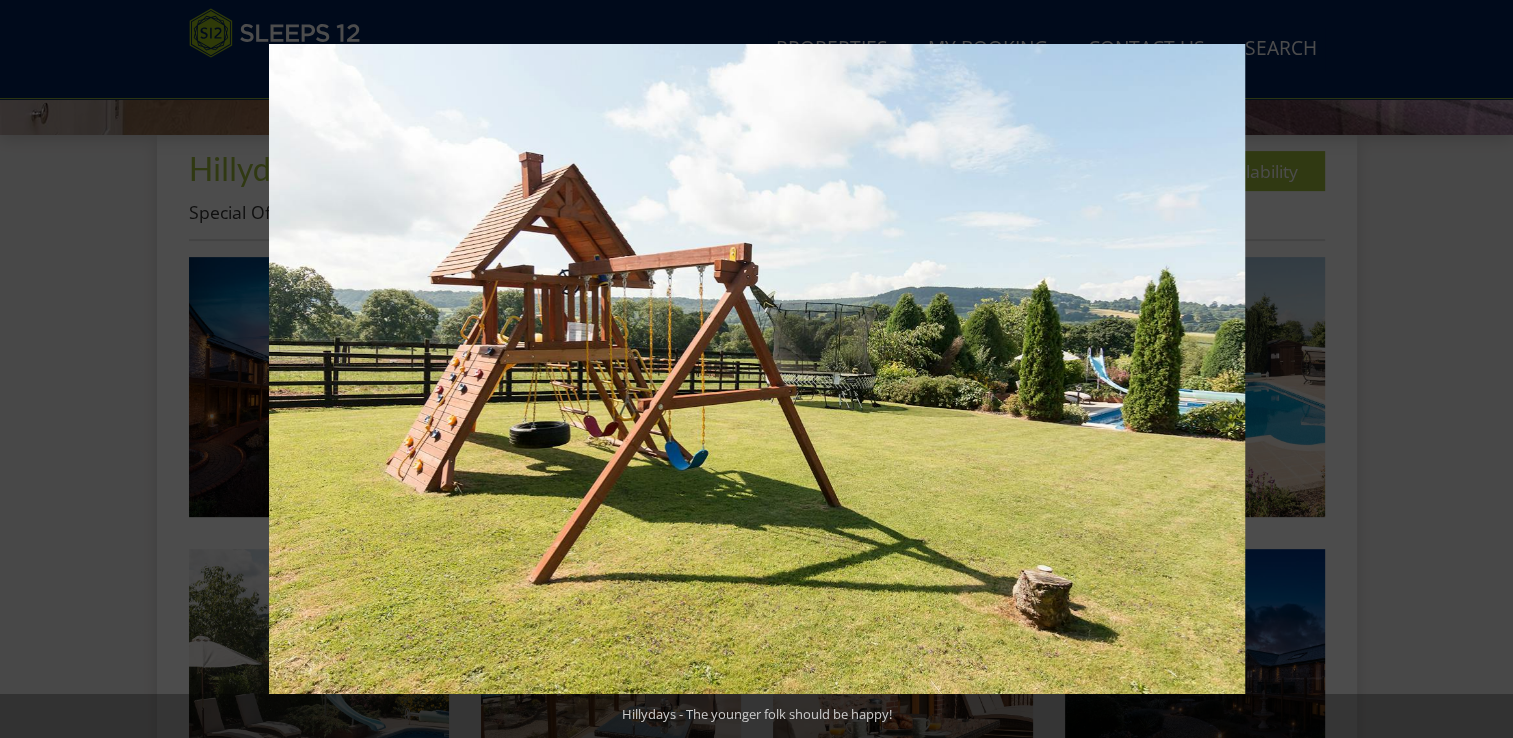 click at bounding box center [1478, 369] 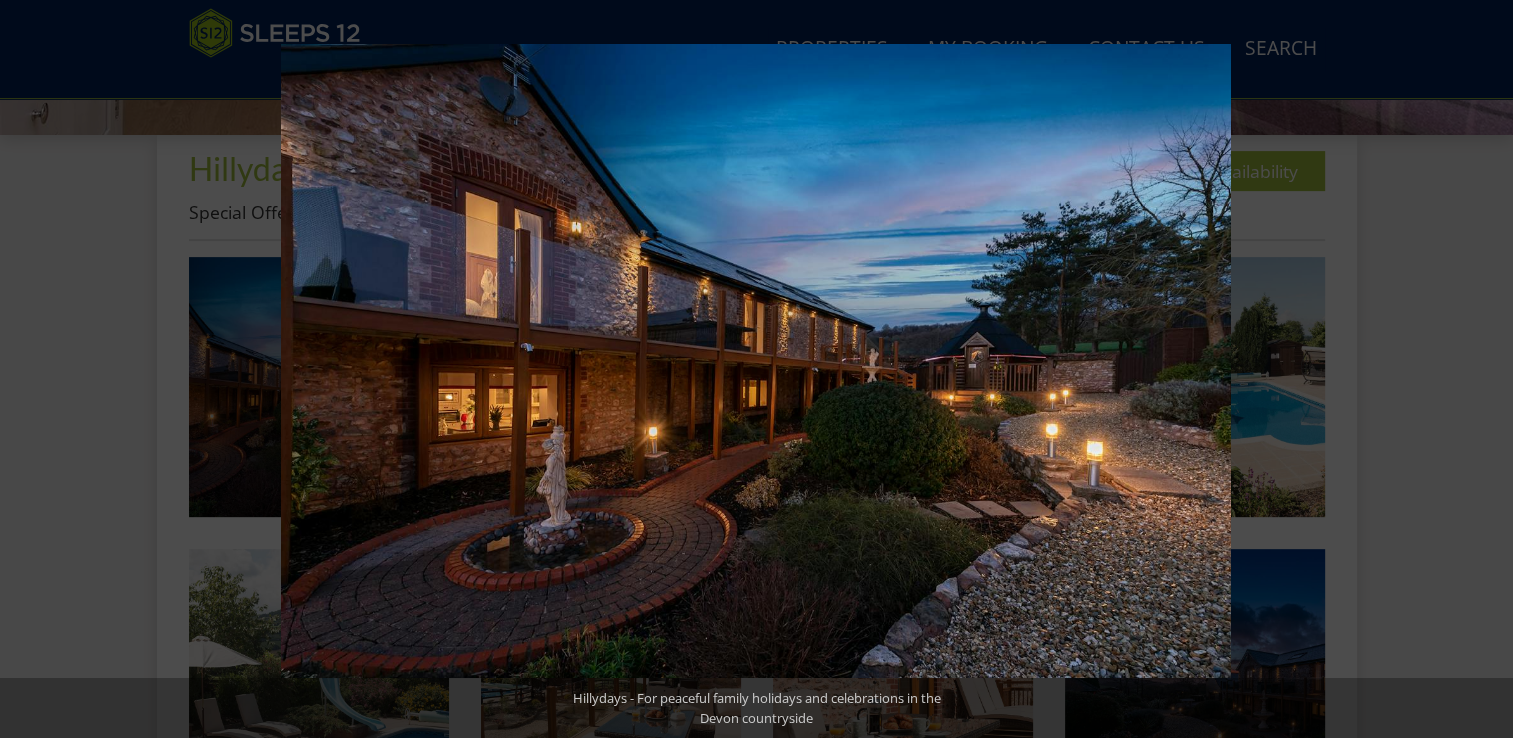 click at bounding box center [1478, 369] 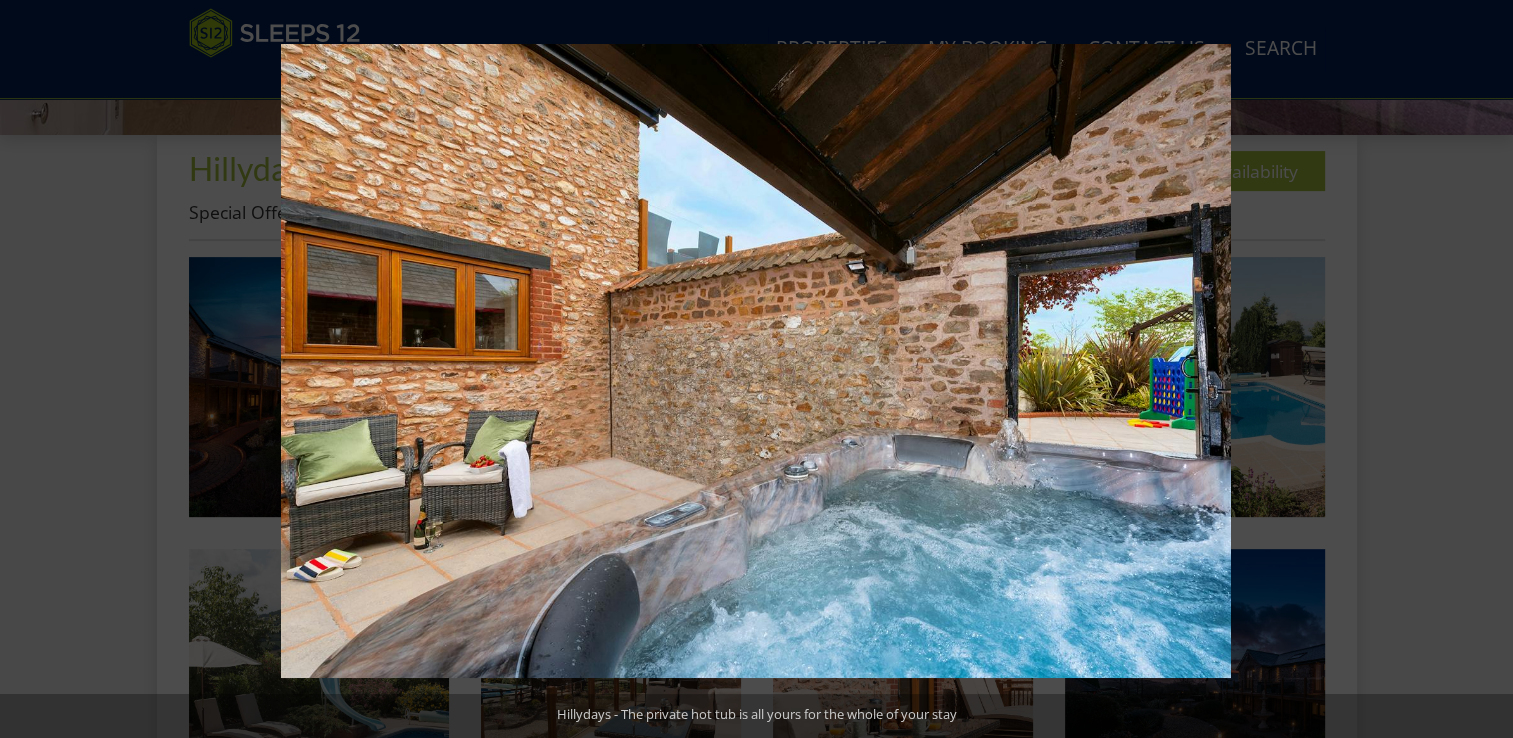 click at bounding box center (1478, 369) 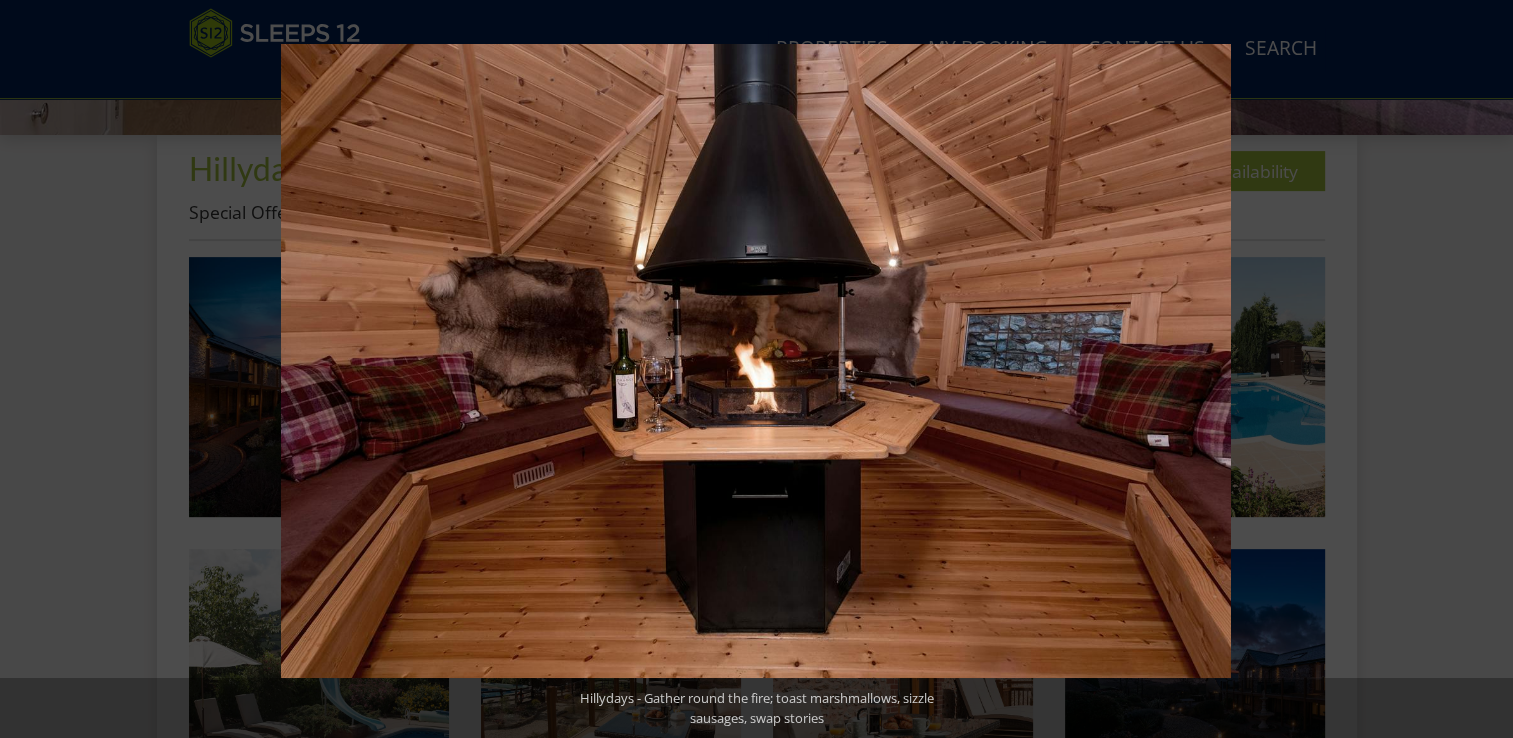 click at bounding box center [1478, 369] 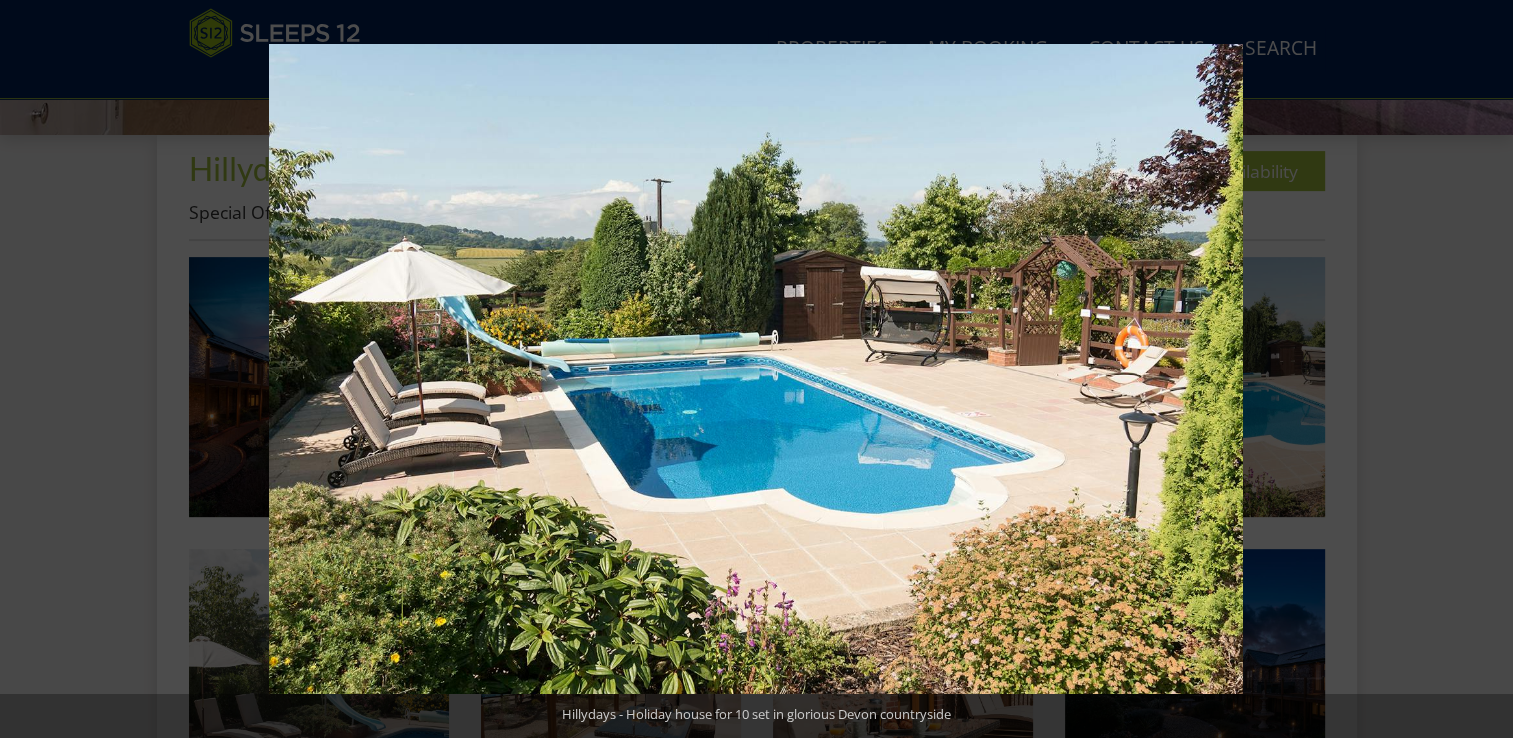 click at bounding box center [1478, 369] 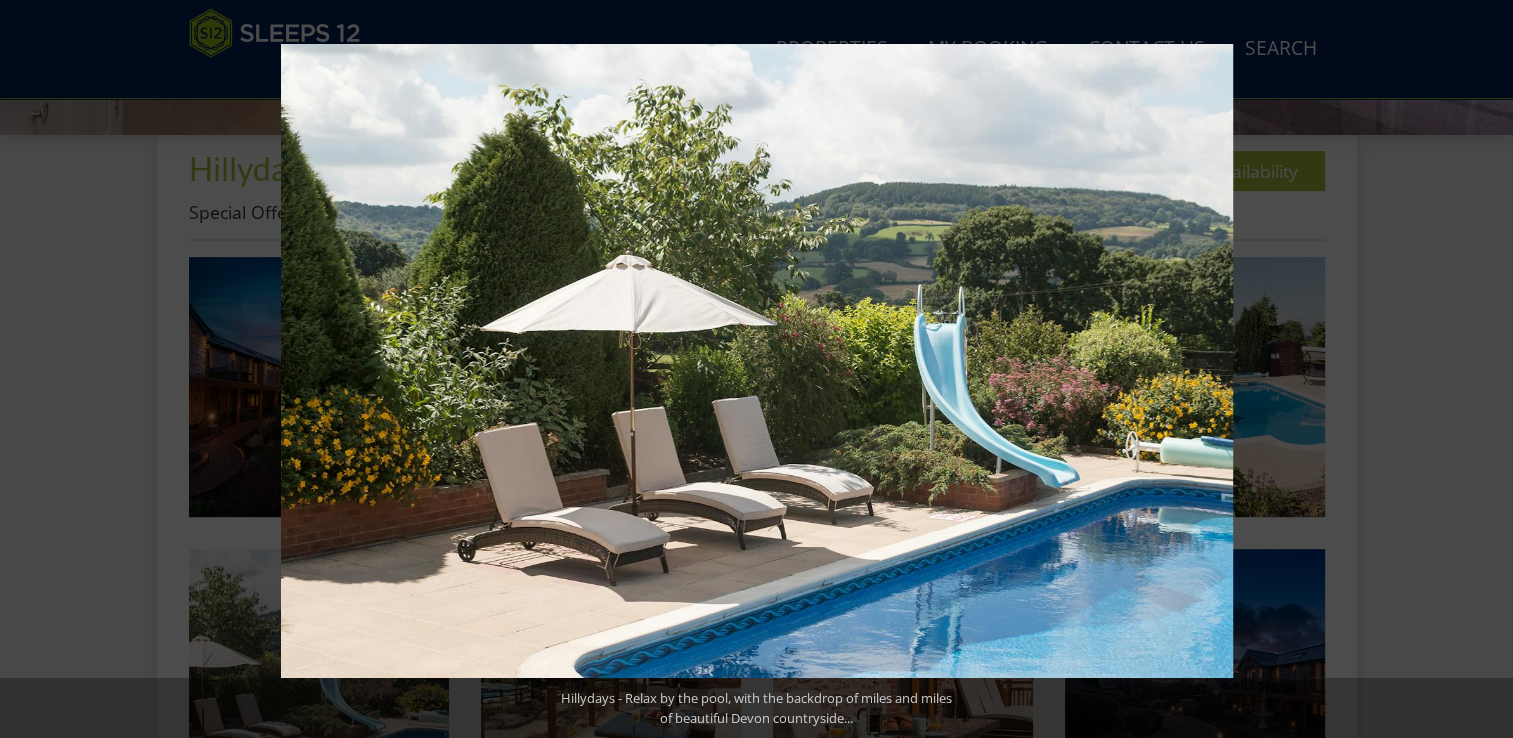 click at bounding box center [1478, 369] 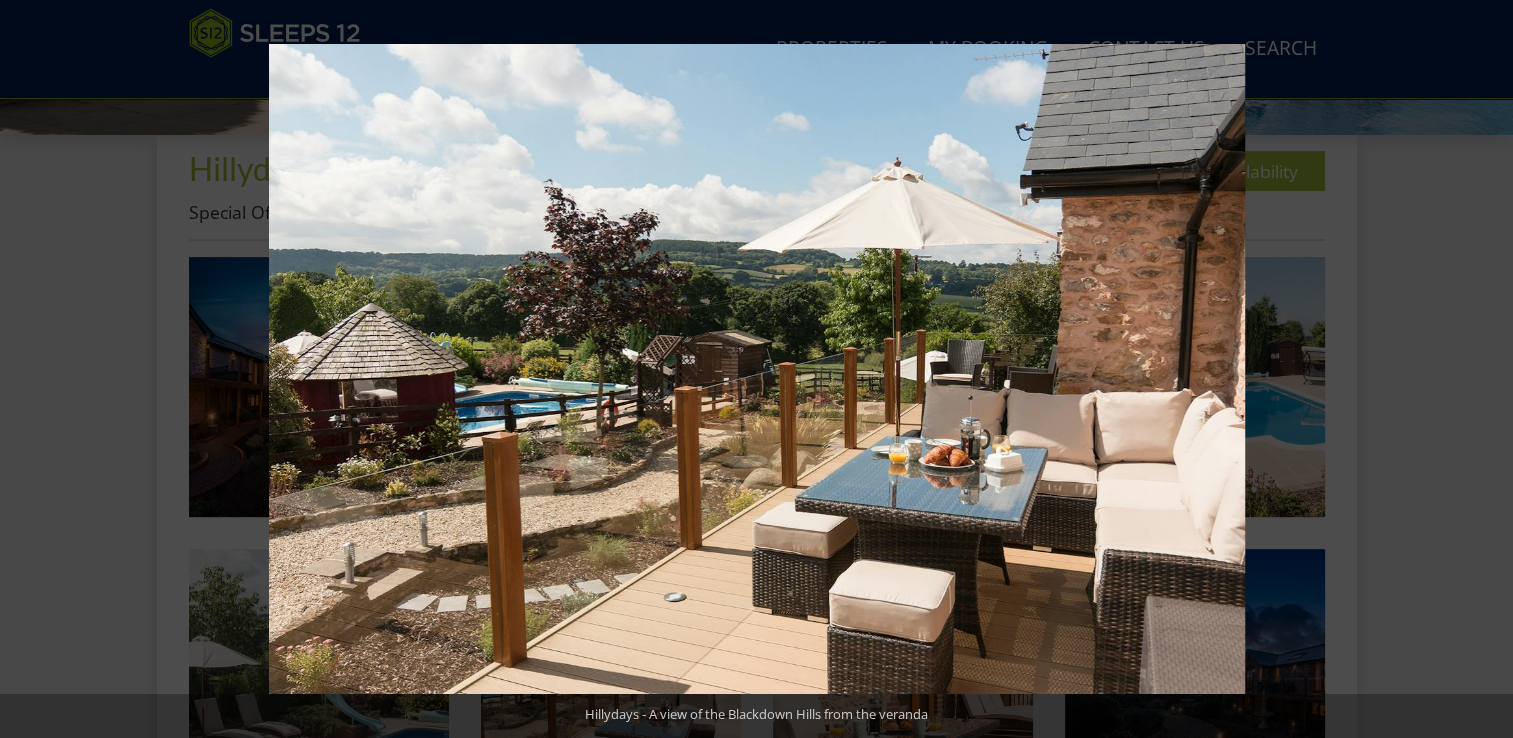 click at bounding box center (1478, 369) 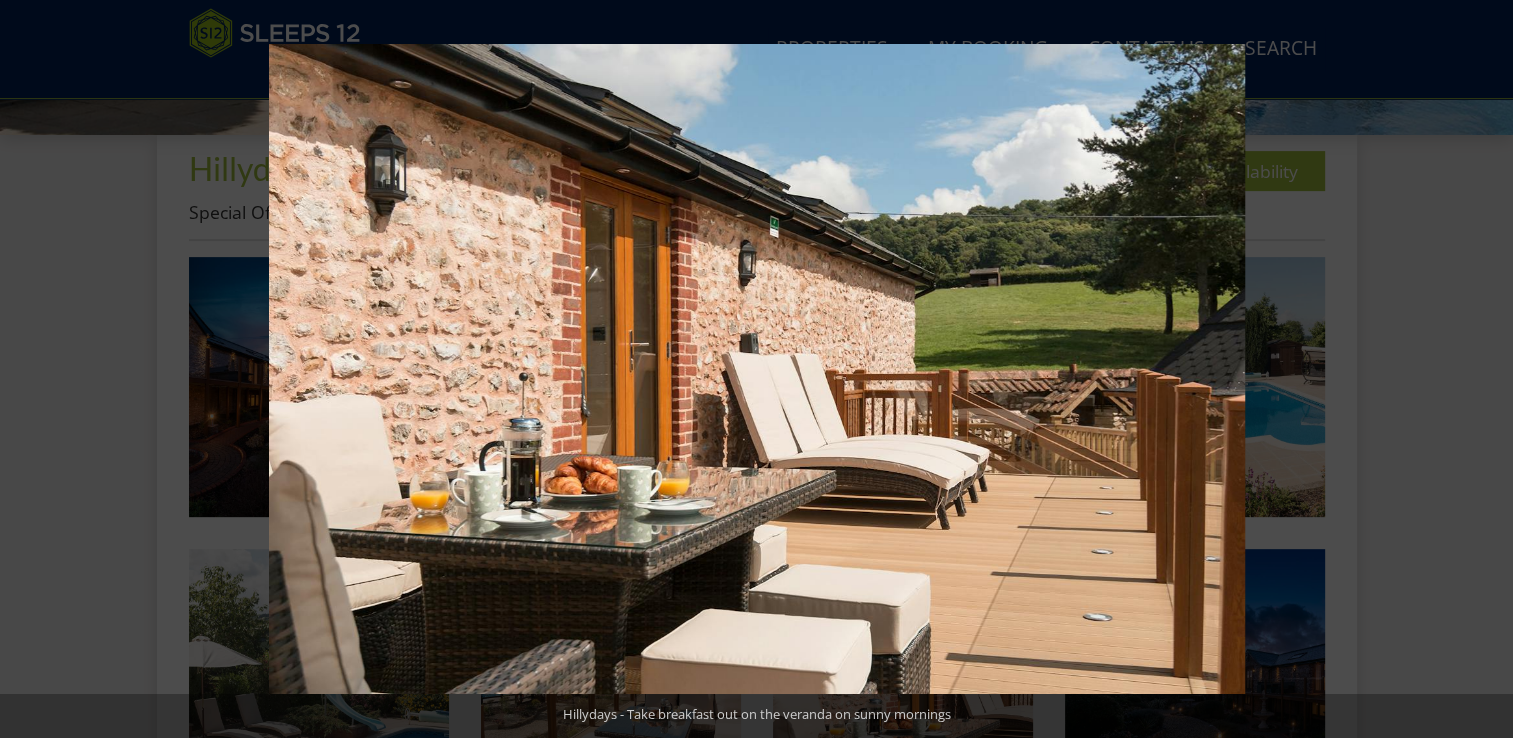 click at bounding box center [1478, 369] 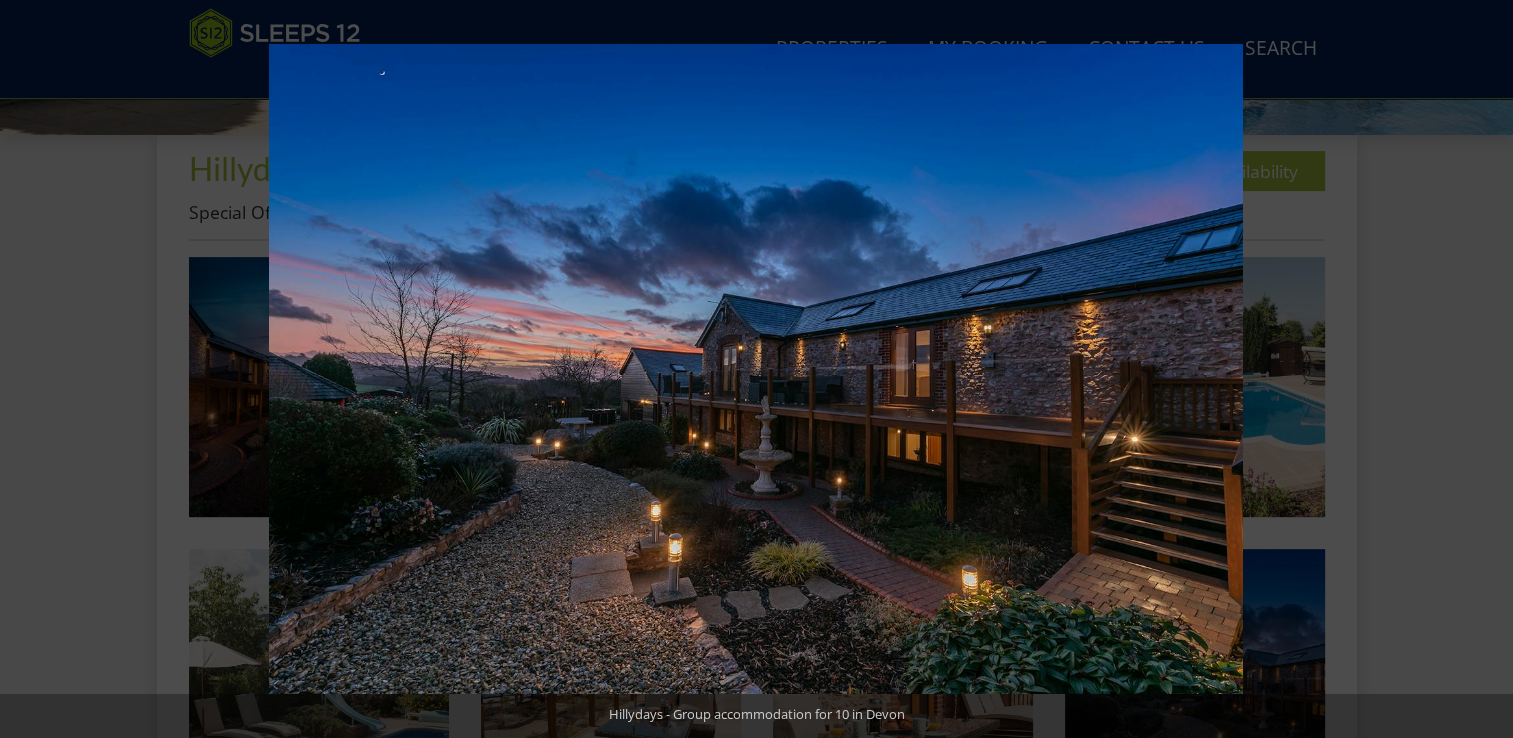 click at bounding box center [1478, 369] 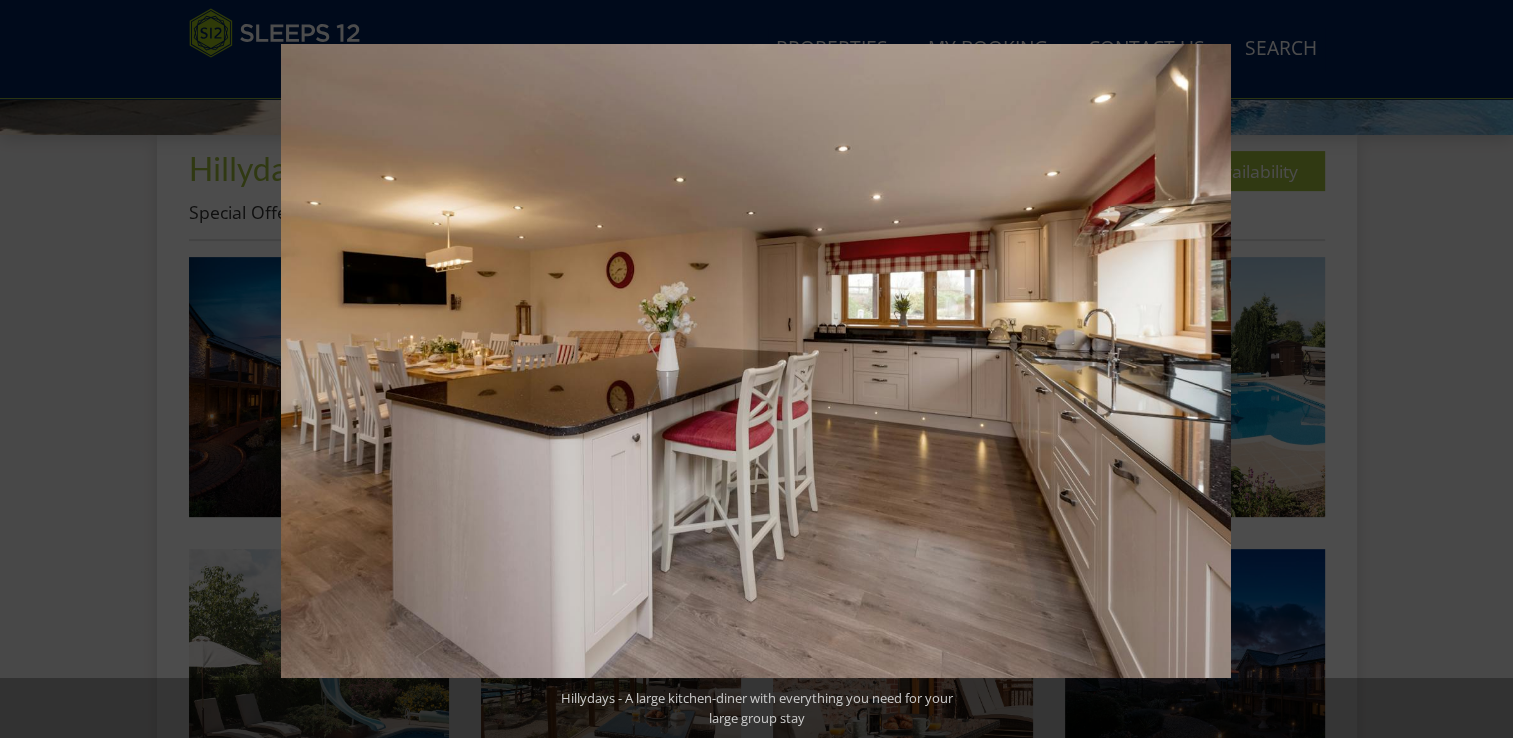click at bounding box center [1478, 369] 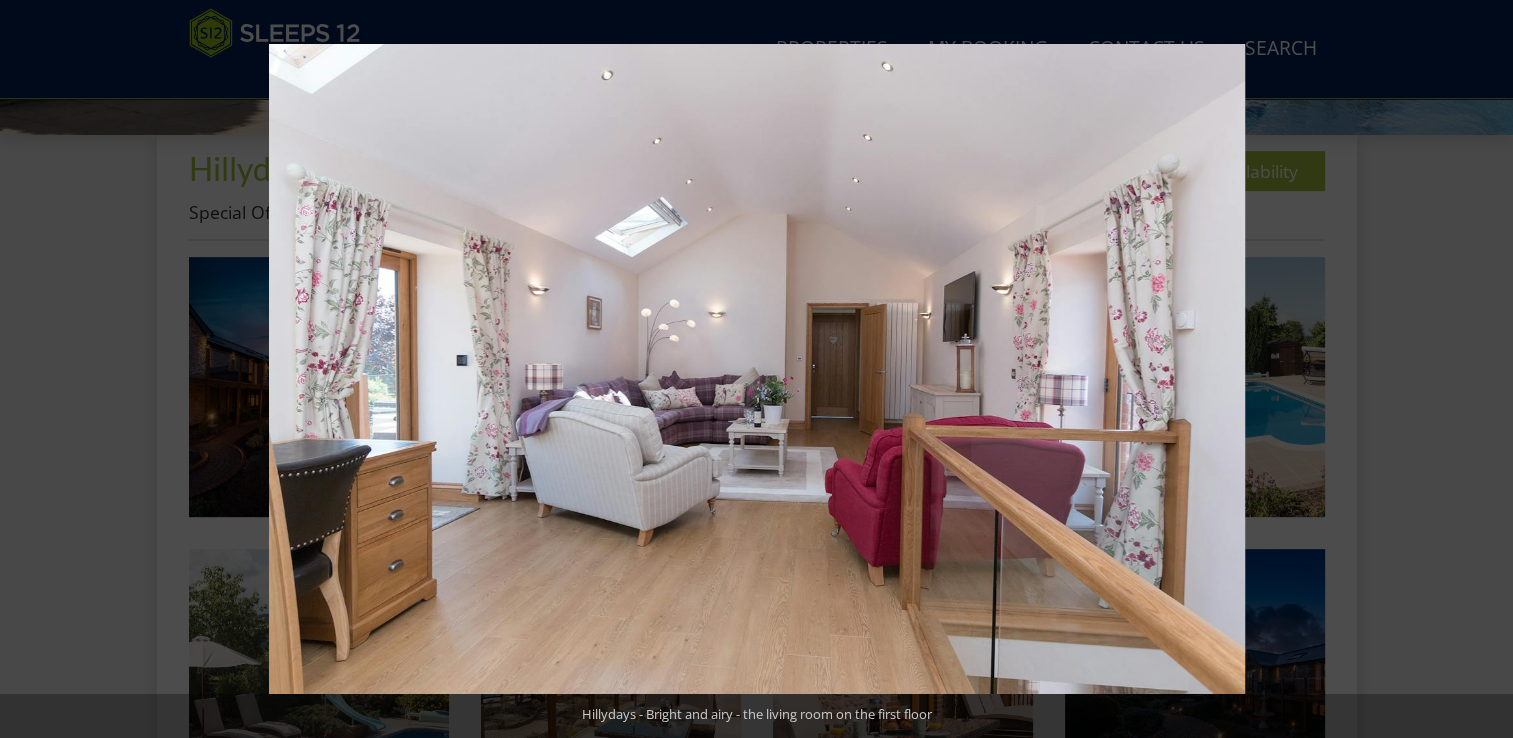click at bounding box center [1478, 369] 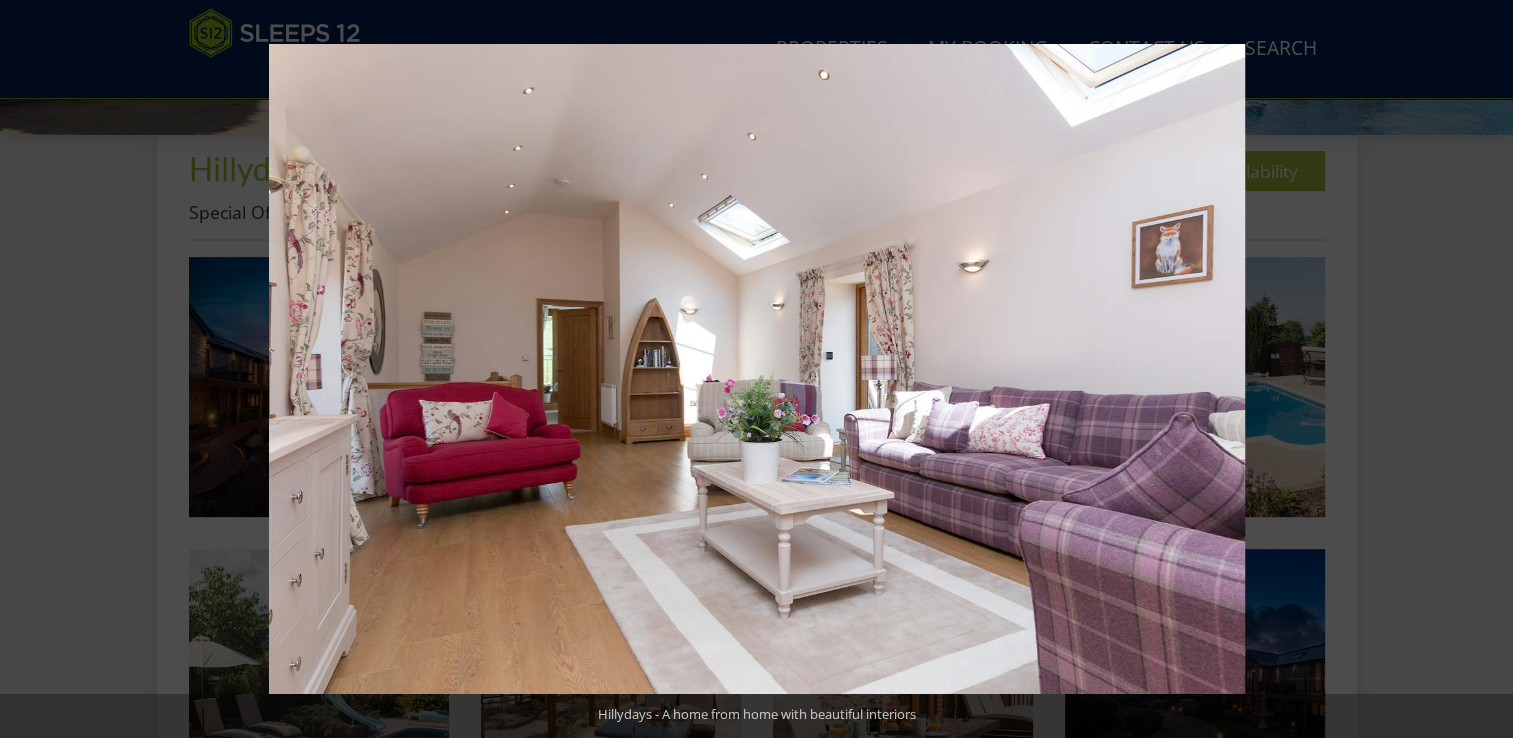 click at bounding box center (1478, 369) 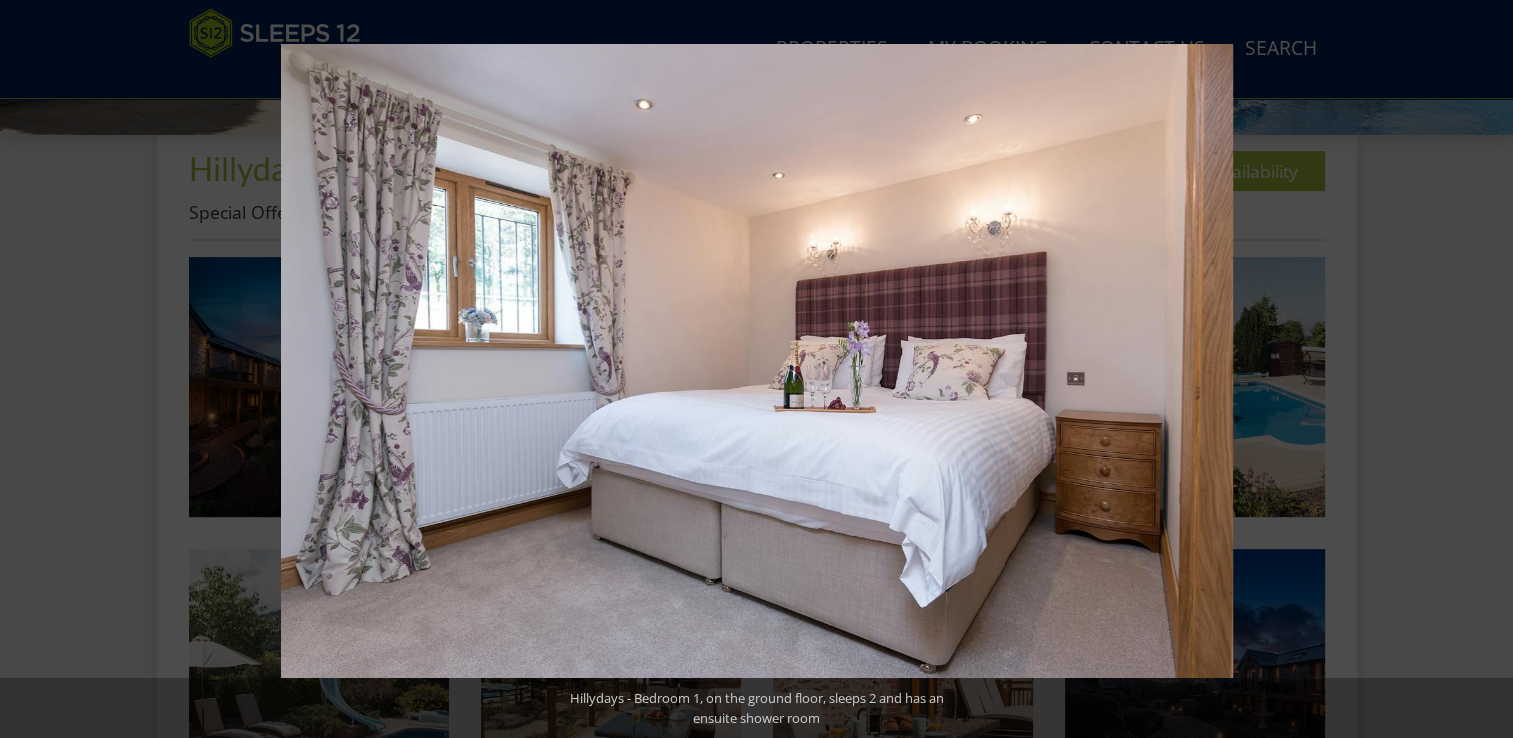 click at bounding box center [1478, 369] 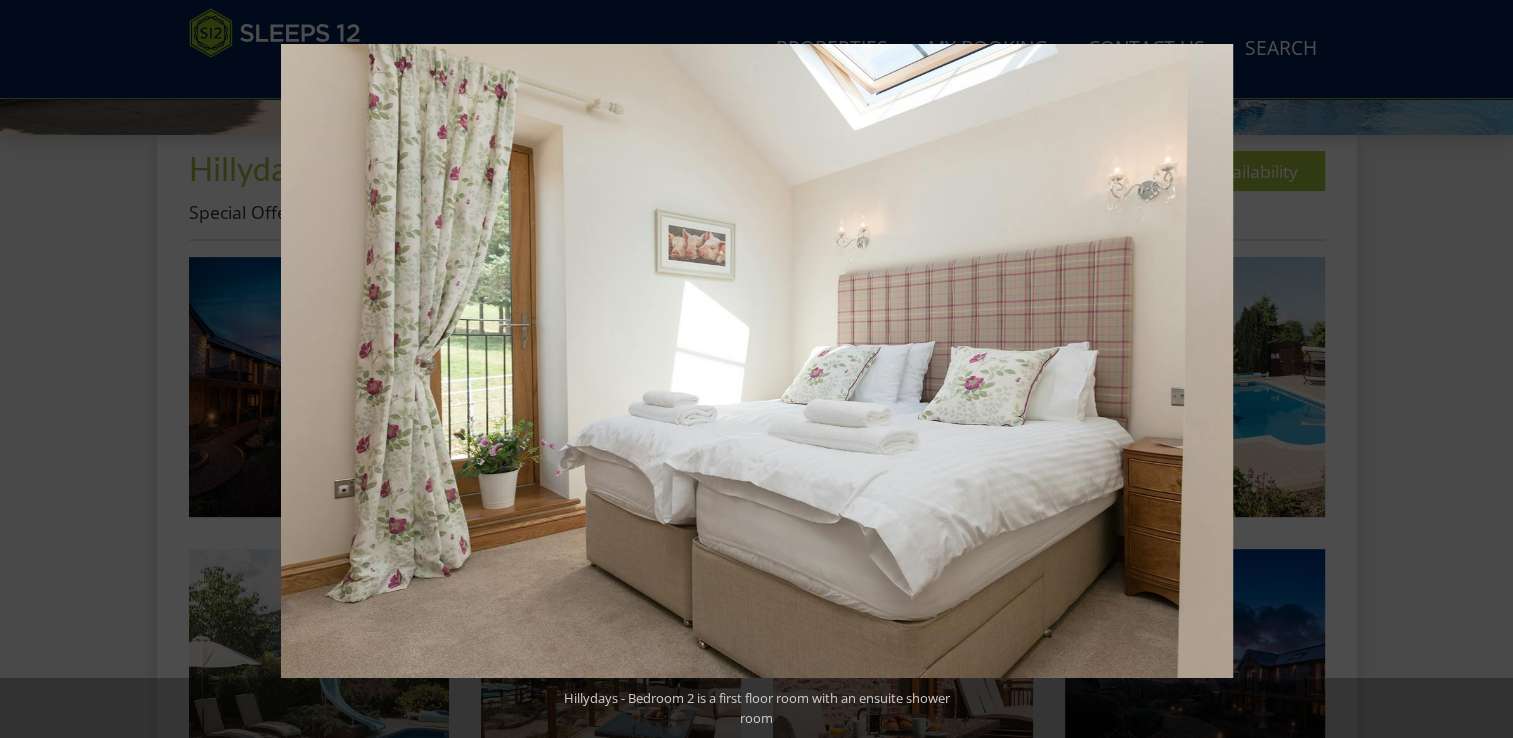 click at bounding box center (1478, 369) 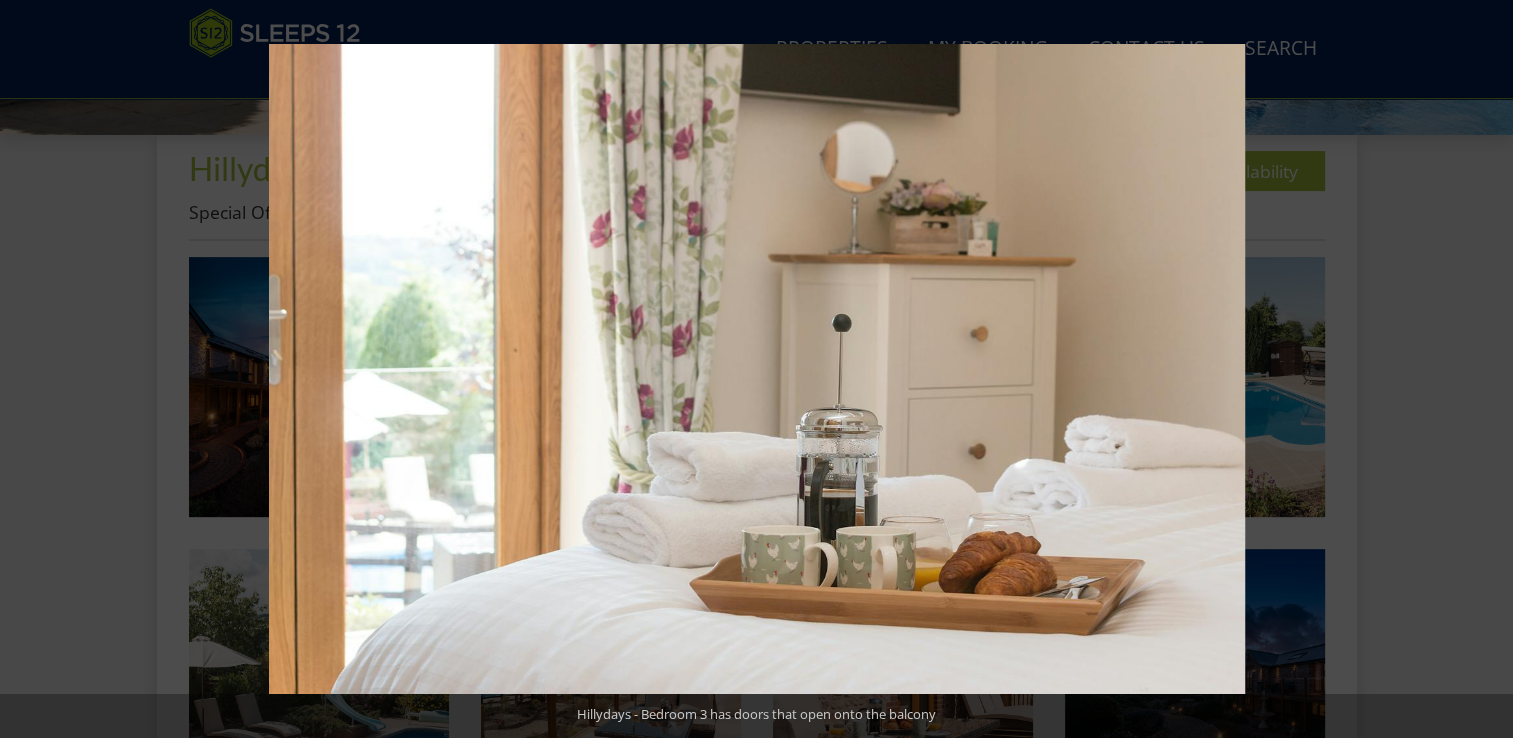 click at bounding box center [1478, 369] 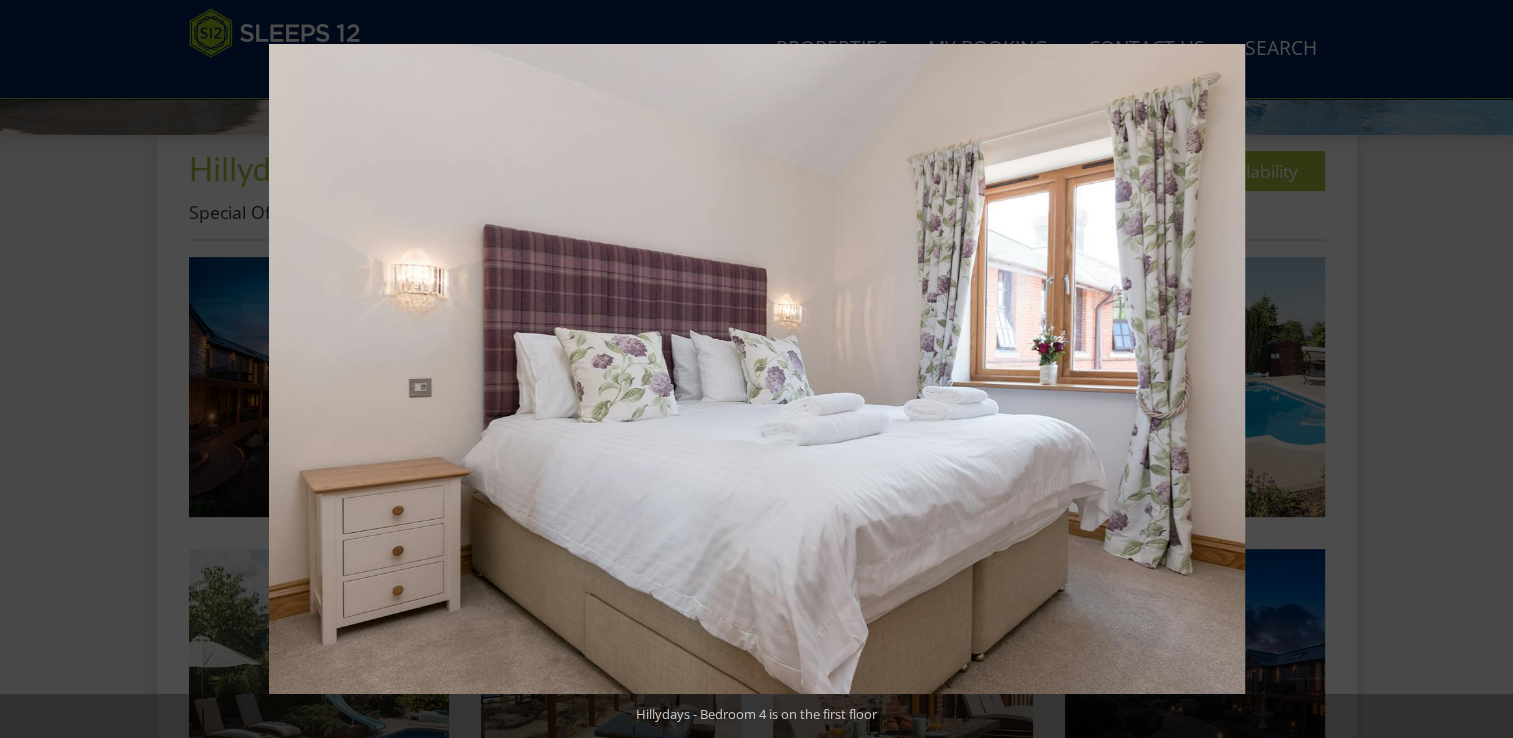 click at bounding box center [1478, 369] 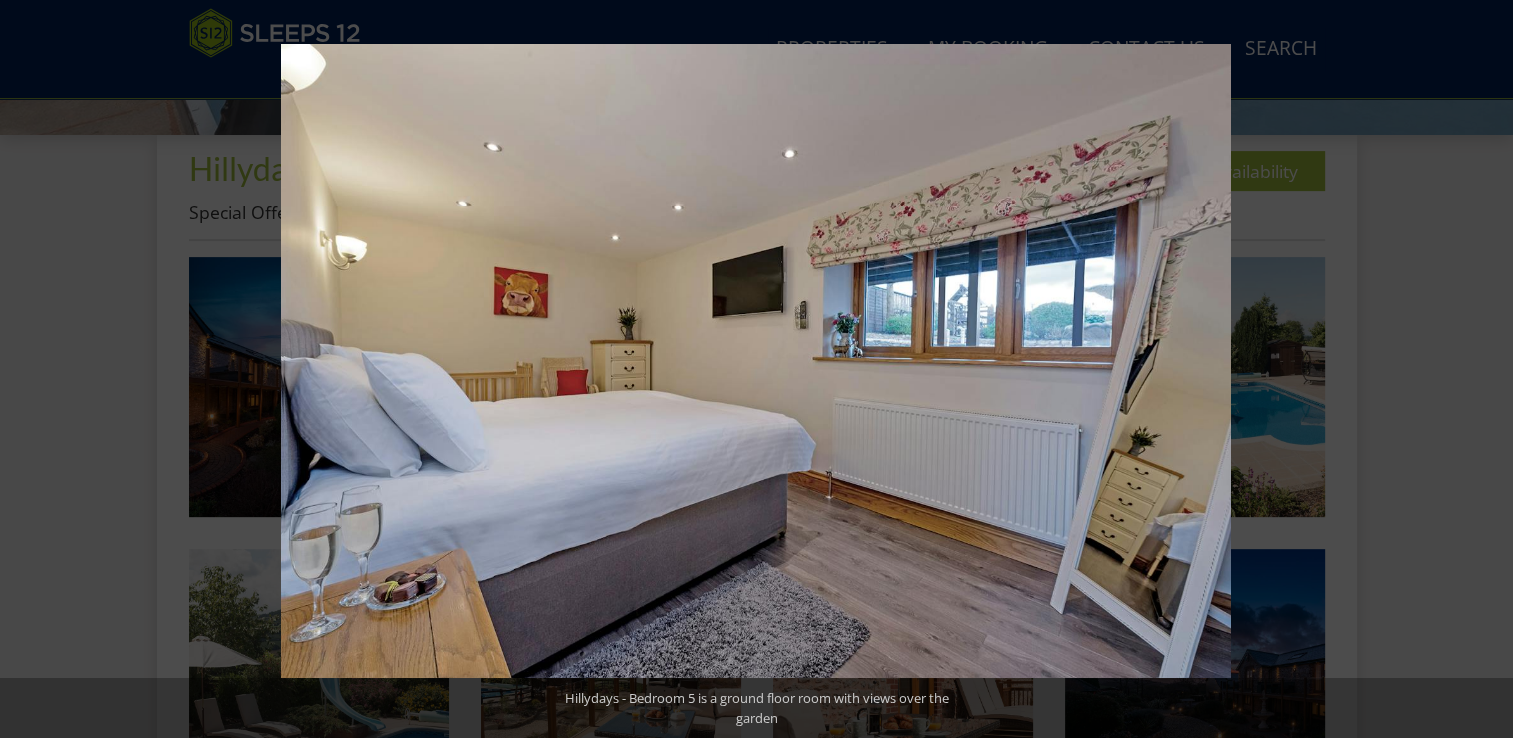 click at bounding box center (1478, 369) 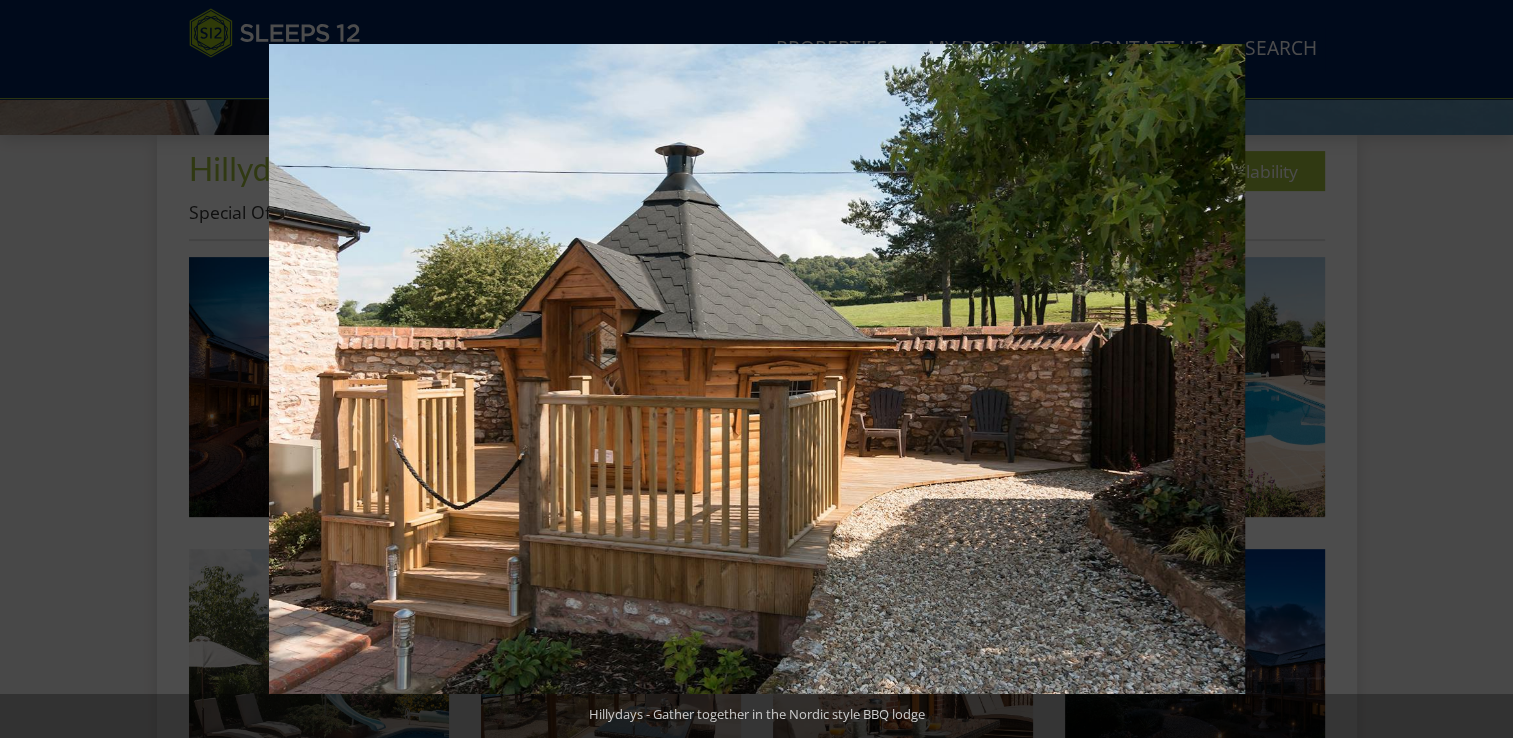 click at bounding box center (1478, 369) 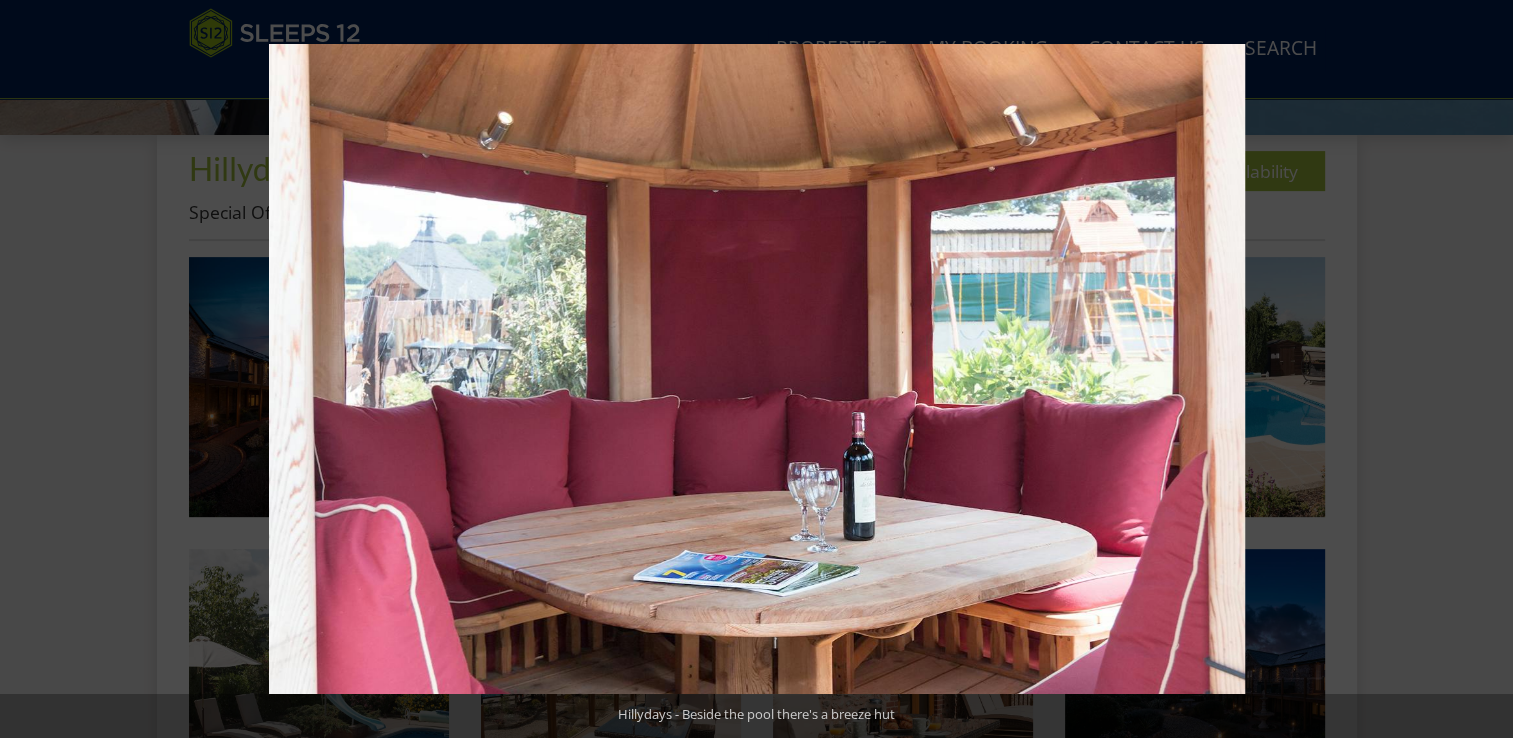 click at bounding box center [1478, 369] 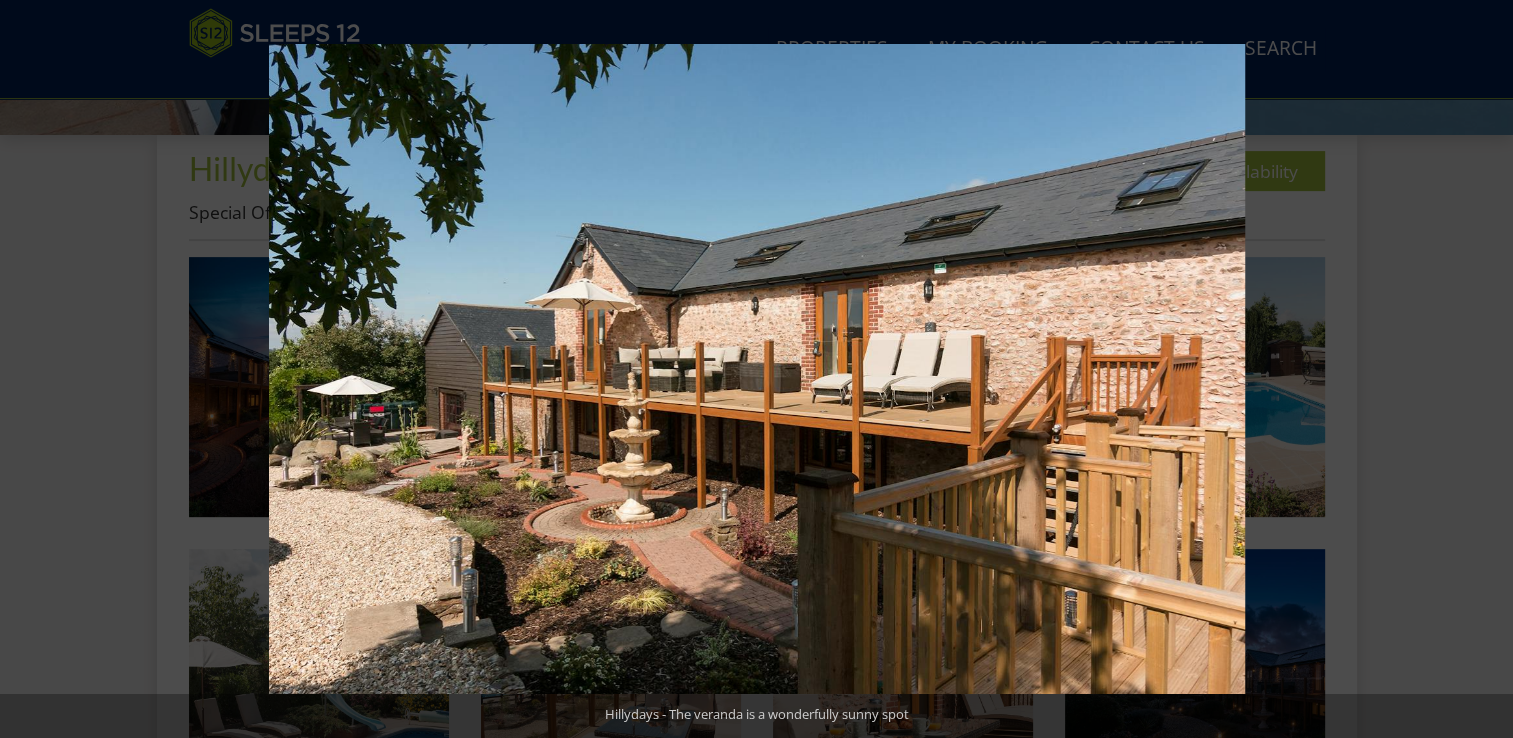 click at bounding box center [1478, 369] 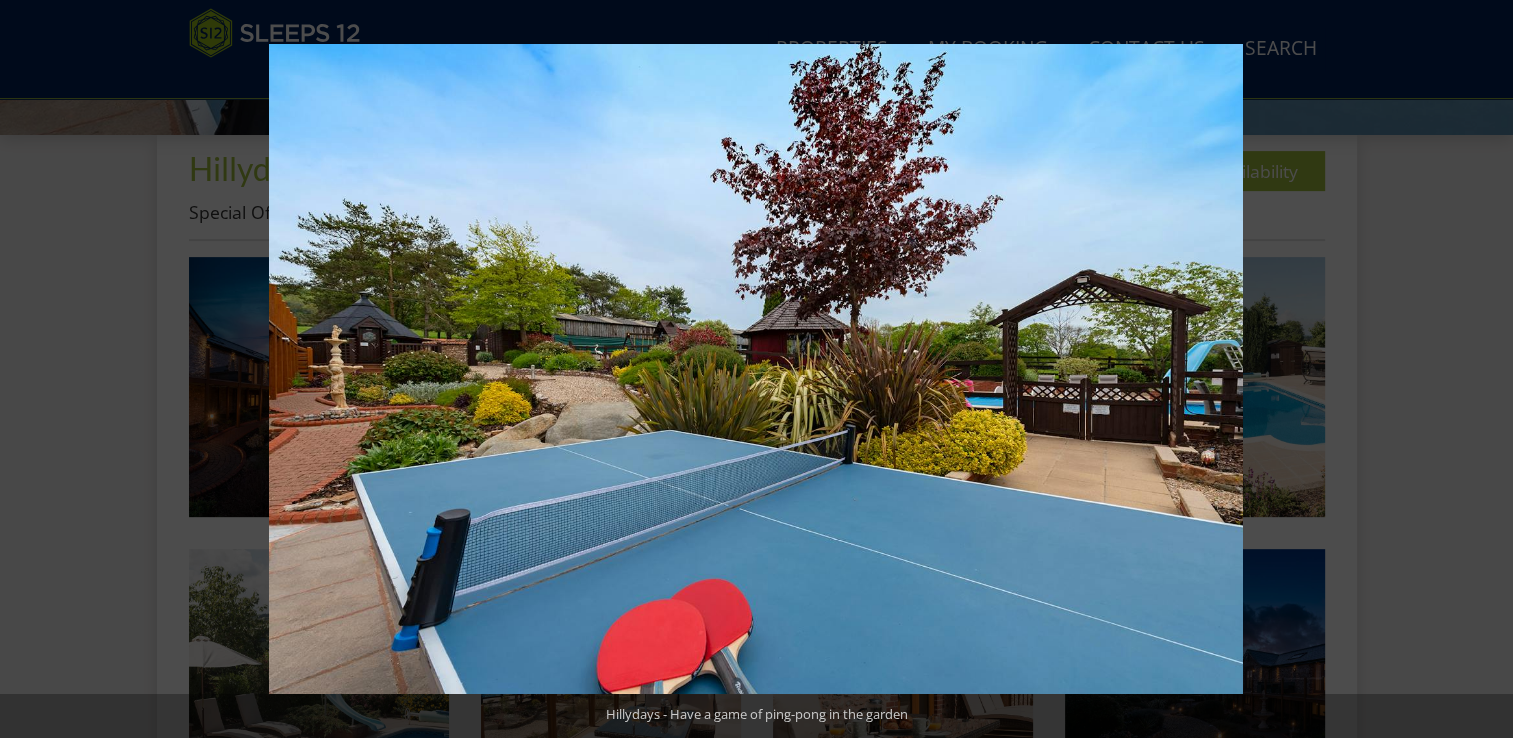 click at bounding box center [1478, 369] 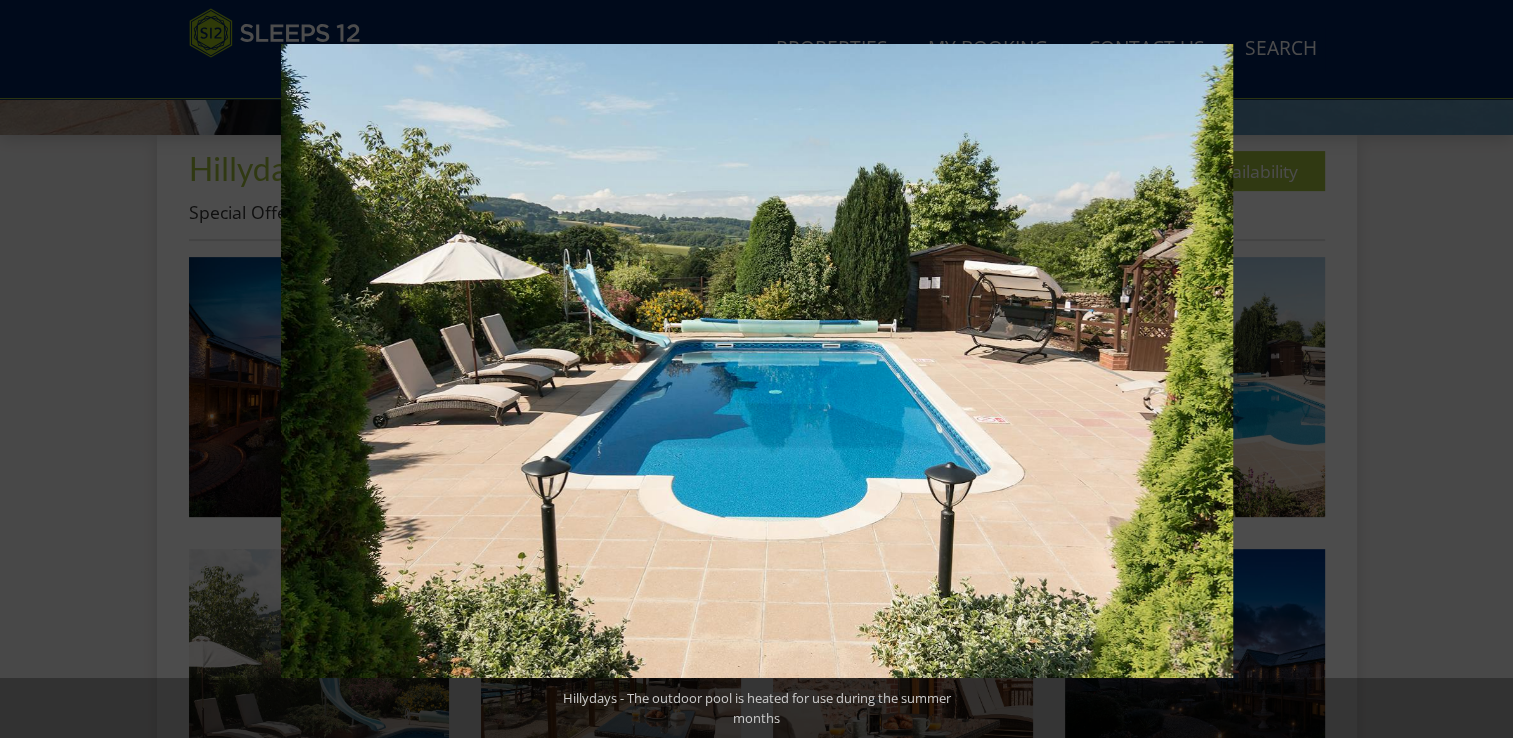 click at bounding box center (1478, 369) 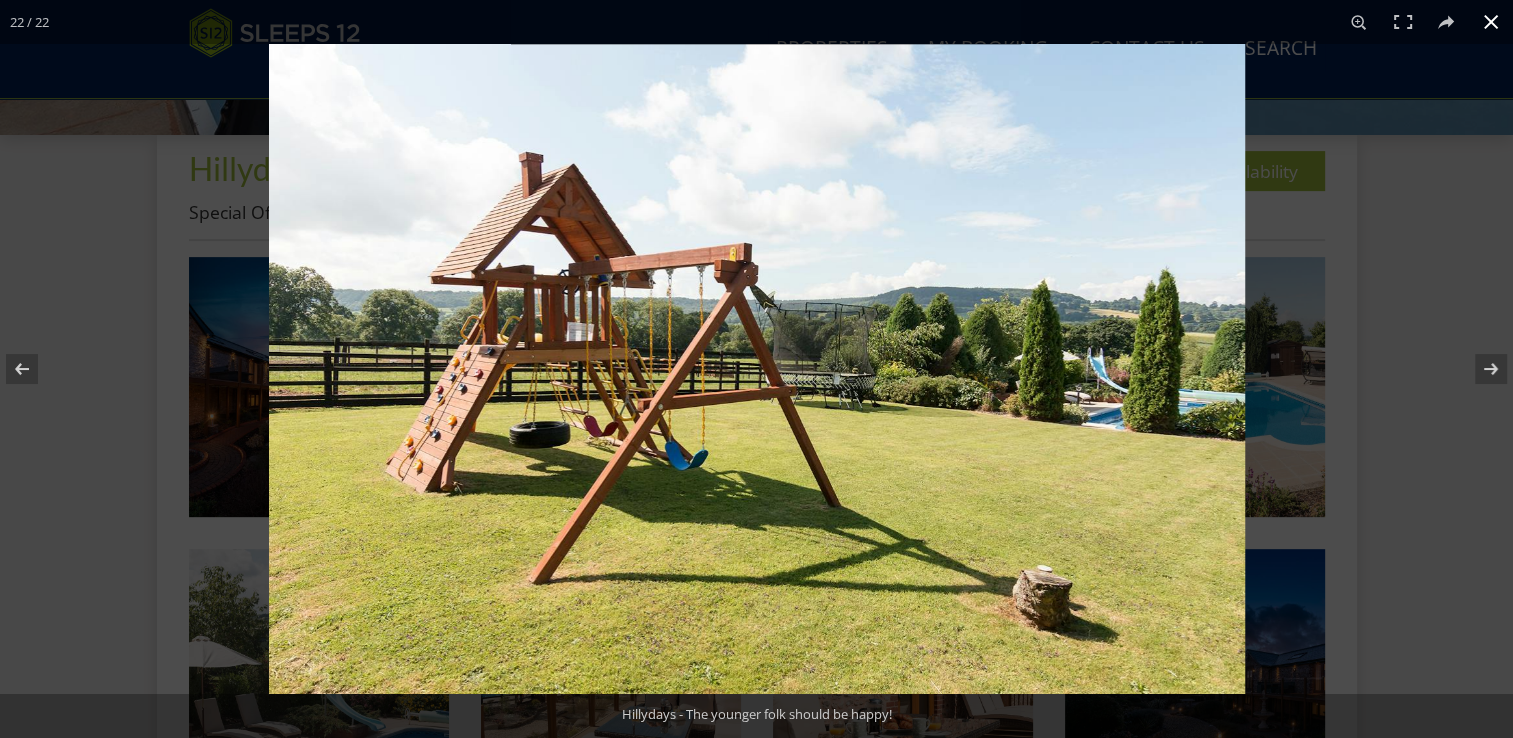 click at bounding box center [1491, 22] 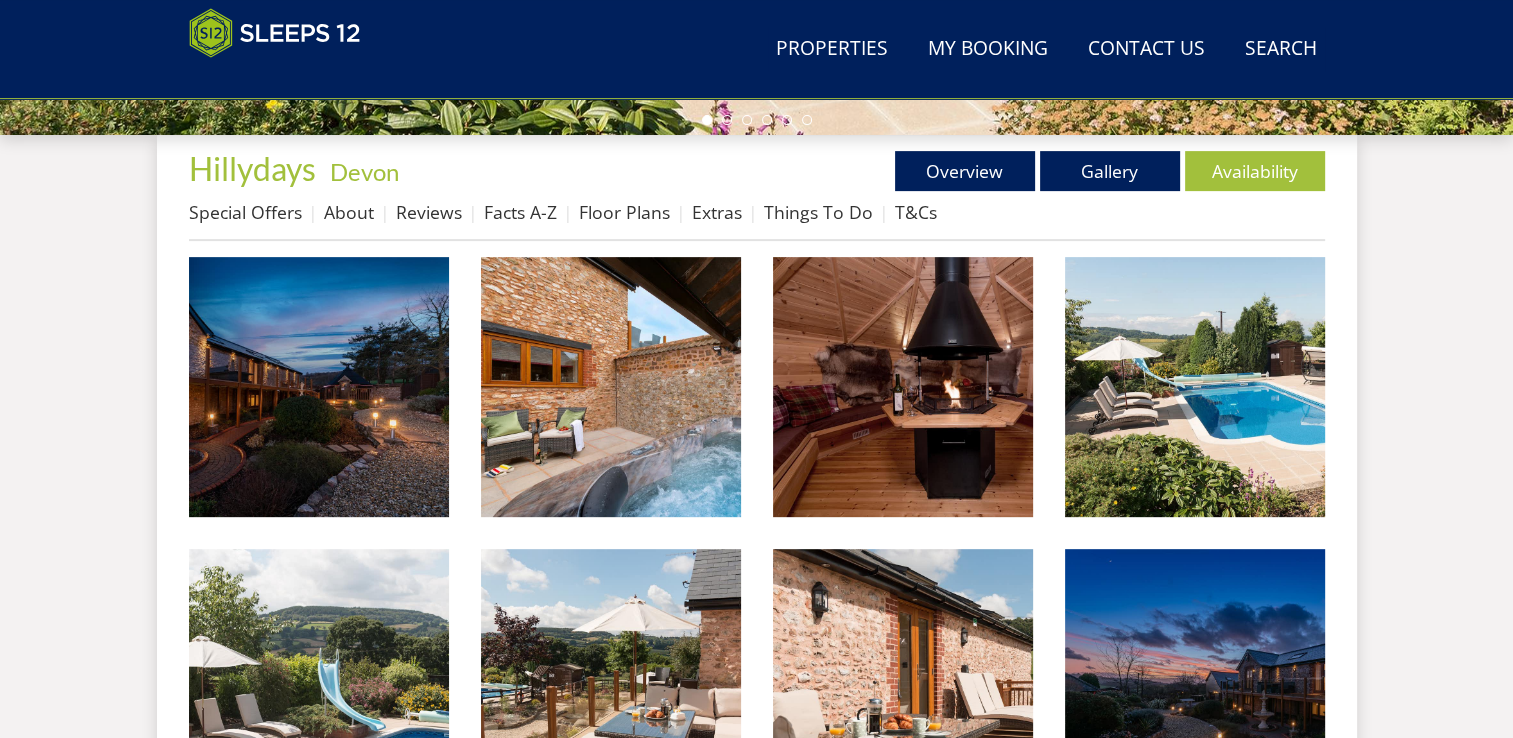 scroll, scrollTop: 748, scrollLeft: 0, axis: vertical 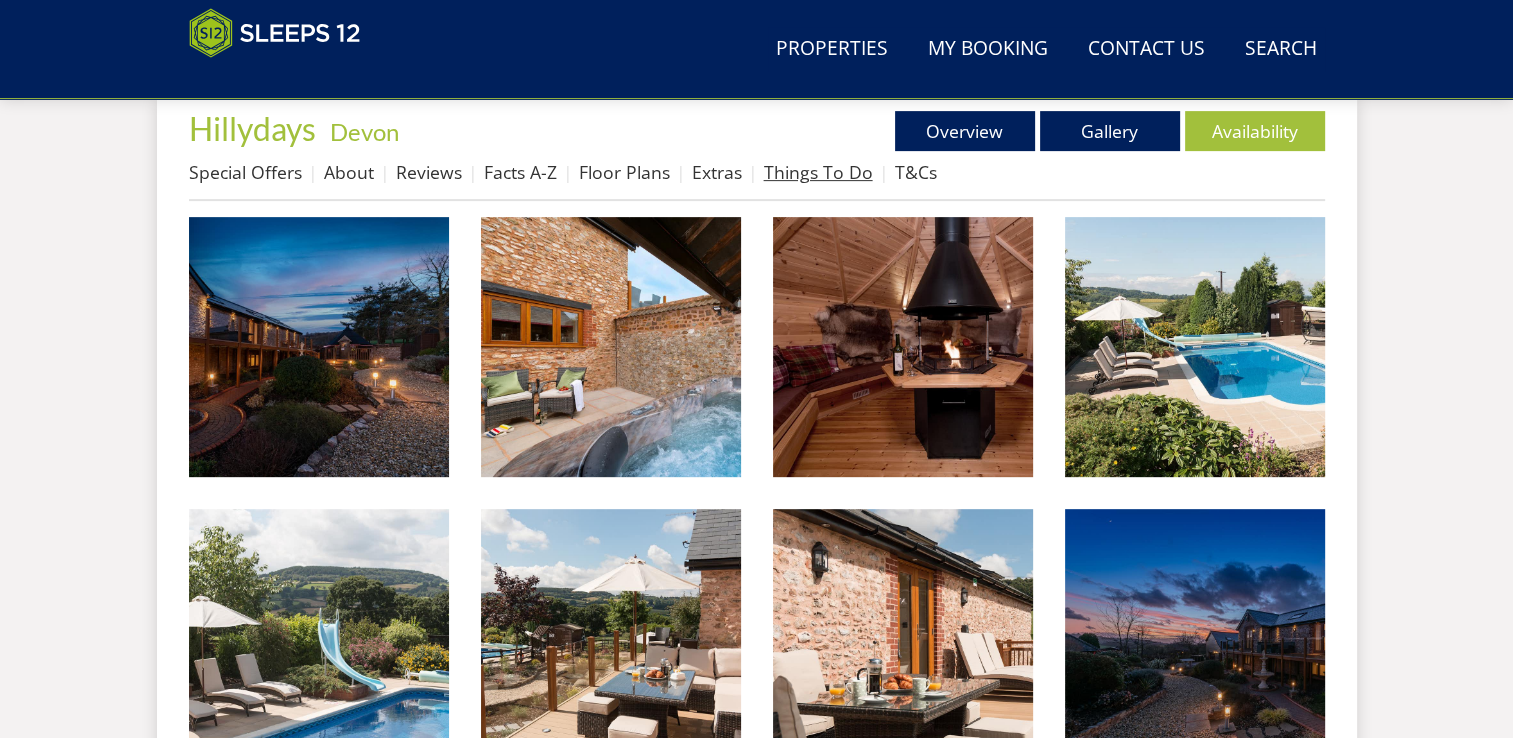 click on "Things To Do" at bounding box center [818, 172] 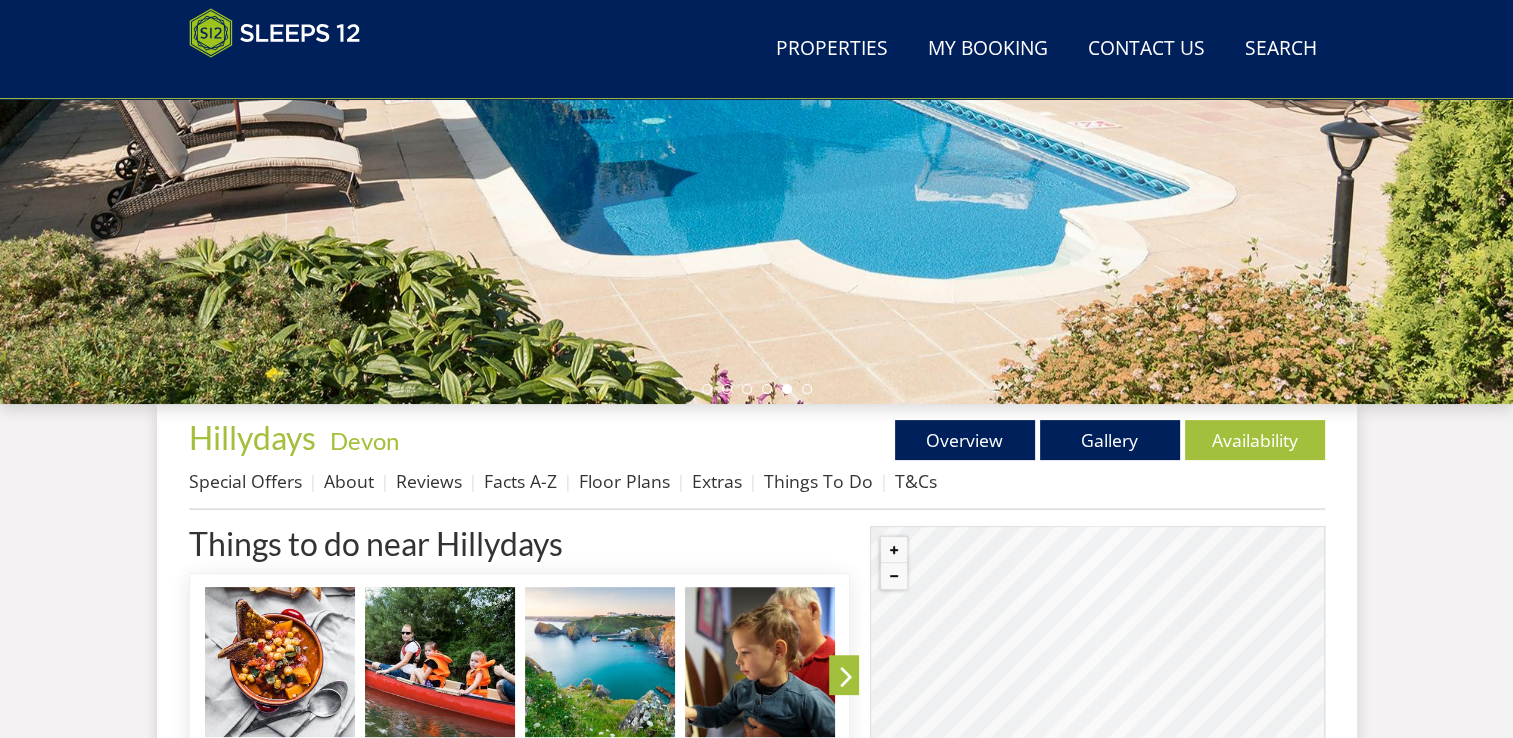 scroll, scrollTop: 479, scrollLeft: 0, axis: vertical 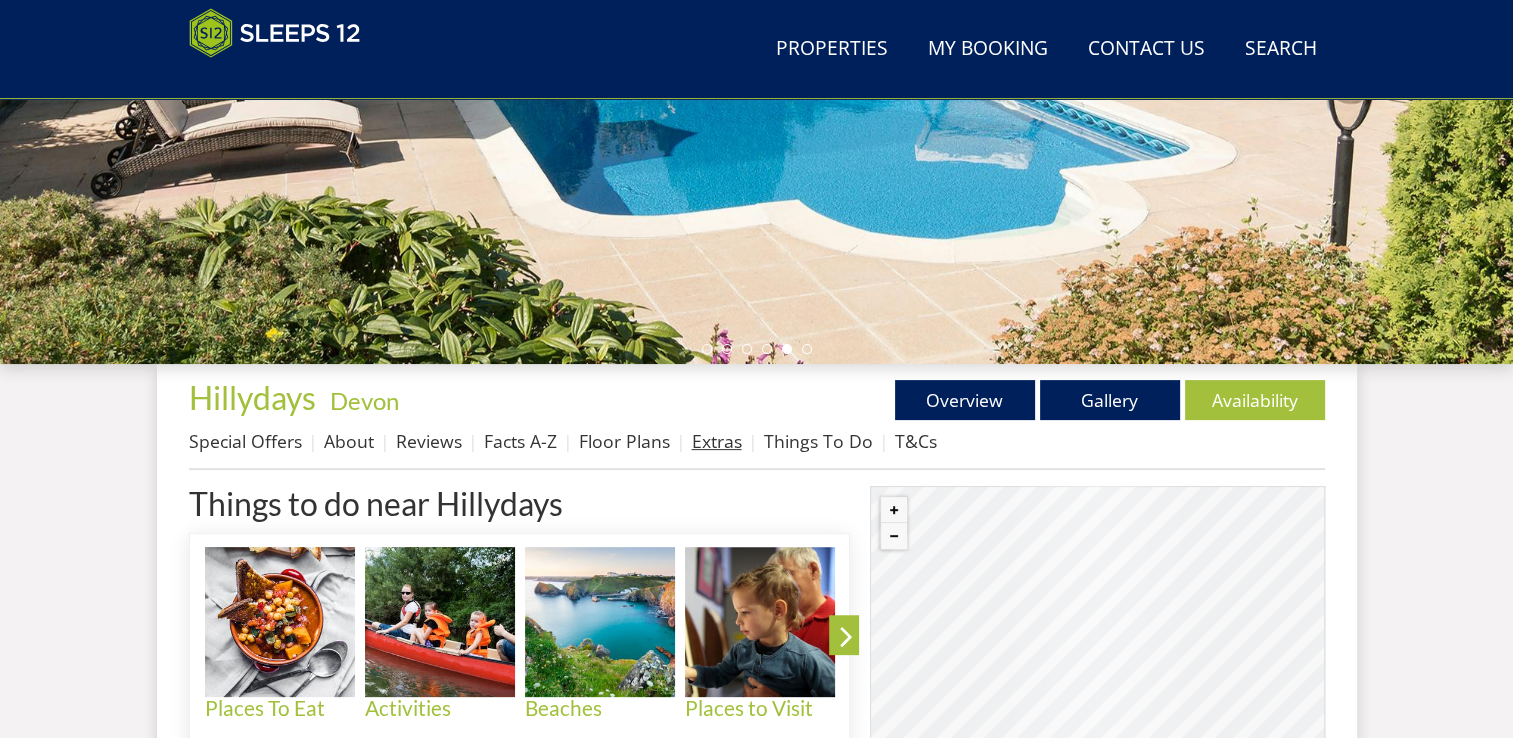 click on "Extras" at bounding box center (717, 441) 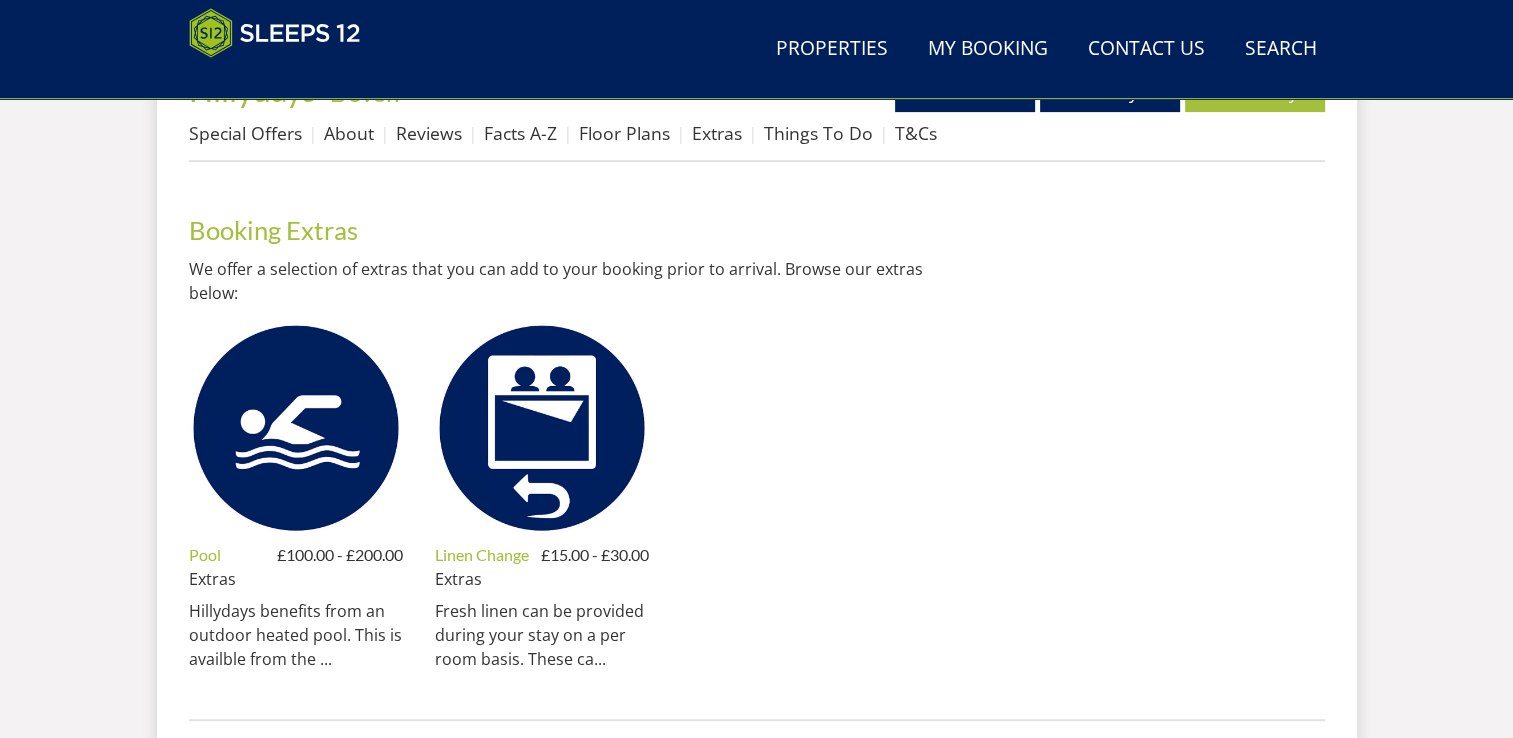 scroll, scrollTop: 788, scrollLeft: 0, axis: vertical 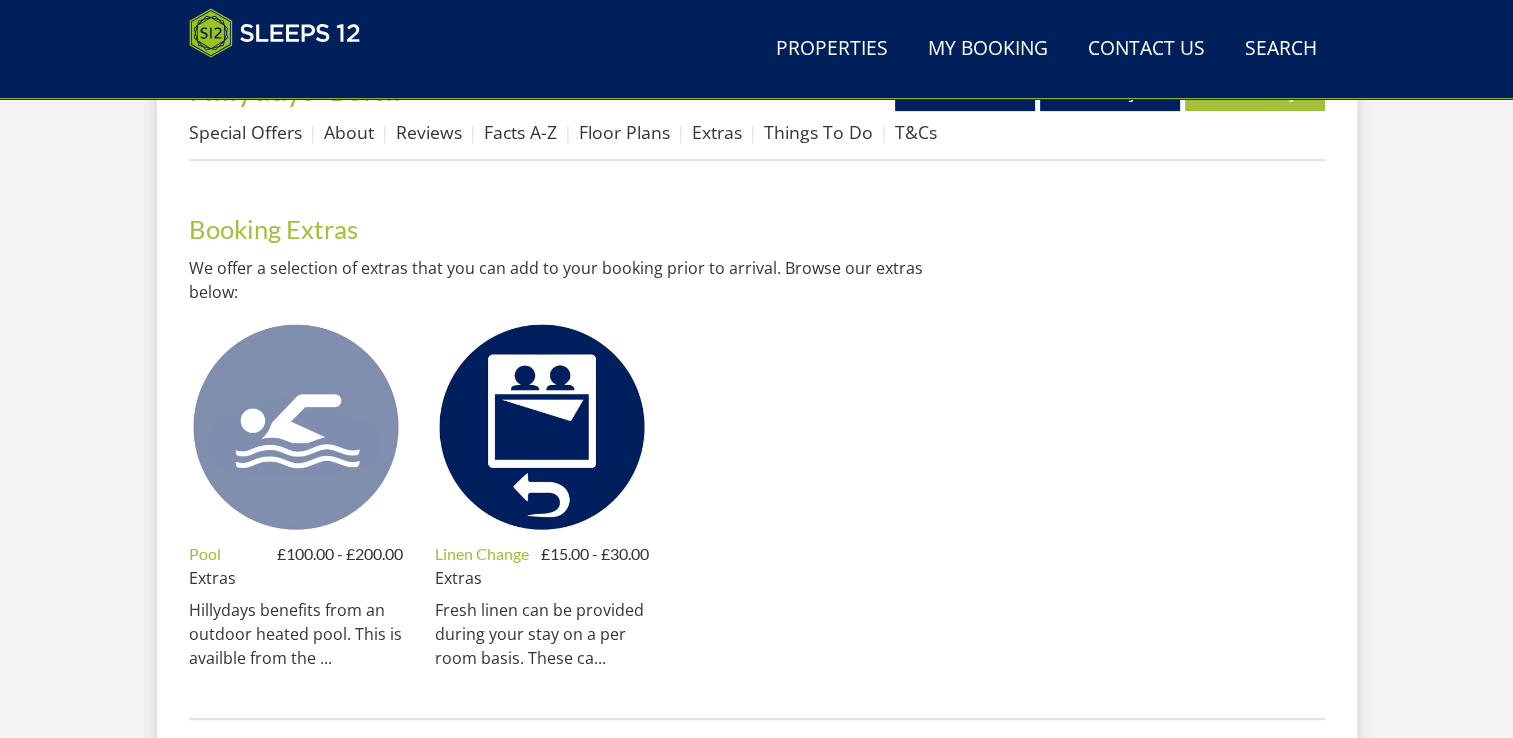 click at bounding box center [296, 427] 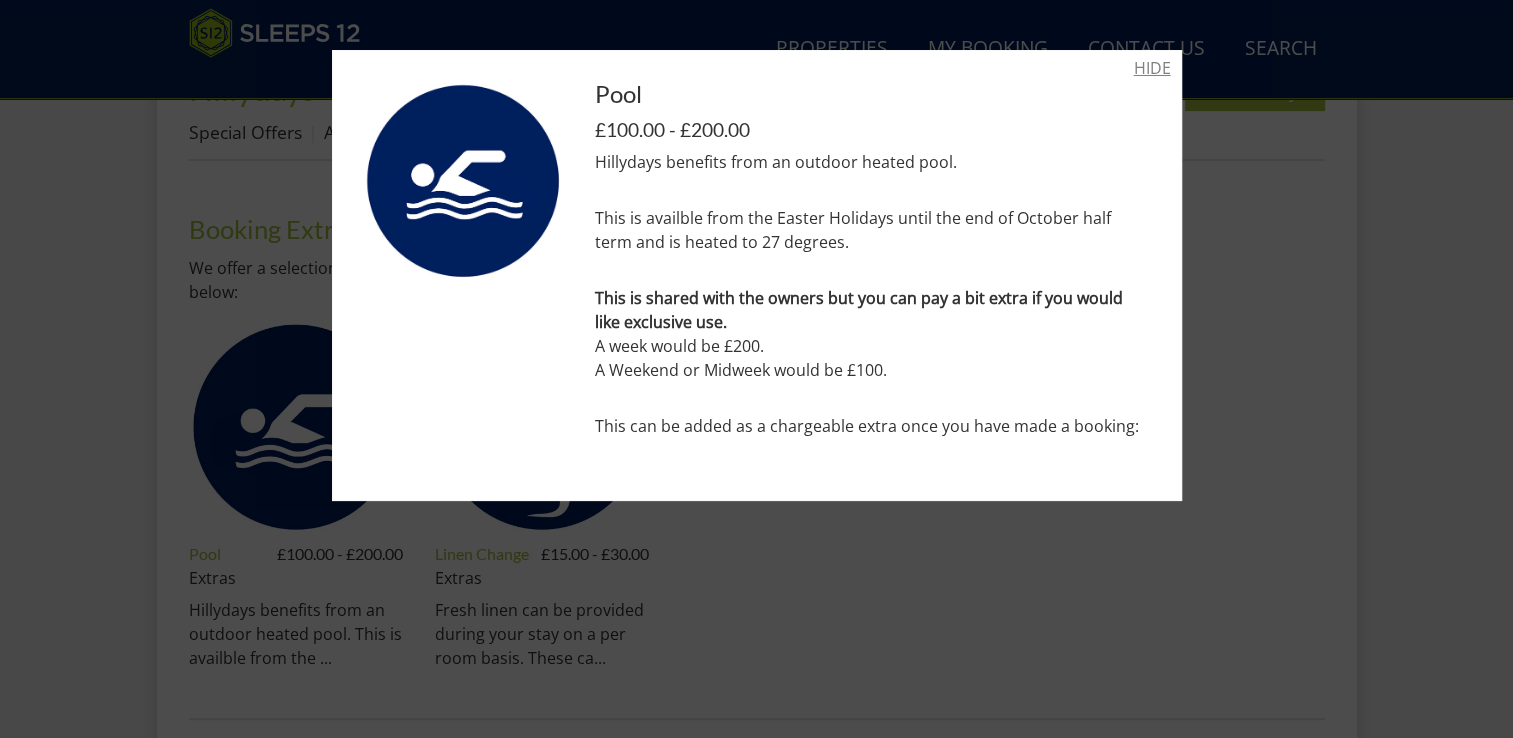 click on "HIDE" at bounding box center [1152, 68] 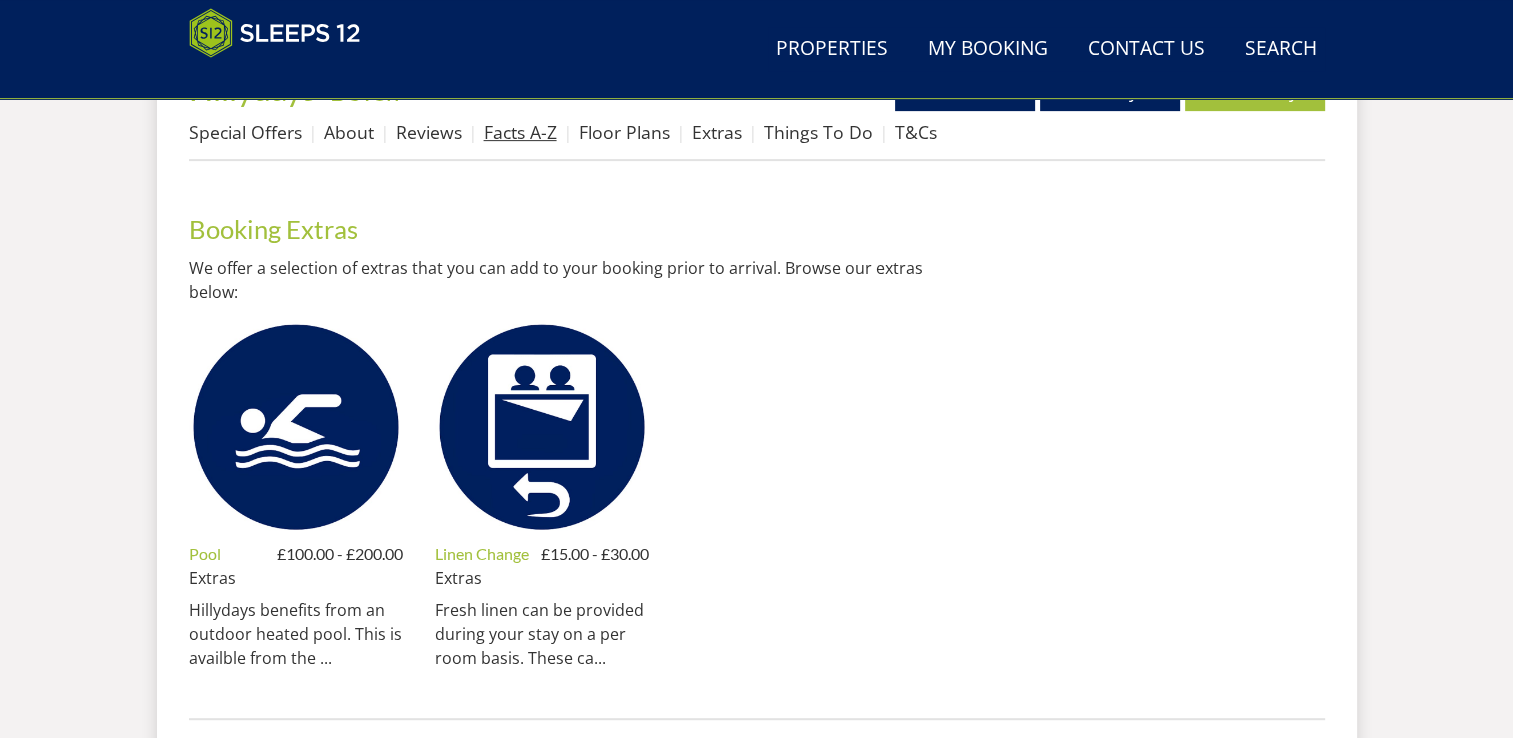 click on "Facts A-Z" at bounding box center (520, 132) 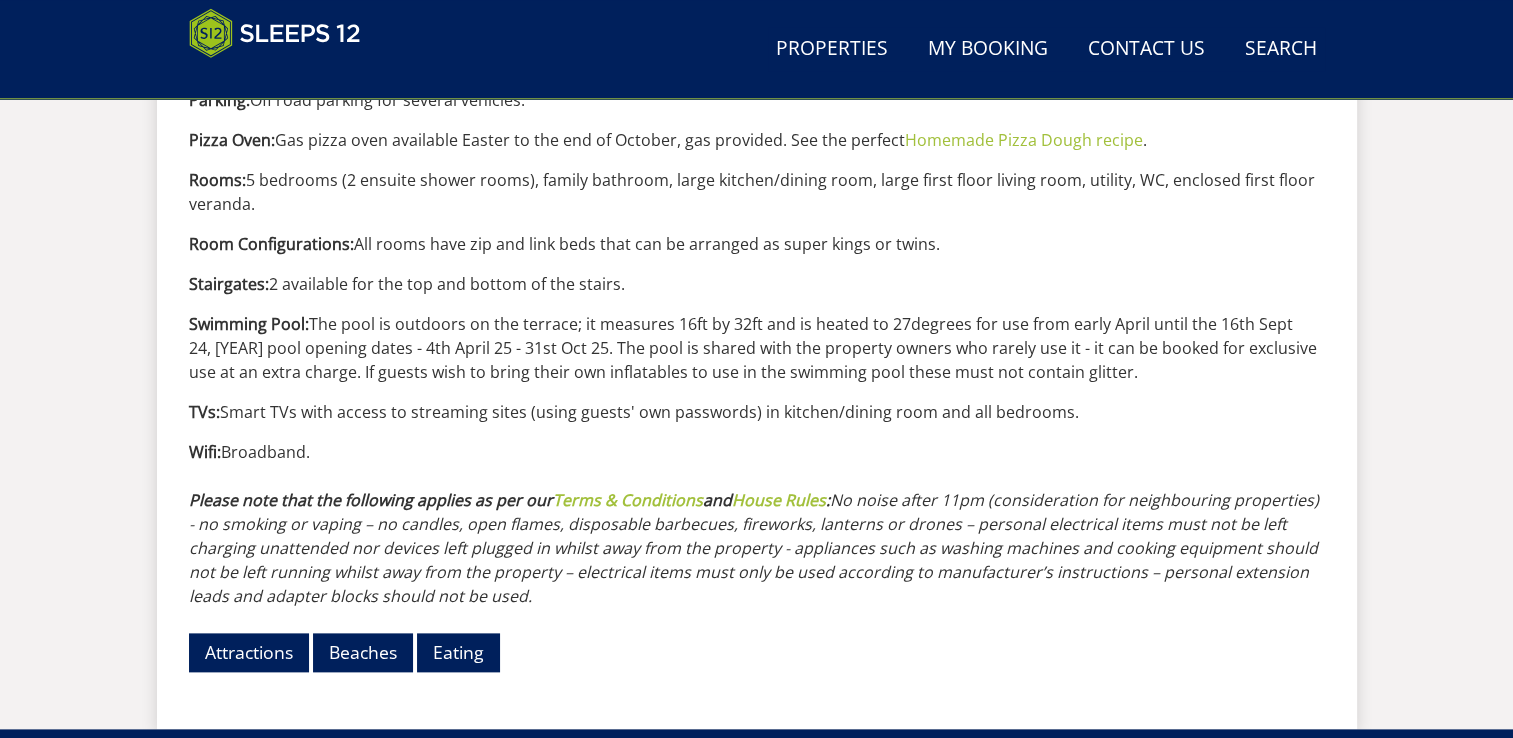 scroll, scrollTop: 2434, scrollLeft: 0, axis: vertical 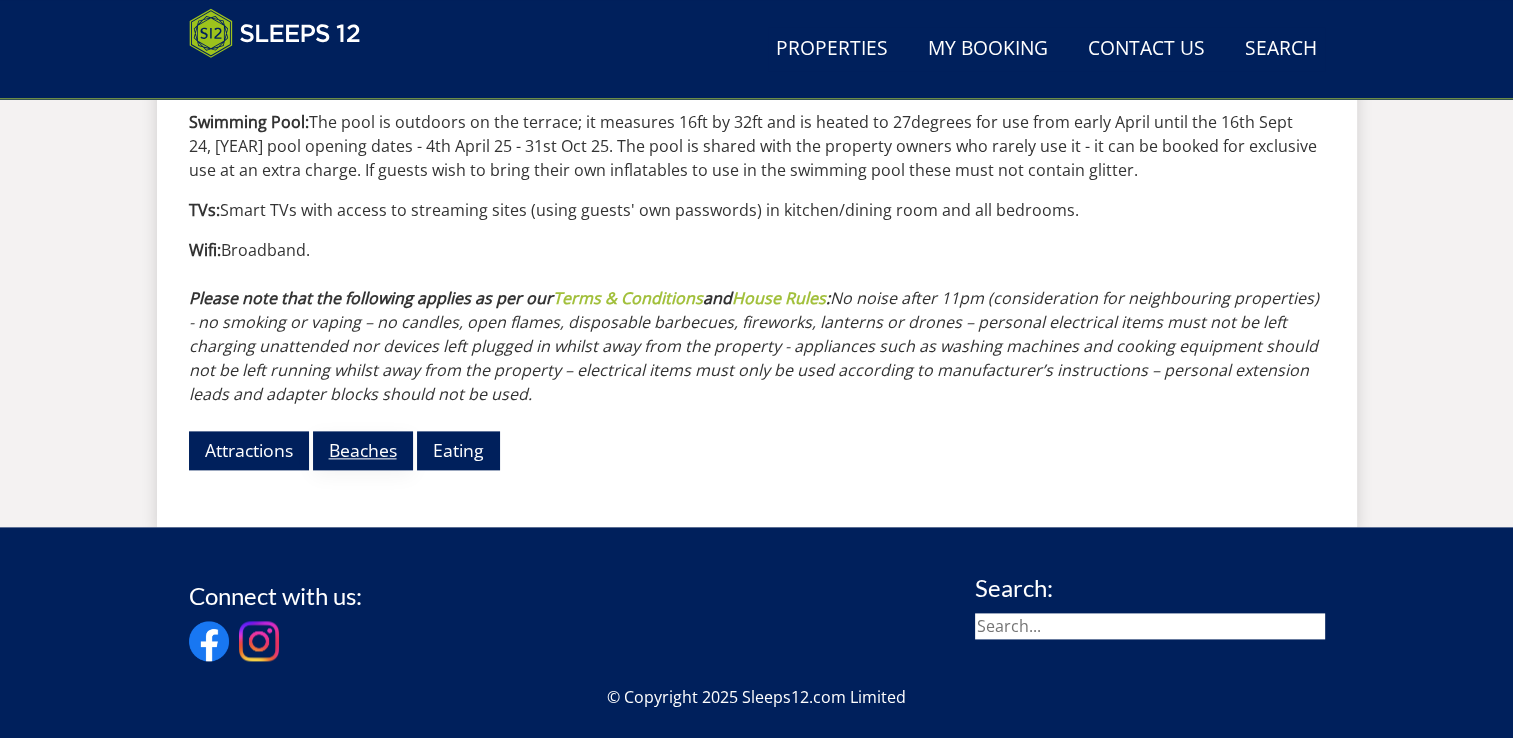 click on "Beaches" at bounding box center (363, 450) 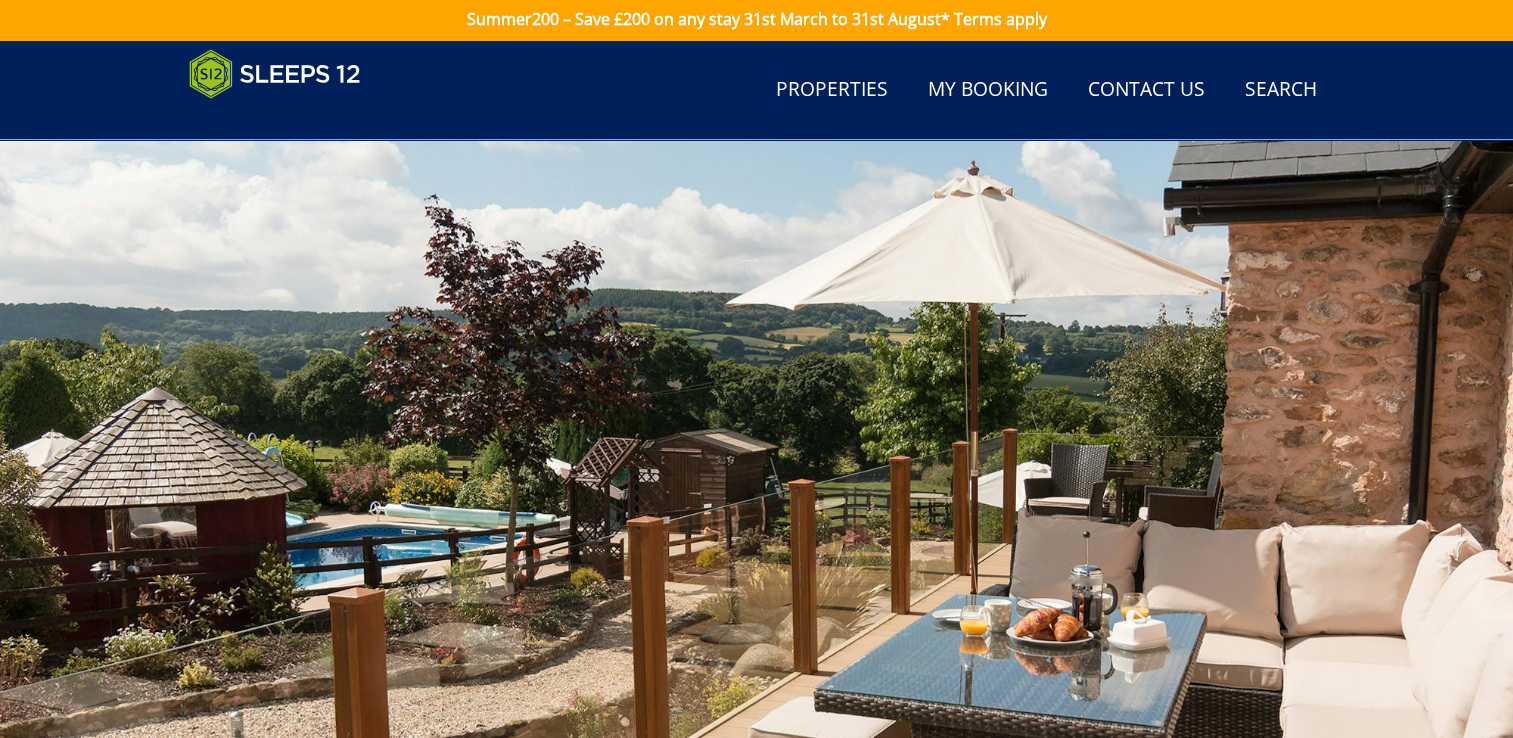 scroll, scrollTop: 0, scrollLeft: 0, axis: both 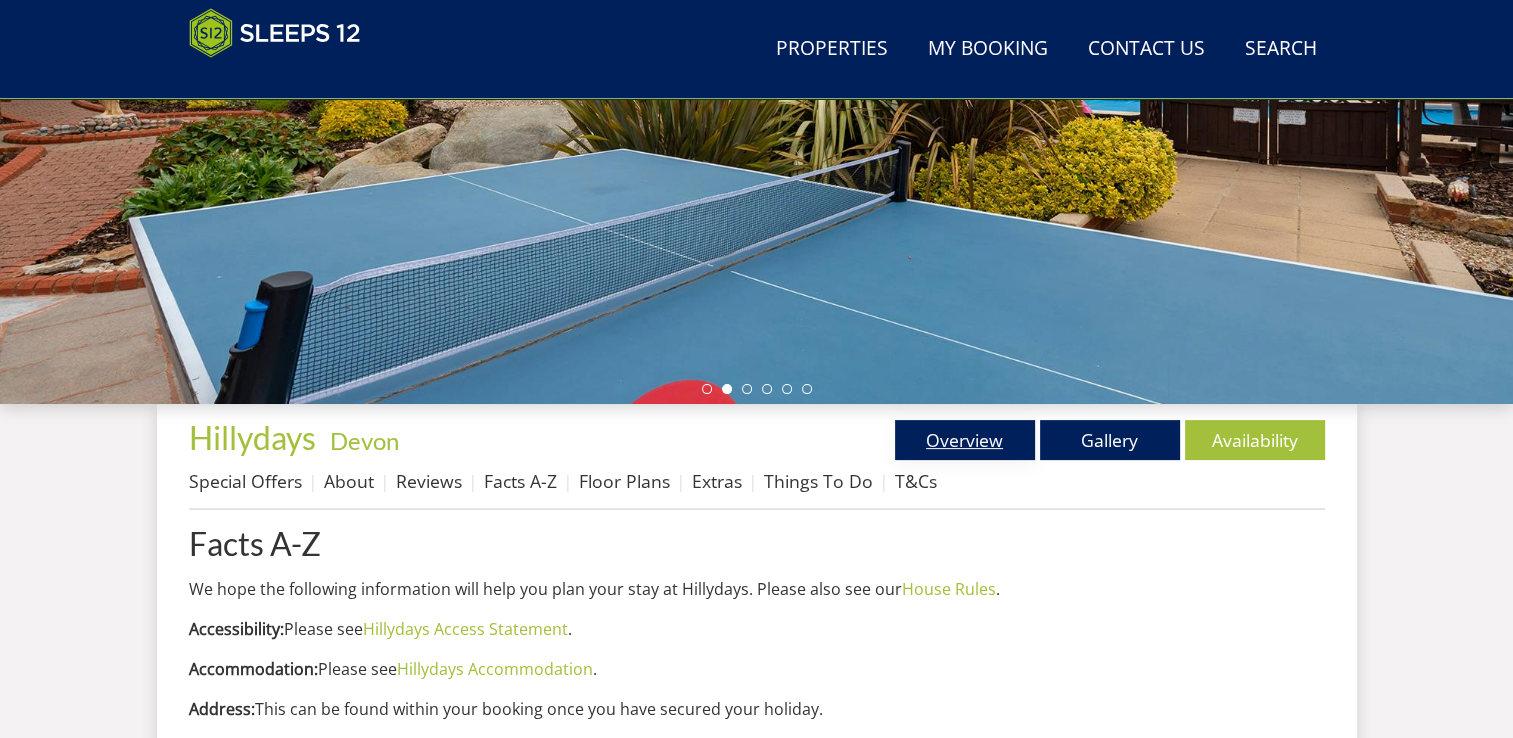 click on "Overview" at bounding box center [965, 440] 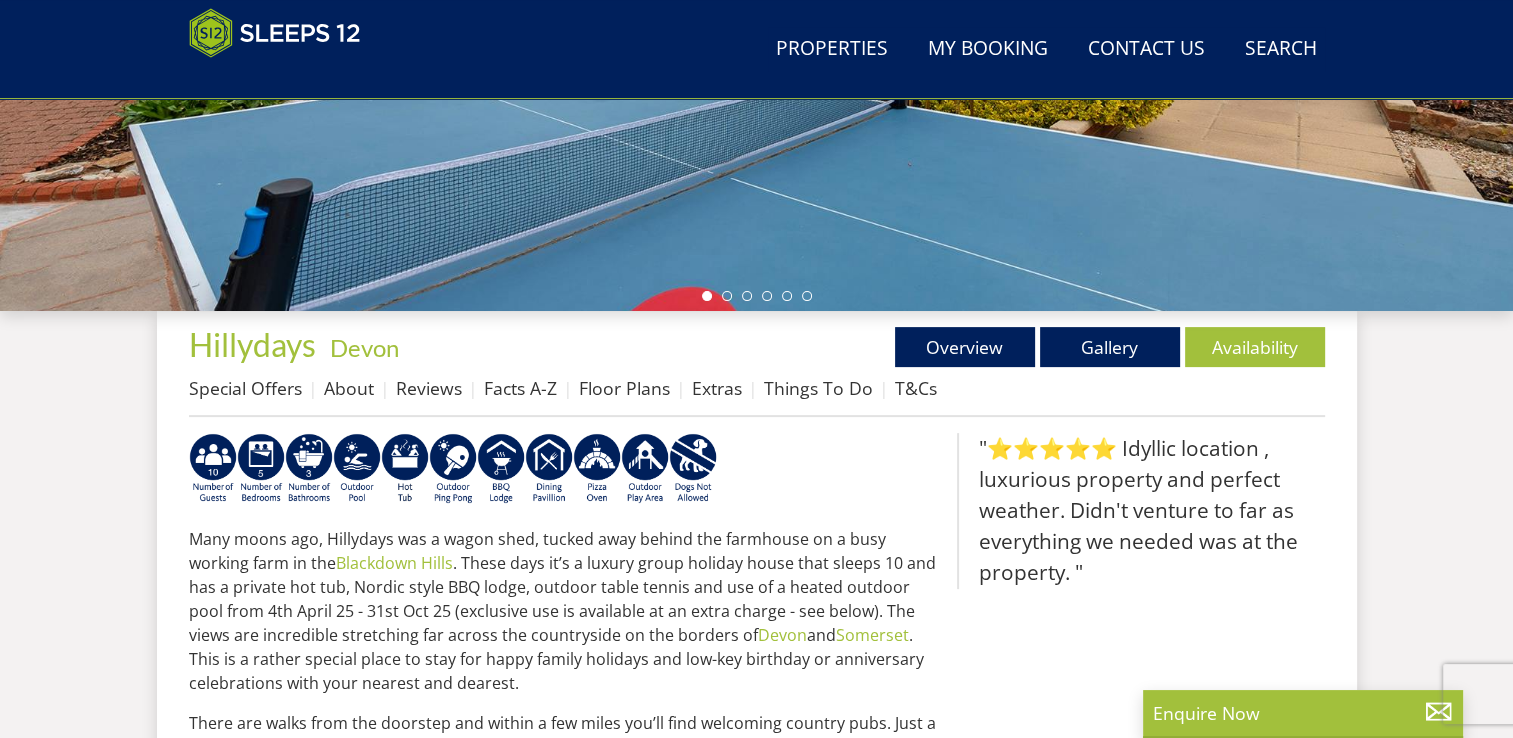 scroll, scrollTop: 594, scrollLeft: 0, axis: vertical 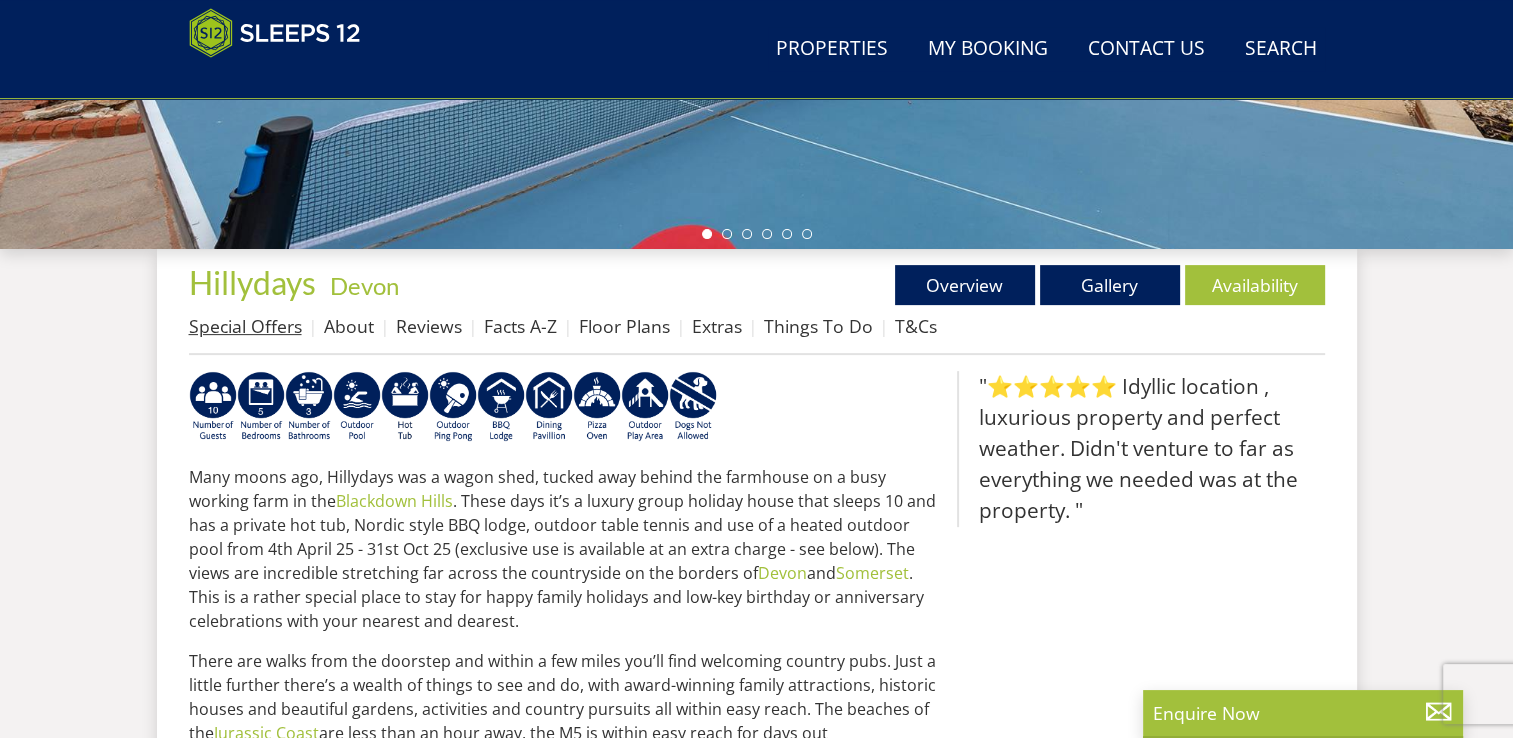 click on "Special Offers" at bounding box center (245, 326) 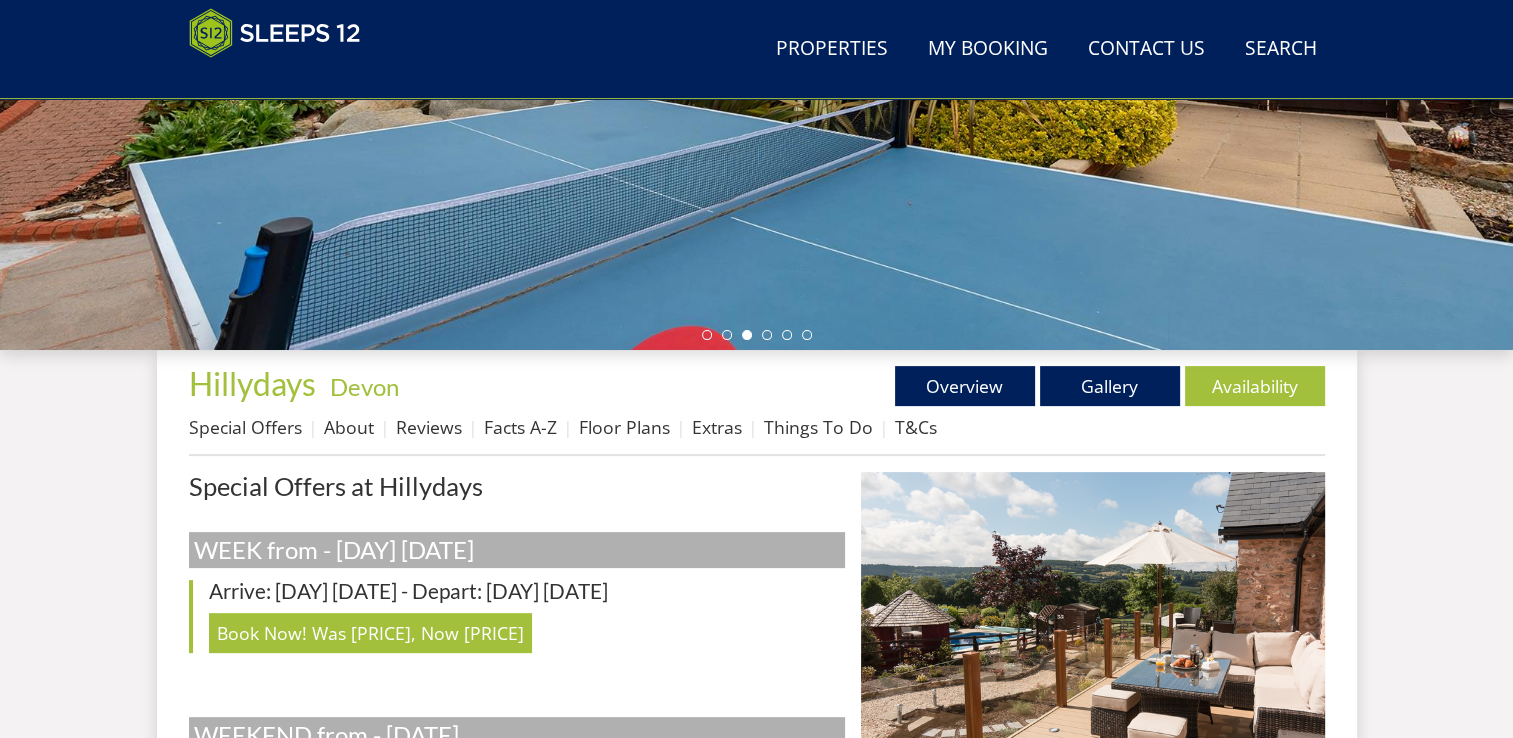 scroll, scrollTop: 548, scrollLeft: 0, axis: vertical 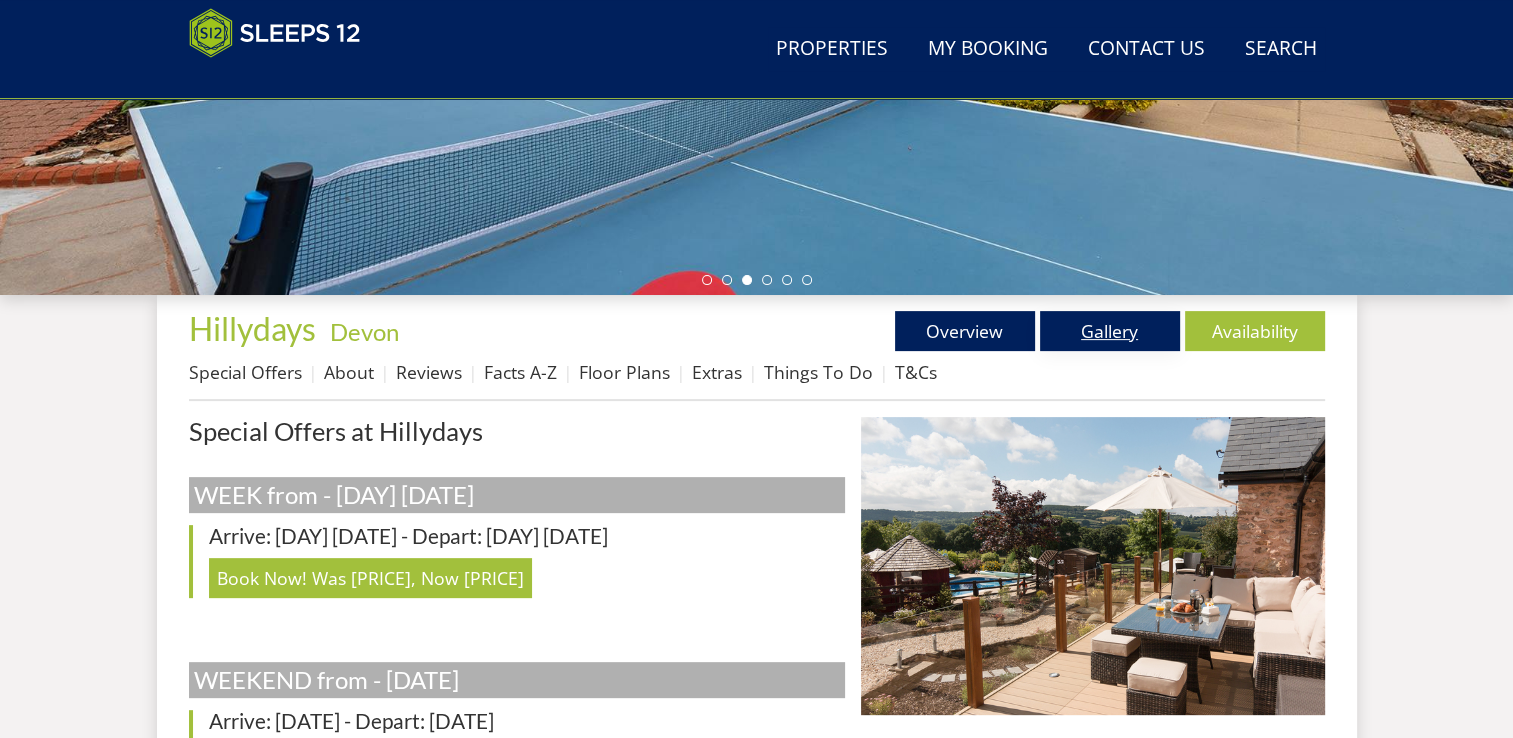 click on "Gallery" at bounding box center [1110, 331] 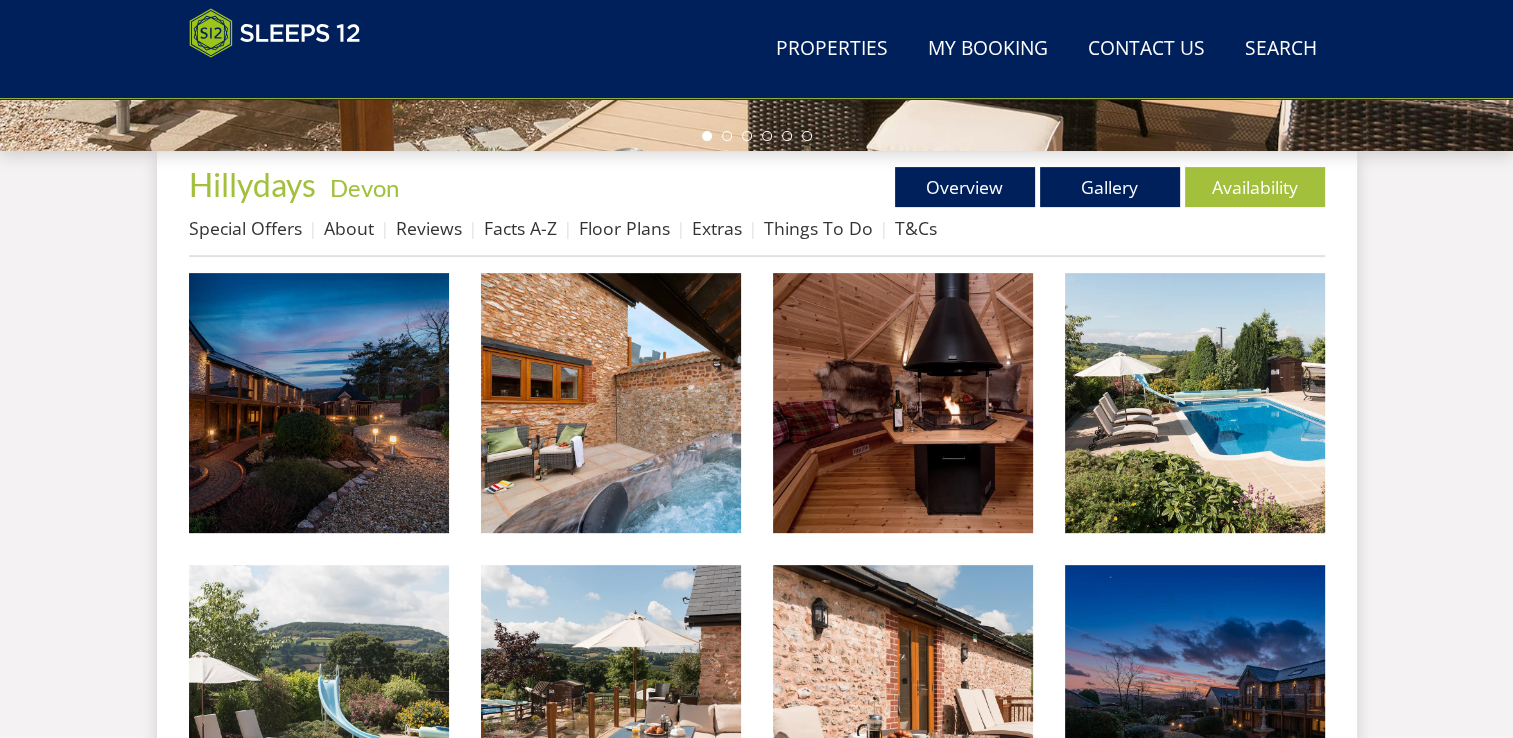 scroll, scrollTop: 694, scrollLeft: 0, axis: vertical 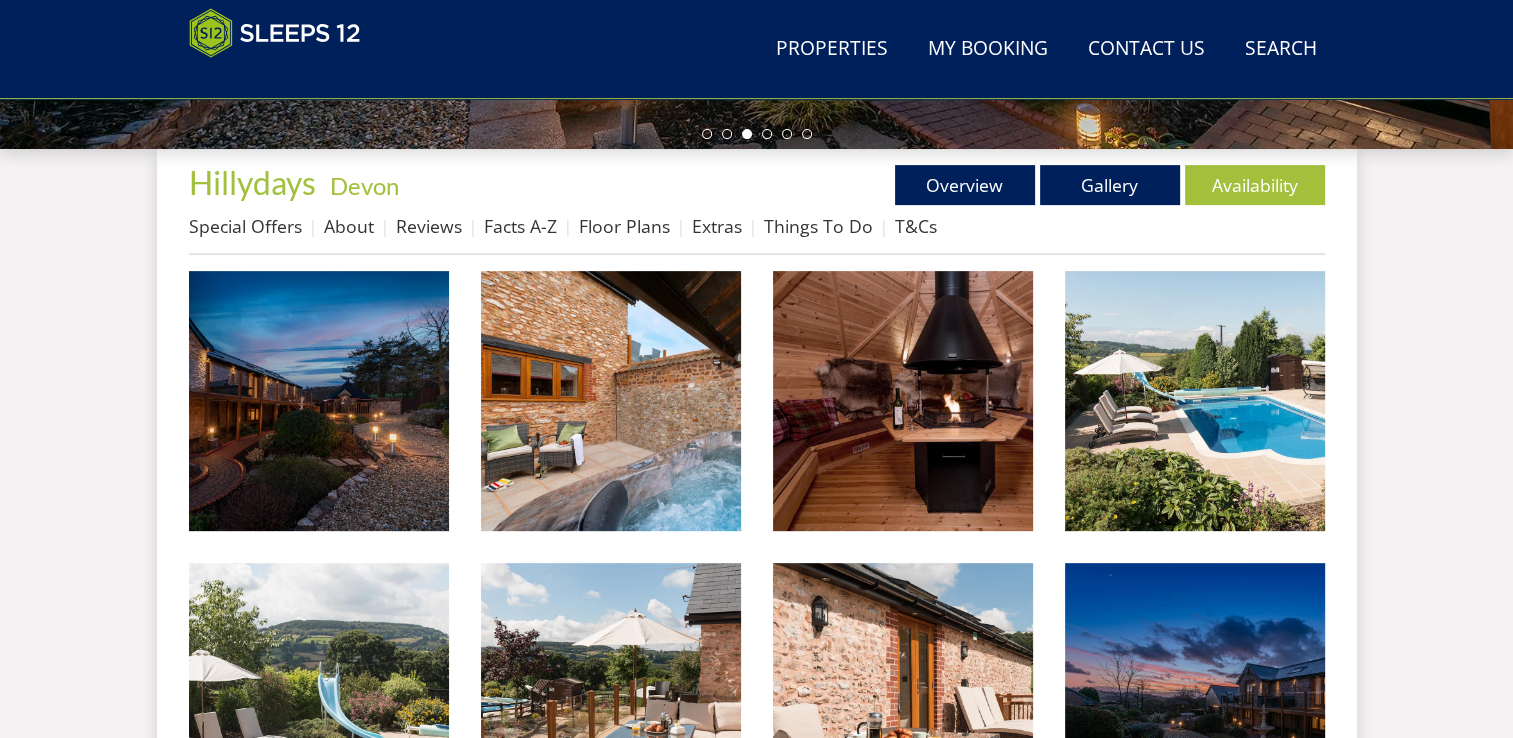 click on "Search
Menu
Properties
My Booking
Contact Us  [PHONE]
Search  Check Availability
Guests
1
2
3
4
5
6
7
8
9
10
11
12
13
14
15
16
17
18
19
20
21
22
23
24
25
26
27
28
29
30
31
32
Date
[DATE]
Search
Properties" at bounding box center (756, 797) 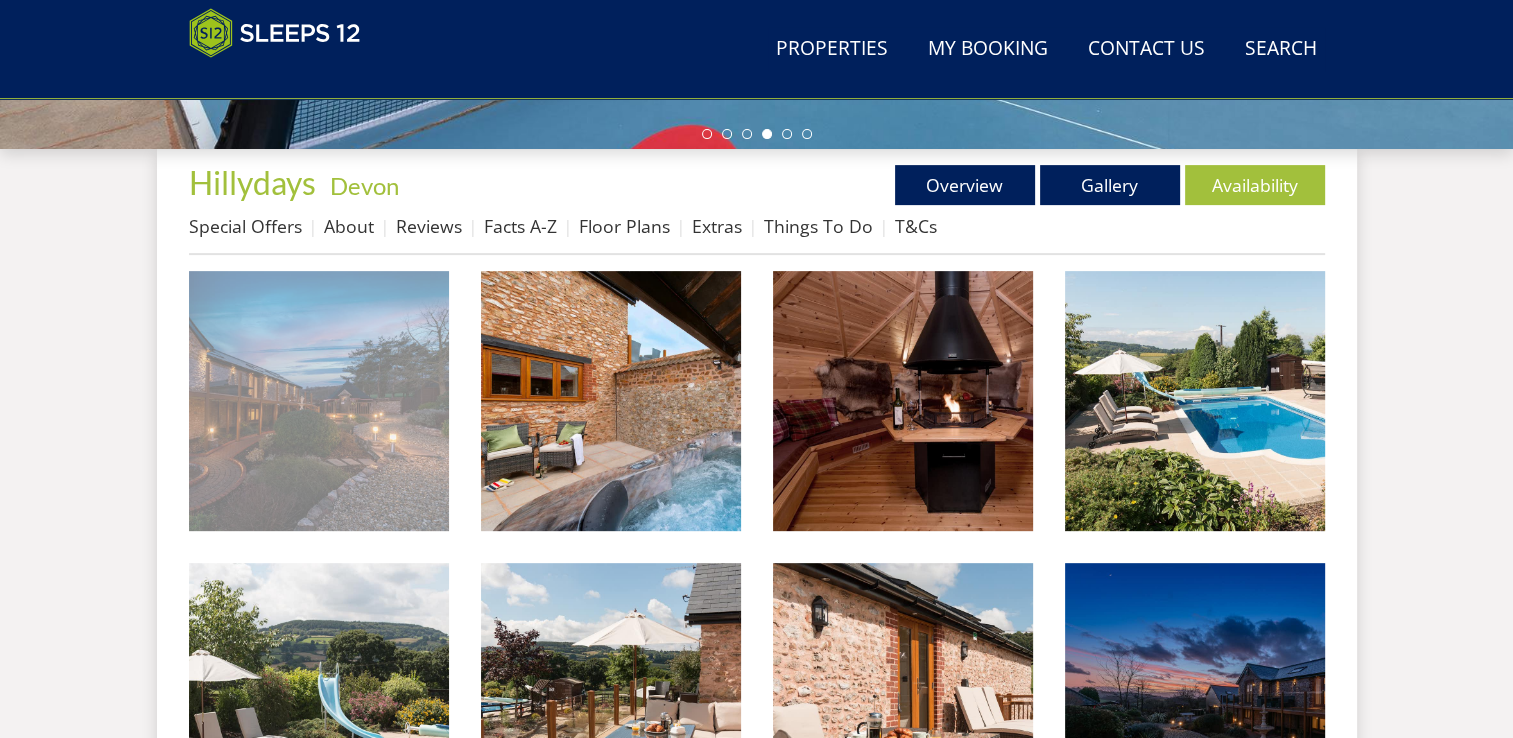 click at bounding box center [319, 401] 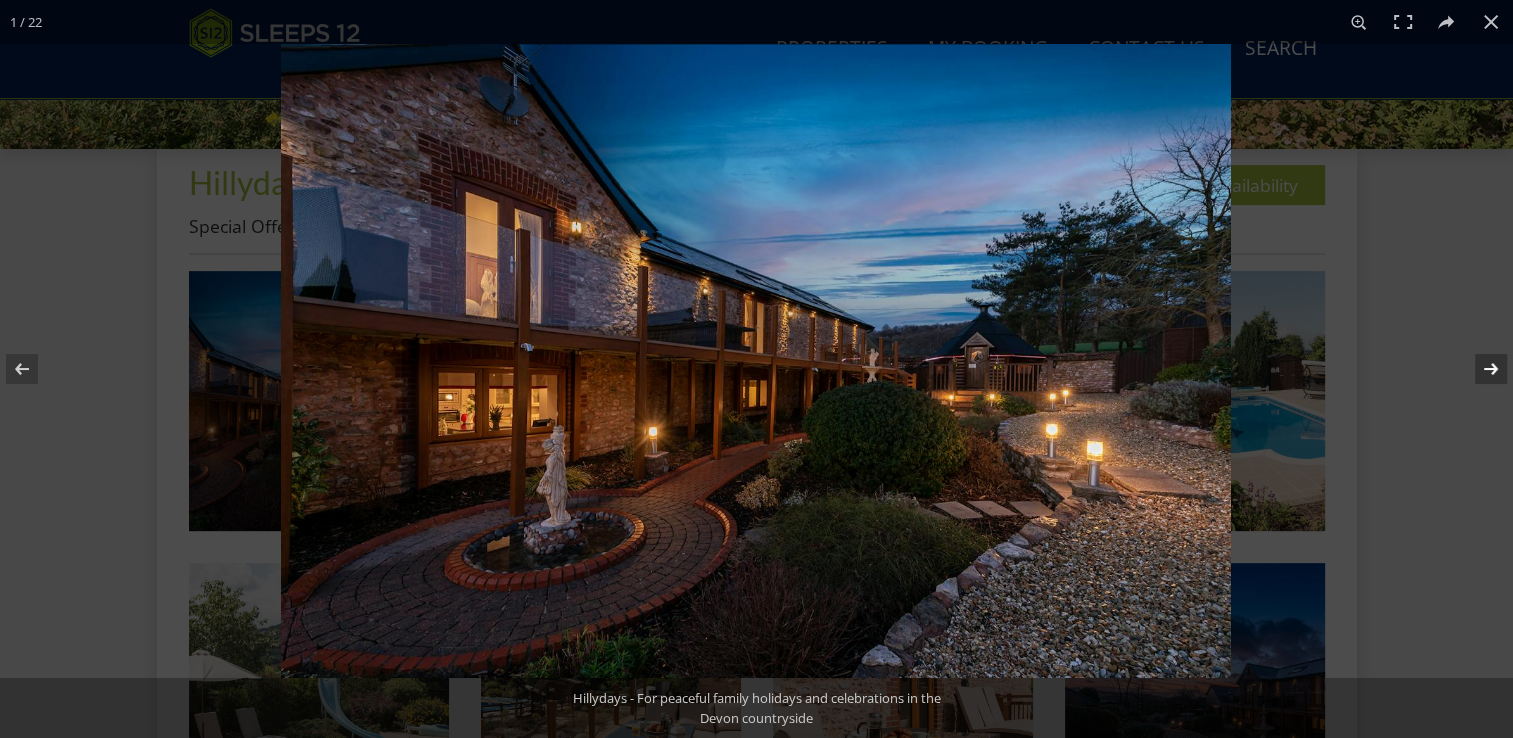 click at bounding box center [1478, 369] 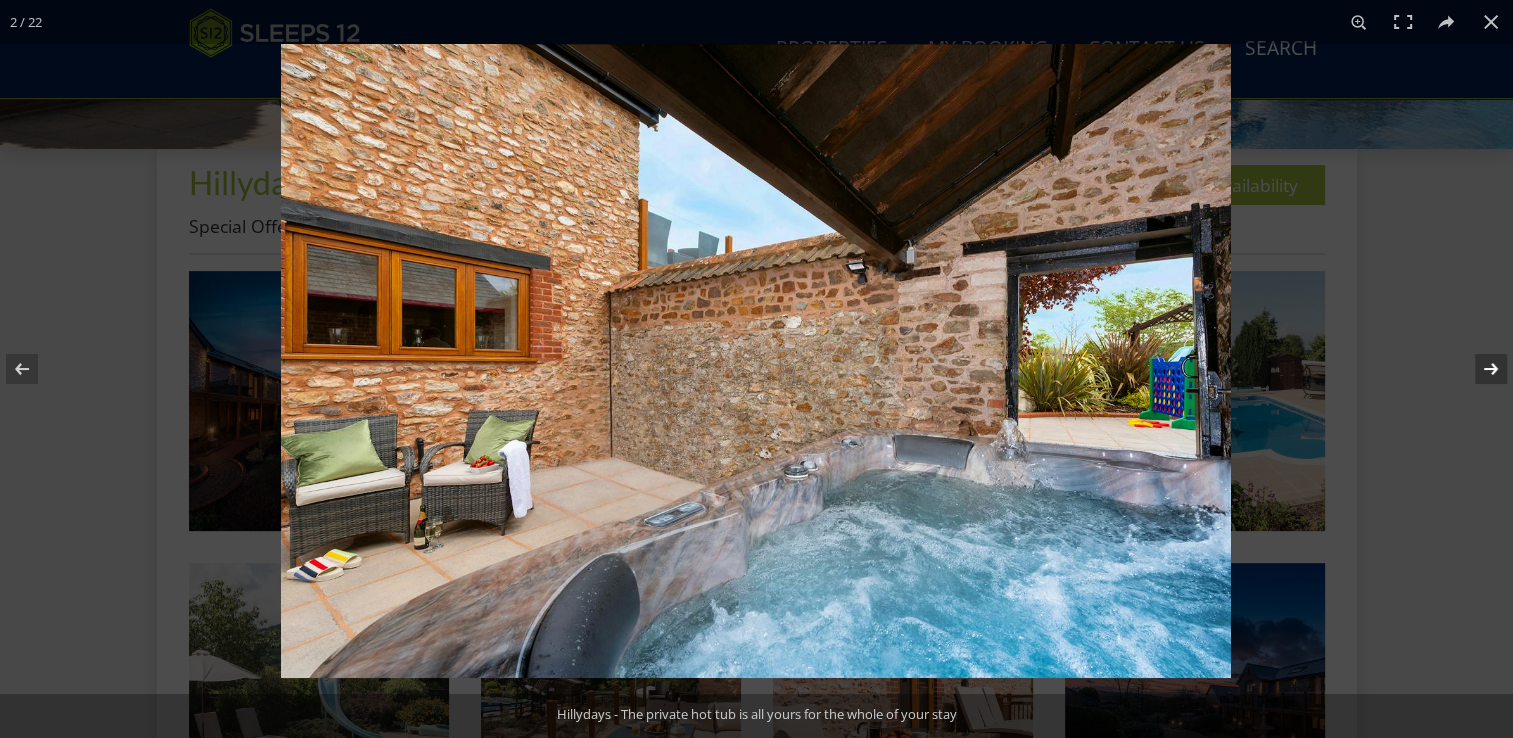 click at bounding box center [1478, 369] 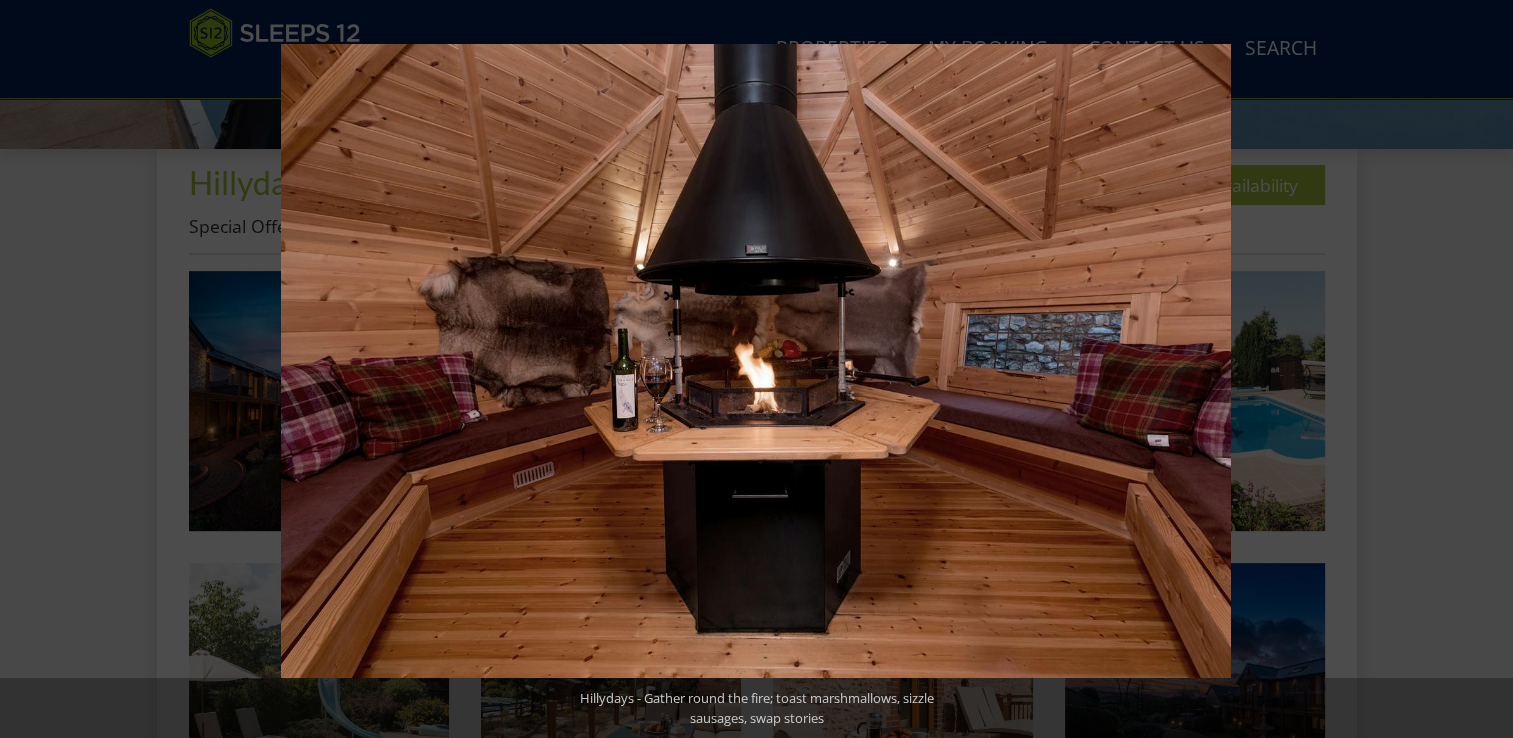 click at bounding box center [1478, 369] 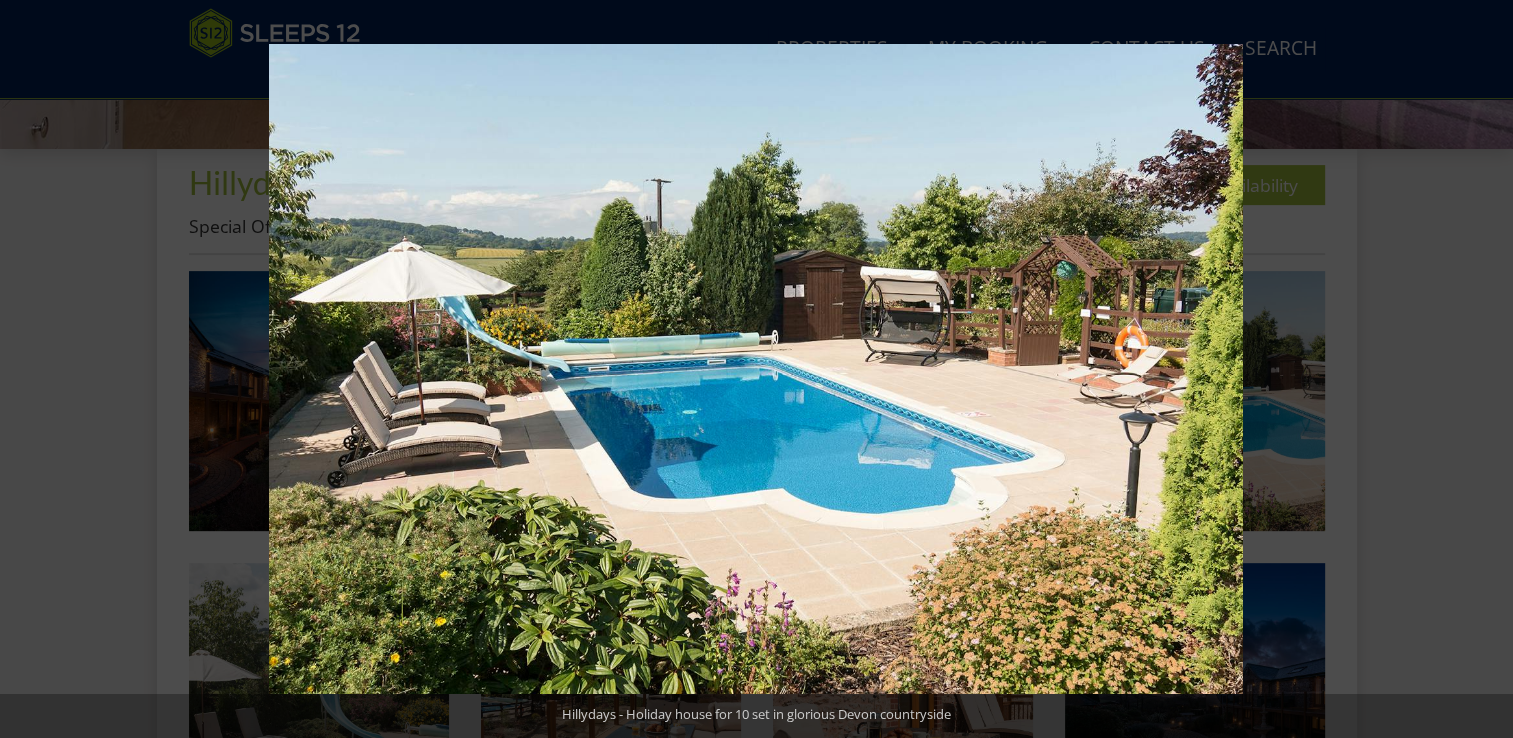click at bounding box center [1478, 369] 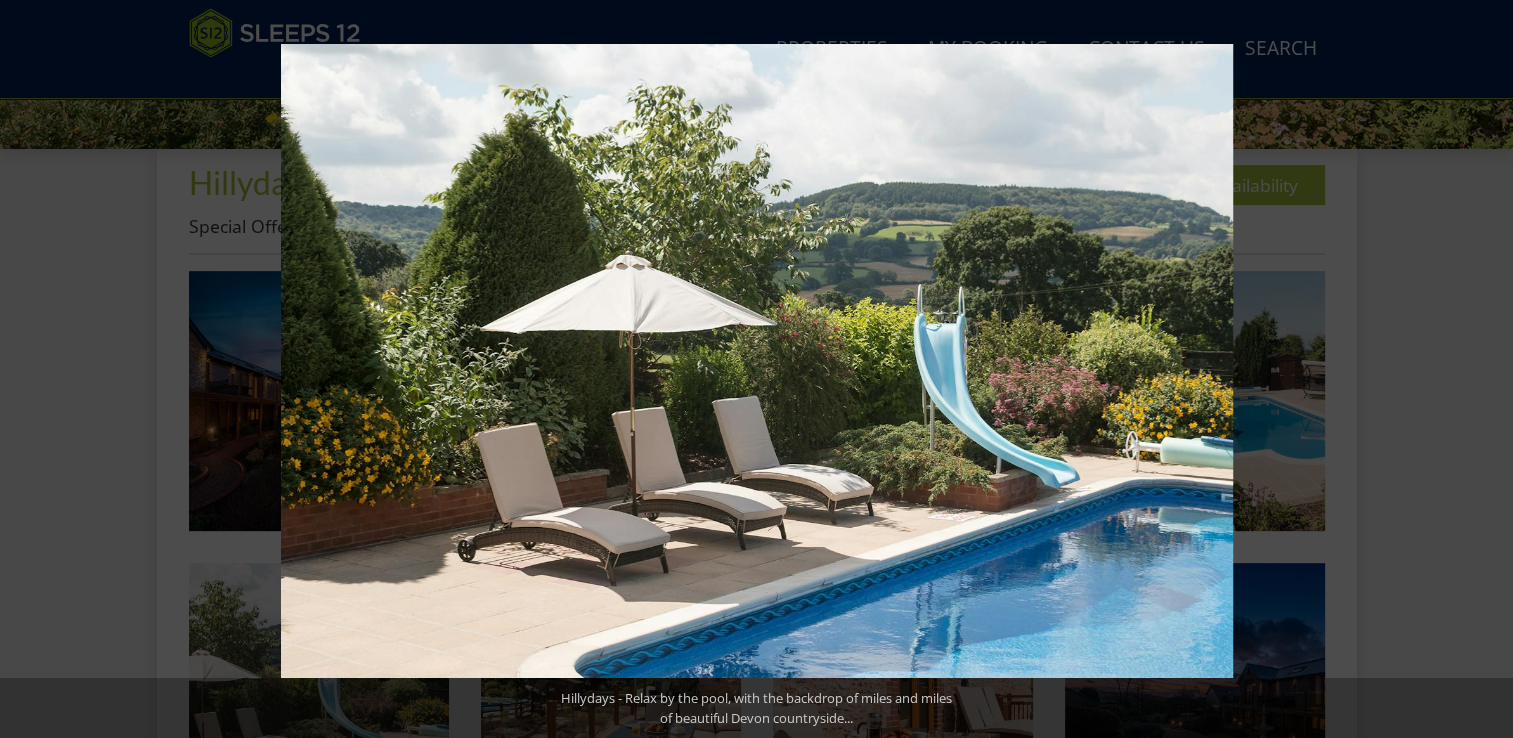 click at bounding box center [1478, 369] 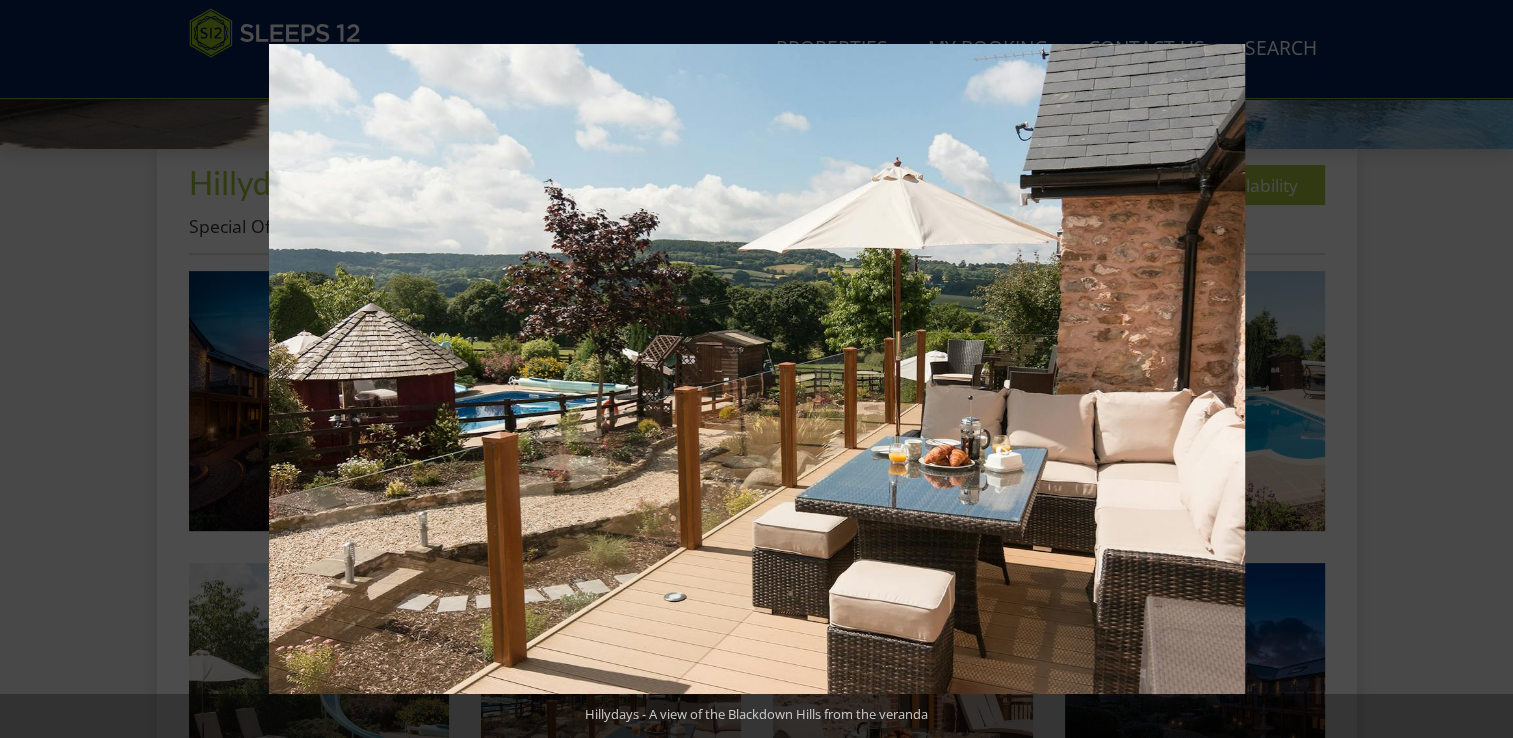 click at bounding box center (1478, 369) 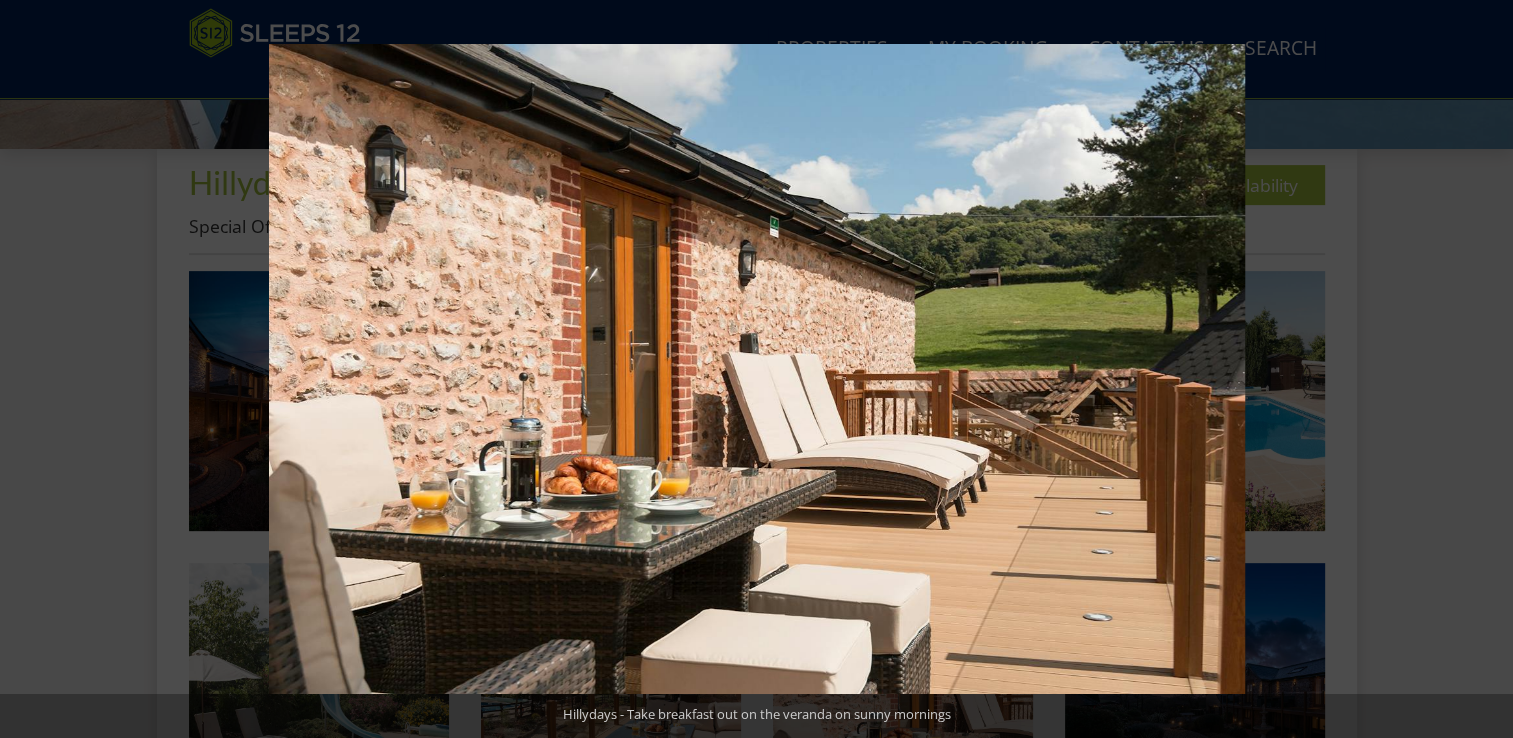 click at bounding box center (1478, 369) 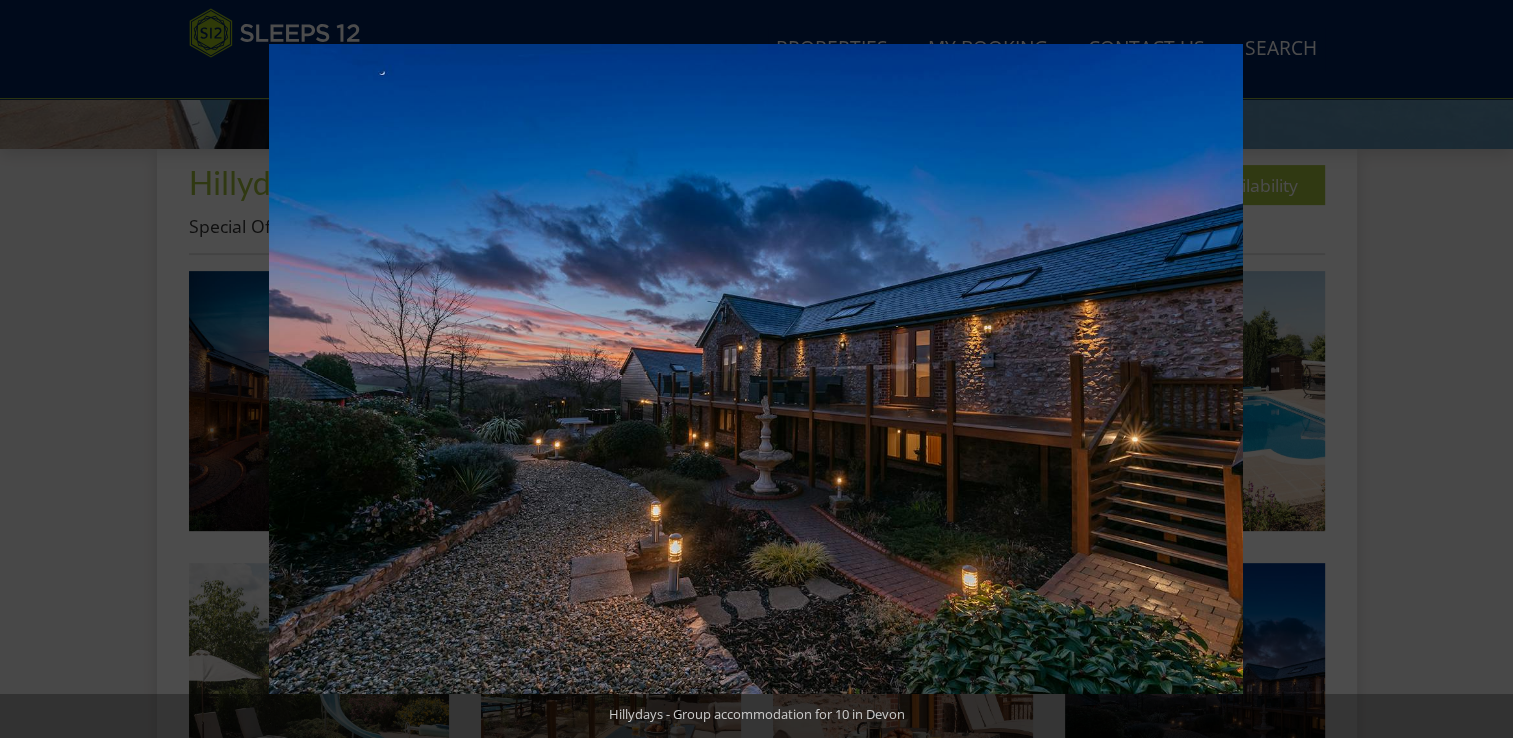 click at bounding box center (1478, 369) 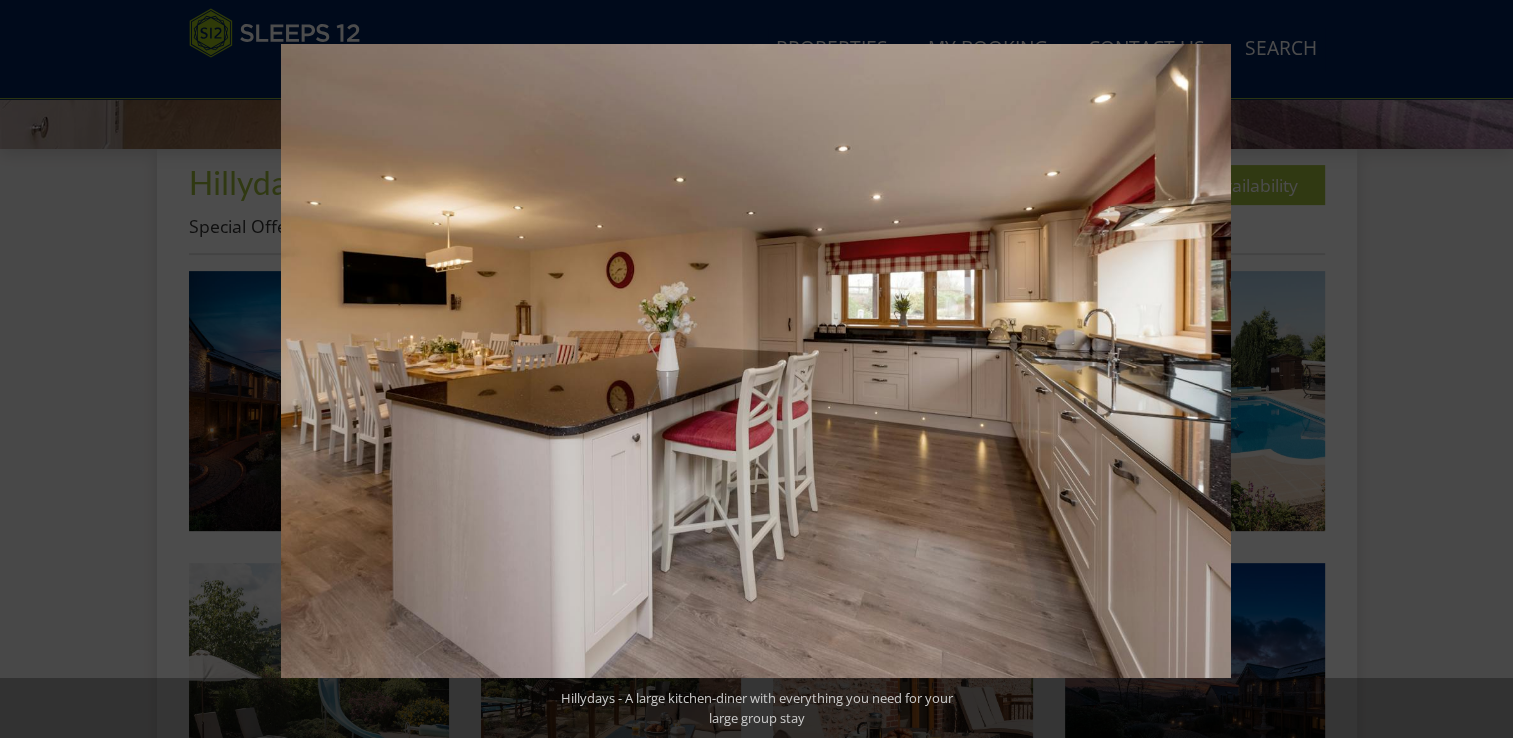 click at bounding box center (1478, 369) 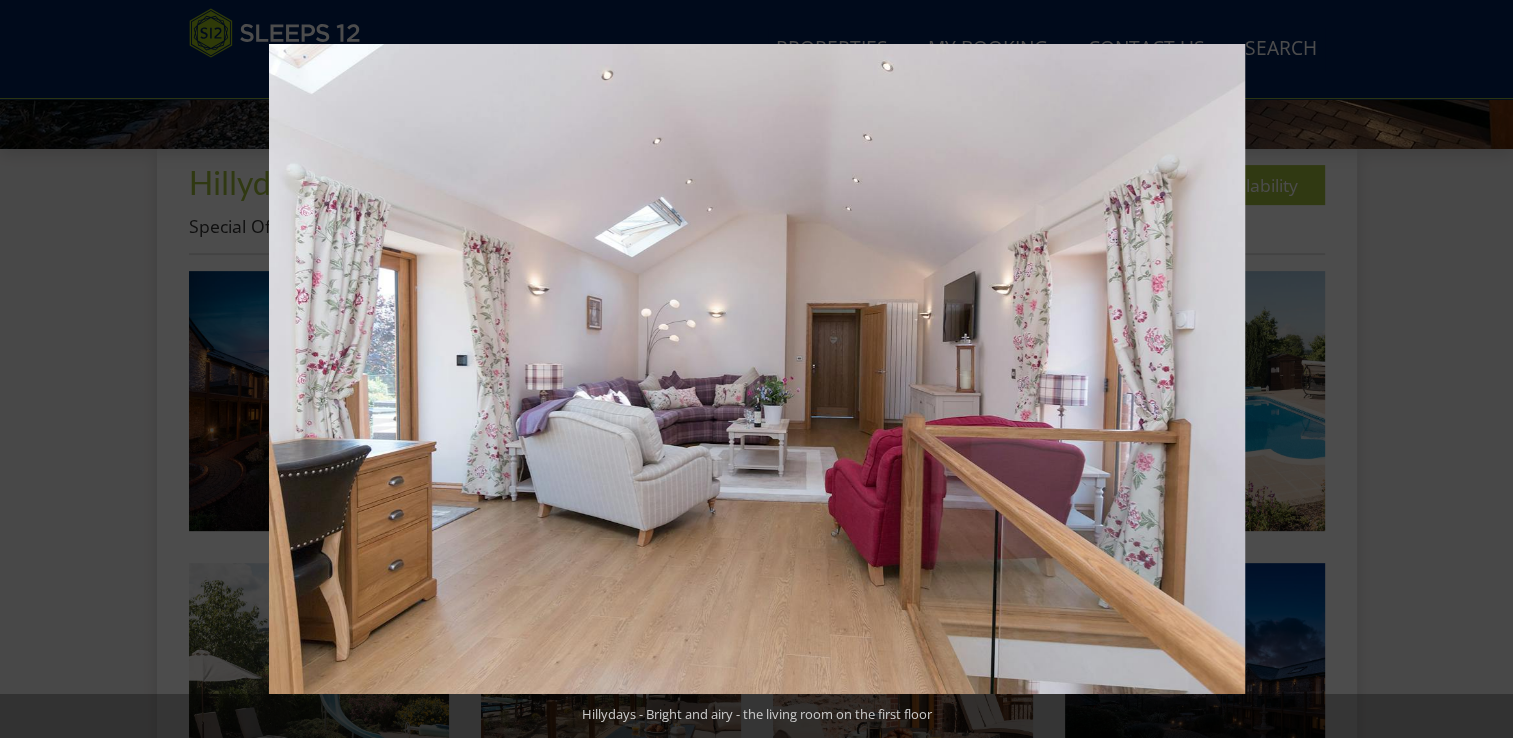 click at bounding box center [1478, 369] 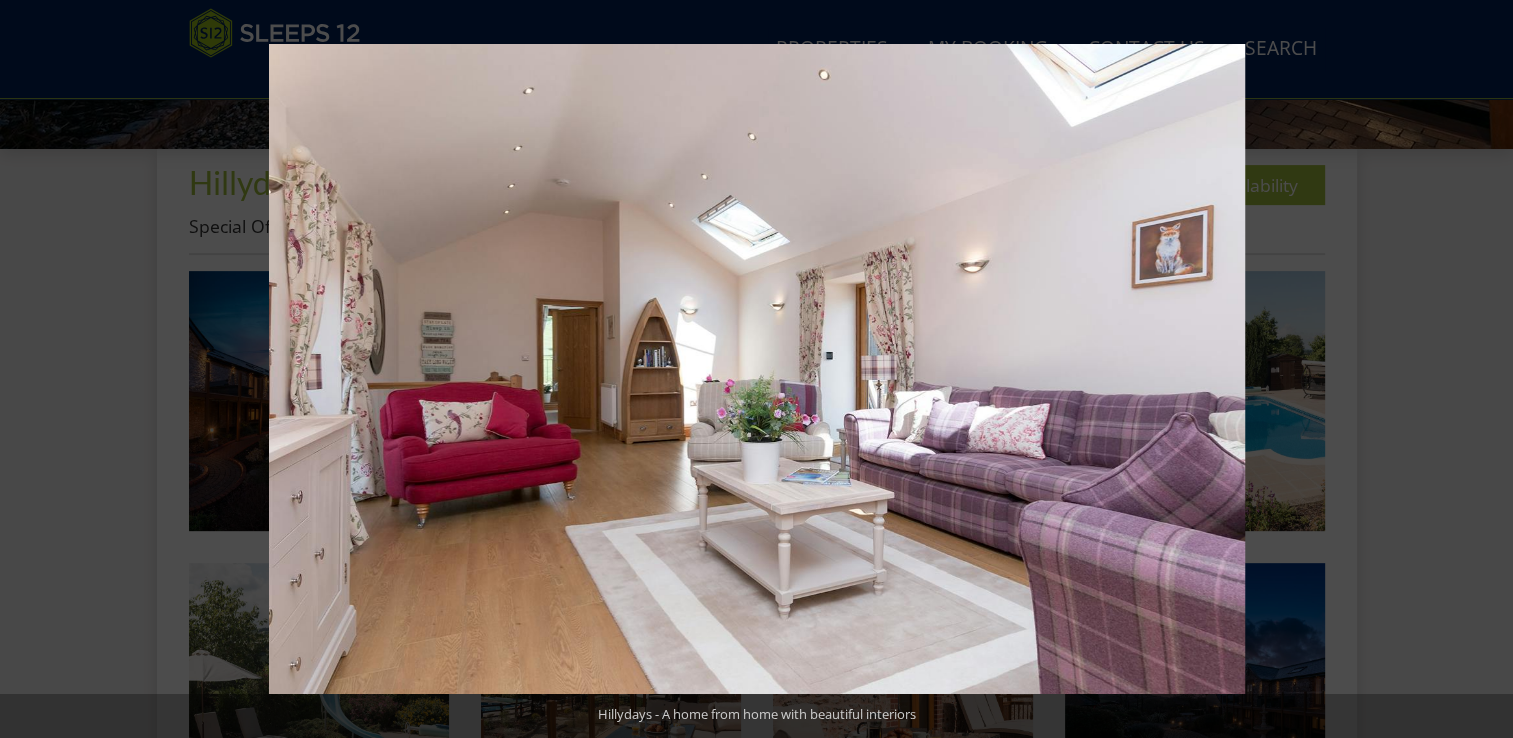 click at bounding box center (1478, 369) 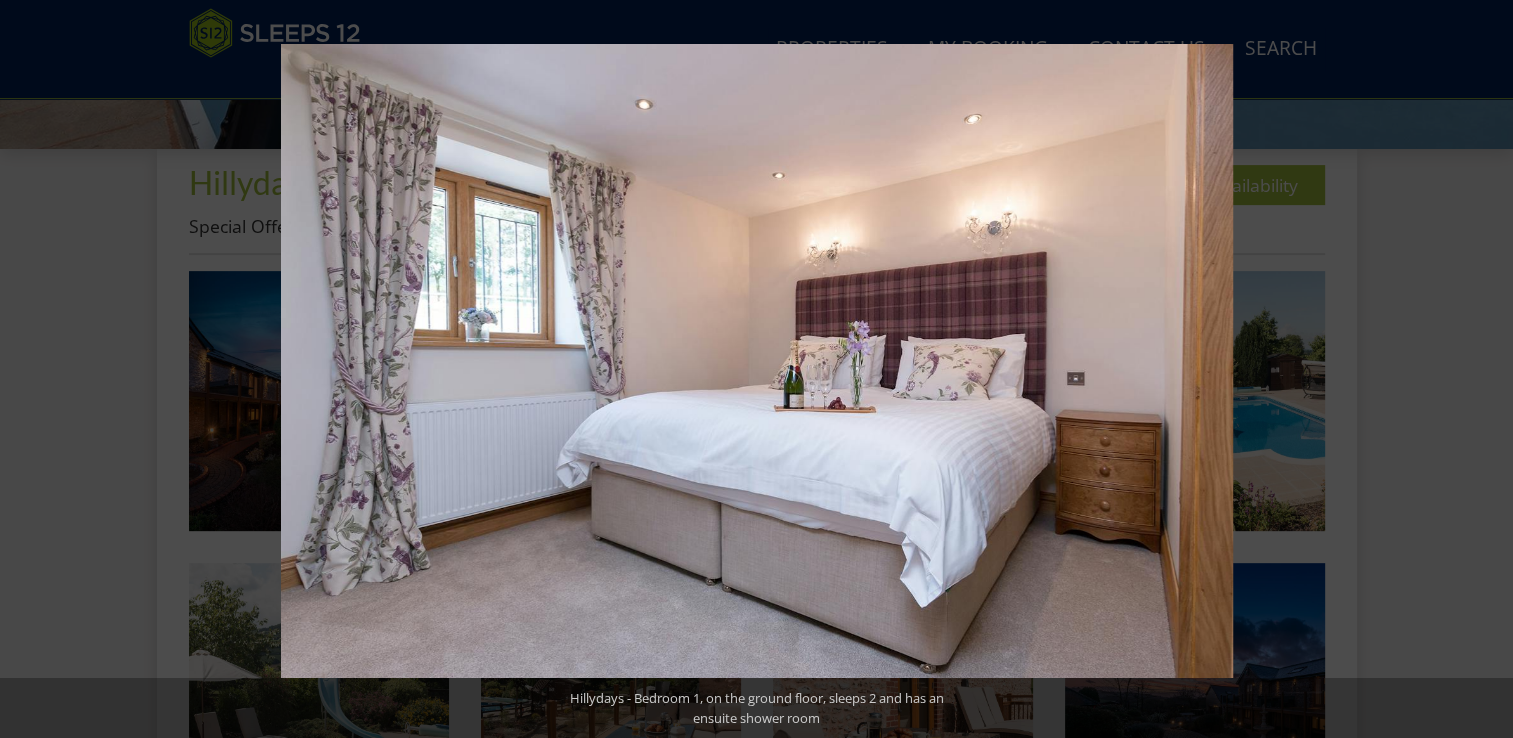 click at bounding box center [1478, 369] 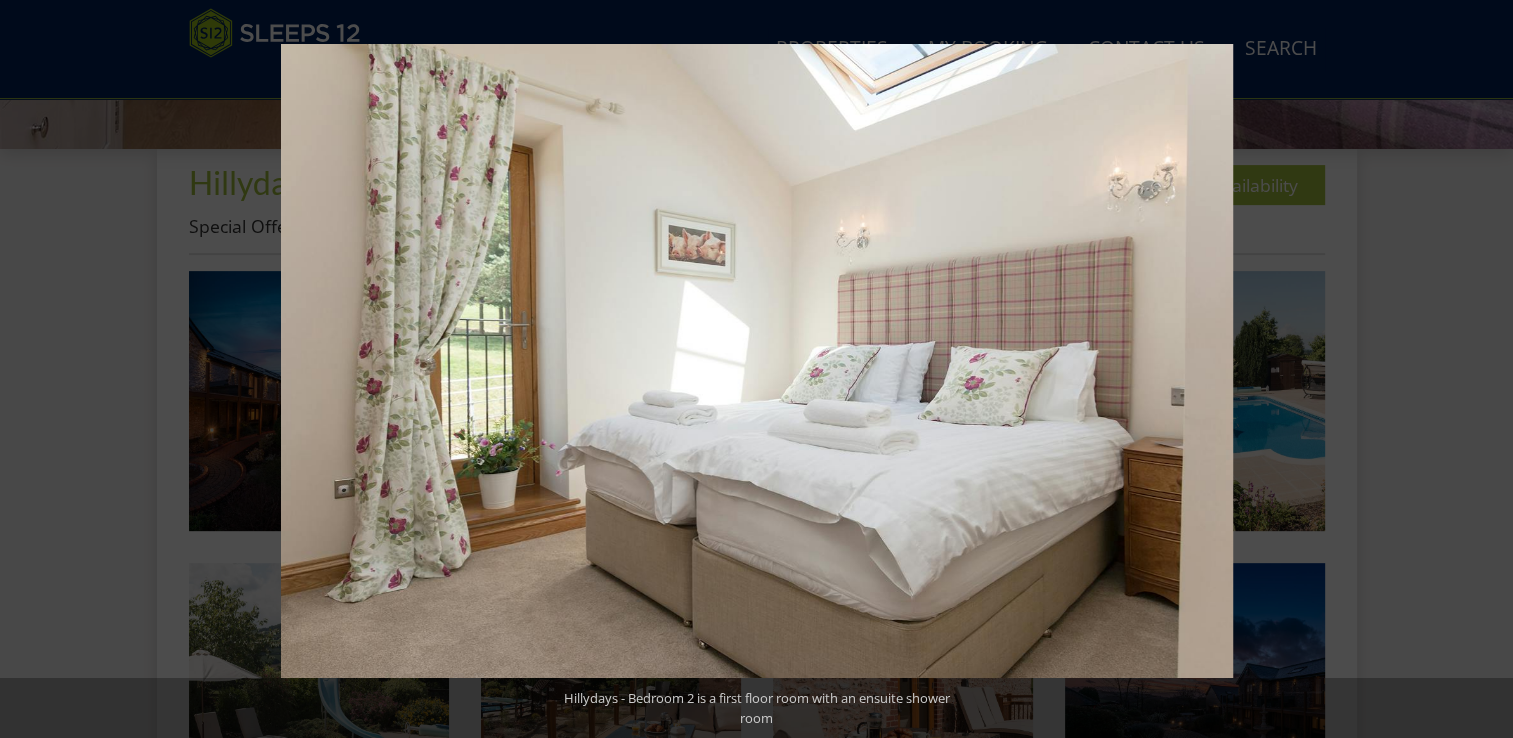 click at bounding box center [1478, 369] 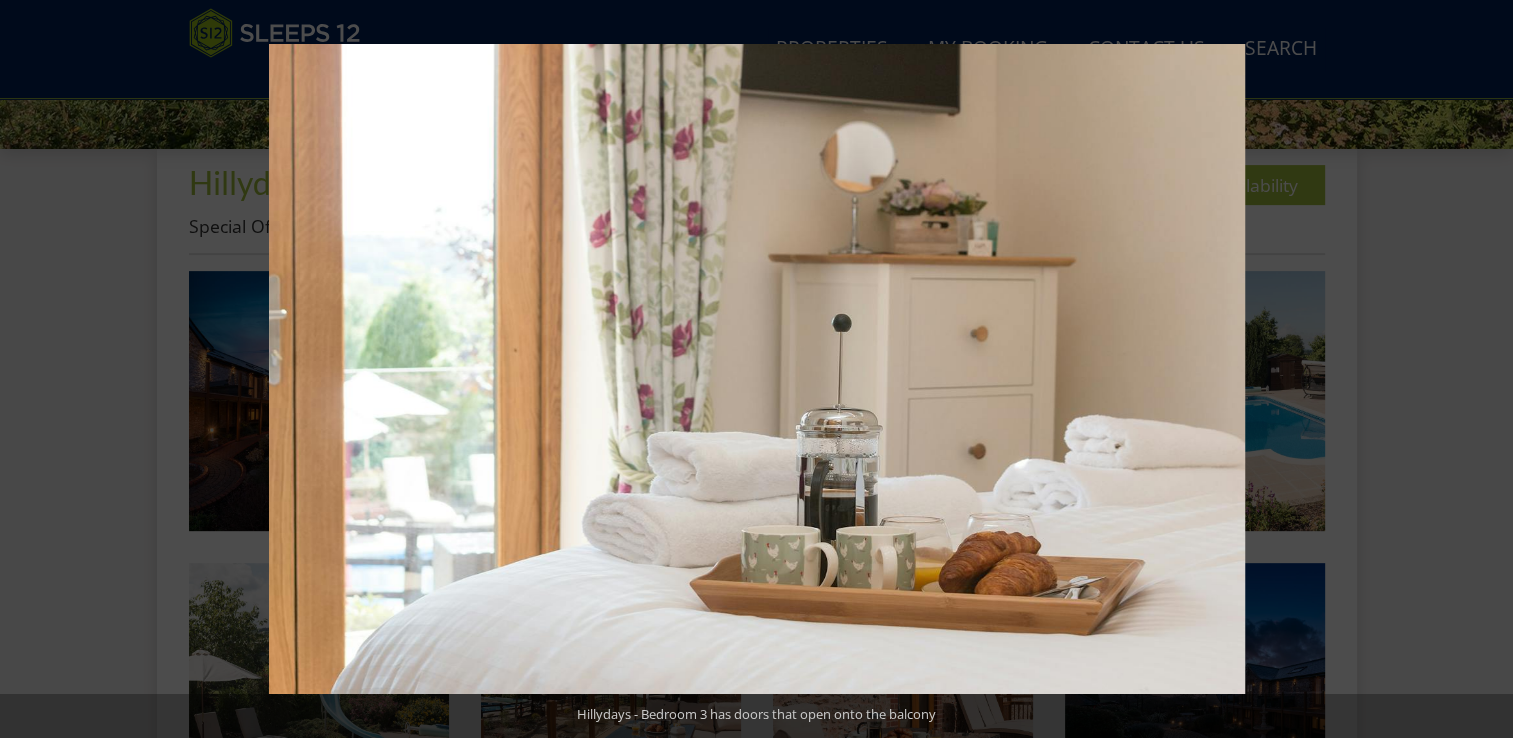 click at bounding box center [1478, 369] 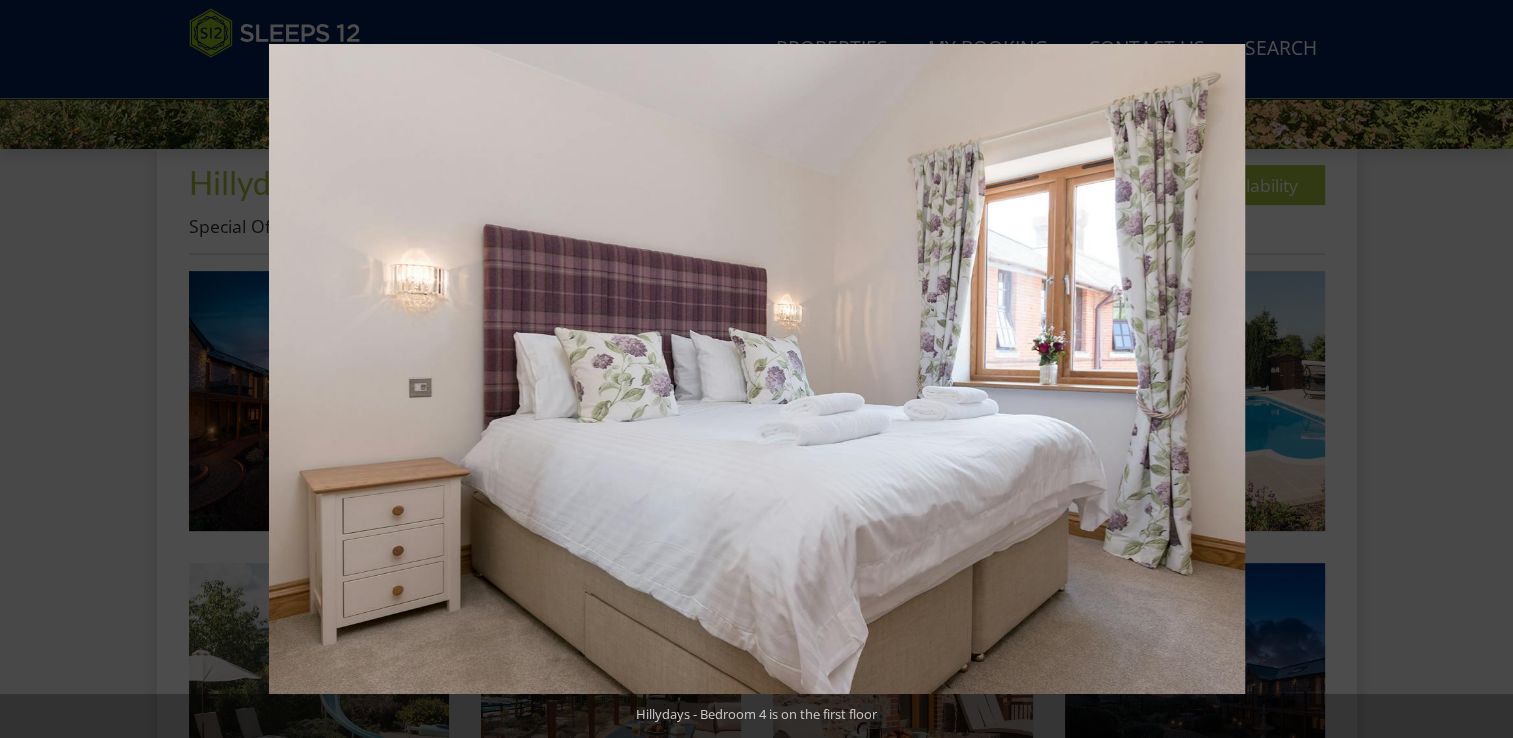 click at bounding box center [1478, 369] 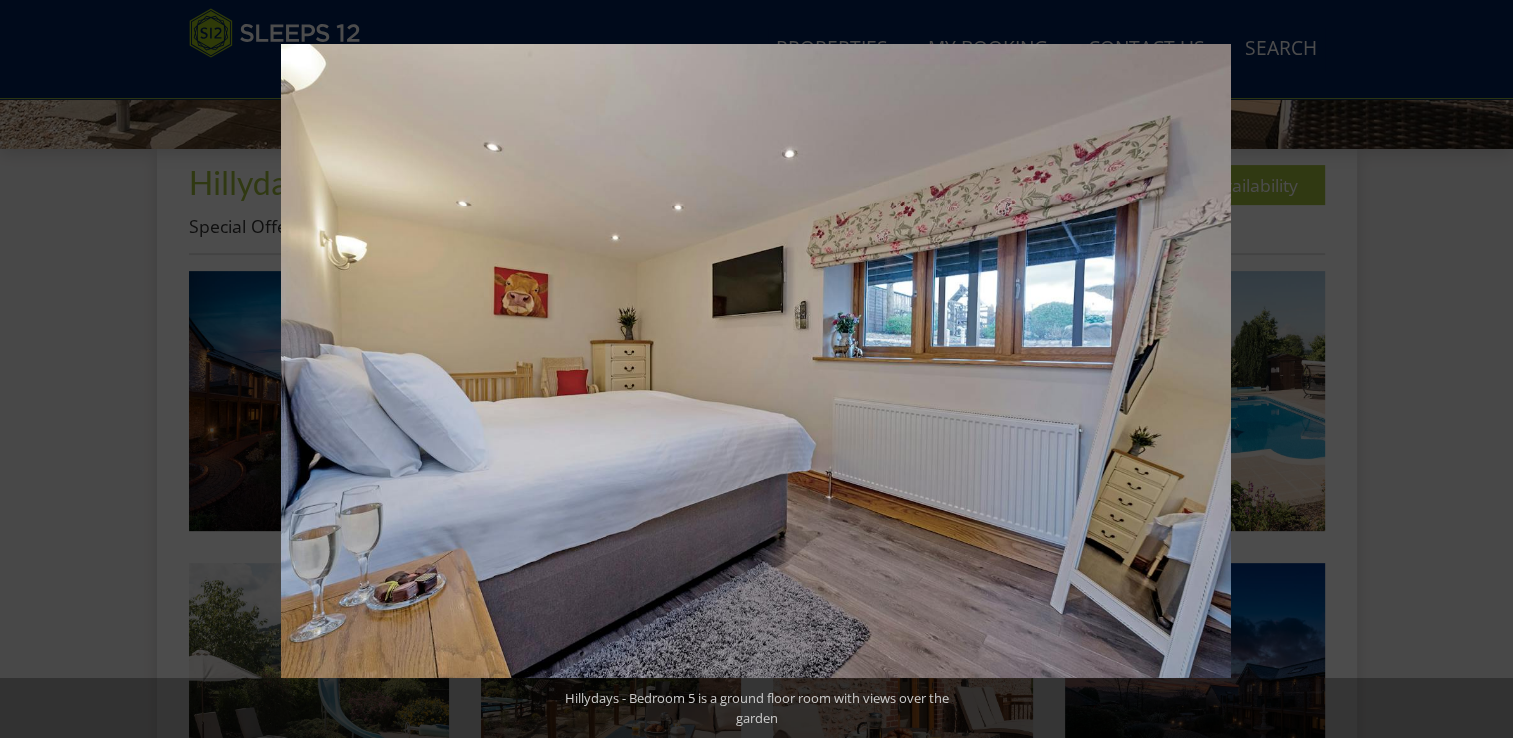 click at bounding box center [1478, 369] 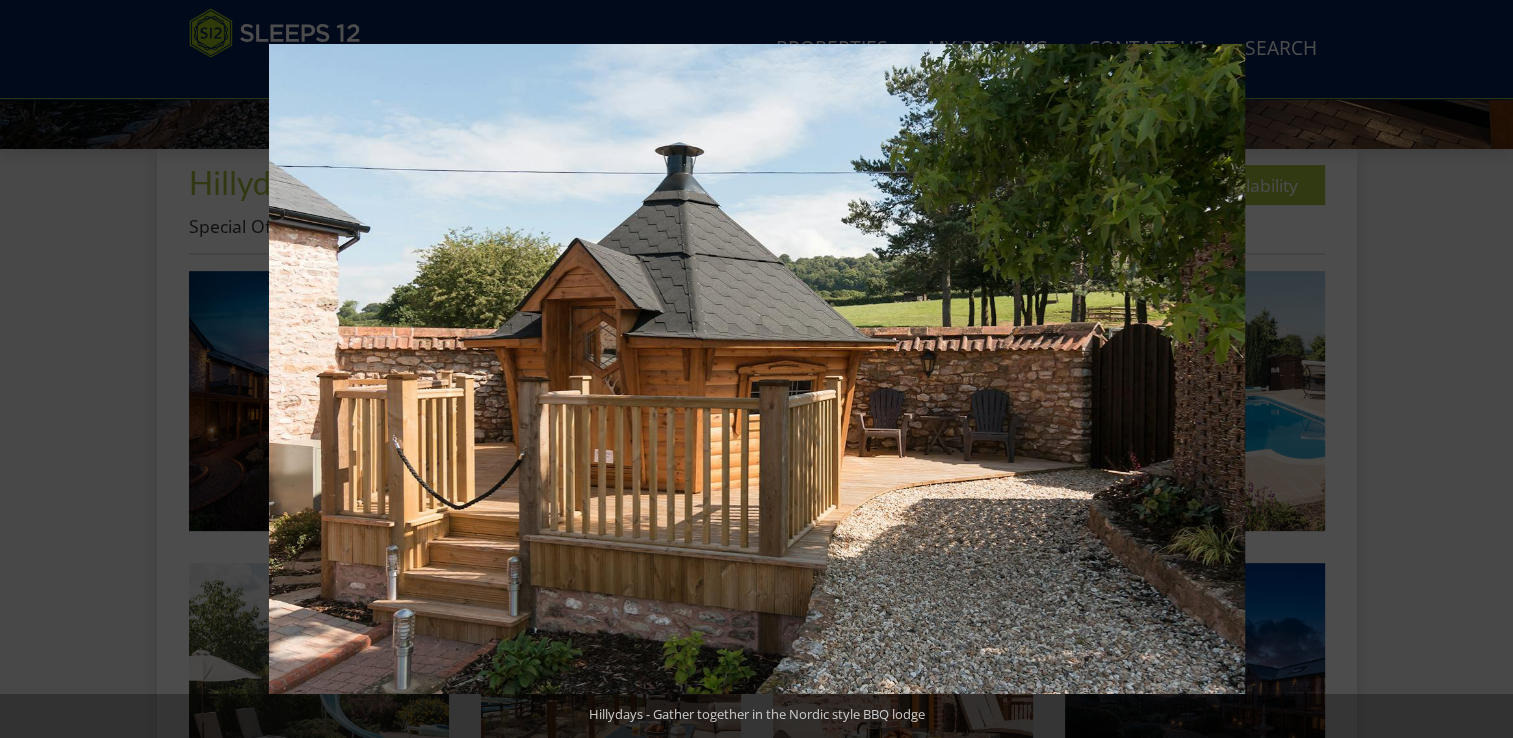click at bounding box center [1478, 369] 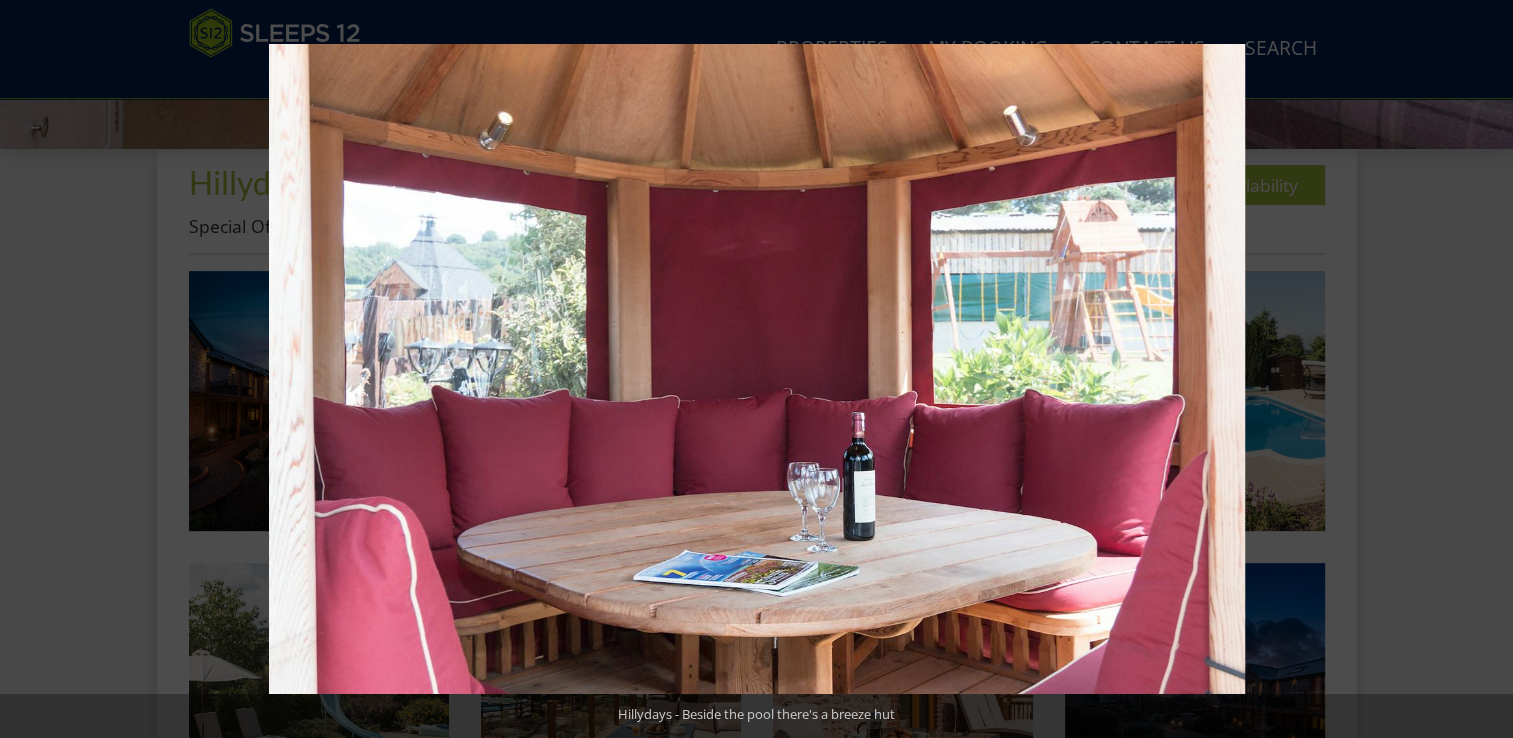 click at bounding box center [1478, 369] 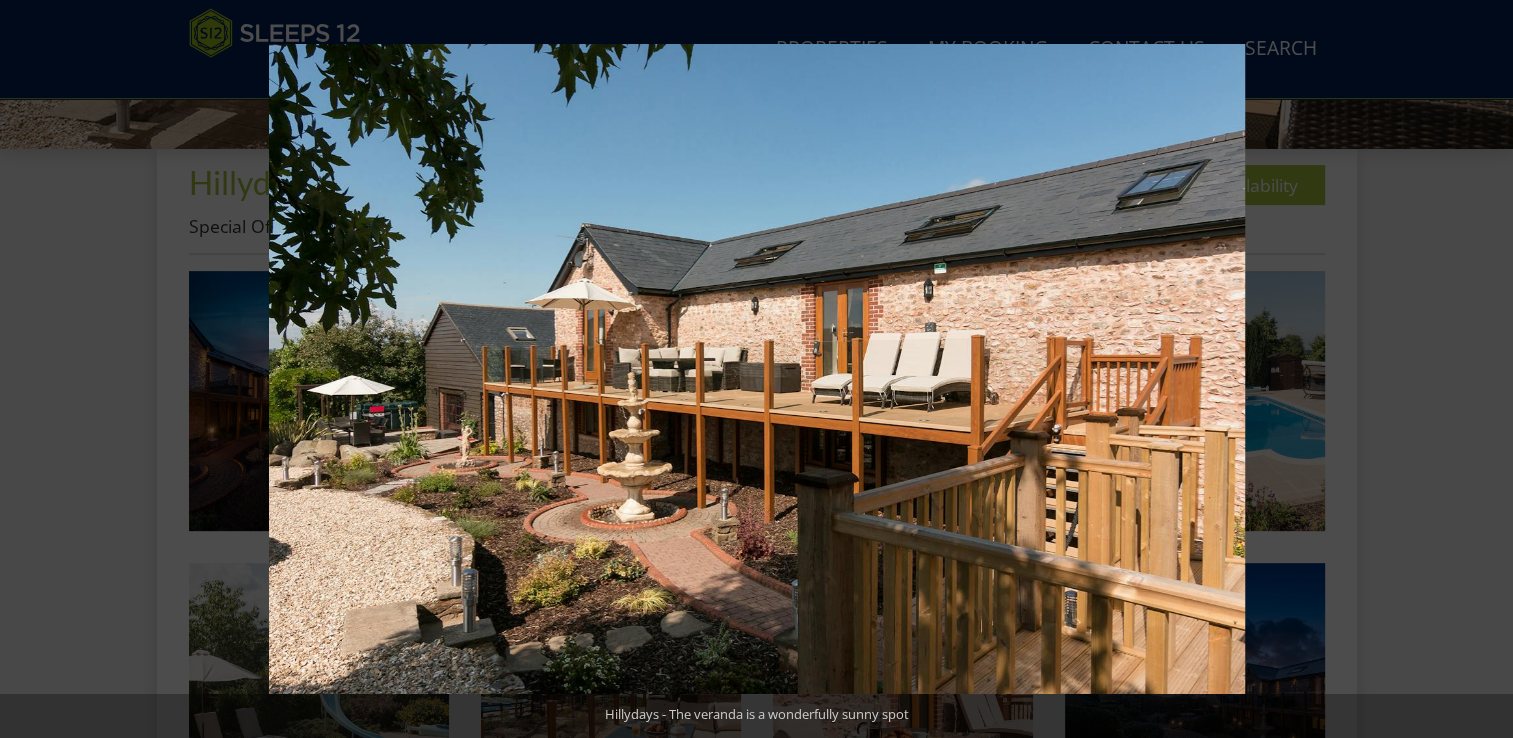 click at bounding box center [1478, 369] 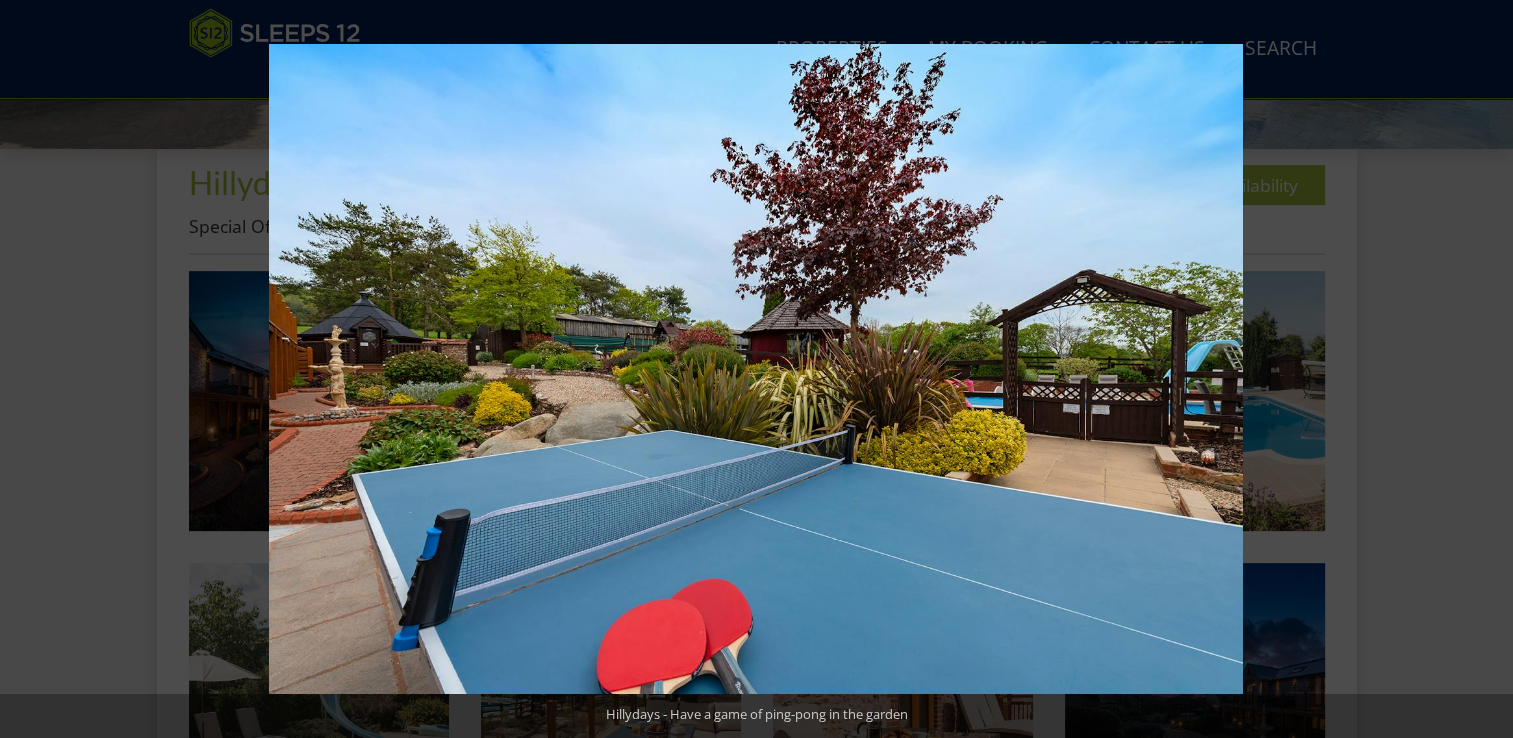 click at bounding box center (1478, 369) 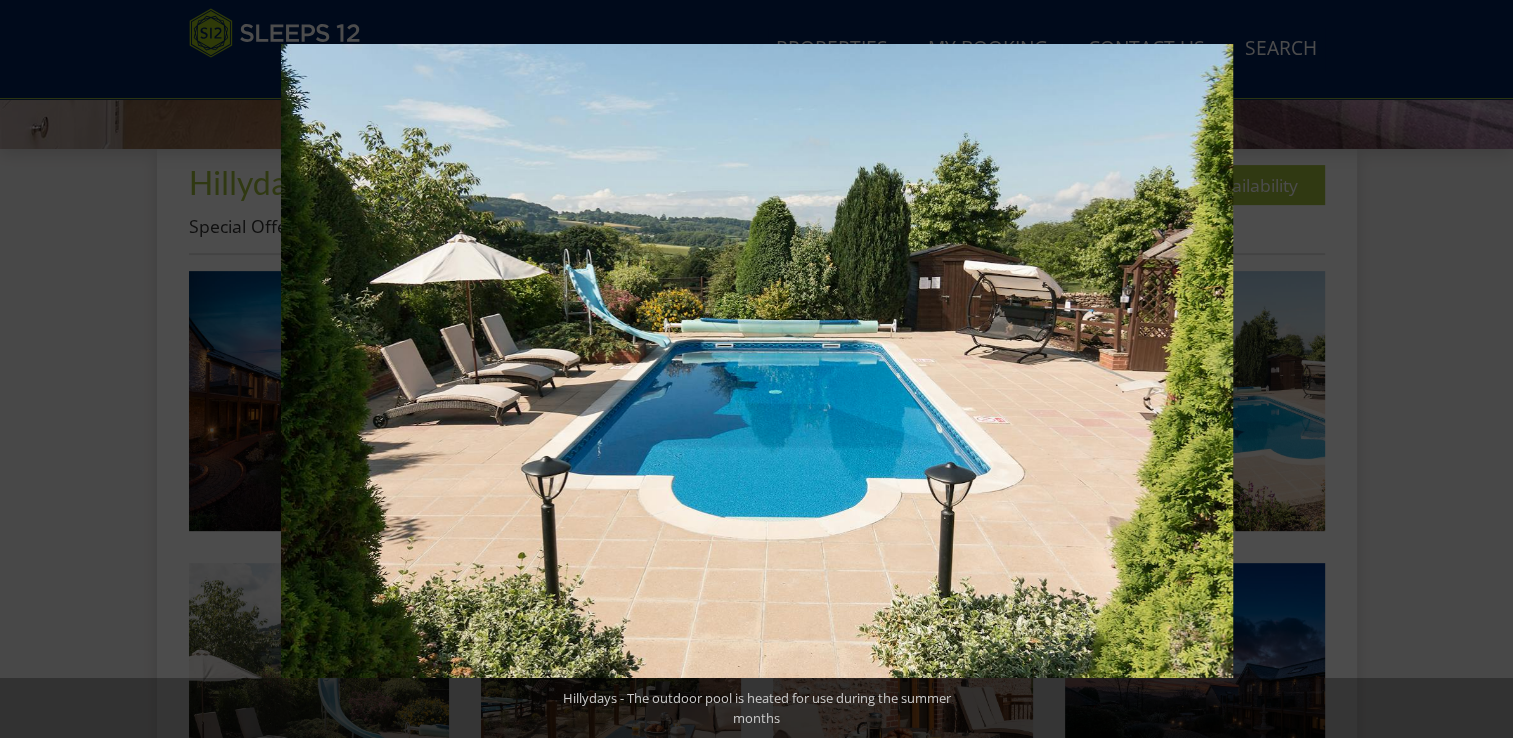 click at bounding box center [1478, 369] 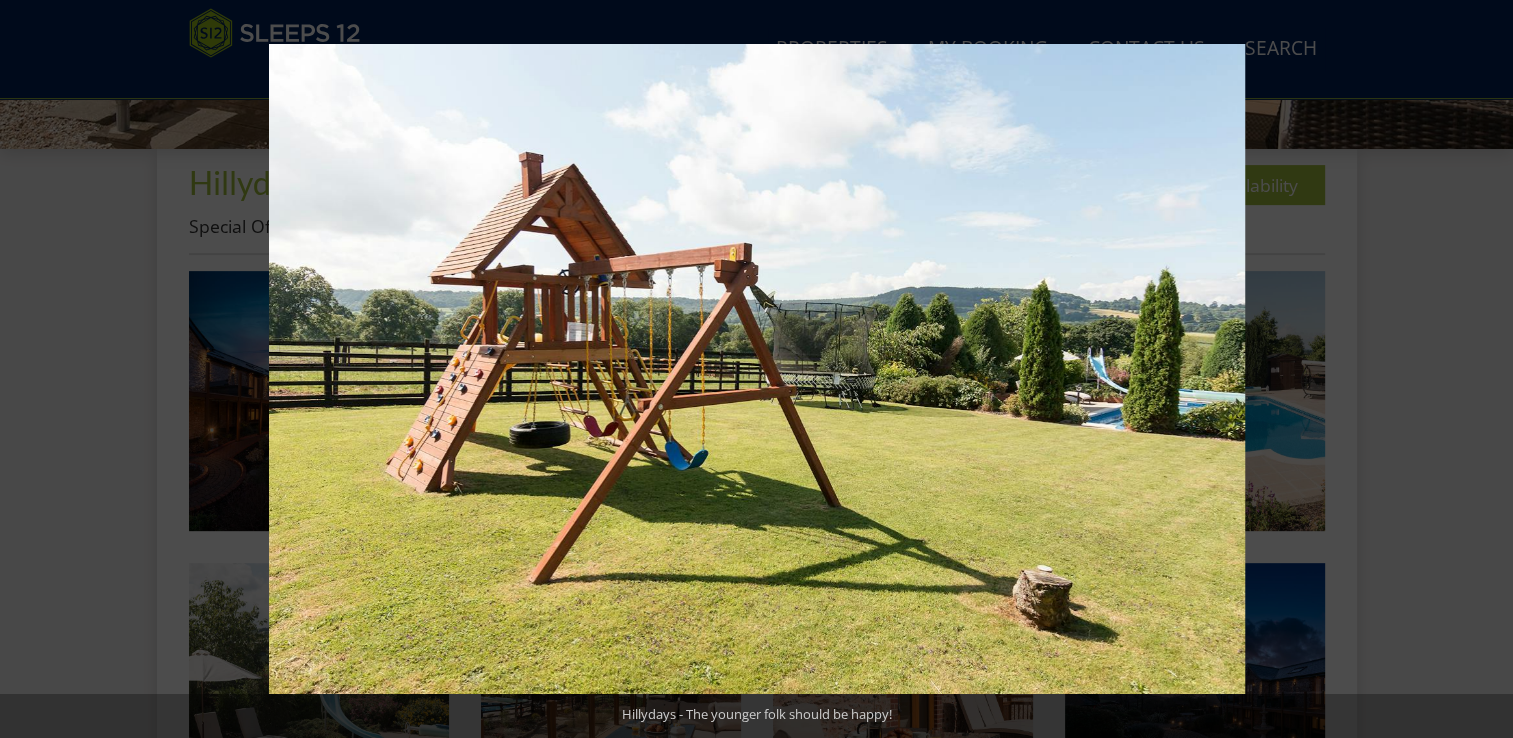 click at bounding box center (1478, 369) 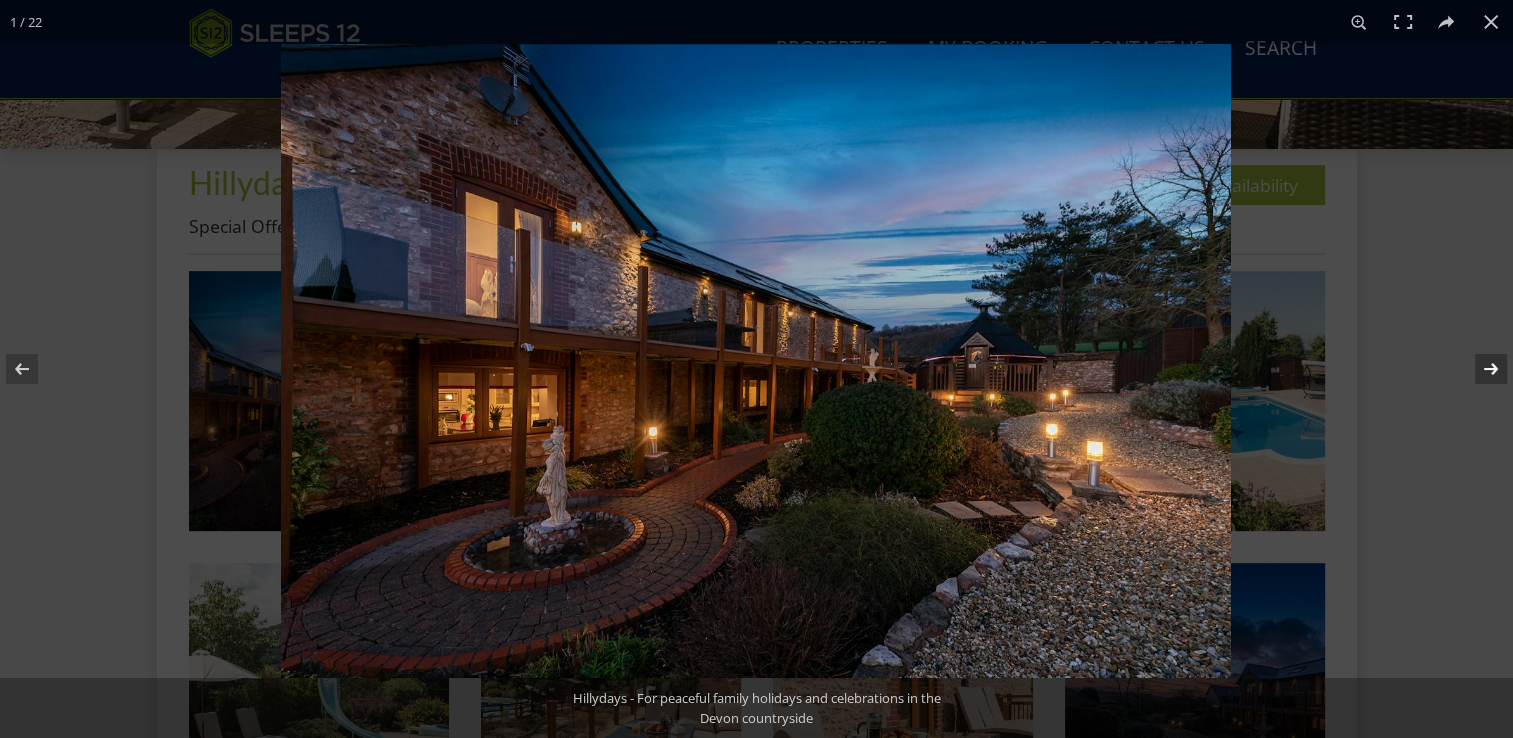 click at bounding box center [1478, 369] 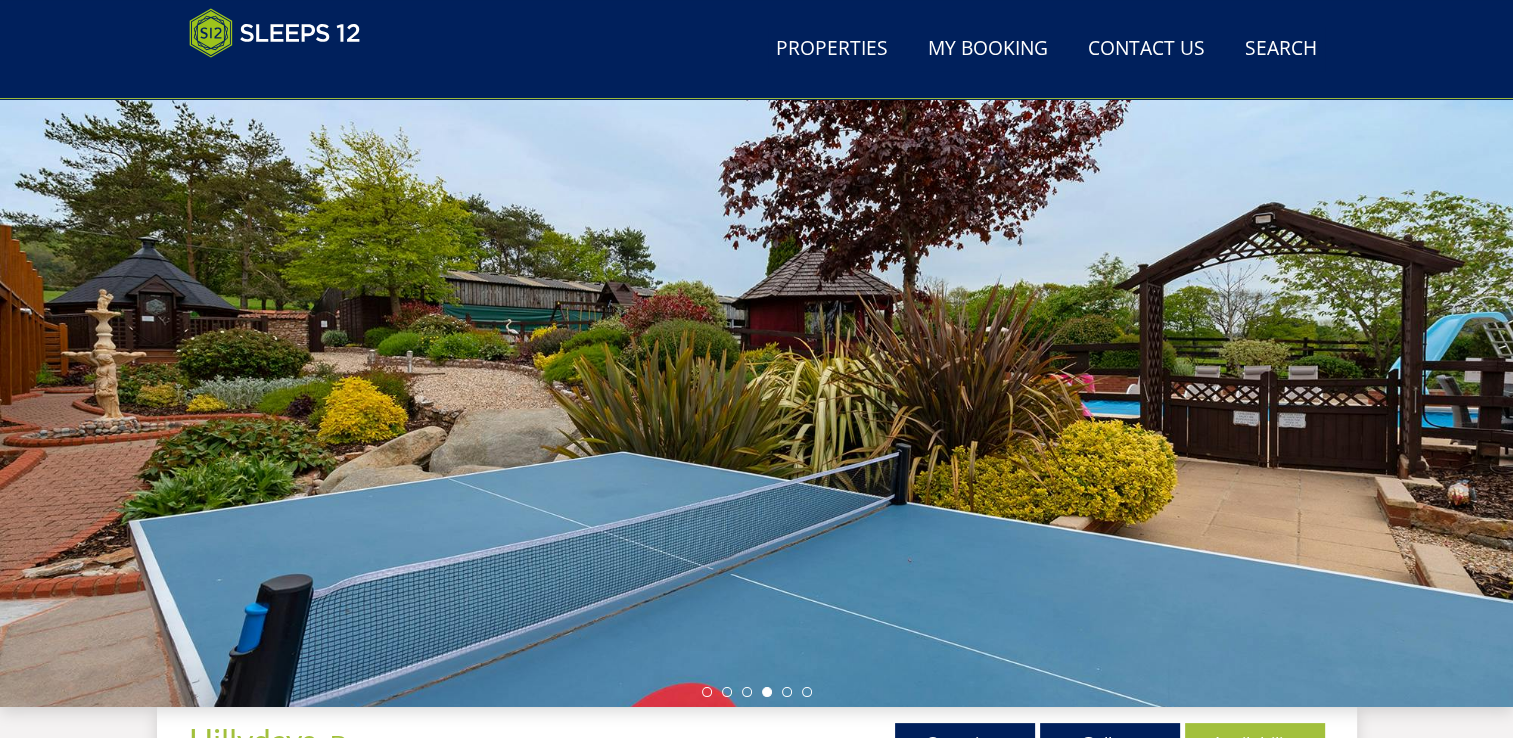 scroll, scrollTop: 0, scrollLeft: 0, axis: both 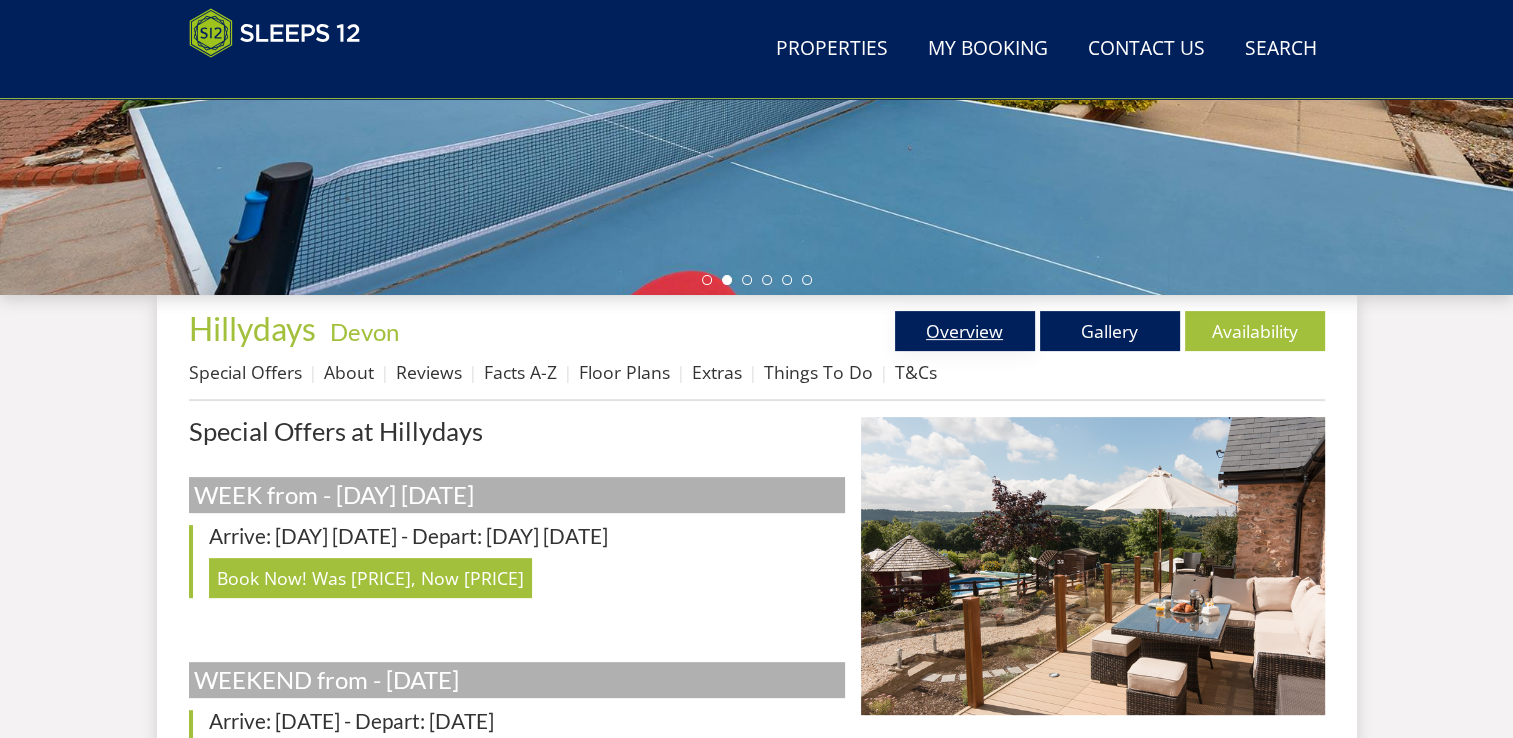 click on "Overview" at bounding box center [965, 331] 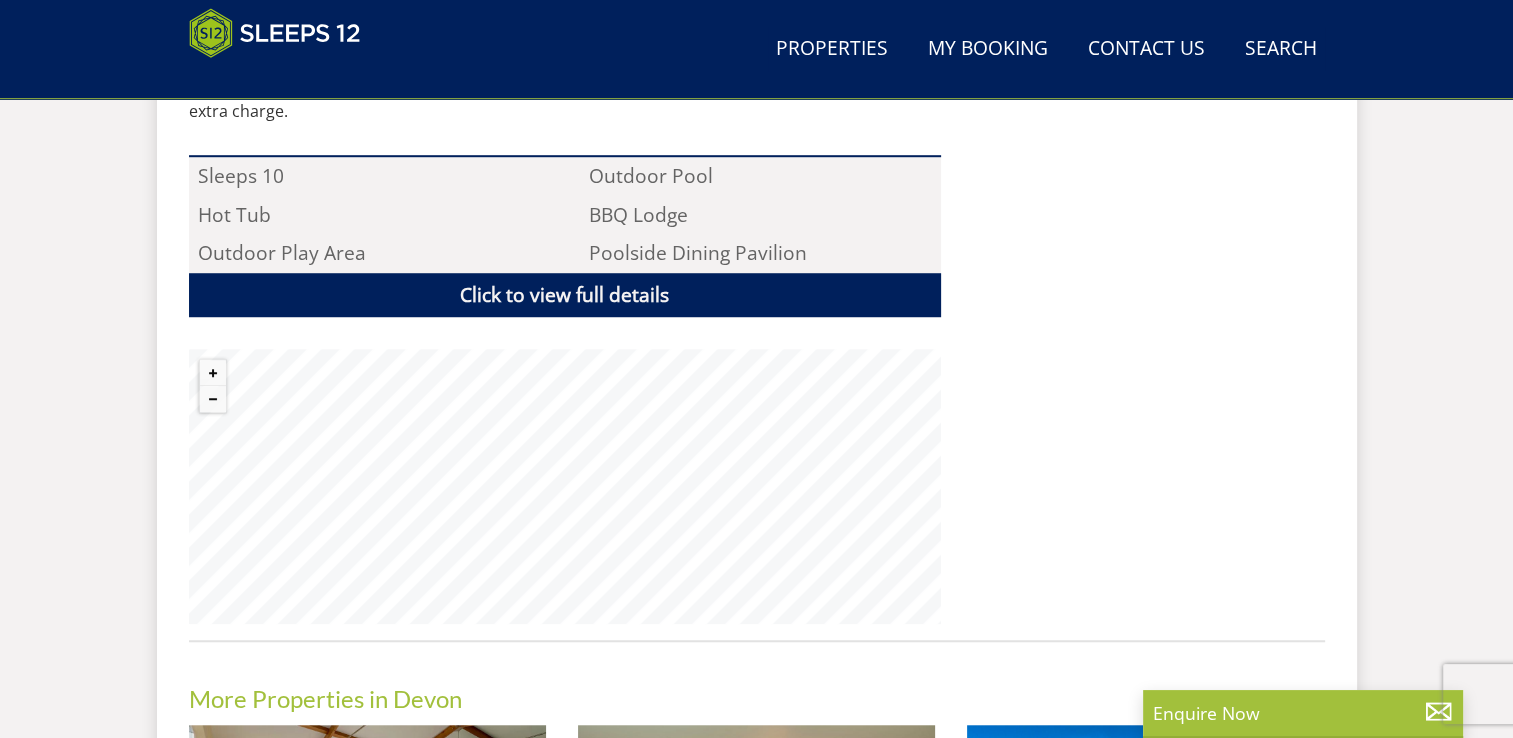 scroll, scrollTop: 1416, scrollLeft: 0, axis: vertical 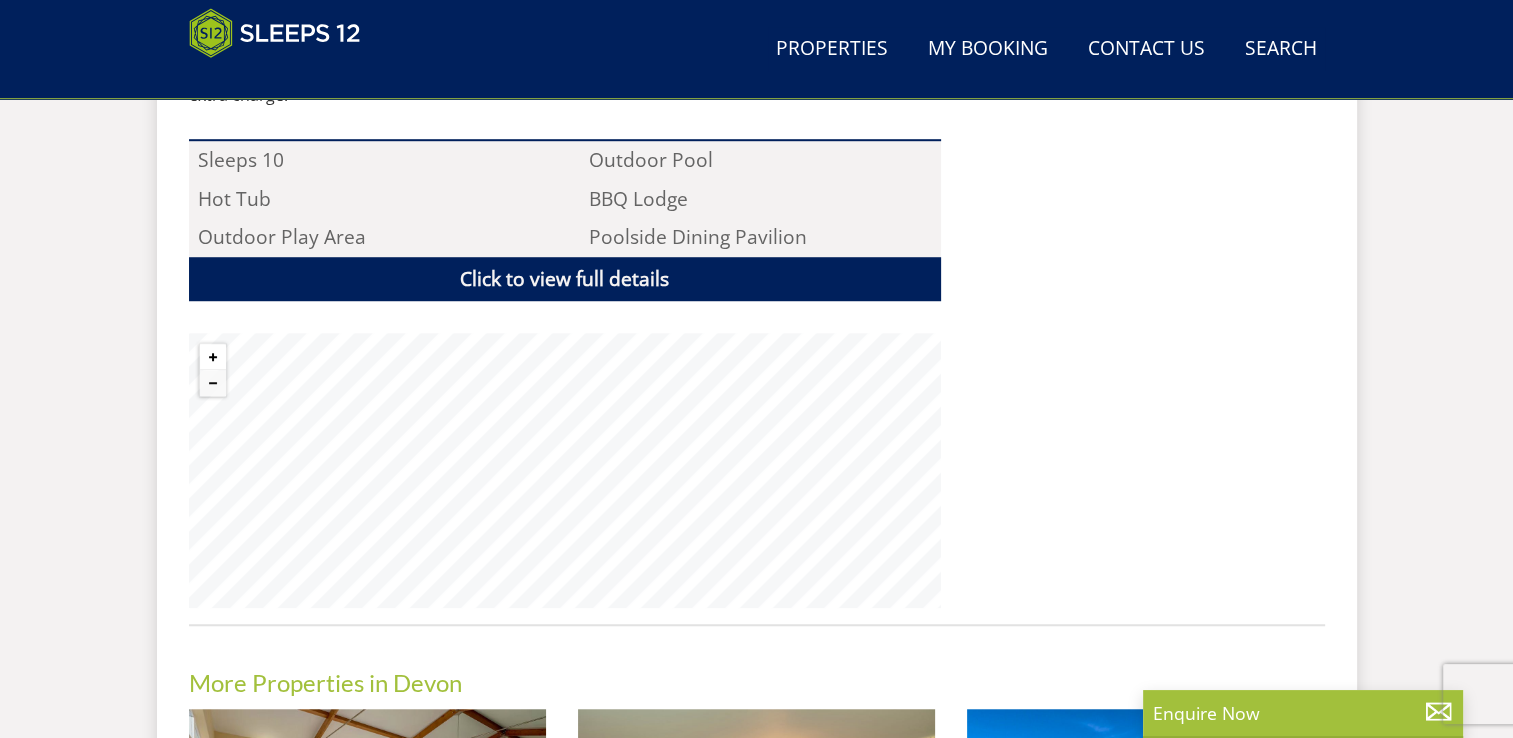 click at bounding box center [213, 357] 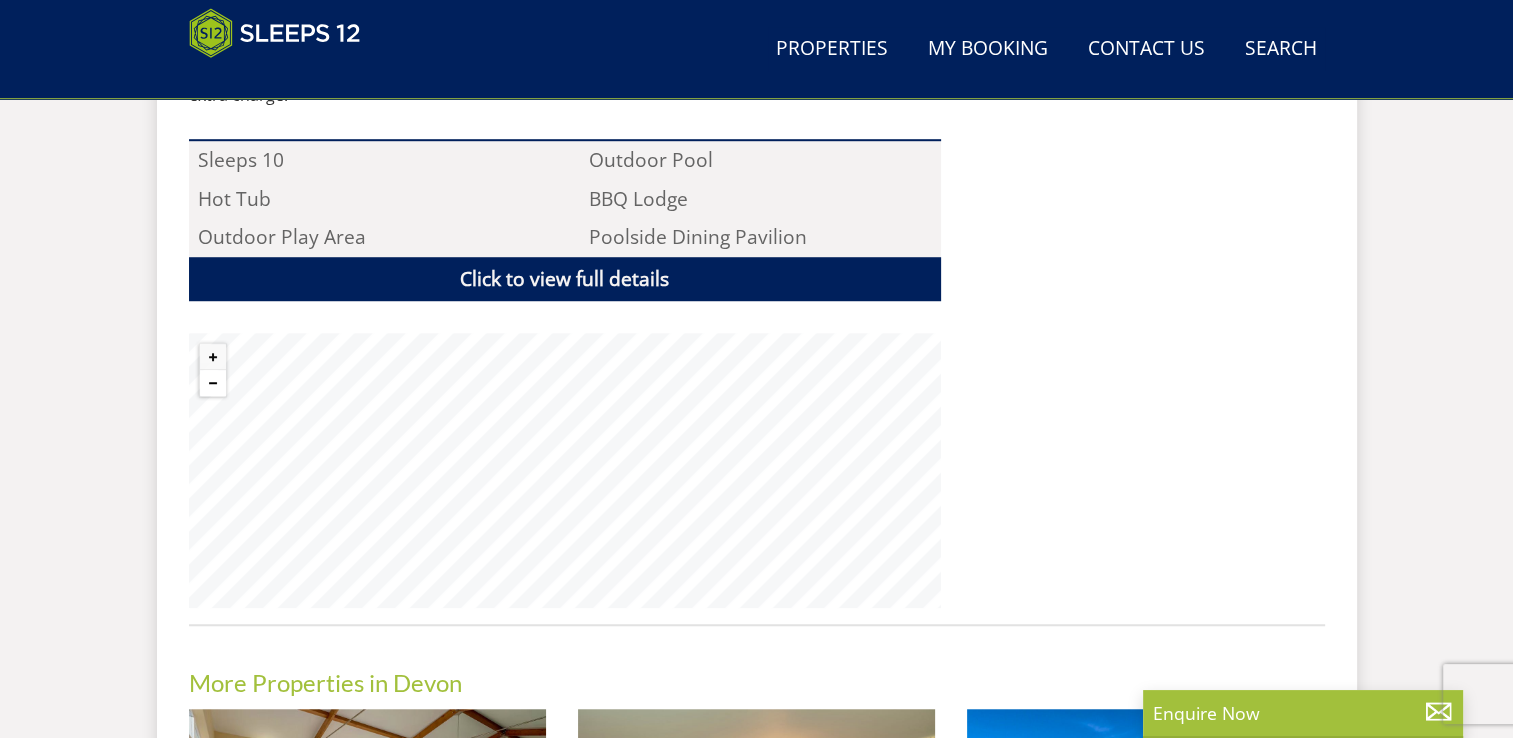 click at bounding box center [213, 383] 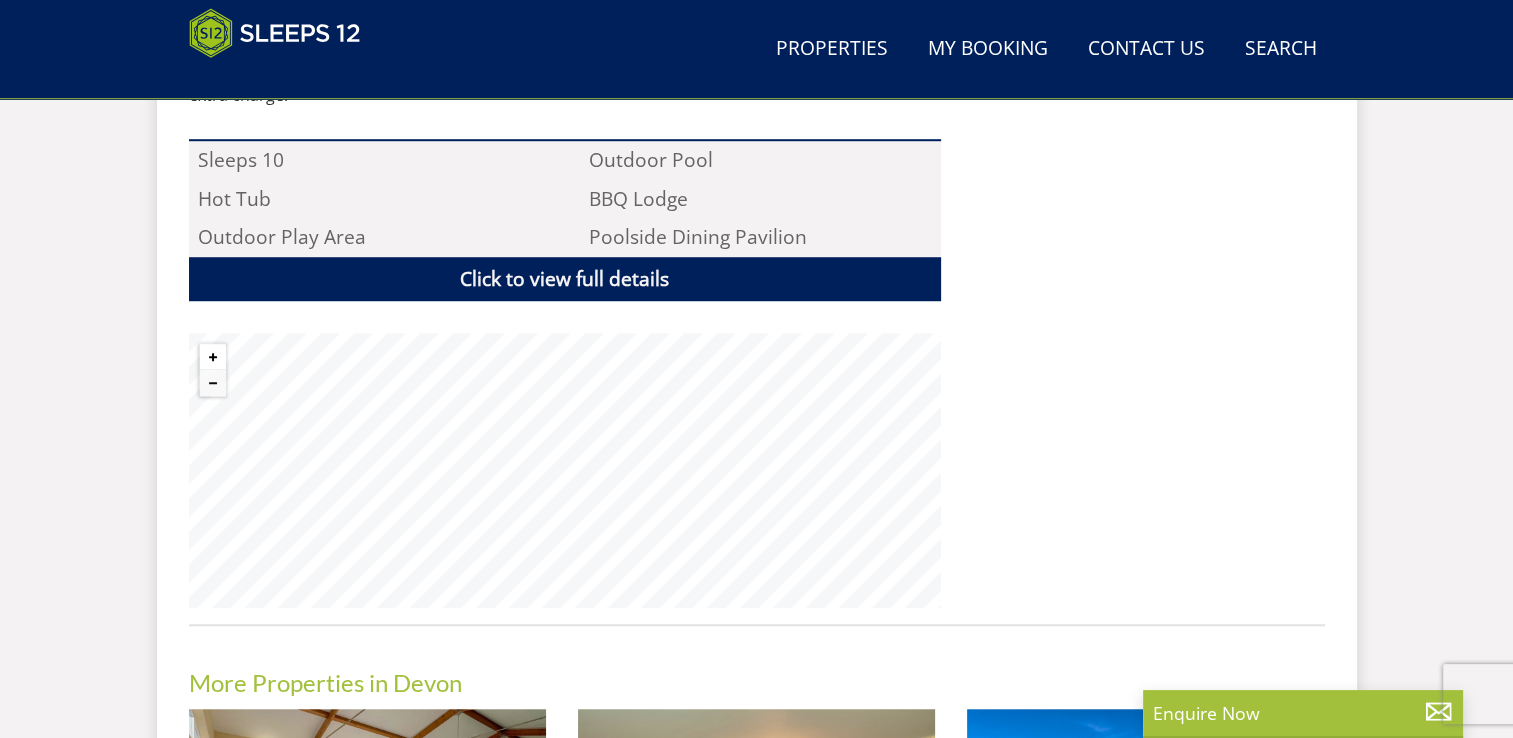 click at bounding box center (213, 357) 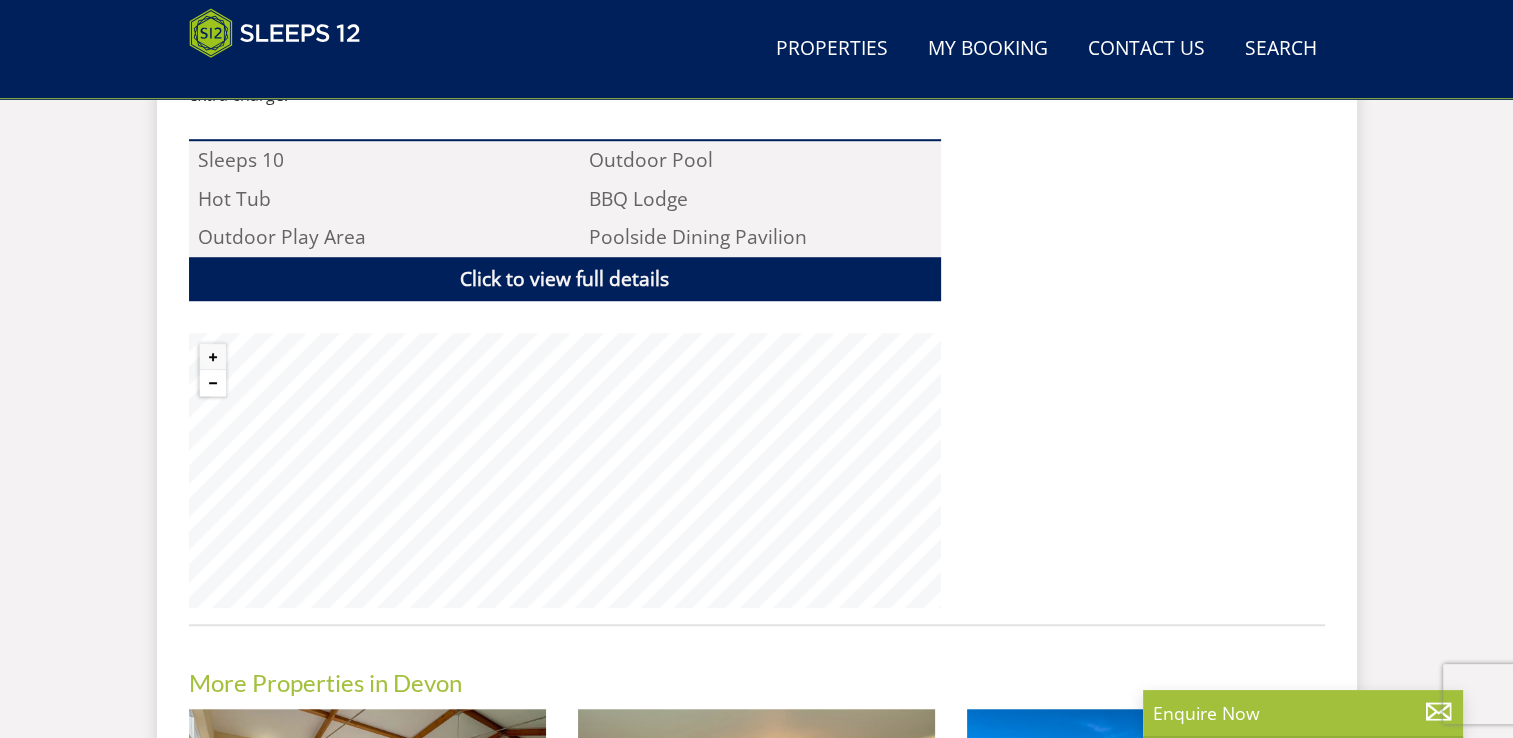 click at bounding box center [213, 383] 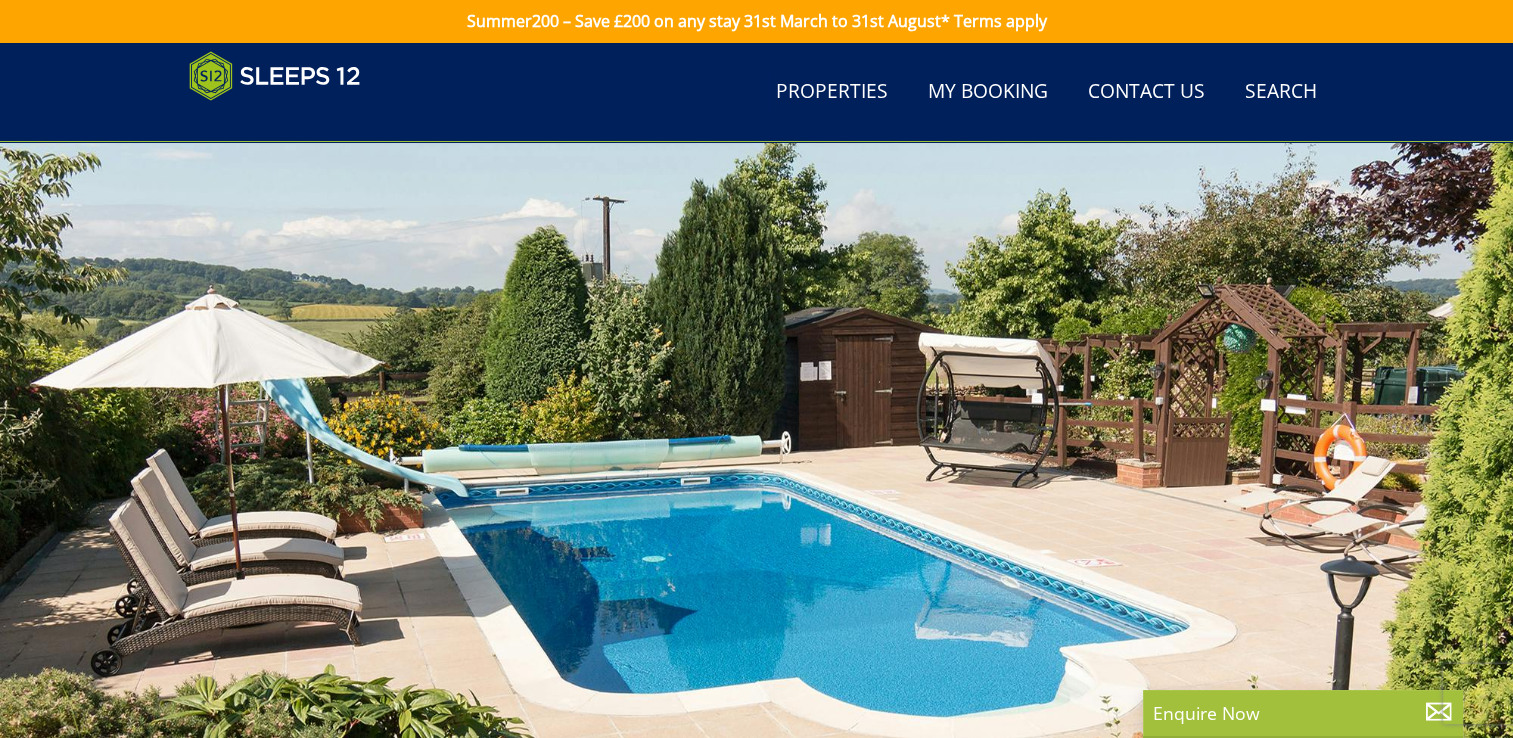 scroll, scrollTop: 0, scrollLeft: 0, axis: both 